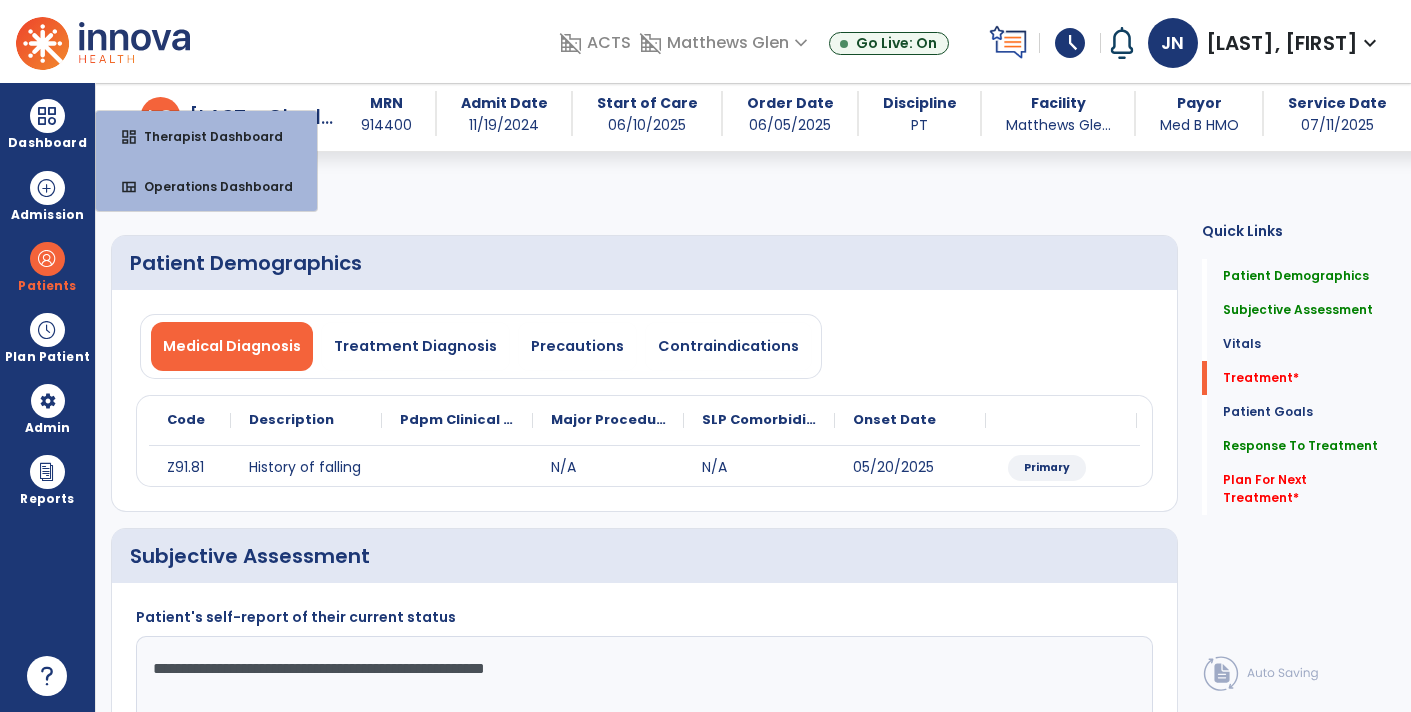 select on "*" 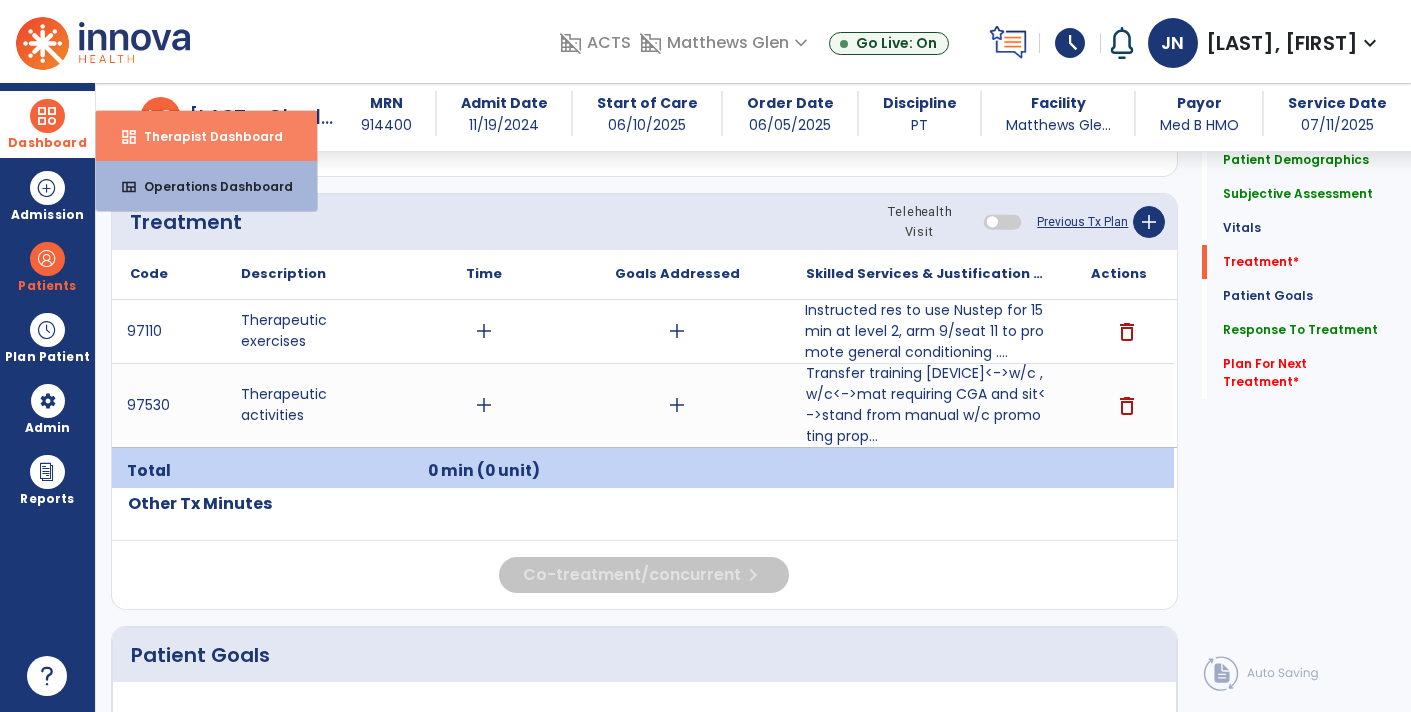 click on "dashboard  Therapist Dashboard" at bounding box center [206, 136] 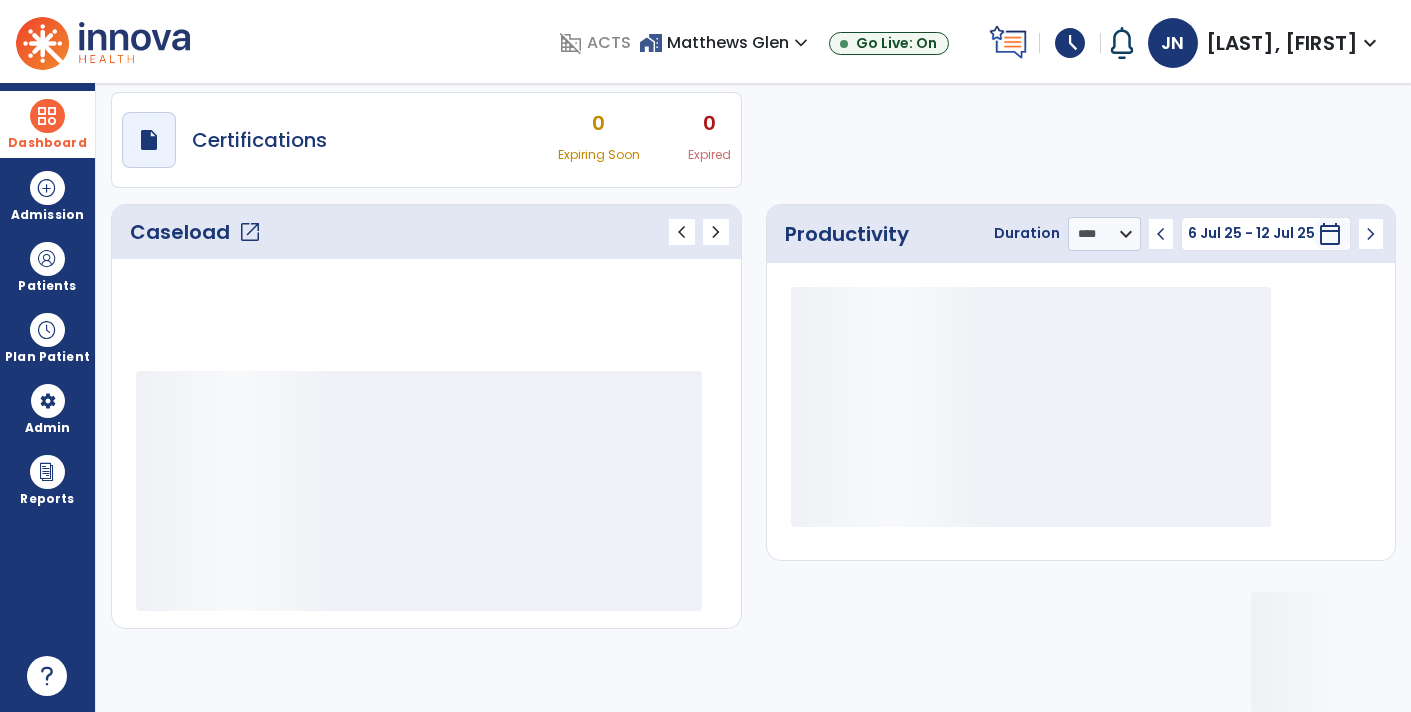 scroll, scrollTop: 162, scrollLeft: 0, axis: vertical 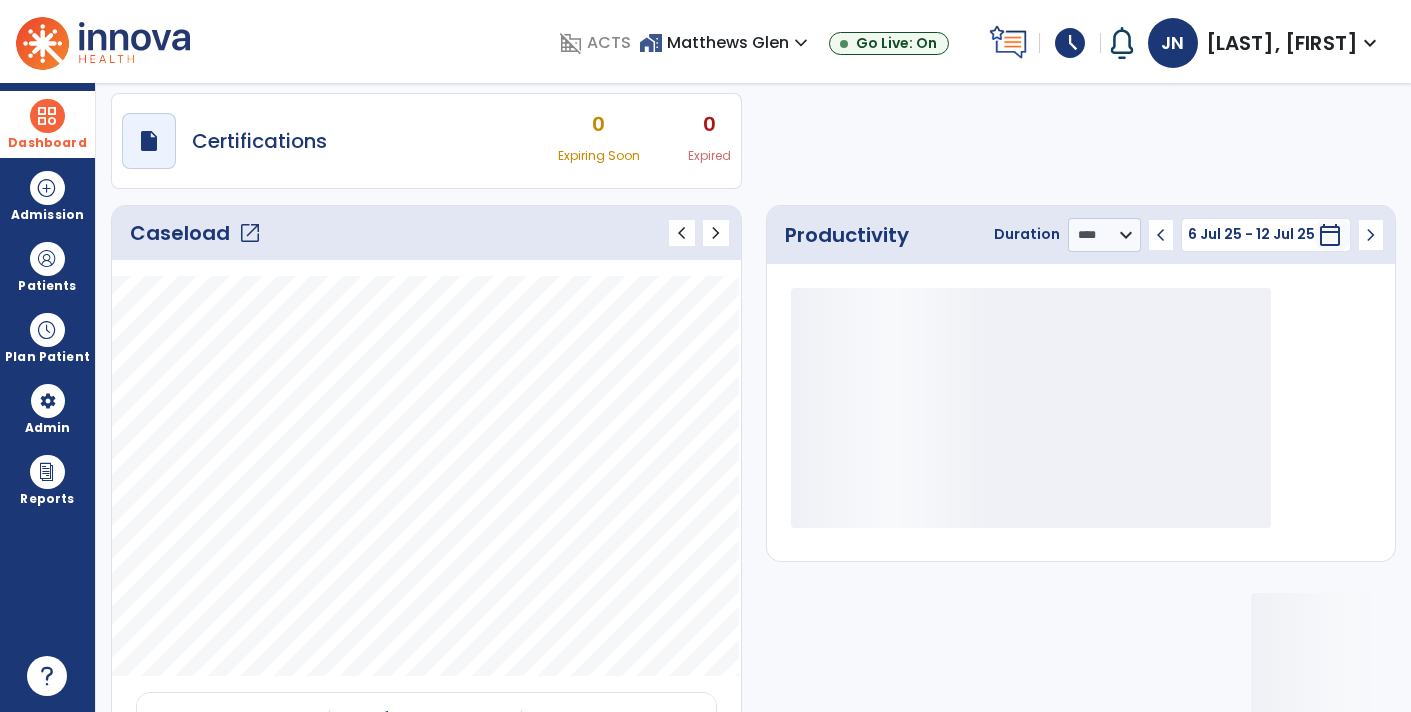 click on "open_in_new" 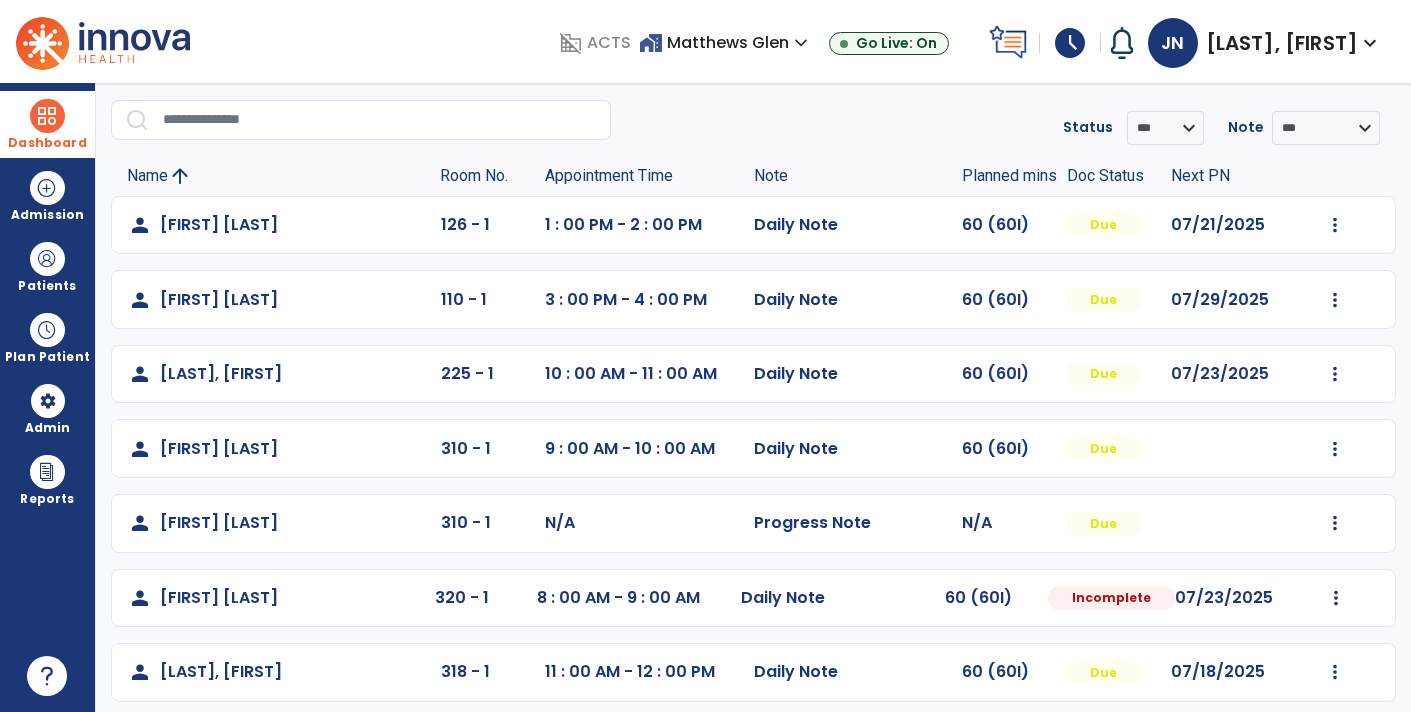 scroll, scrollTop: 60, scrollLeft: 0, axis: vertical 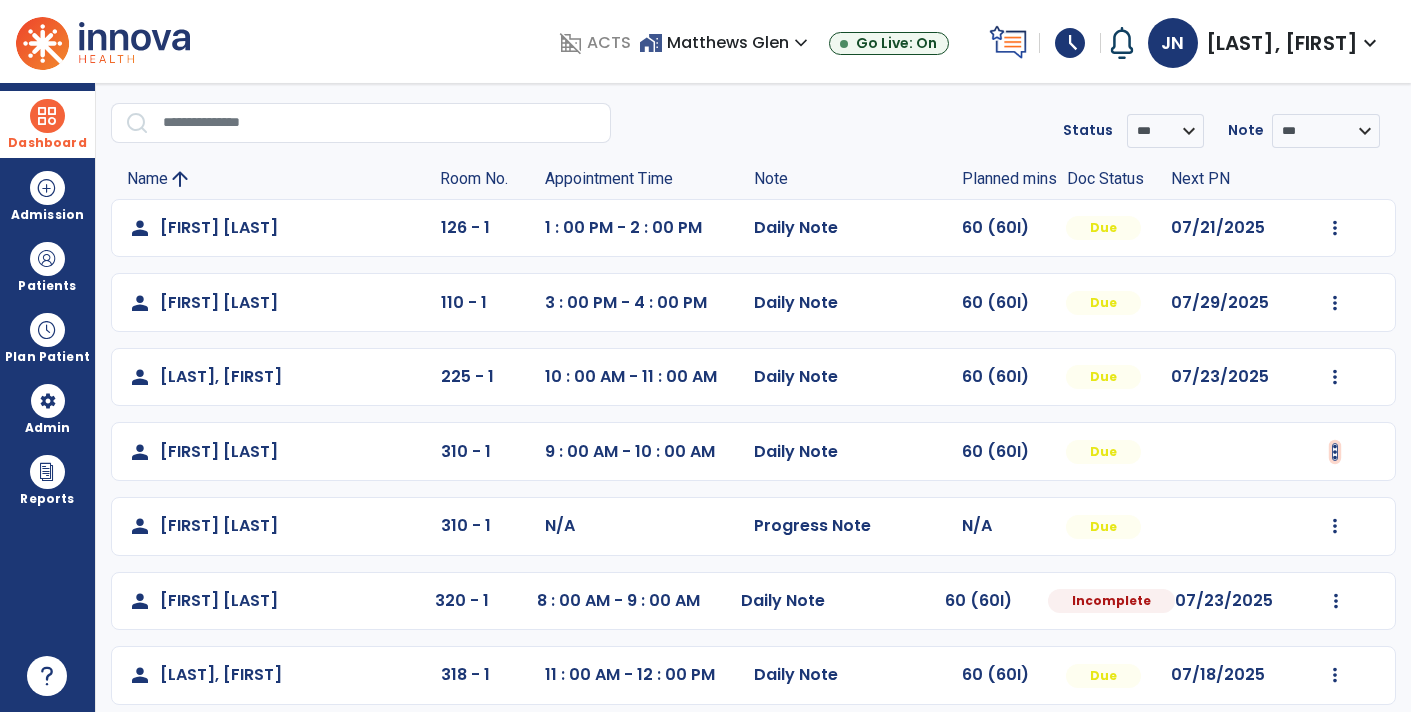 click at bounding box center [1335, 228] 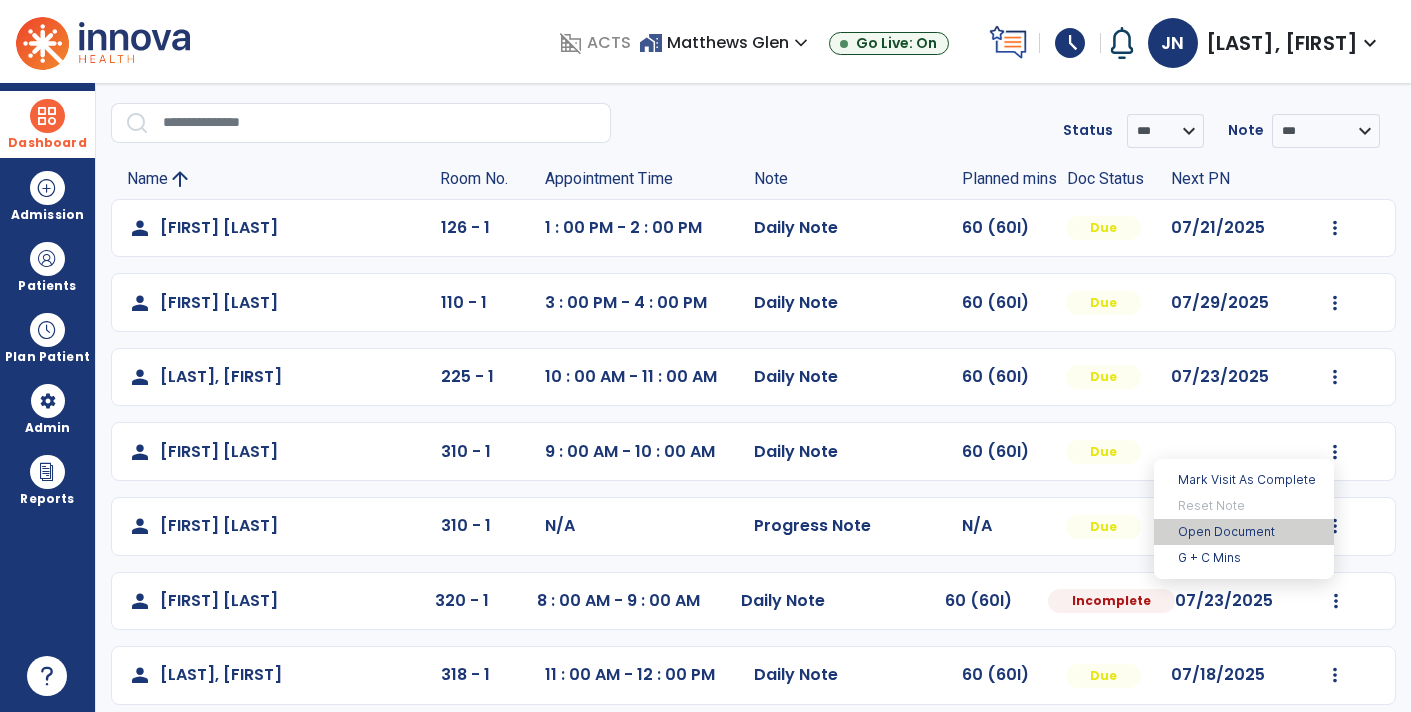 click on "Open Document" at bounding box center (1244, 532) 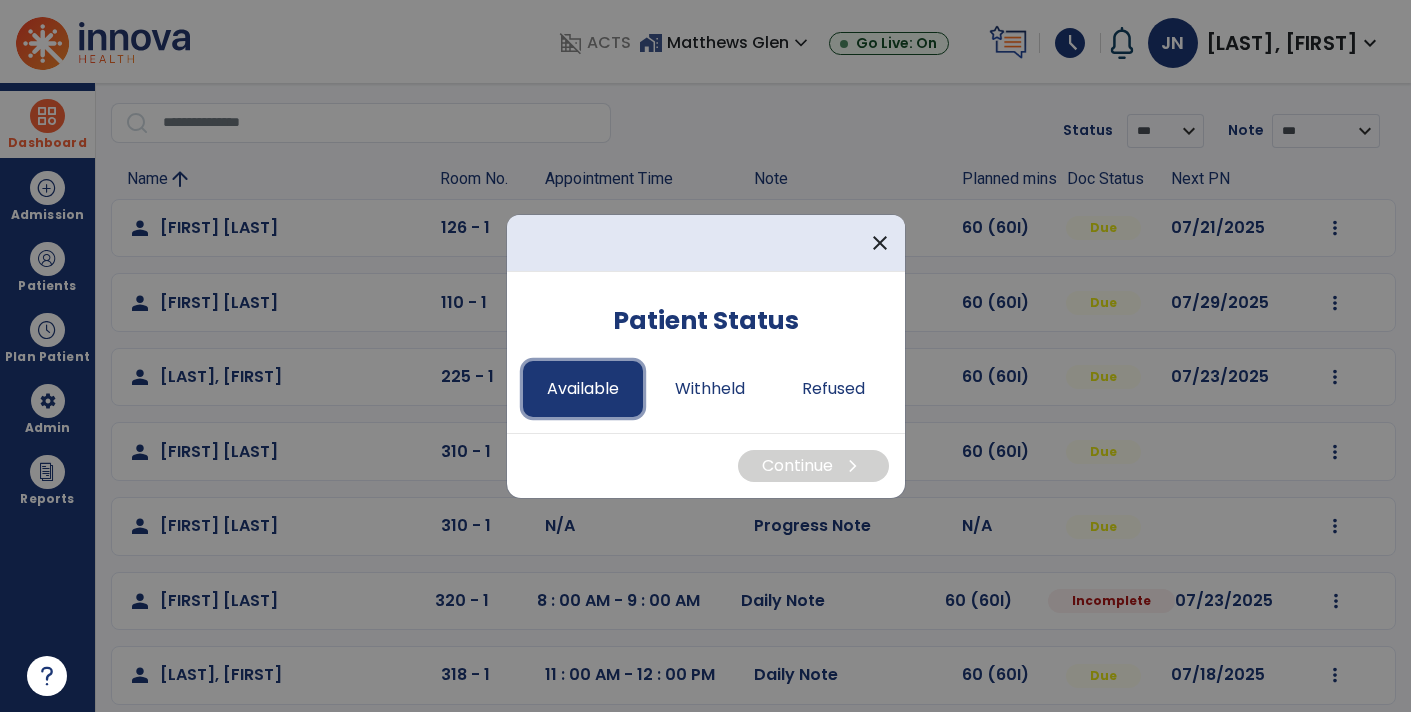 click on "Available" at bounding box center [583, 389] 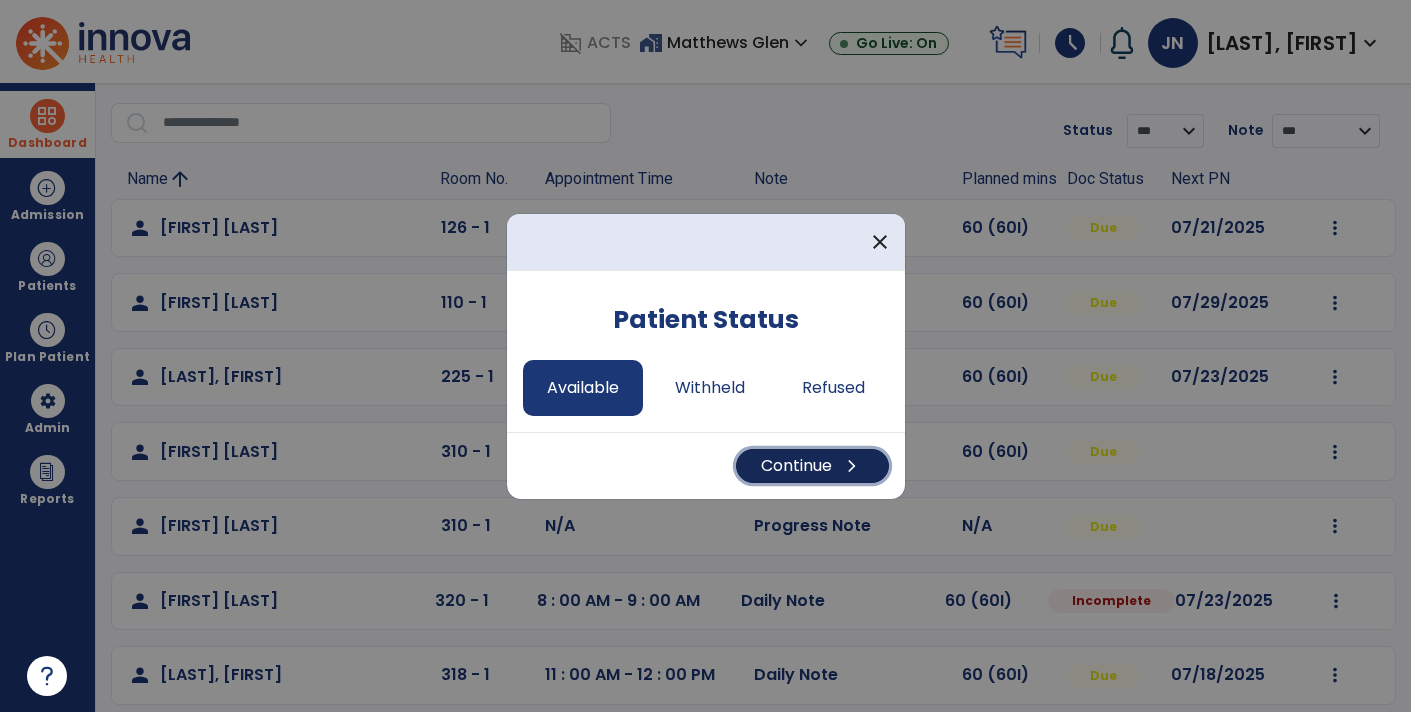 click on "Continue   chevron_right" at bounding box center (812, 466) 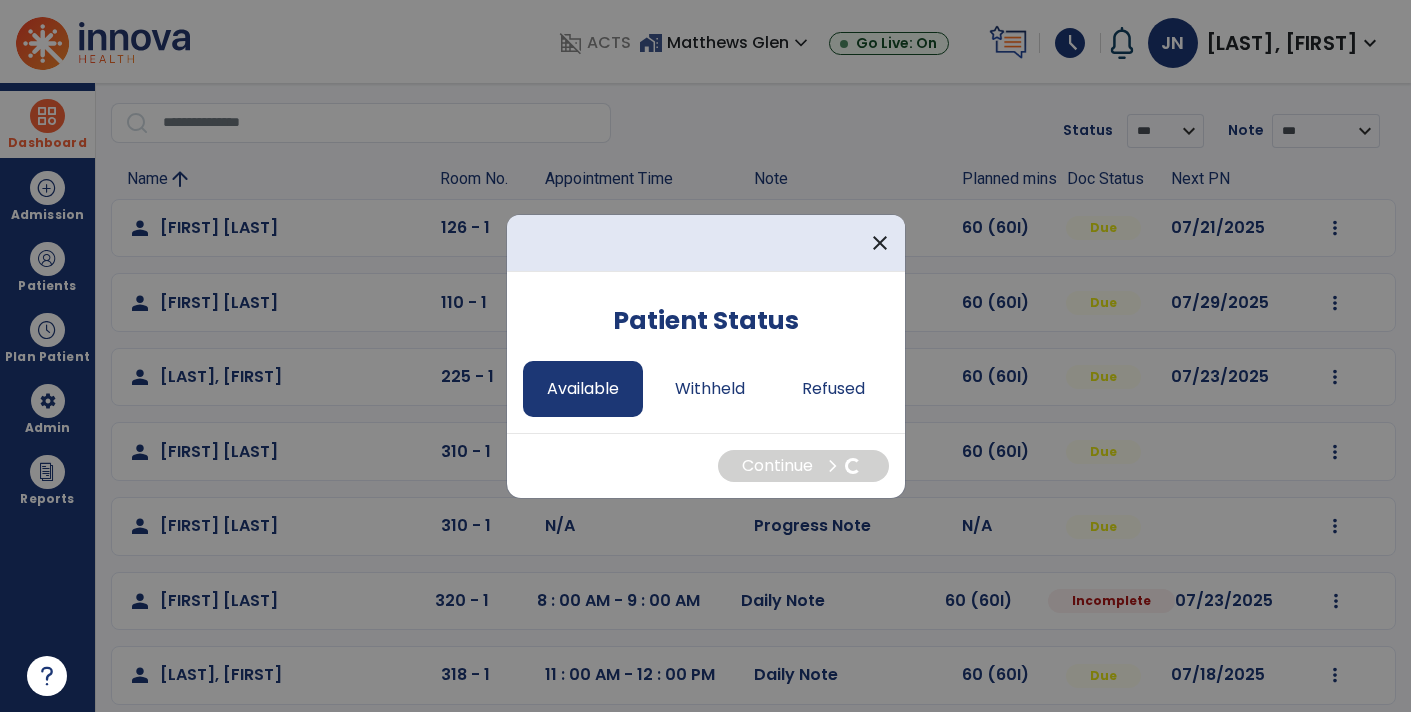 select on "*" 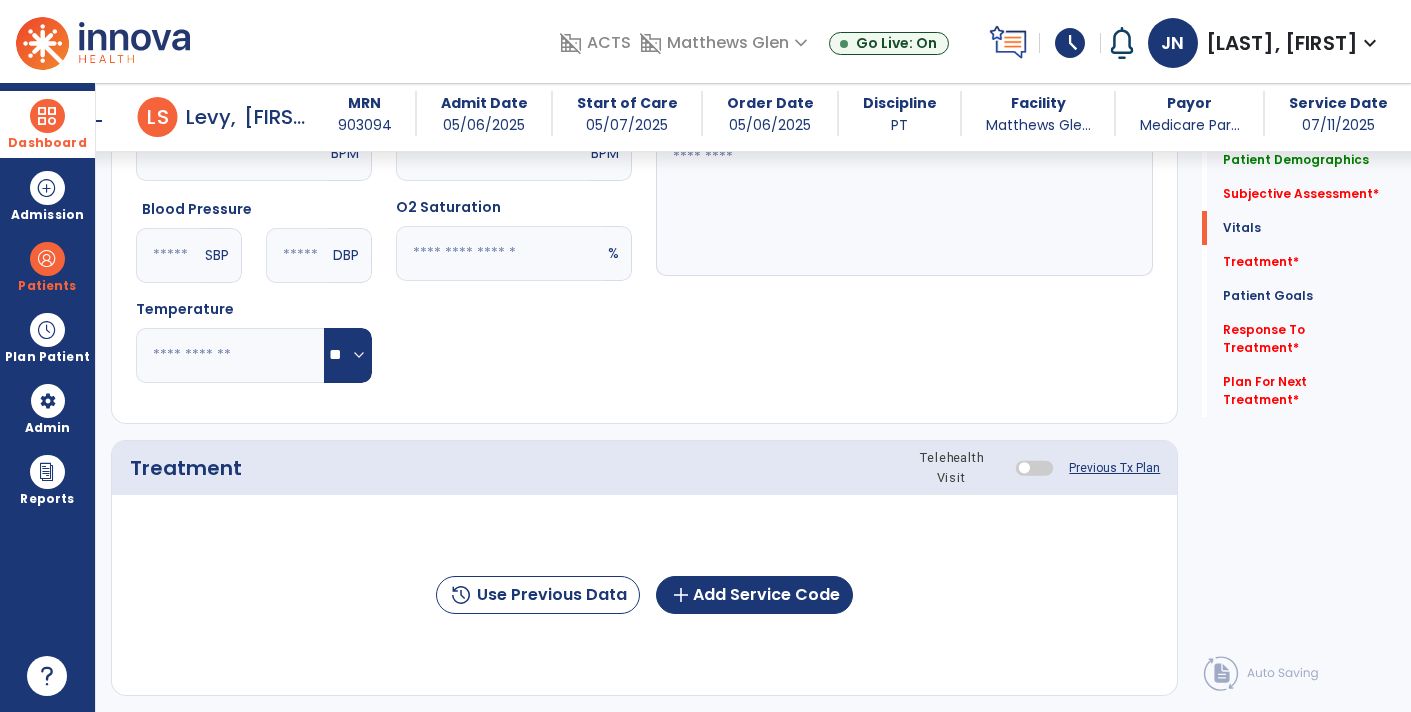 click on "history  Use Previous Data  add  Add Service Code" 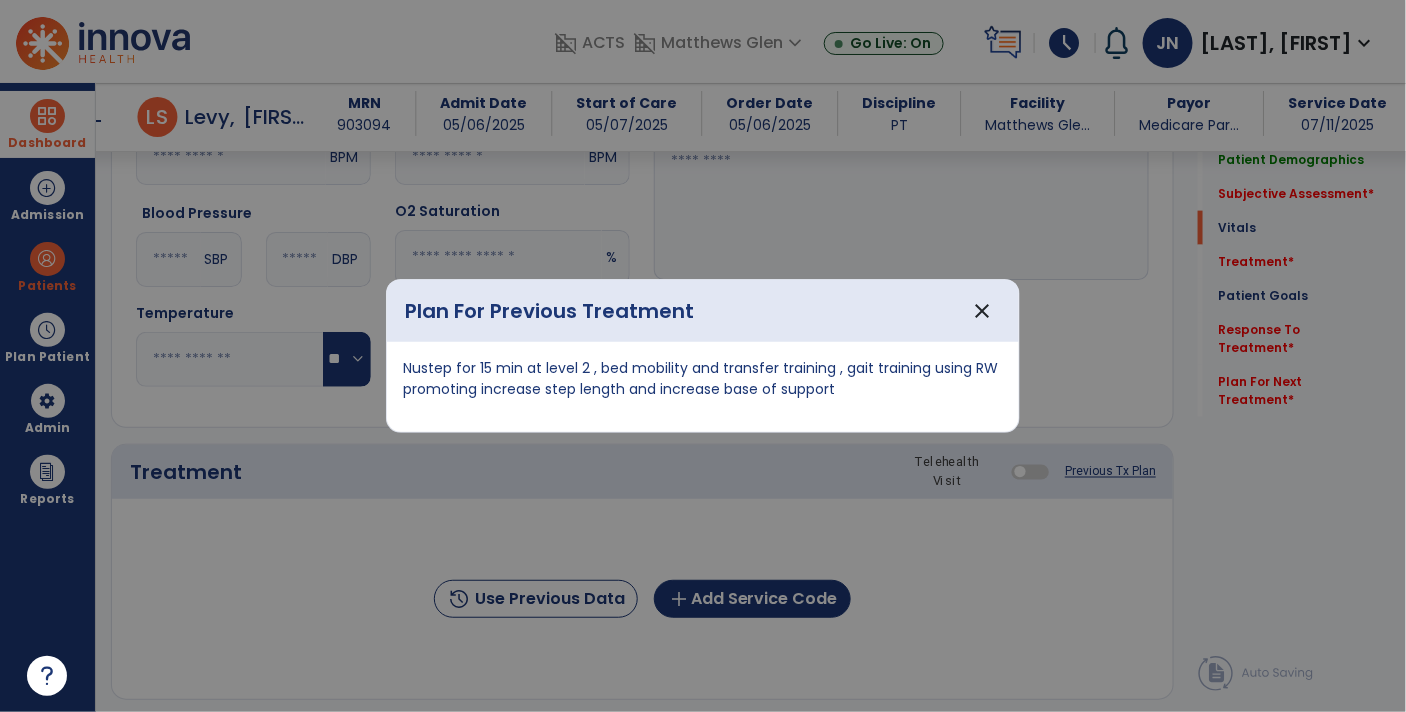 scroll, scrollTop: 809, scrollLeft: 0, axis: vertical 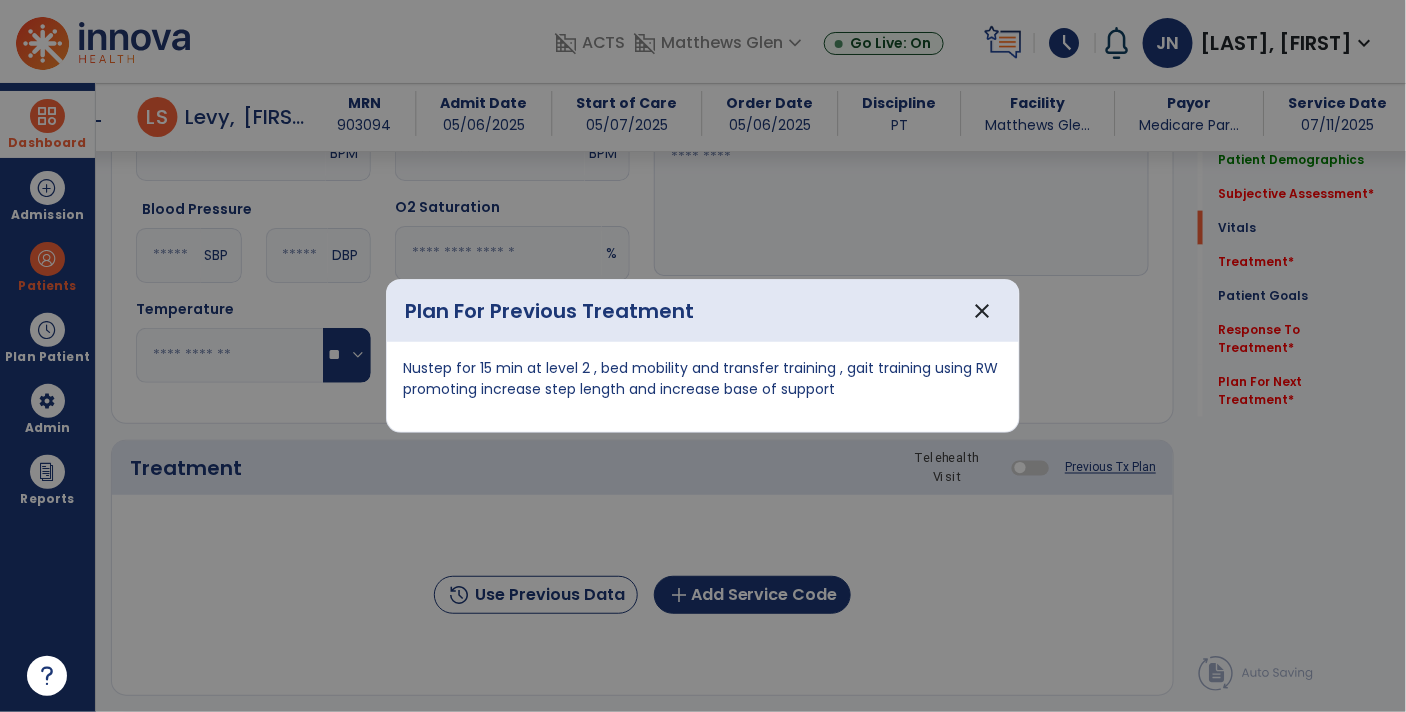 click on "Plan For Previous Treatment  close" at bounding box center (703, 311) 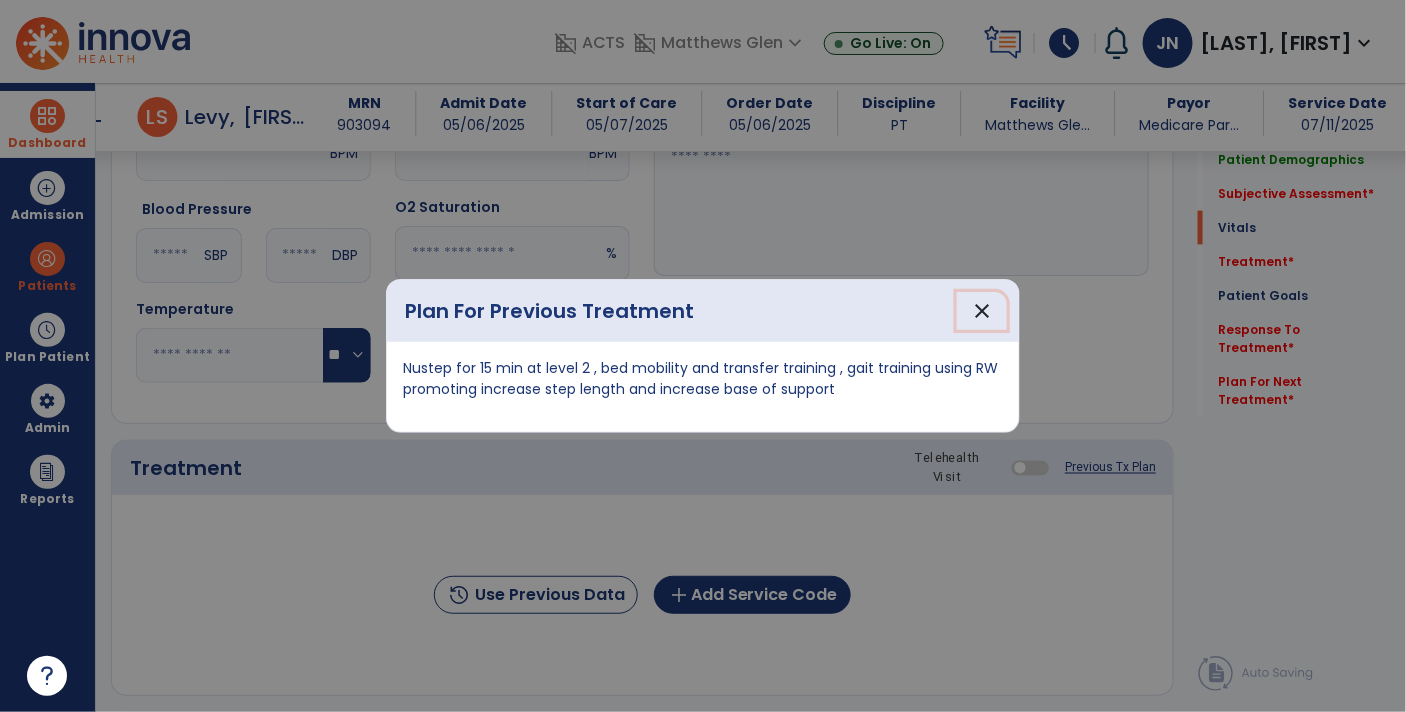 click on "close" at bounding box center [982, 311] 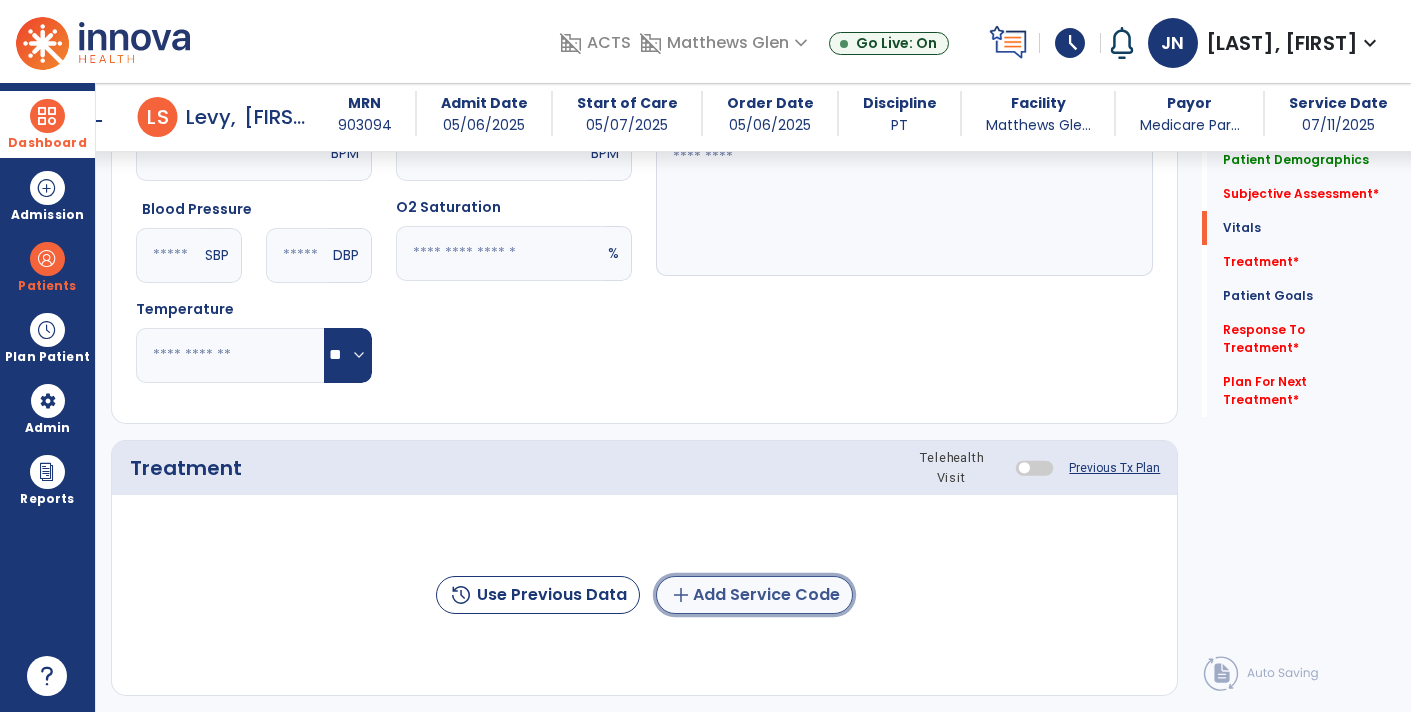 click on "add  Add Service Code" 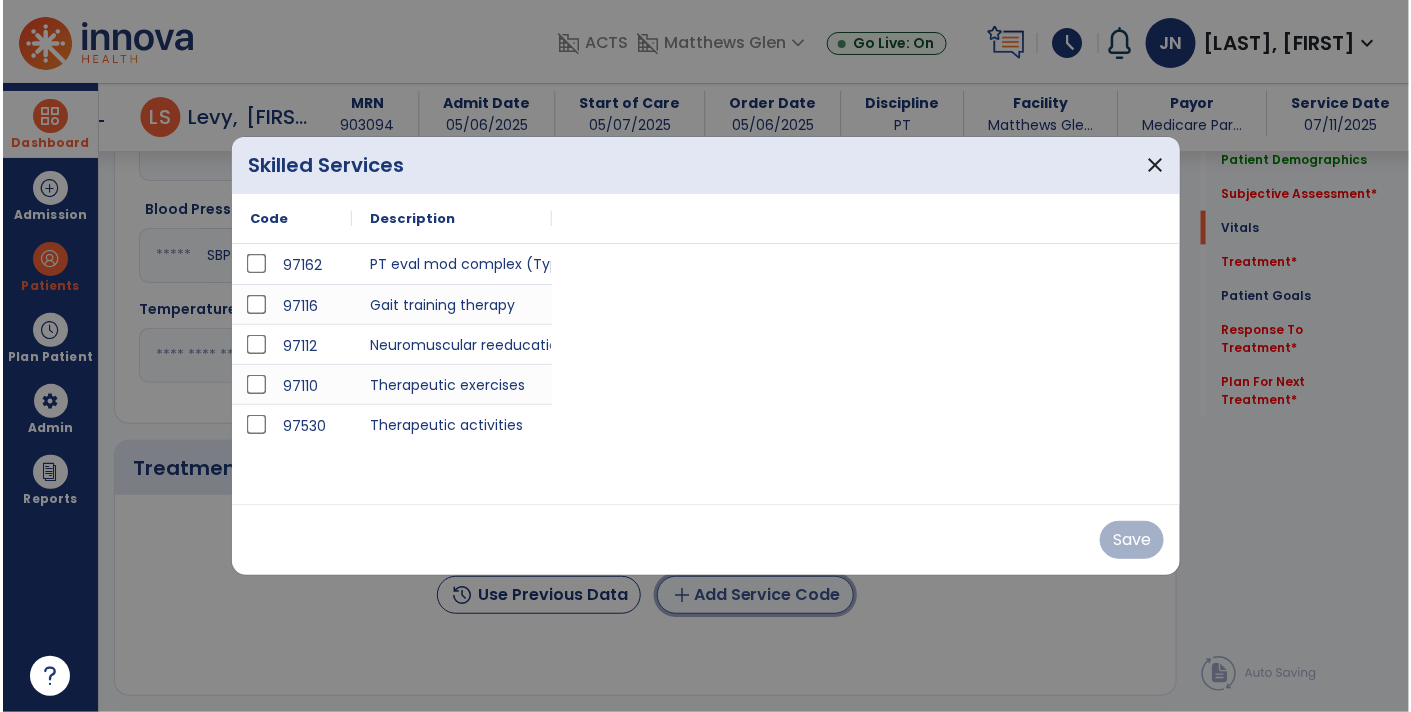 scroll, scrollTop: 809, scrollLeft: 0, axis: vertical 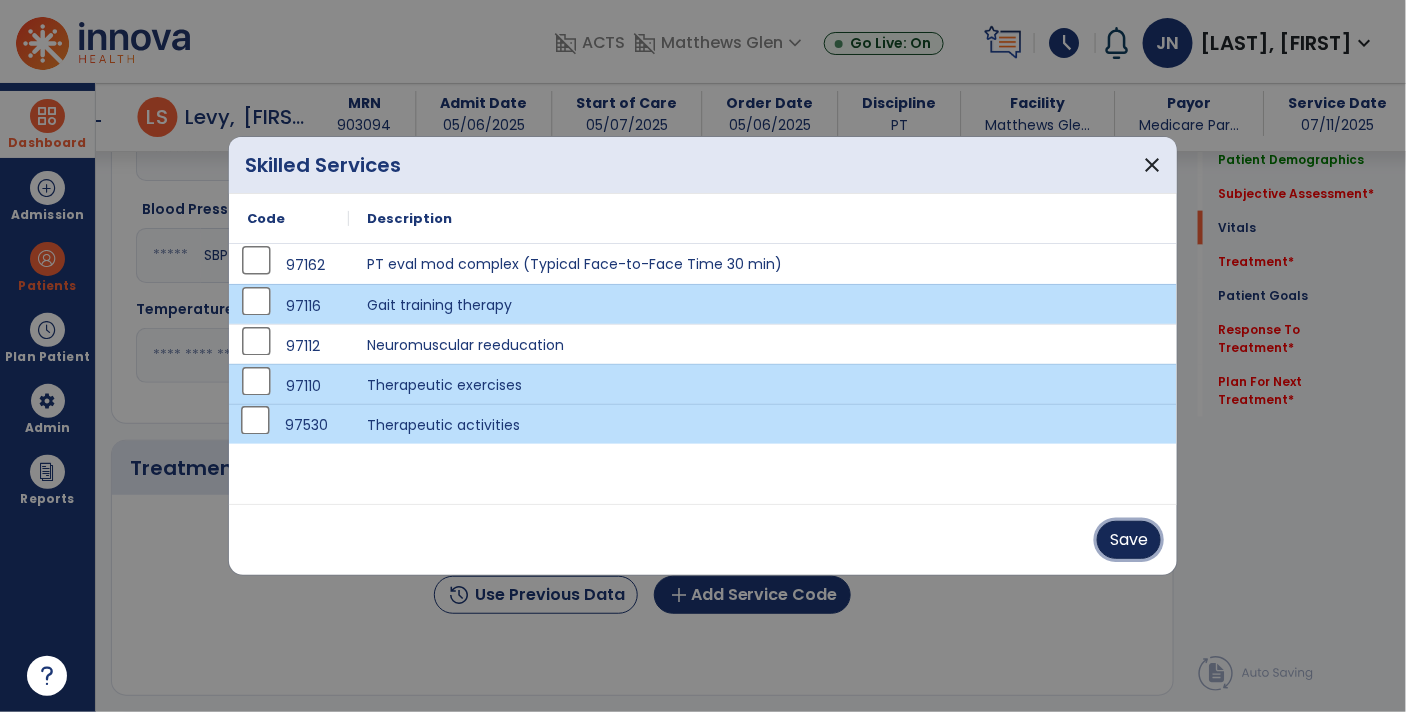 click on "Save" at bounding box center [1129, 540] 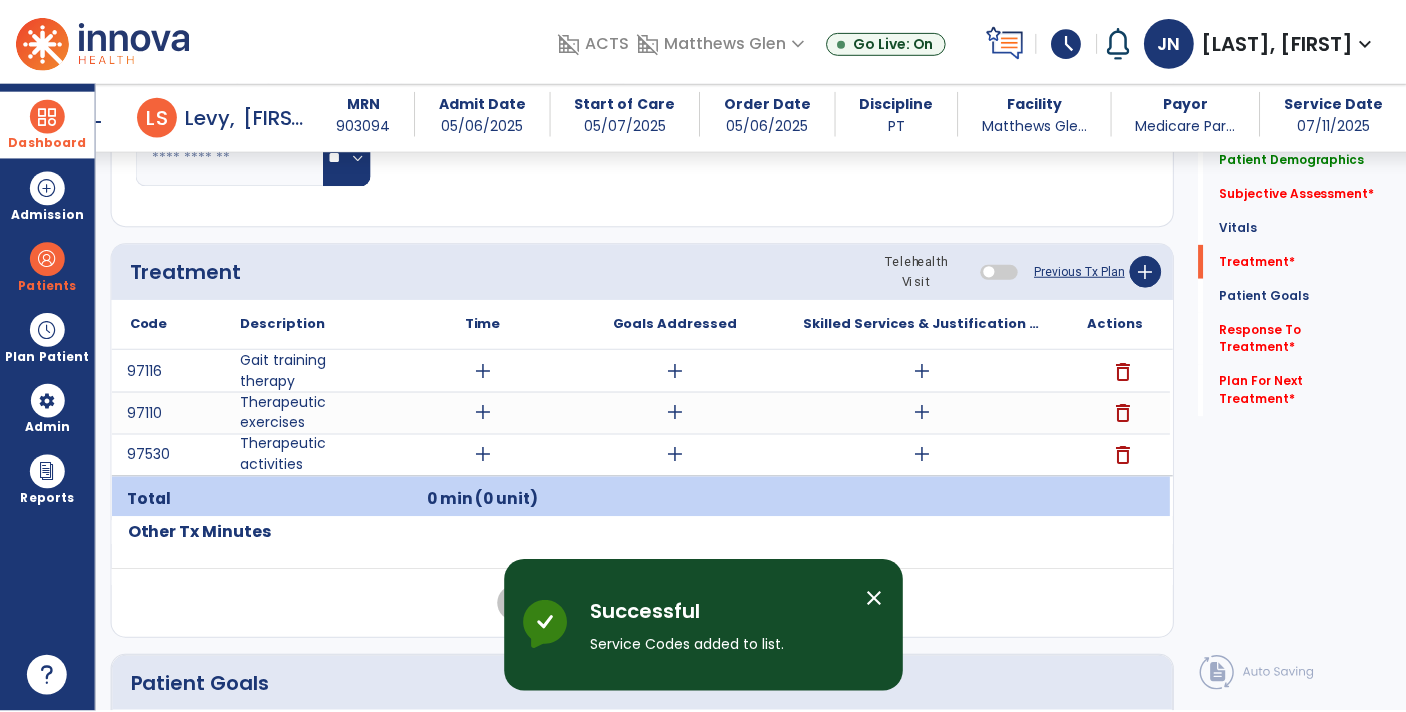 scroll, scrollTop: 1013, scrollLeft: 0, axis: vertical 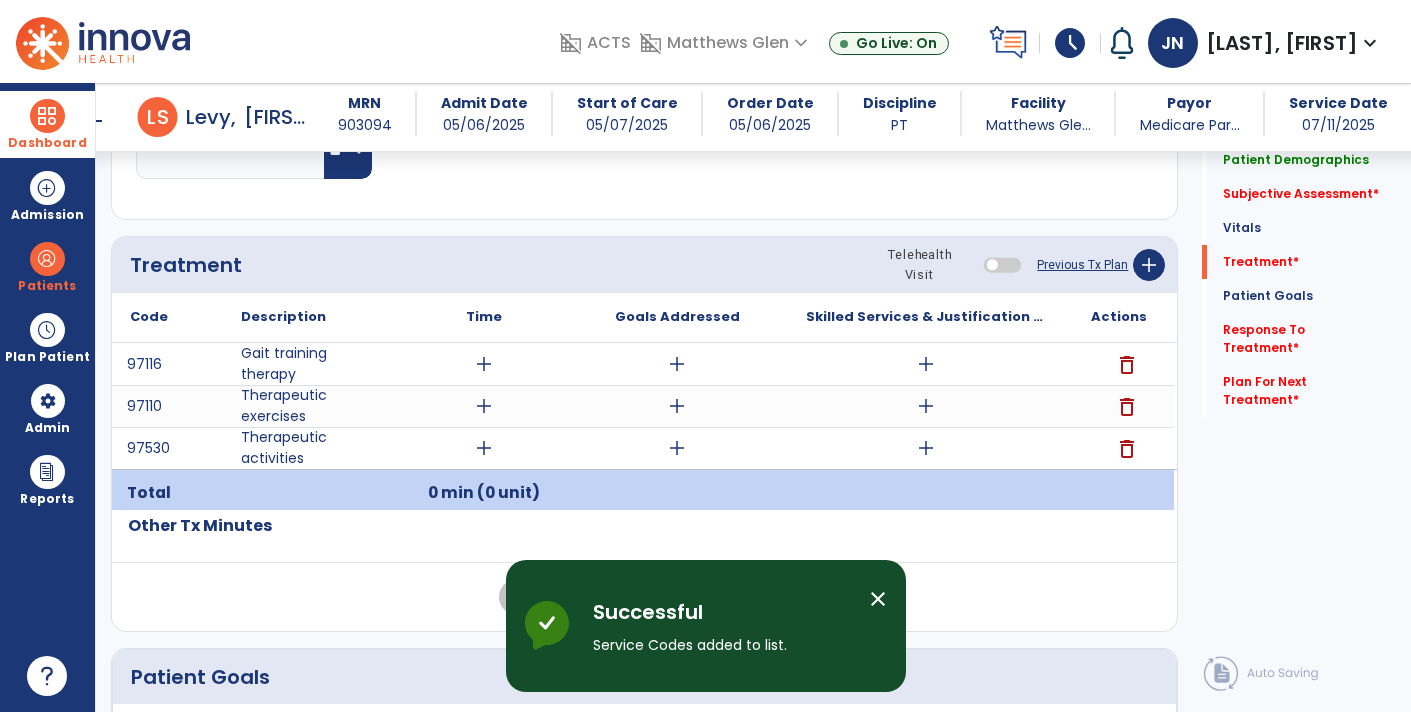 click on "add" at bounding box center [926, 406] 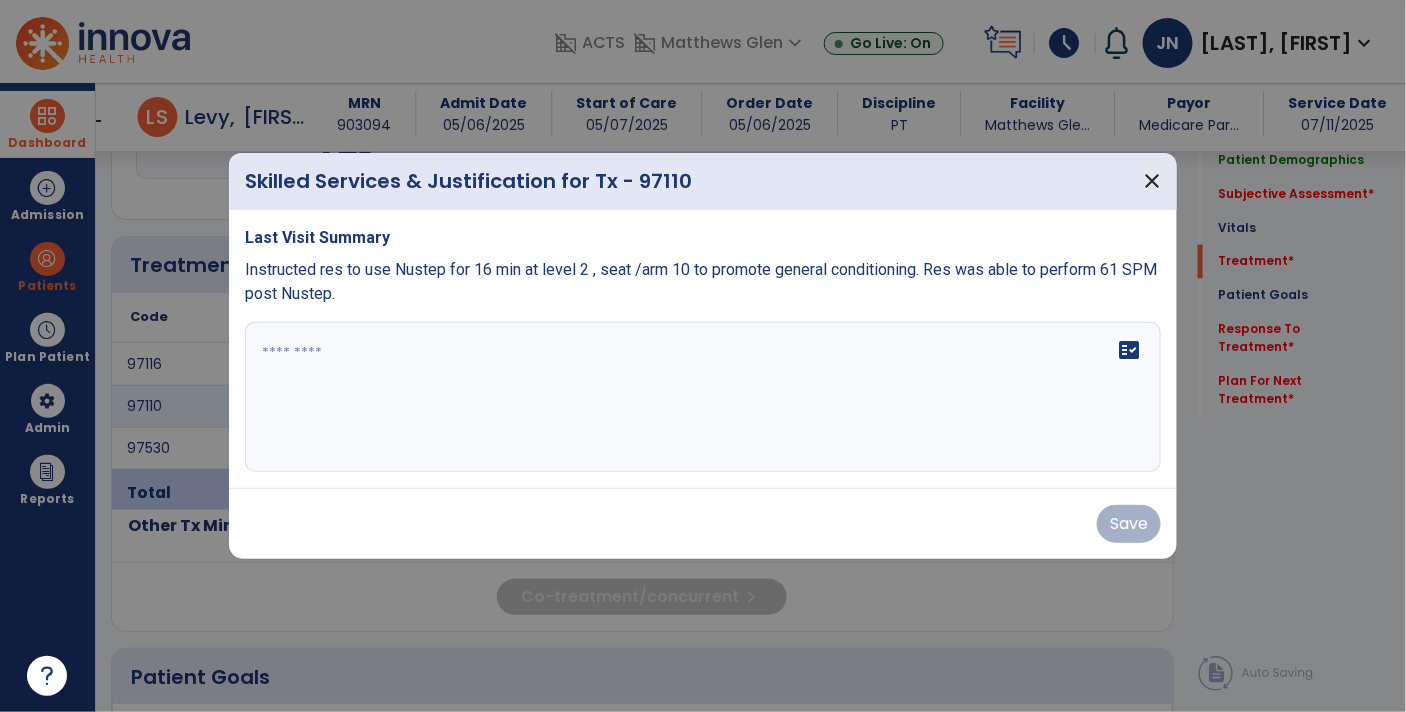 scroll, scrollTop: 1013, scrollLeft: 0, axis: vertical 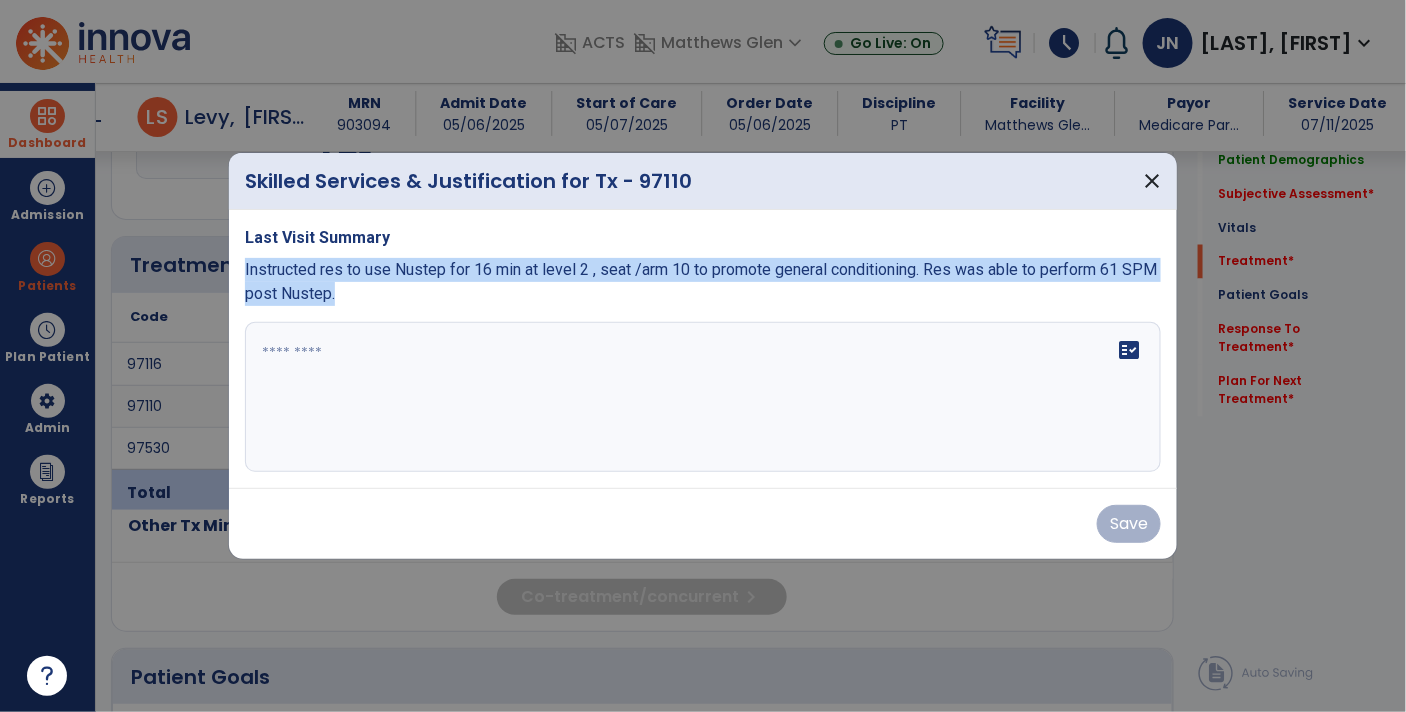 copy on "Instructed res to use Nustep for 16 min at level 2 , seat /arm 10 to promote general conditioning. Res was able to perform 61 SPM post Nustep." 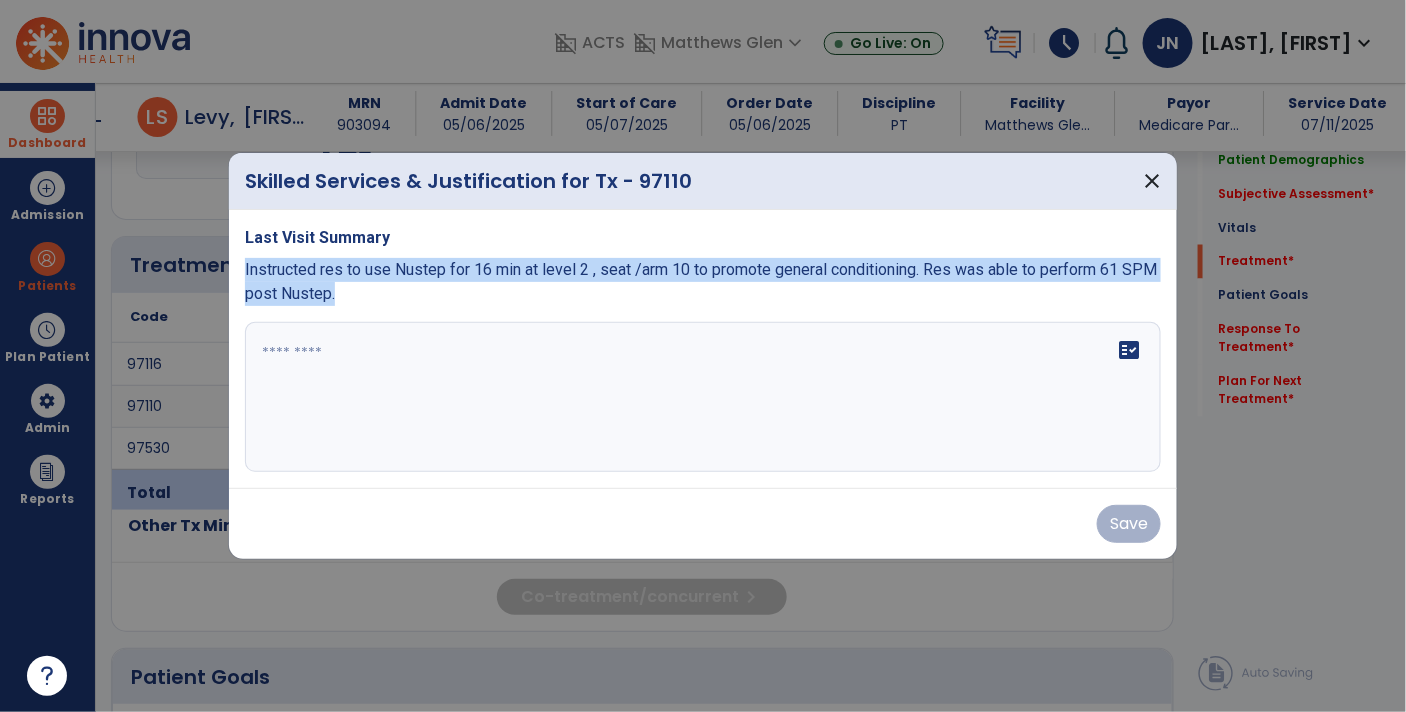 click at bounding box center (703, 397) 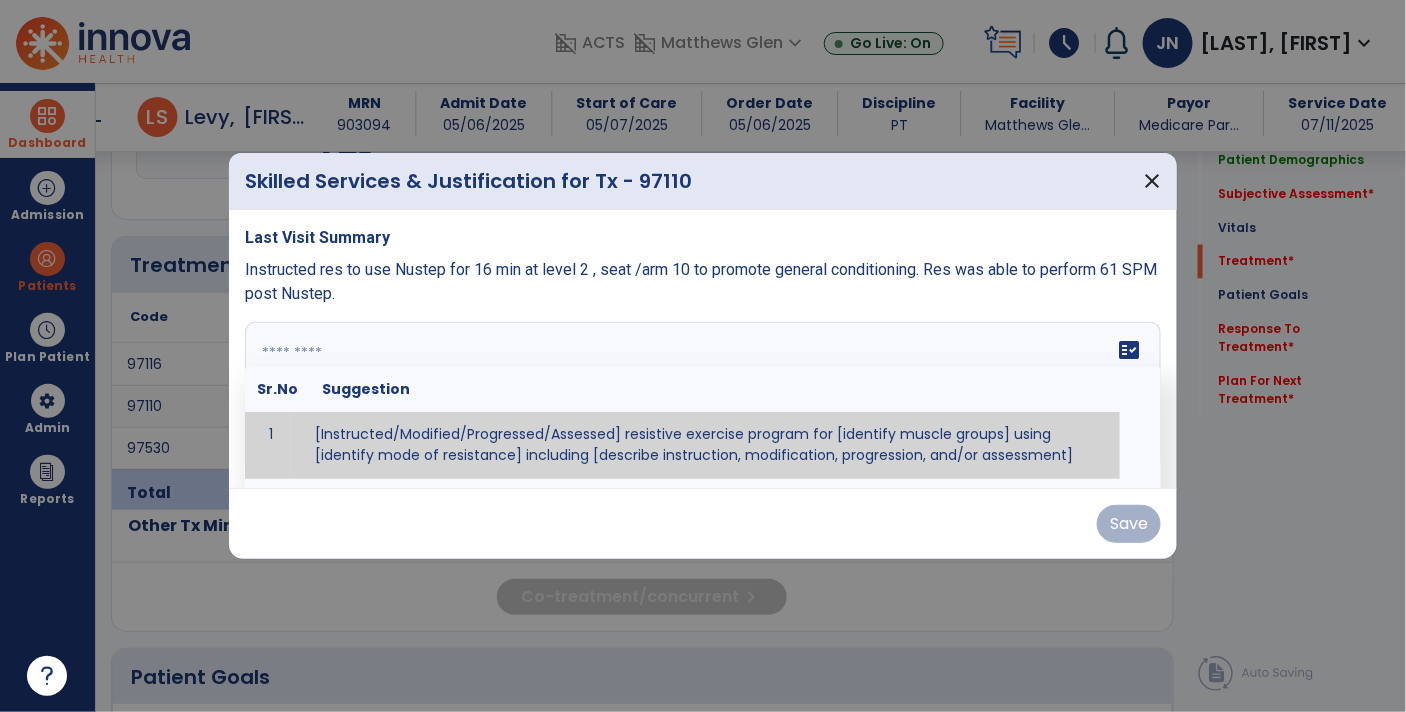 click at bounding box center [701, 397] 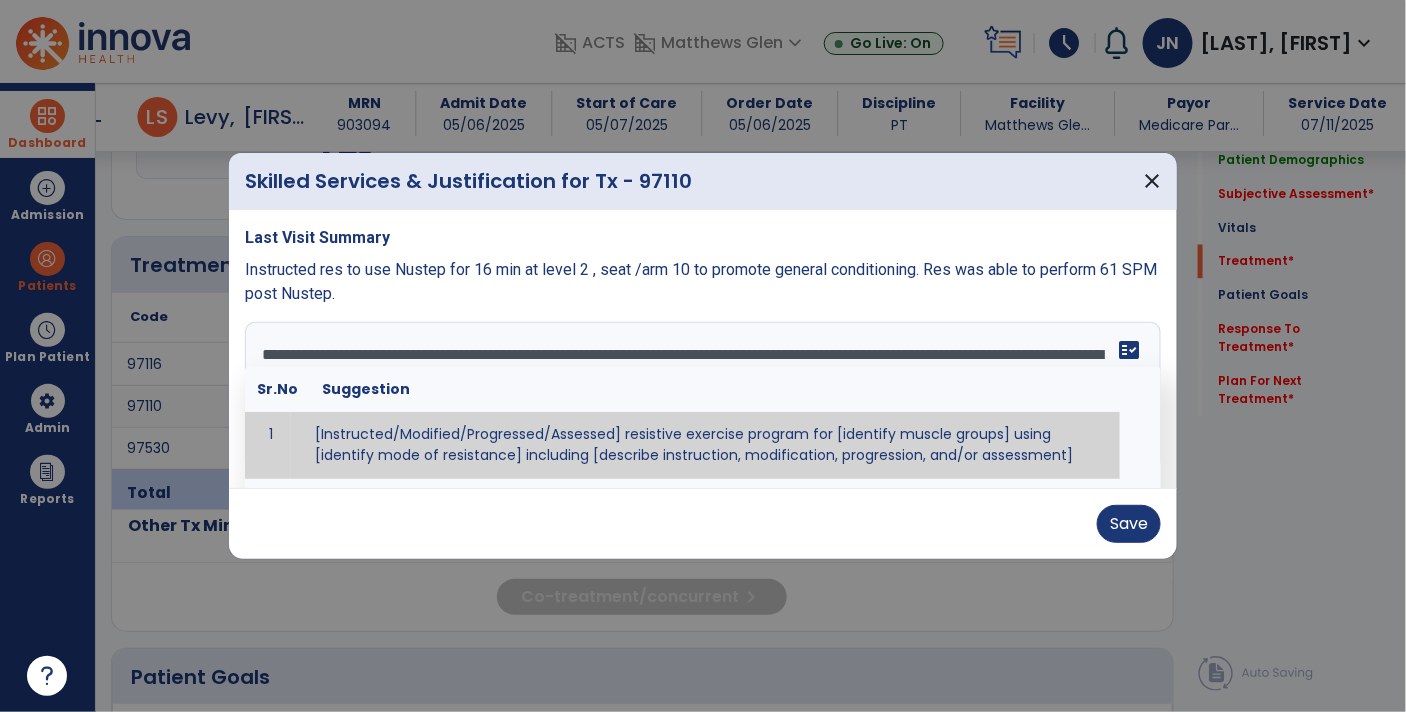 click at bounding box center [703, 356] 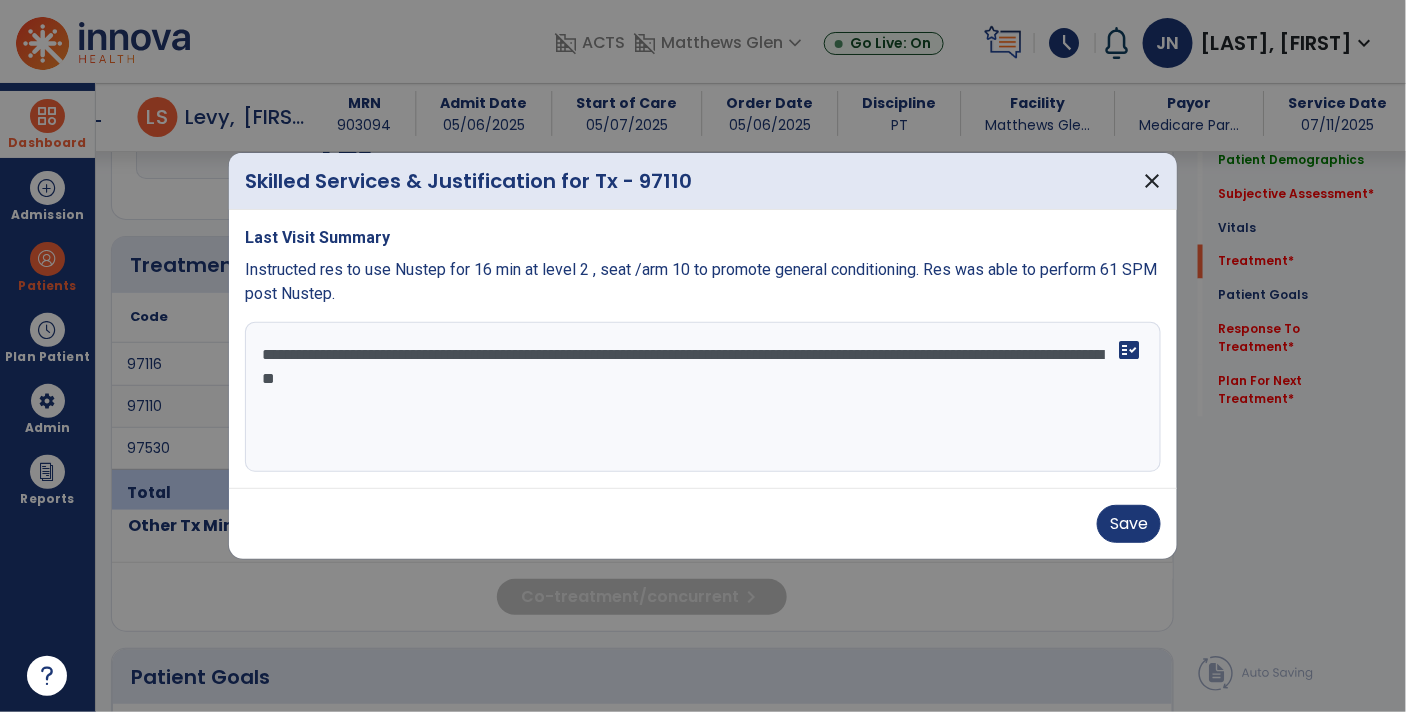 click on "**********" at bounding box center [703, 397] 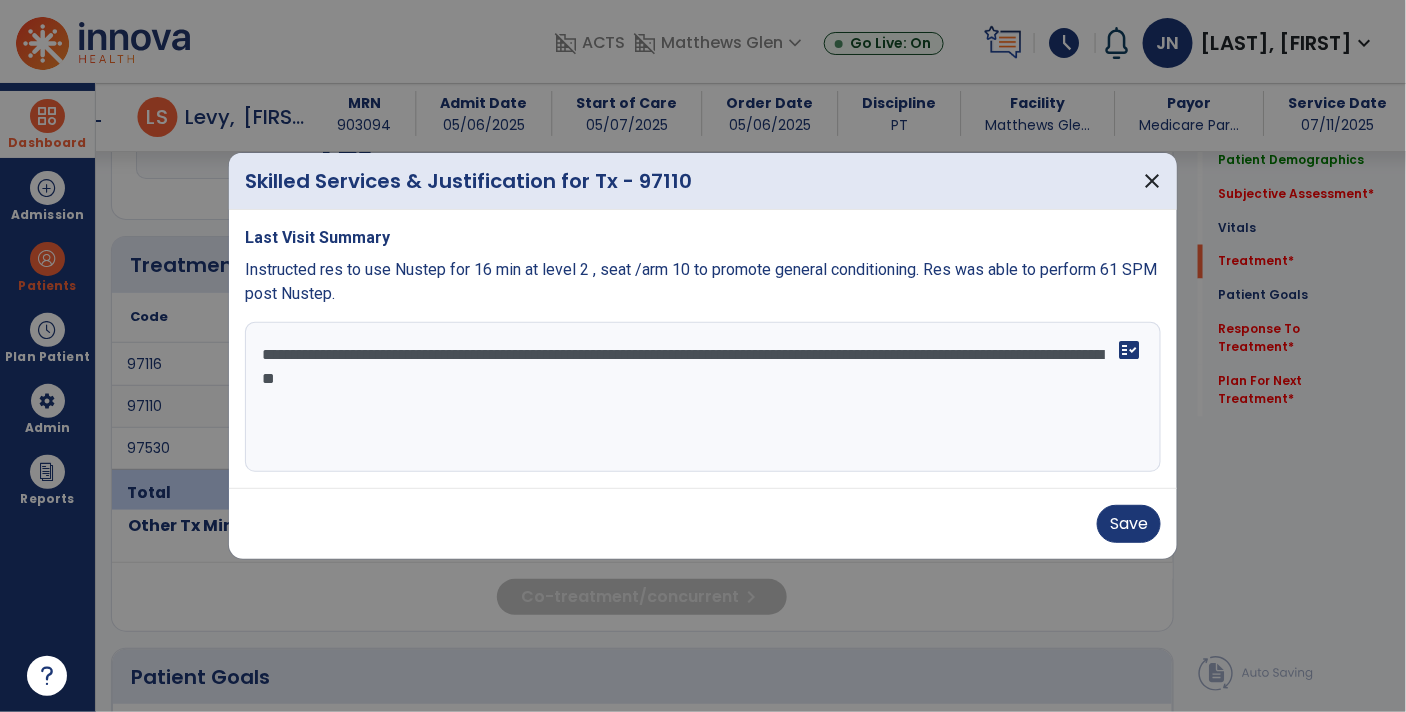 click on "**********" at bounding box center (703, 397) 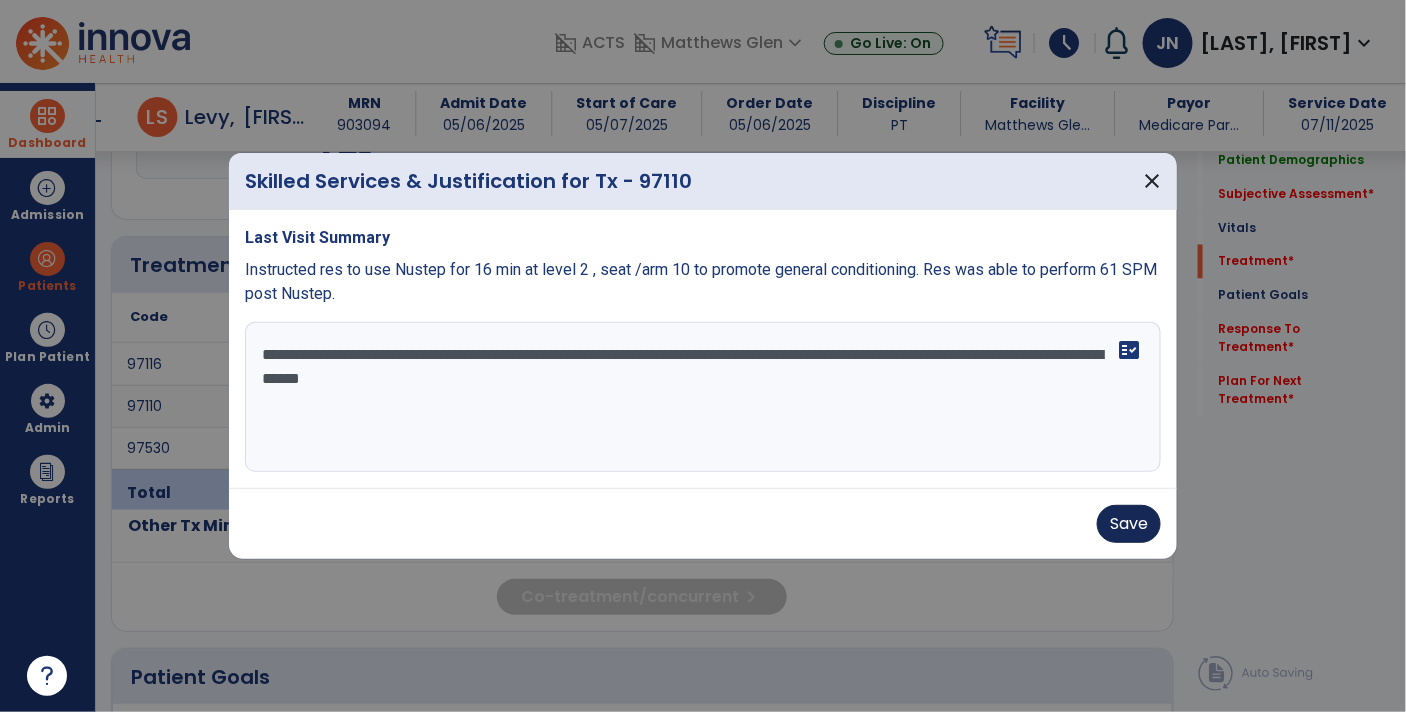 type on "**********" 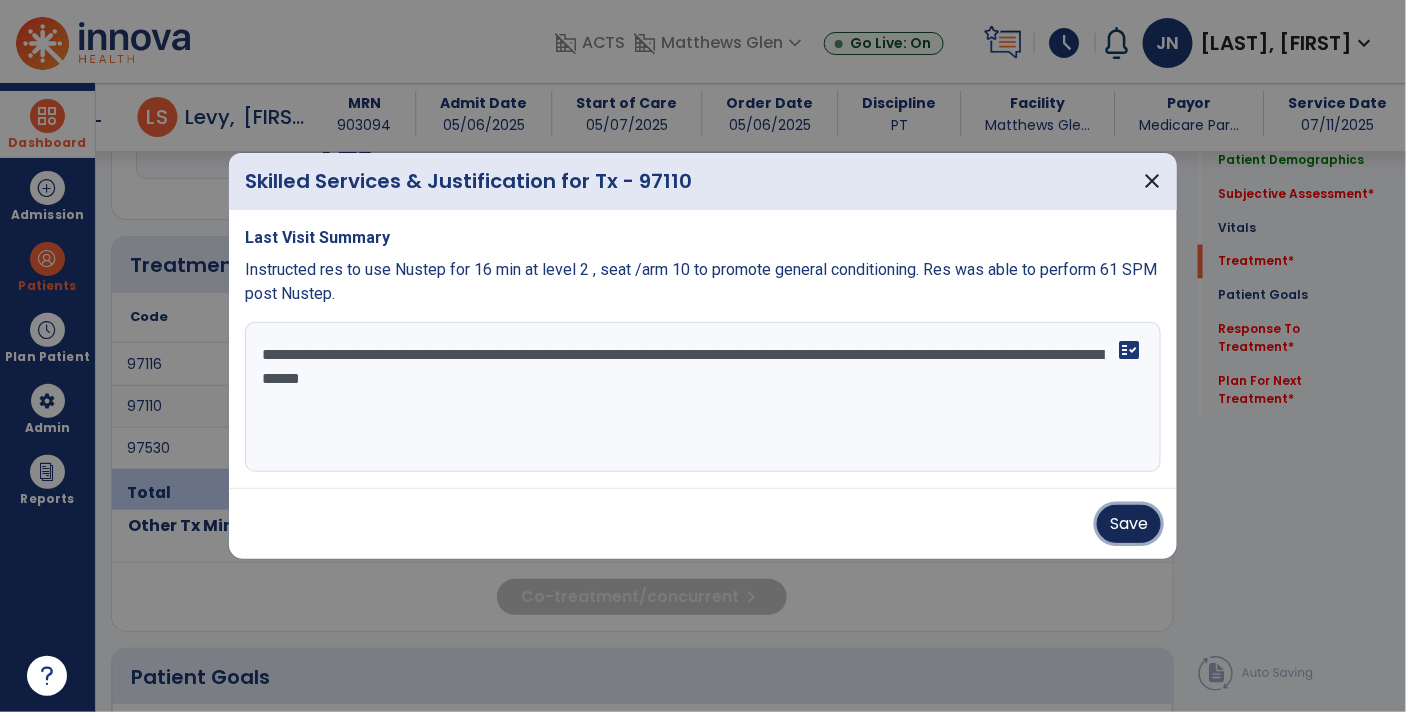 click on "Save" at bounding box center (1129, 524) 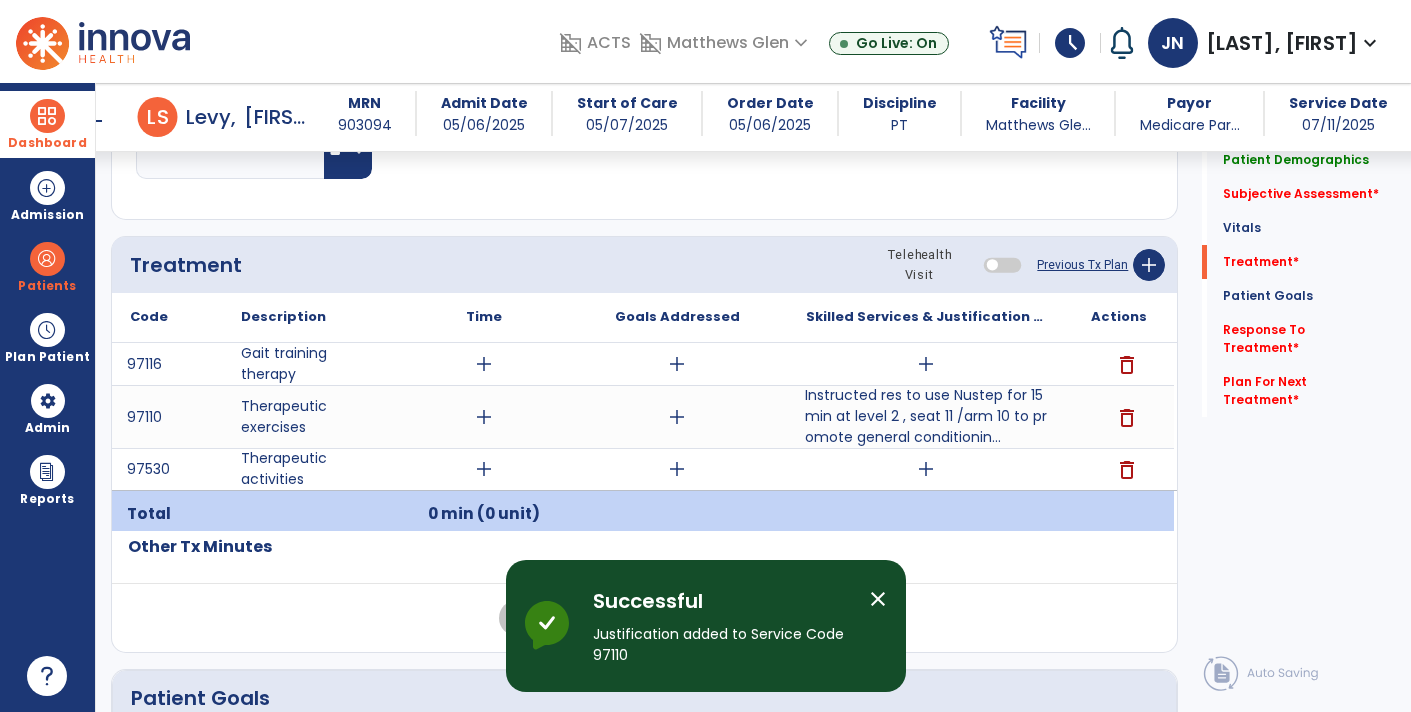 click at bounding box center (926, 514) 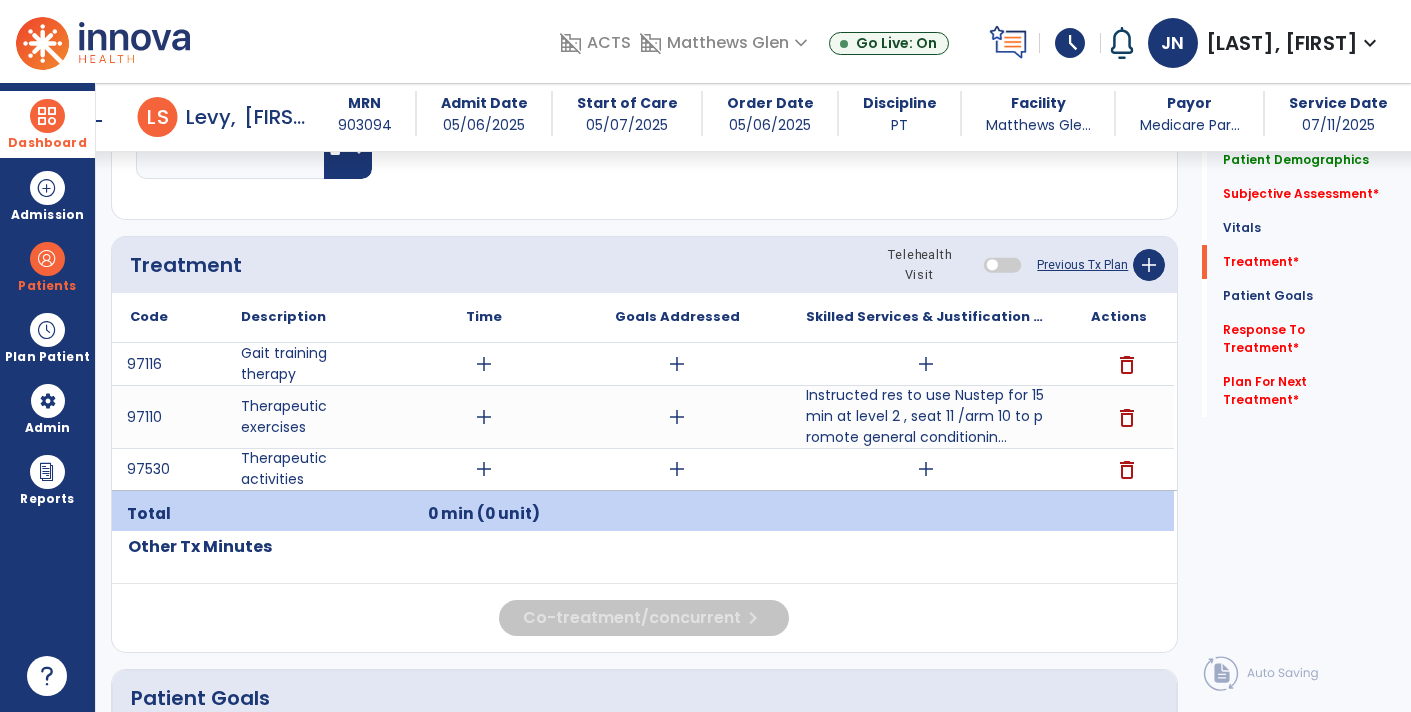 click on "add" at bounding box center [926, 469] 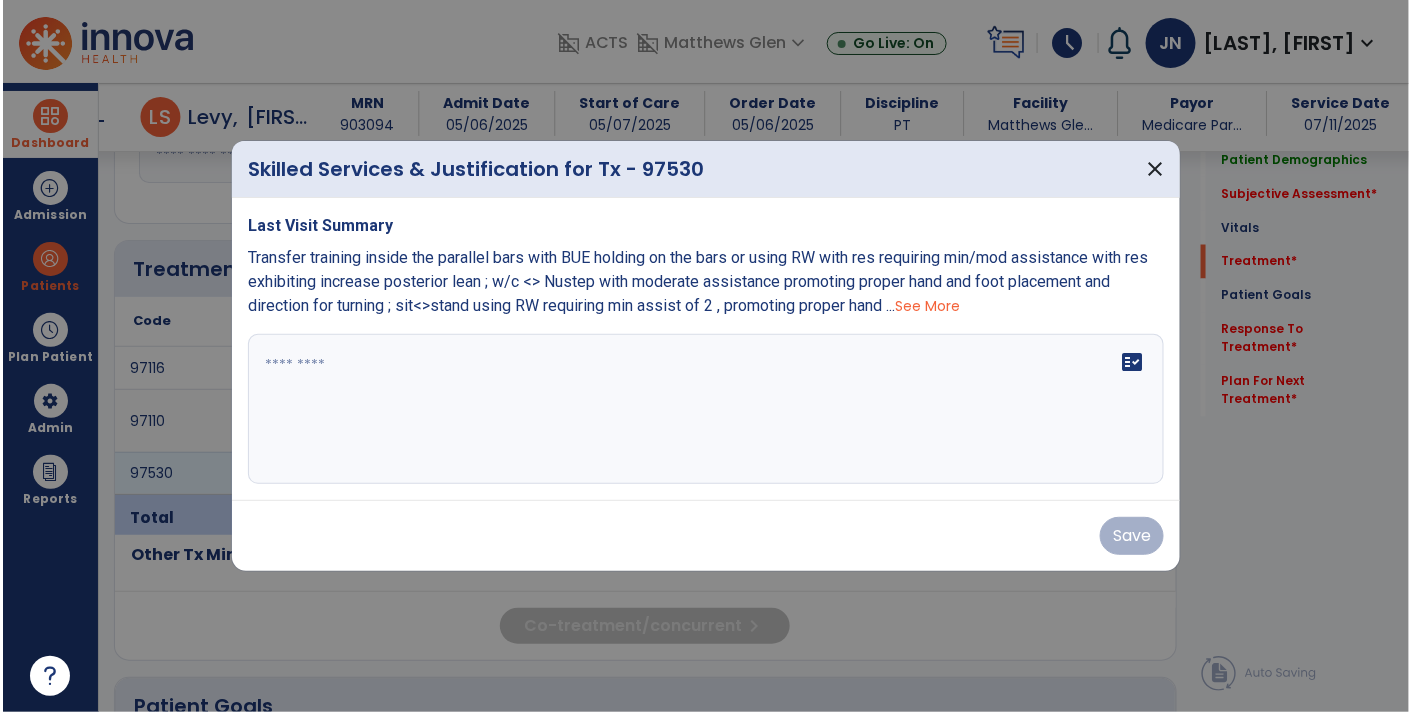 scroll, scrollTop: 1013, scrollLeft: 0, axis: vertical 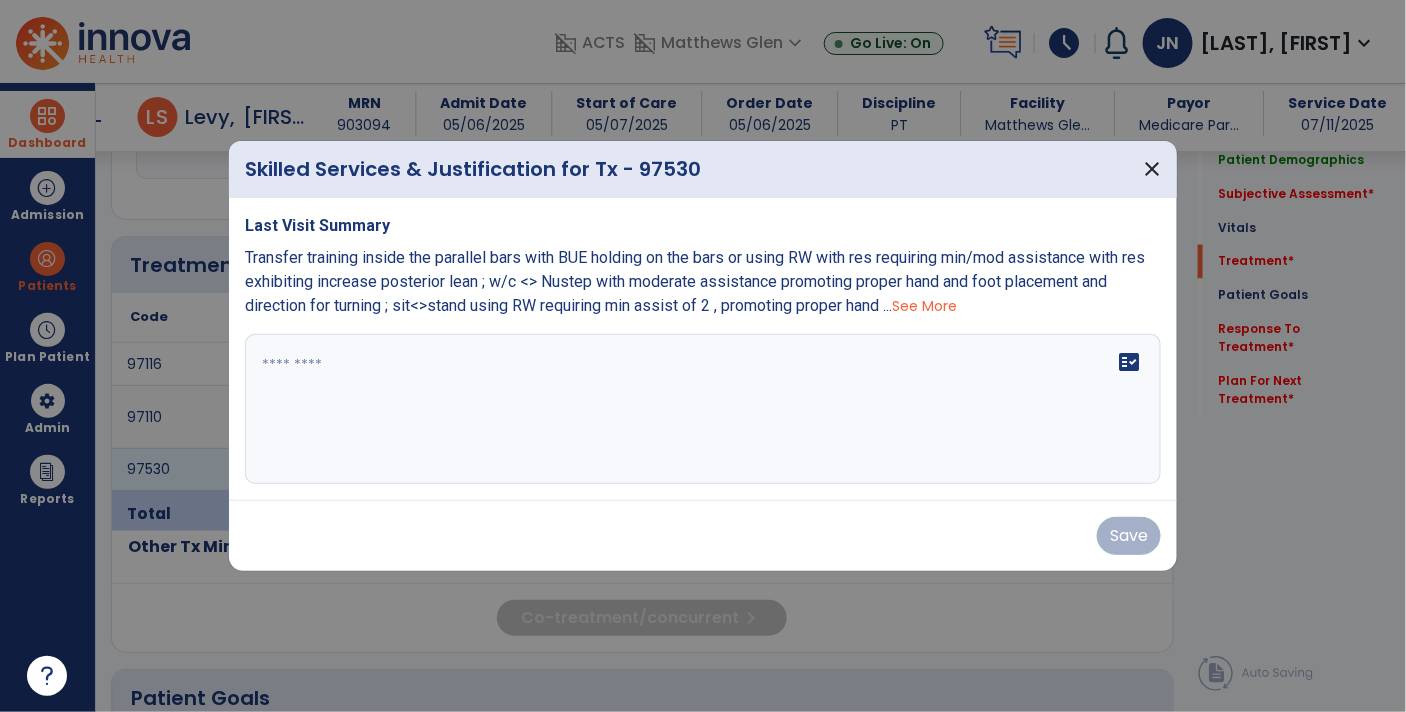 click on "fact_check" at bounding box center [703, 409] 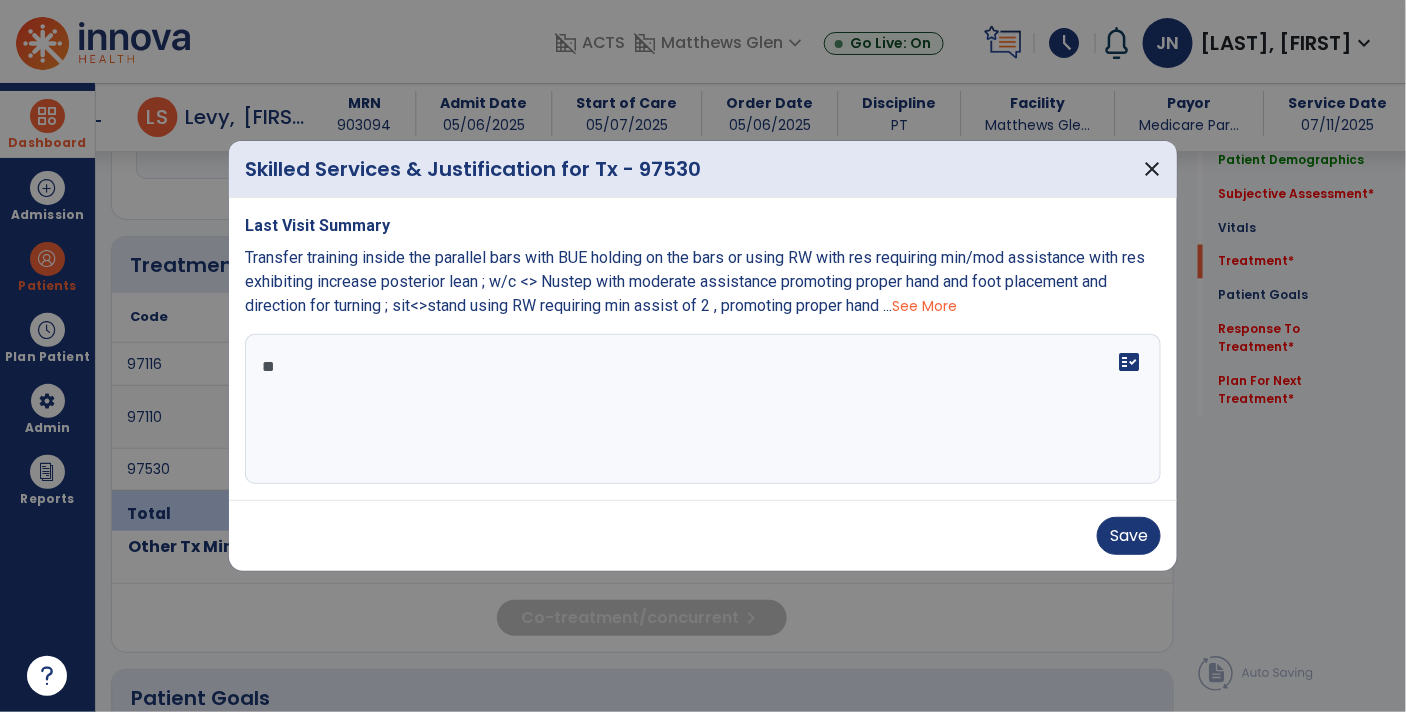 type on "*" 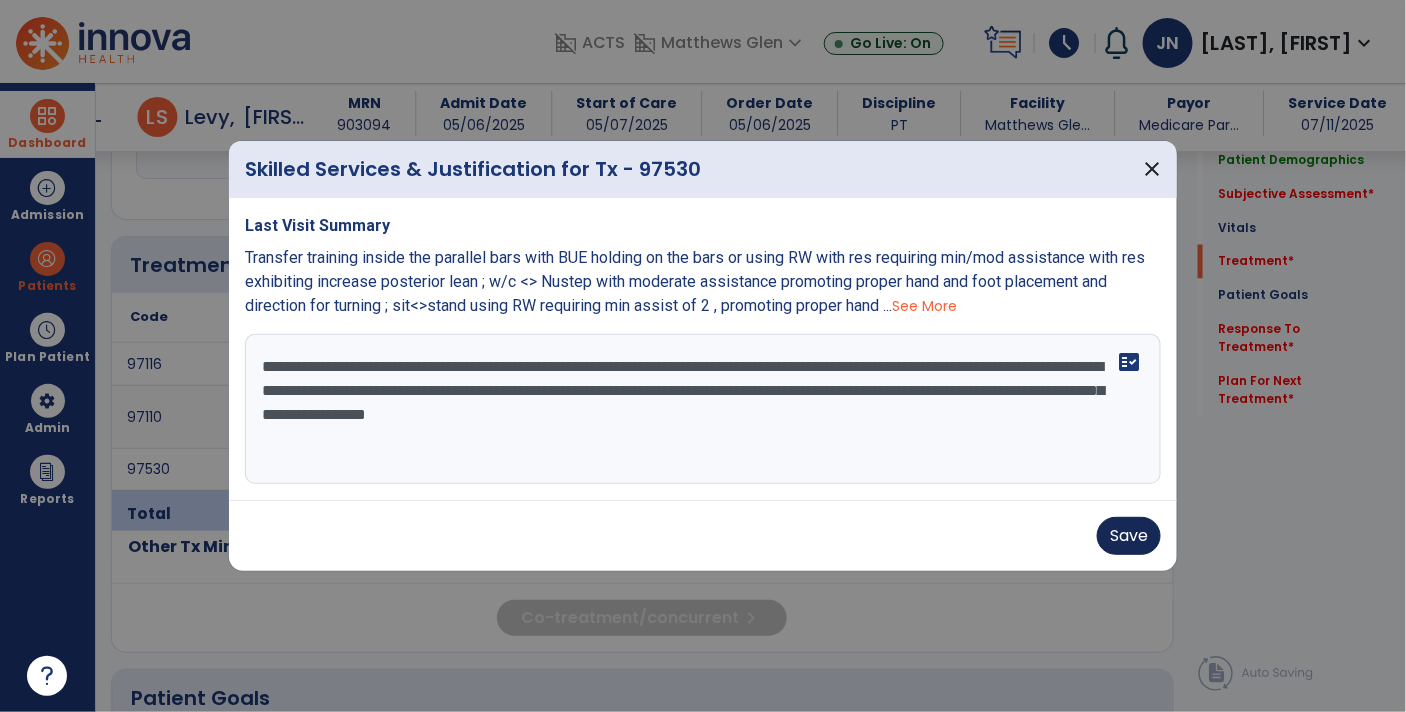 type on "**********" 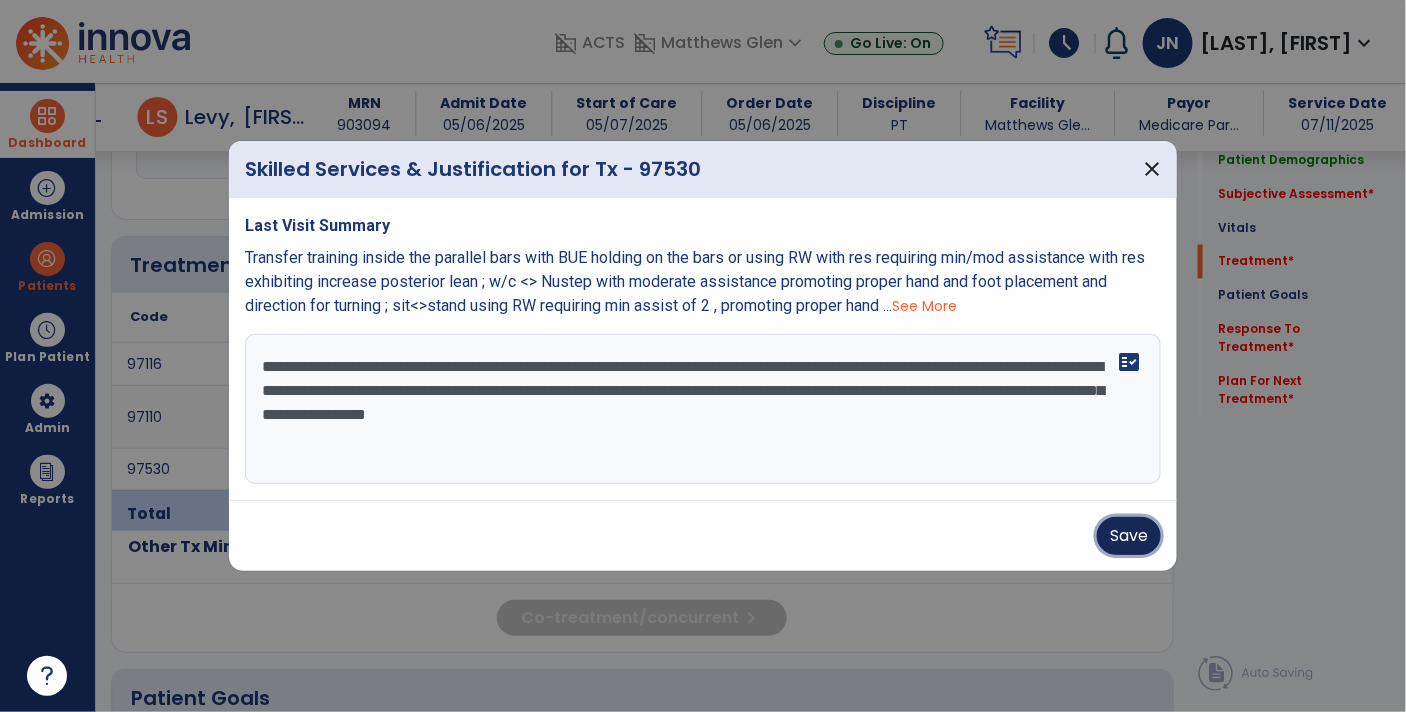 click on "Save" at bounding box center [1129, 536] 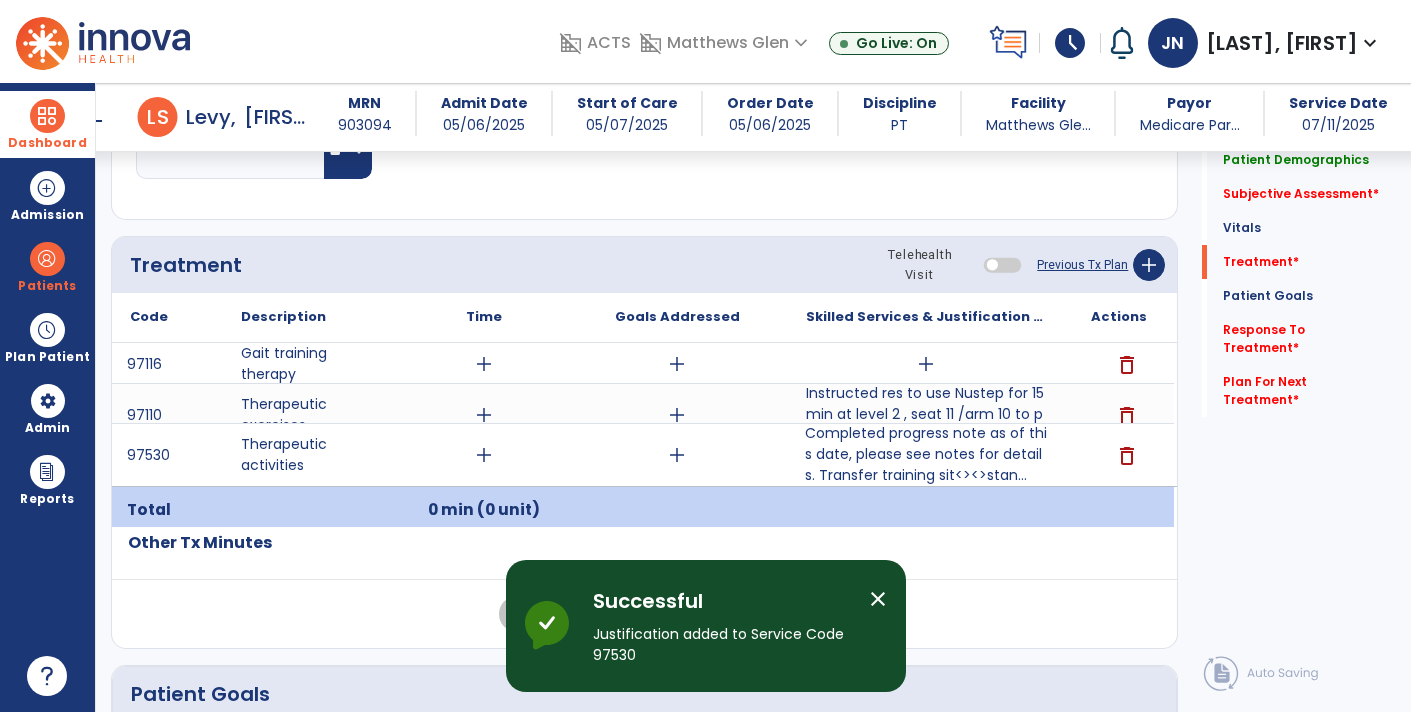 click at bounding box center [47, 116] 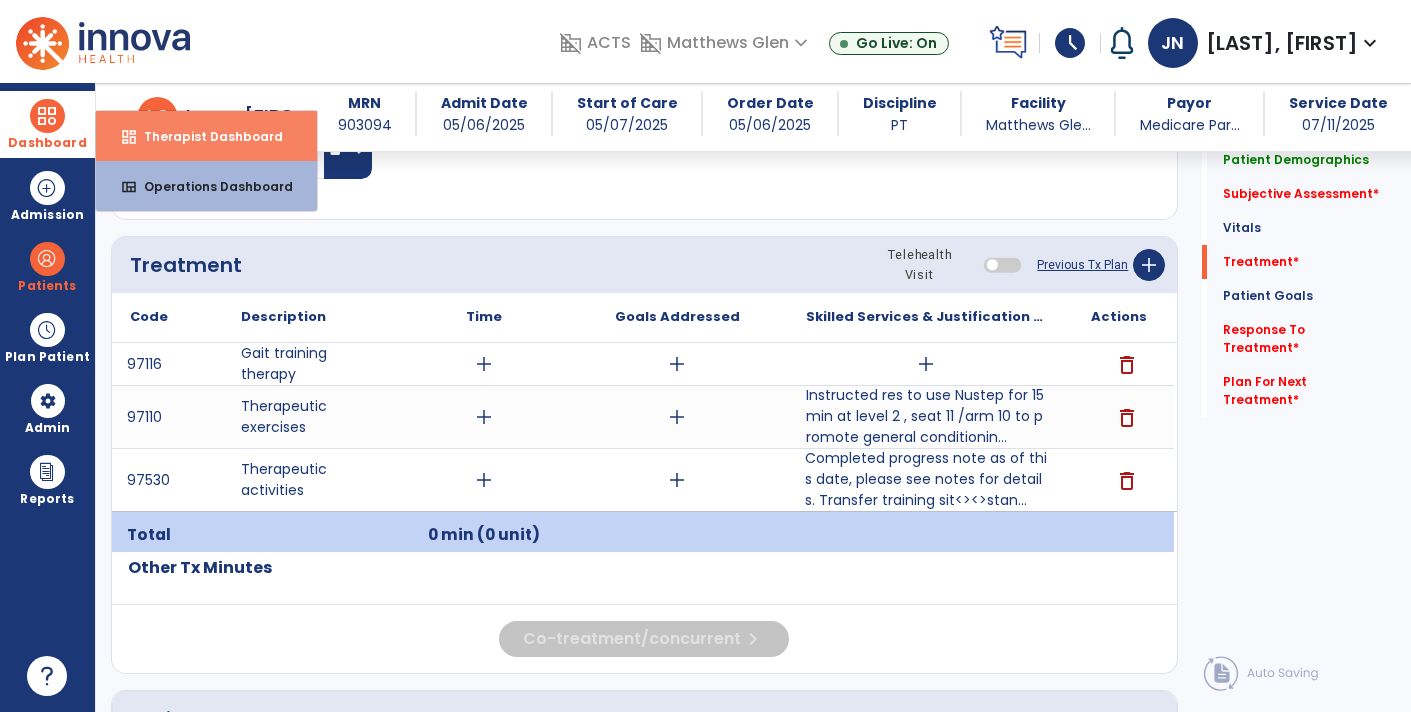 click on "Therapist Dashboard" at bounding box center [205, 136] 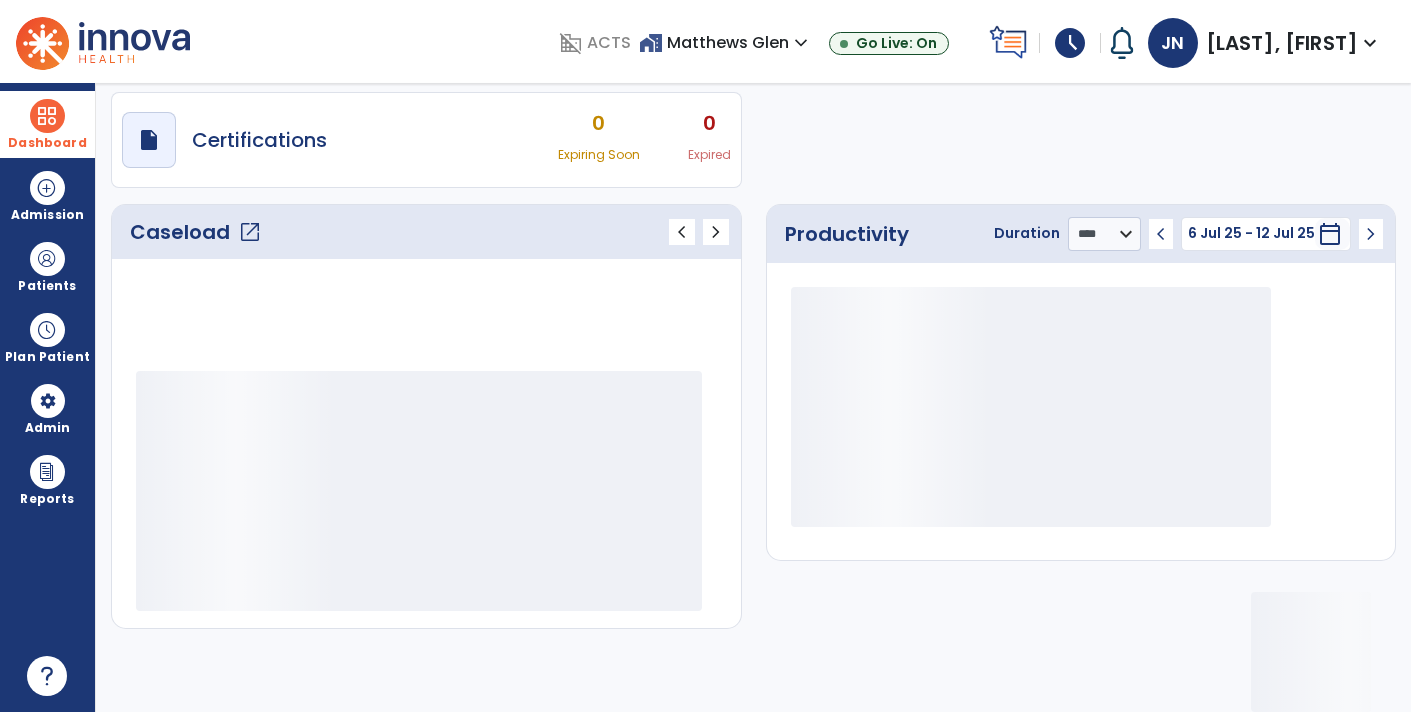 scroll, scrollTop: 162, scrollLeft: 0, axis: vertical 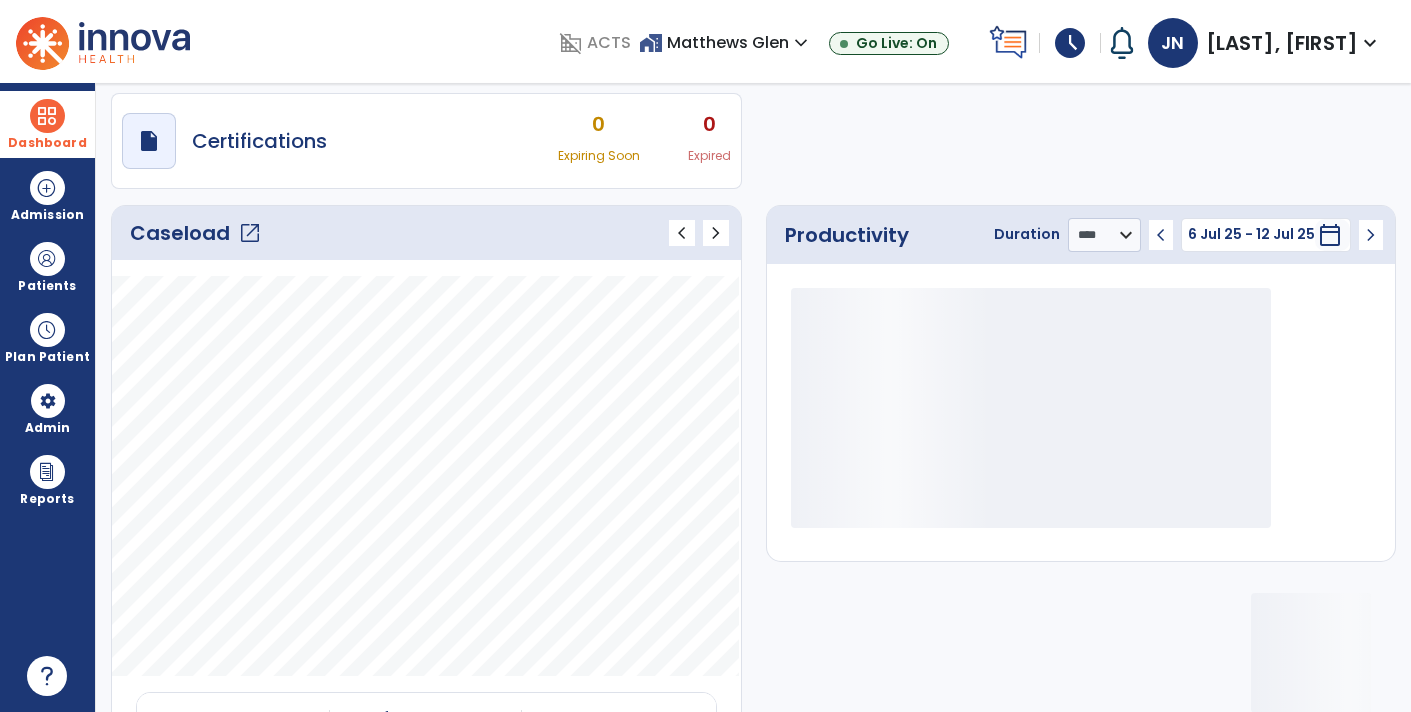 click on "open_in_new" 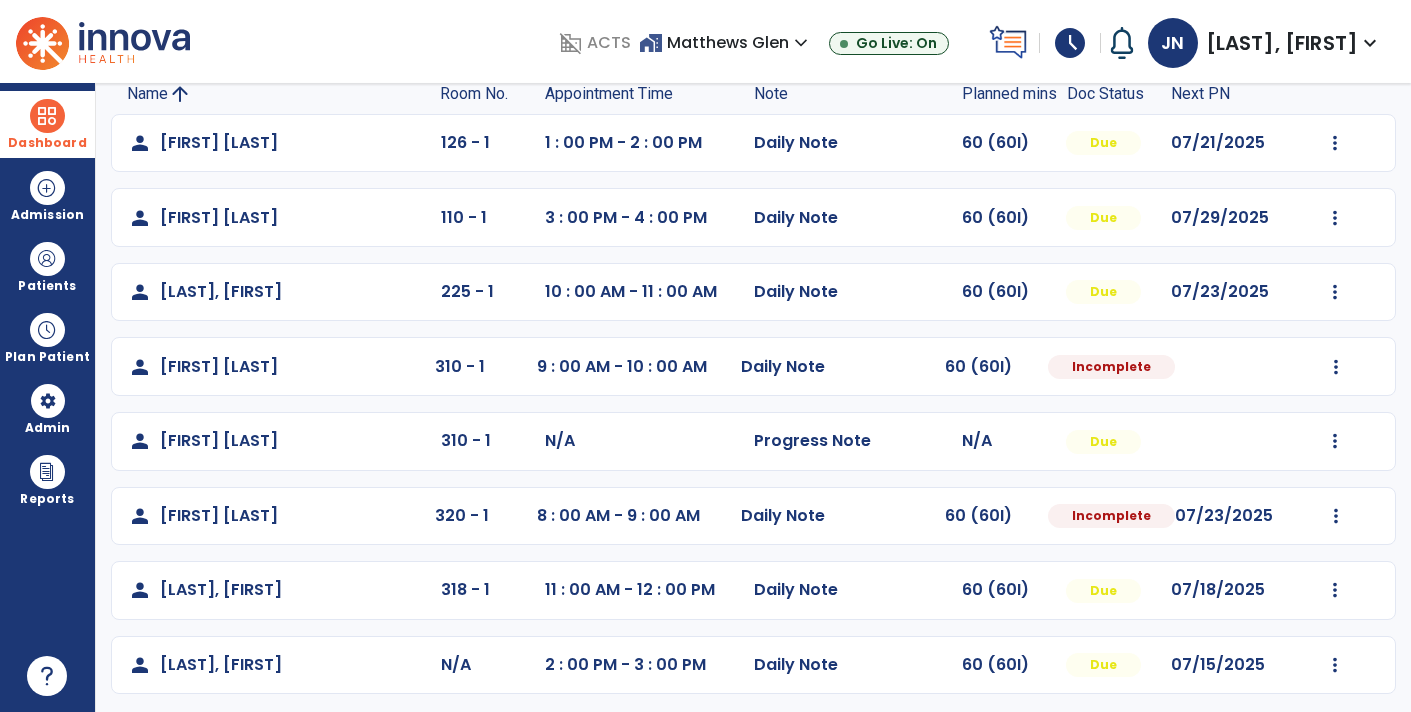 scroll, scrollTop: 146, scrollLeft: 0, axis: vertical 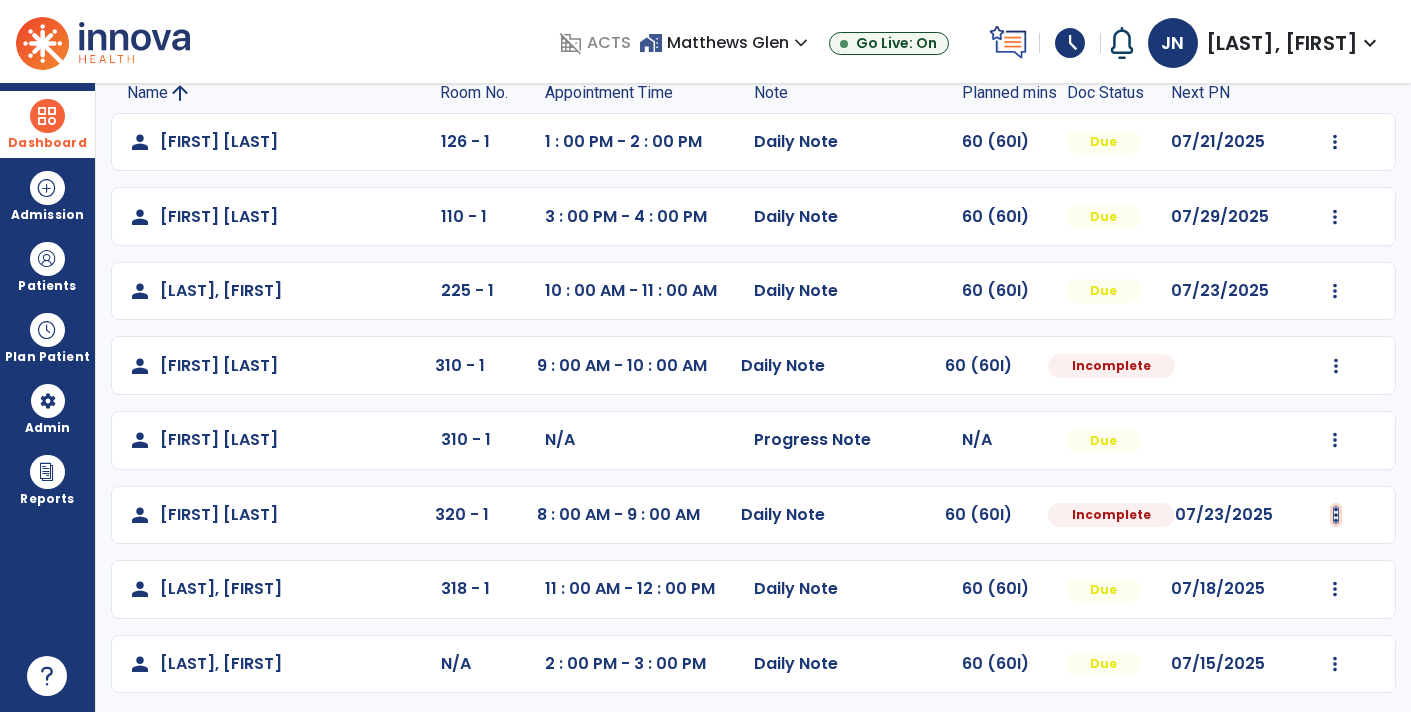 click at bounding box center (1335, 142) 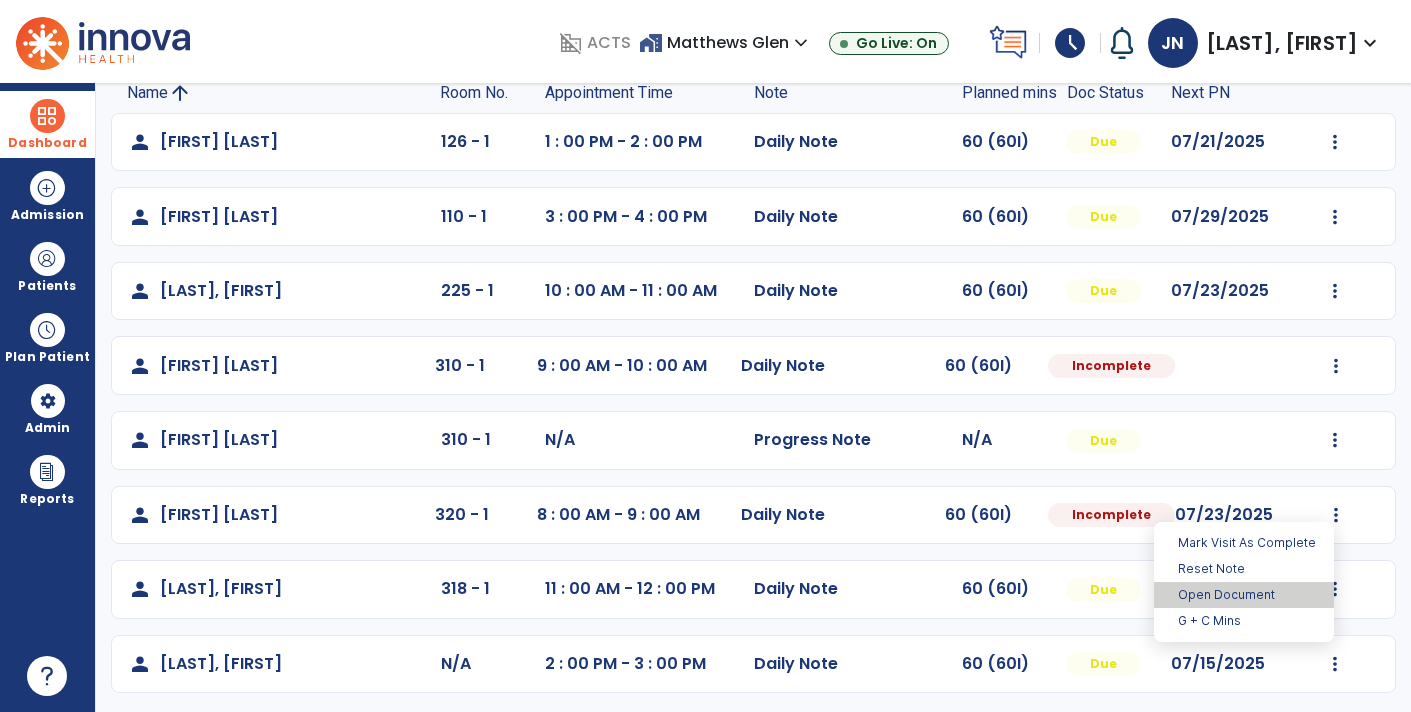 click on "Open Document" at bounding box center (1244, 595) 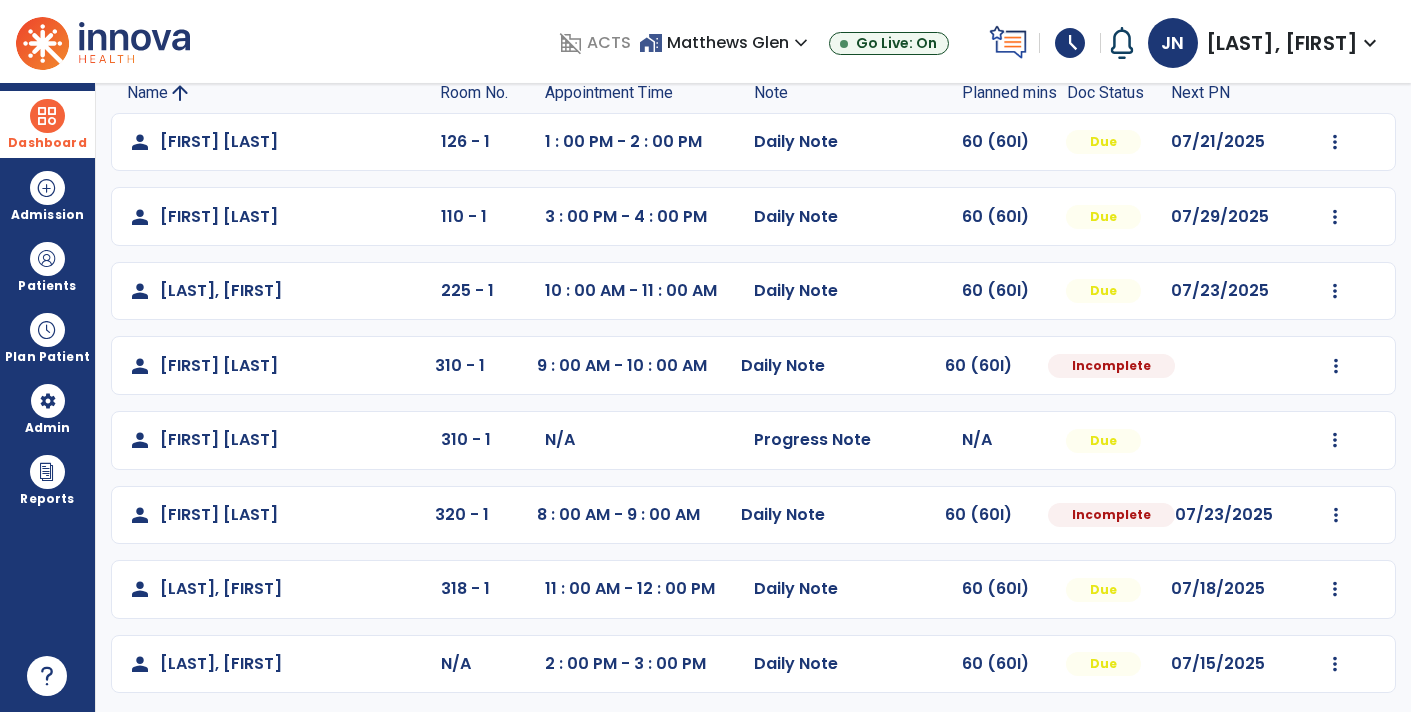 select on "*" 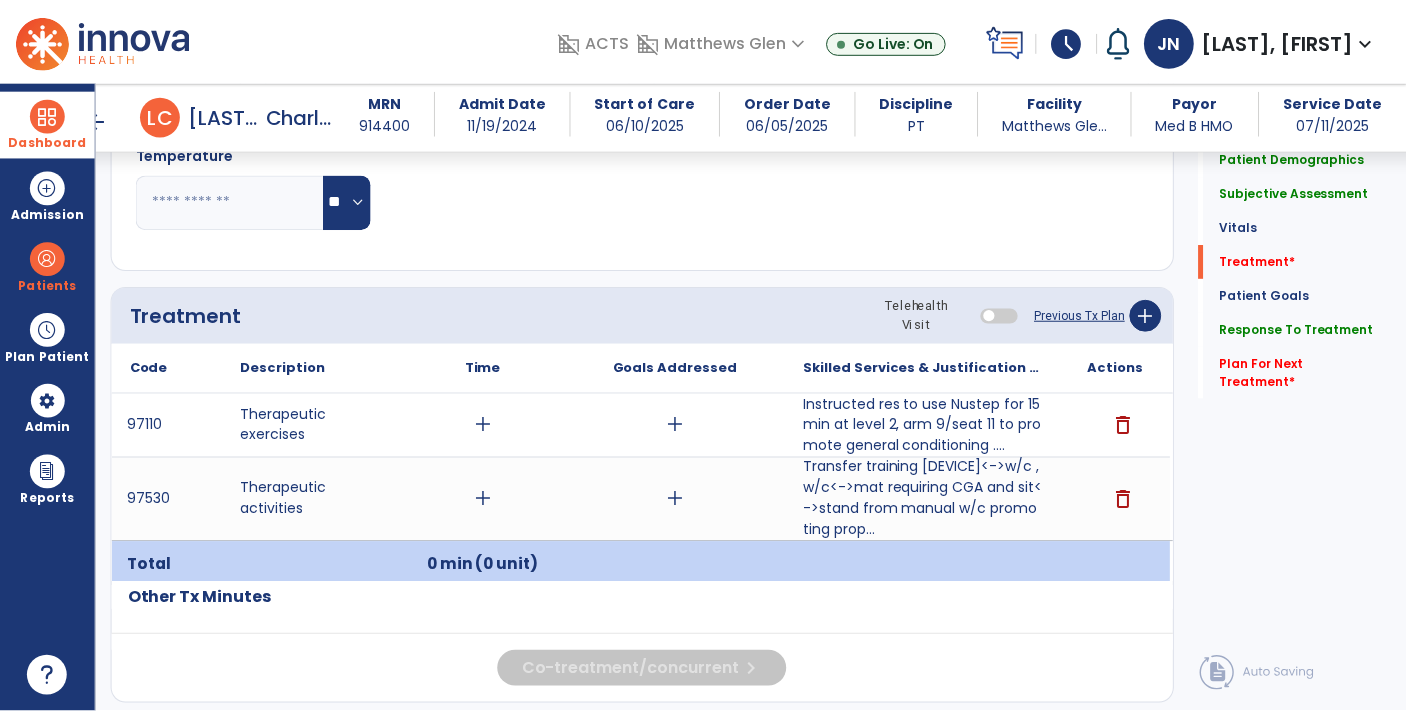 scroll, scrollTop: 909, scrollLeft: 0, axis: vertical 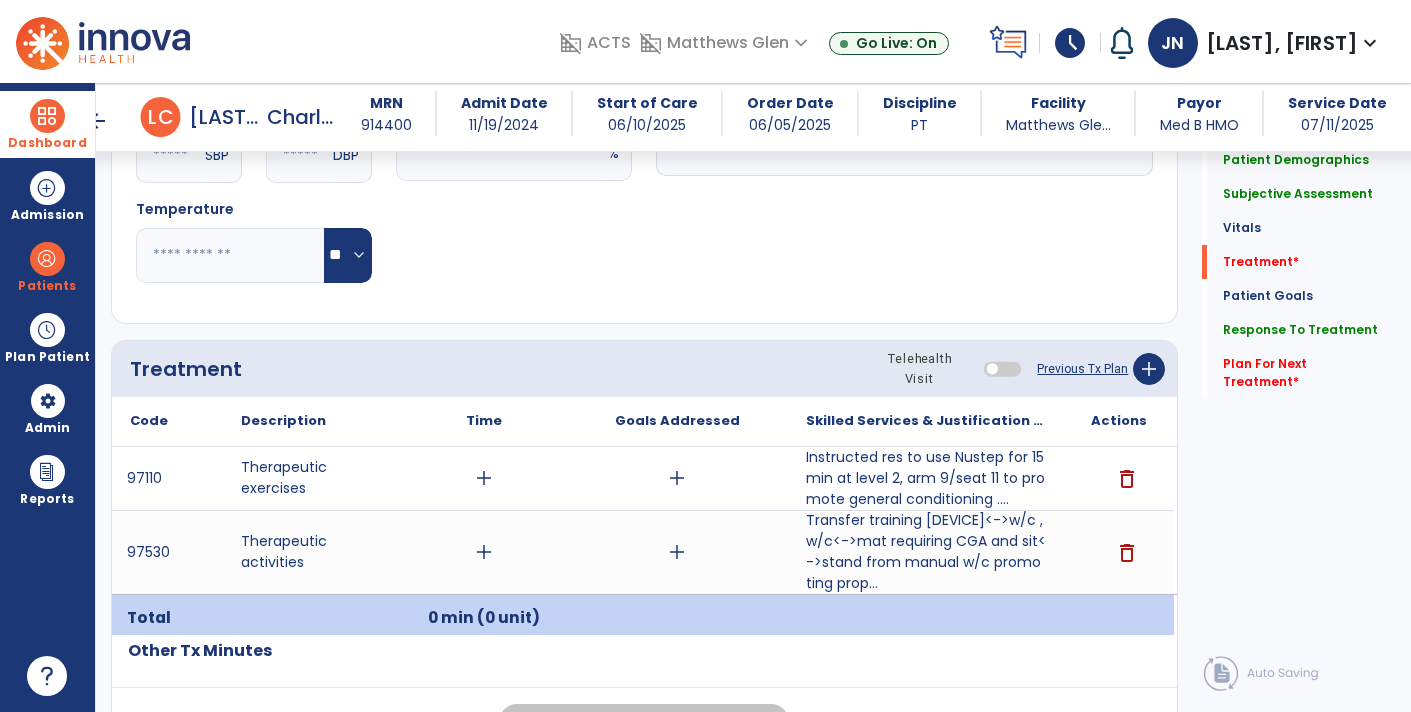 click on "delete" at bounding box center (1119, 552) 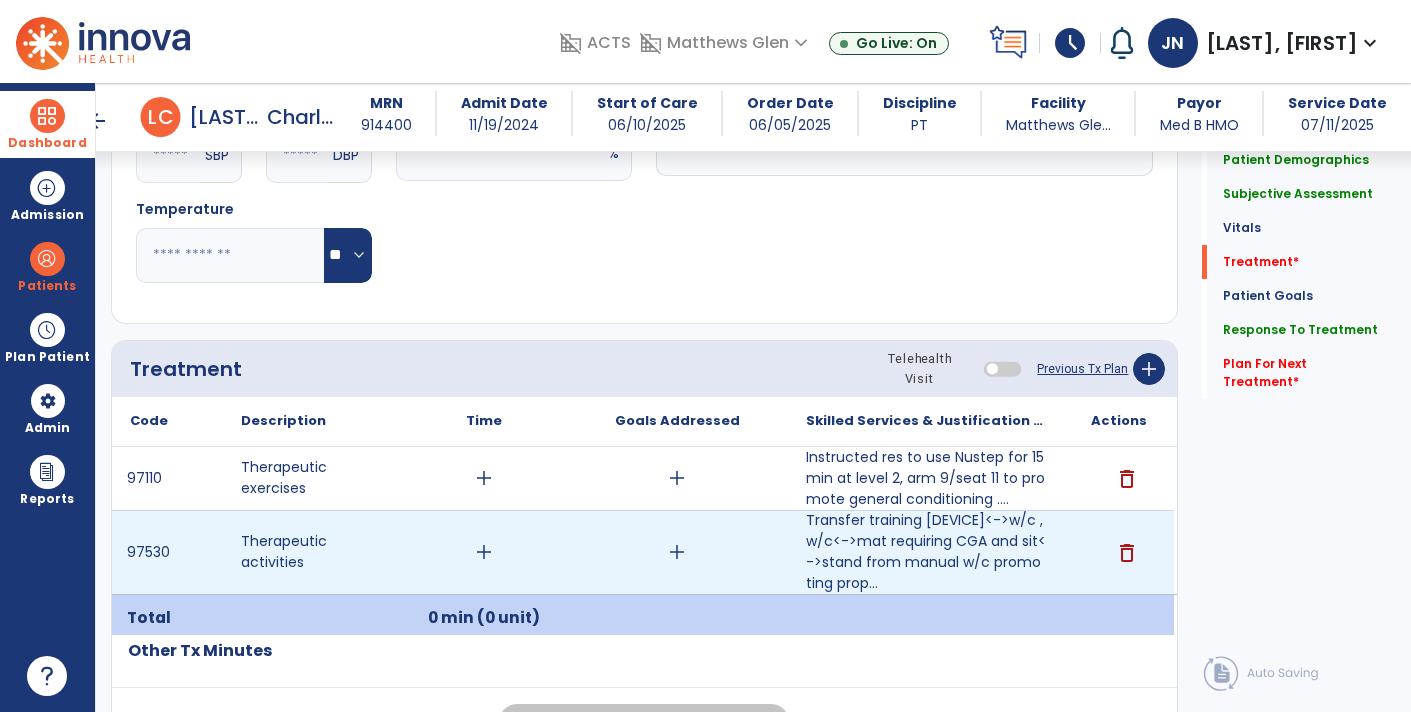 click on "add" at bounding box center [484, 478] 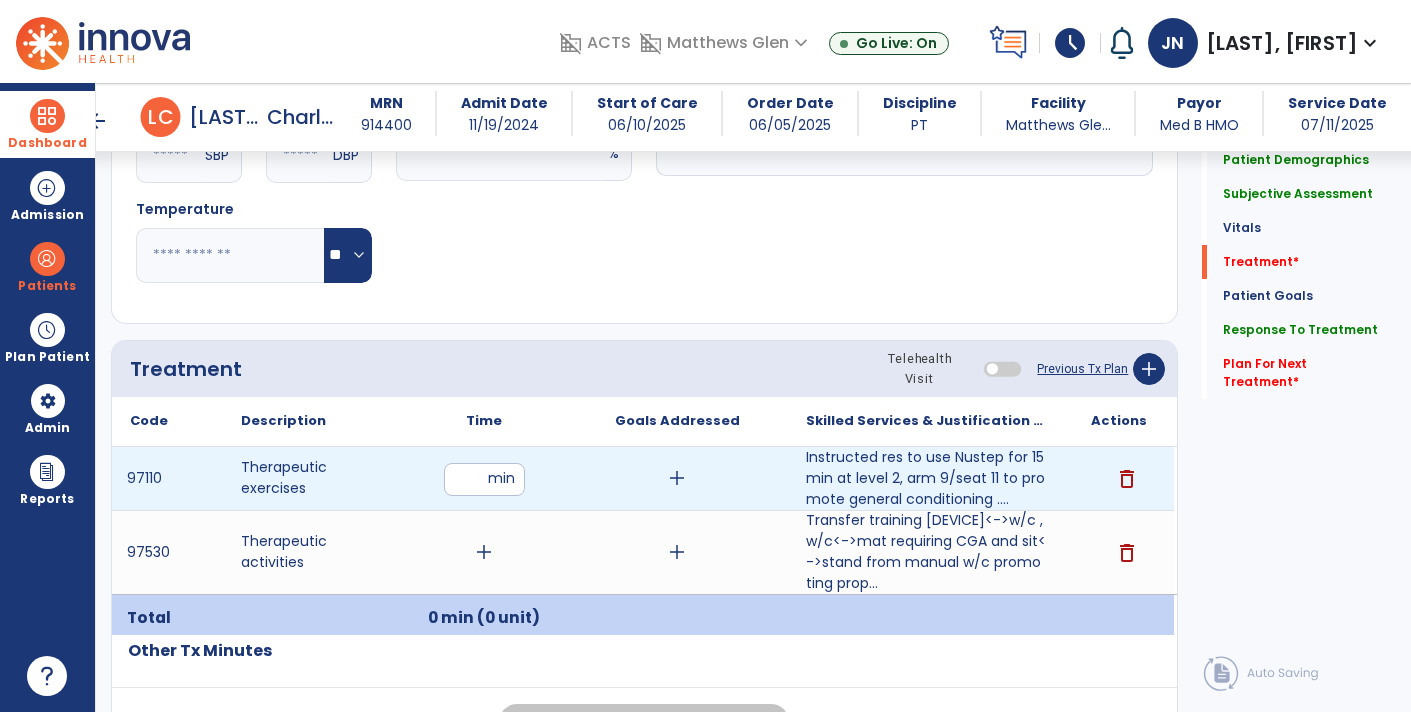 type on "**" 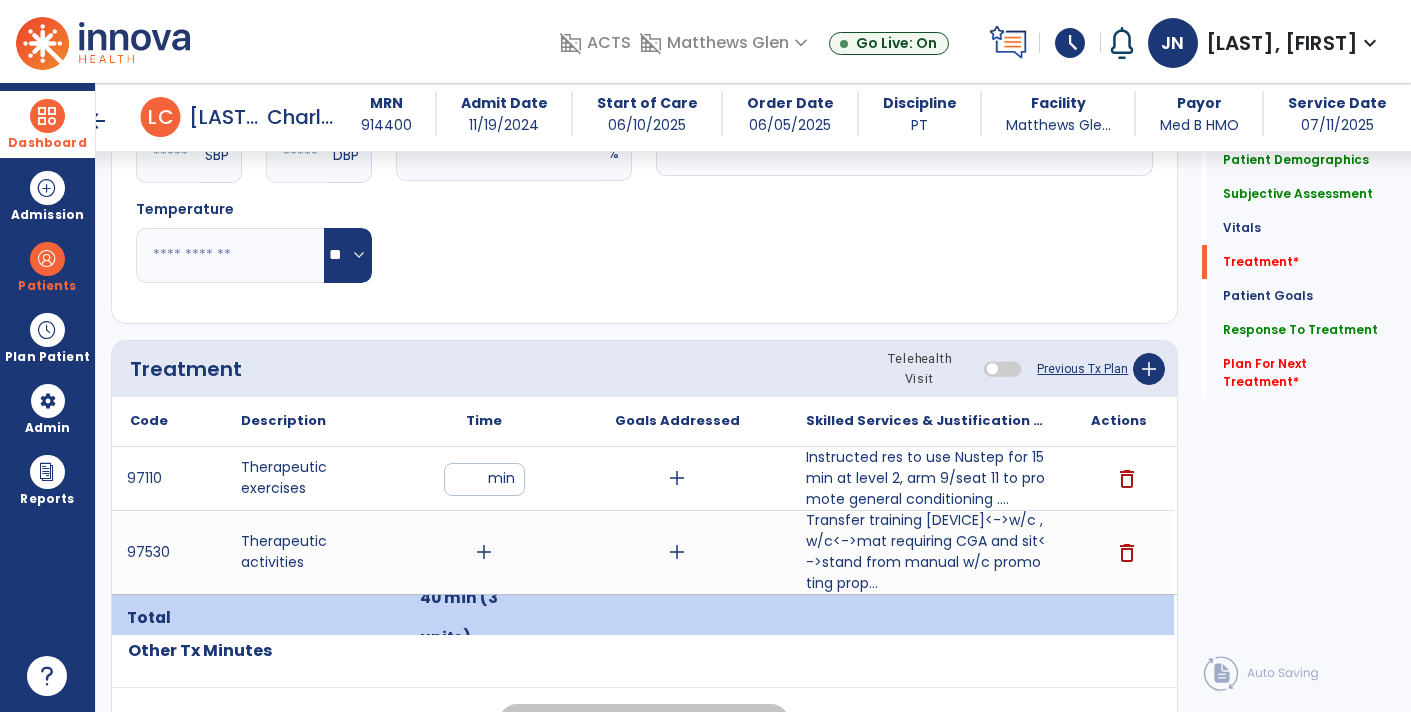 click on "add" at bounding box center (484, 552) 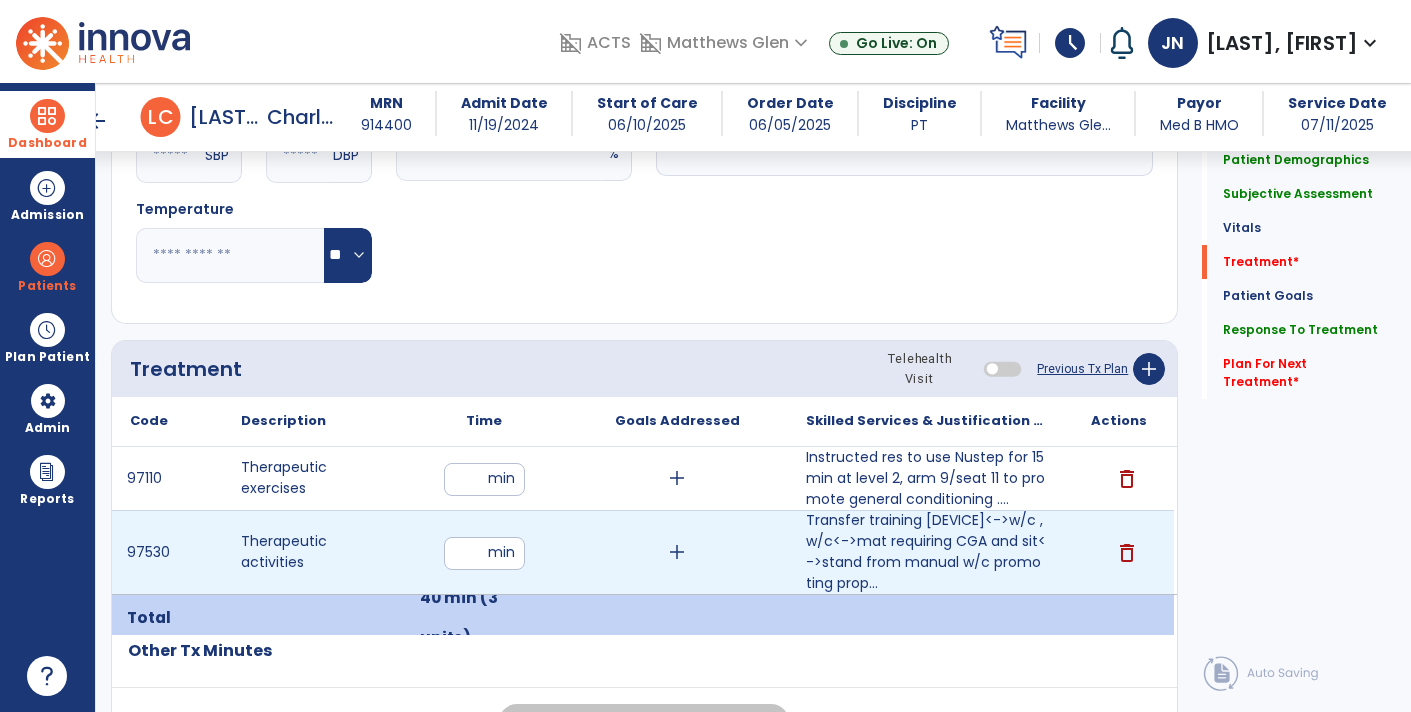 type on "**" 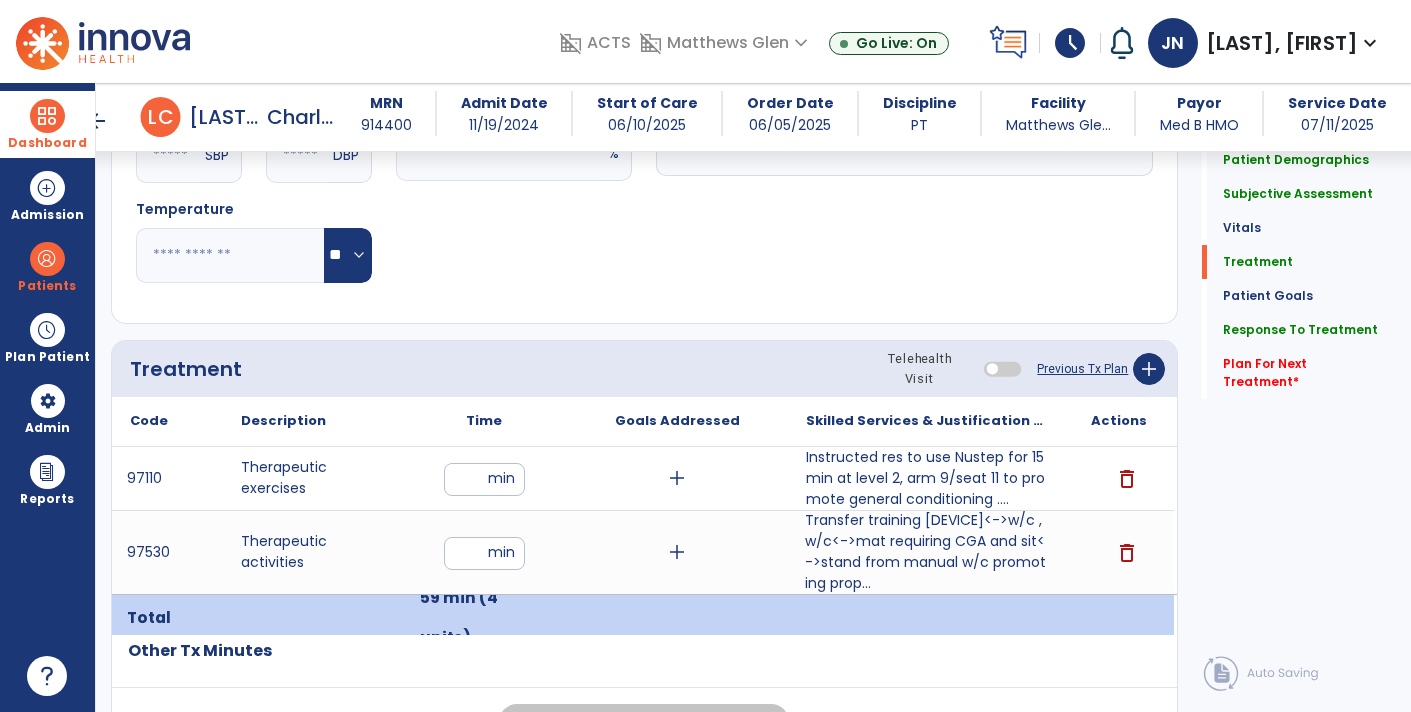 click on "Transfer training [DEVICE]<->w/c , w/c<->mat requiring CGA and sit<->stand from manual w/c promoting prop..." at bounding box center (926, 552) 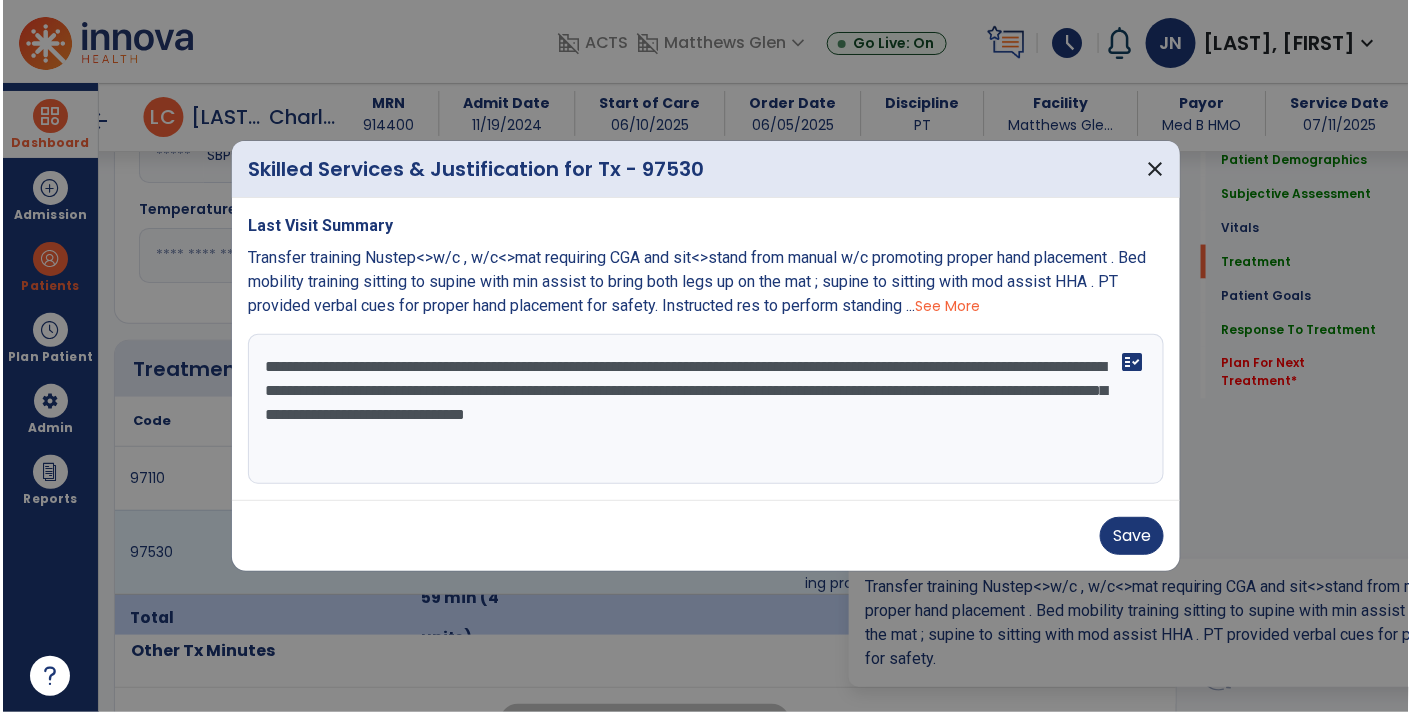 scroll, scrollTop: 909, scrollLeft: 0, axis: vertical 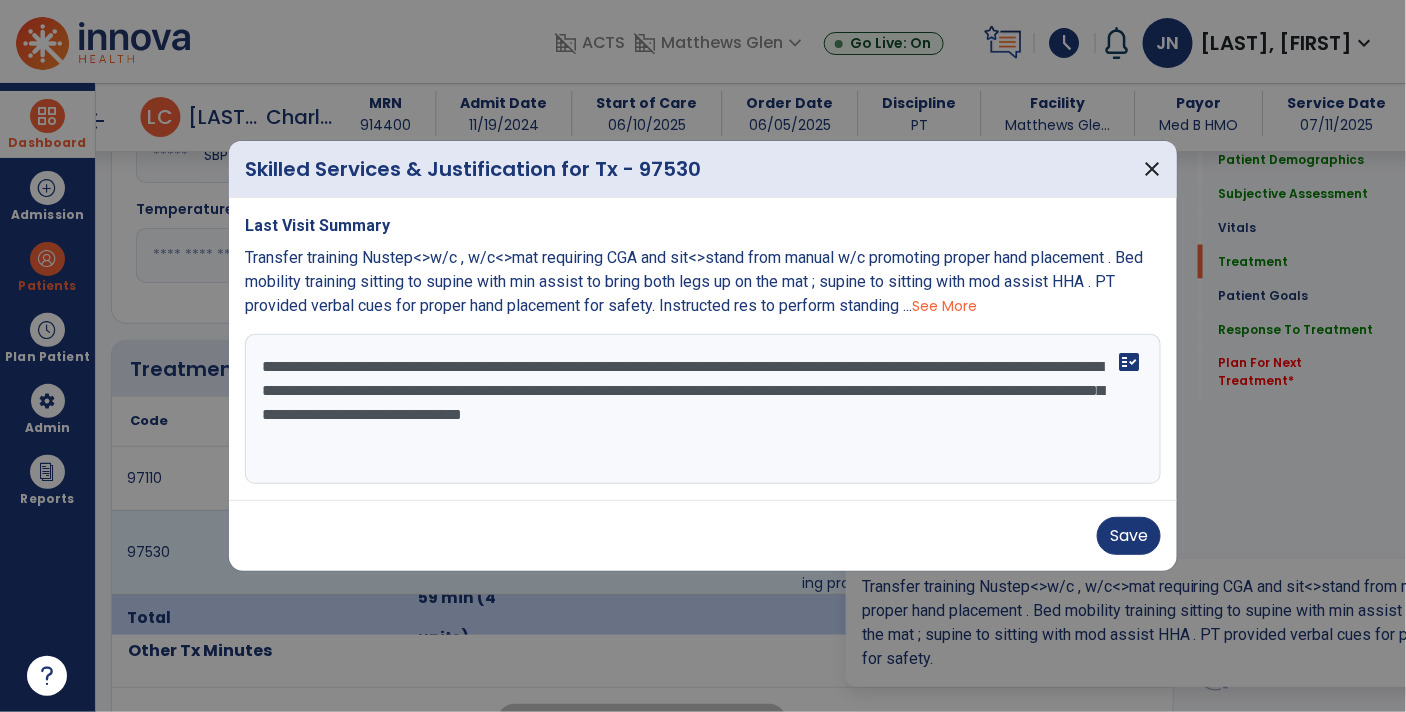 click on "**********" at bounding box center [703, 409] 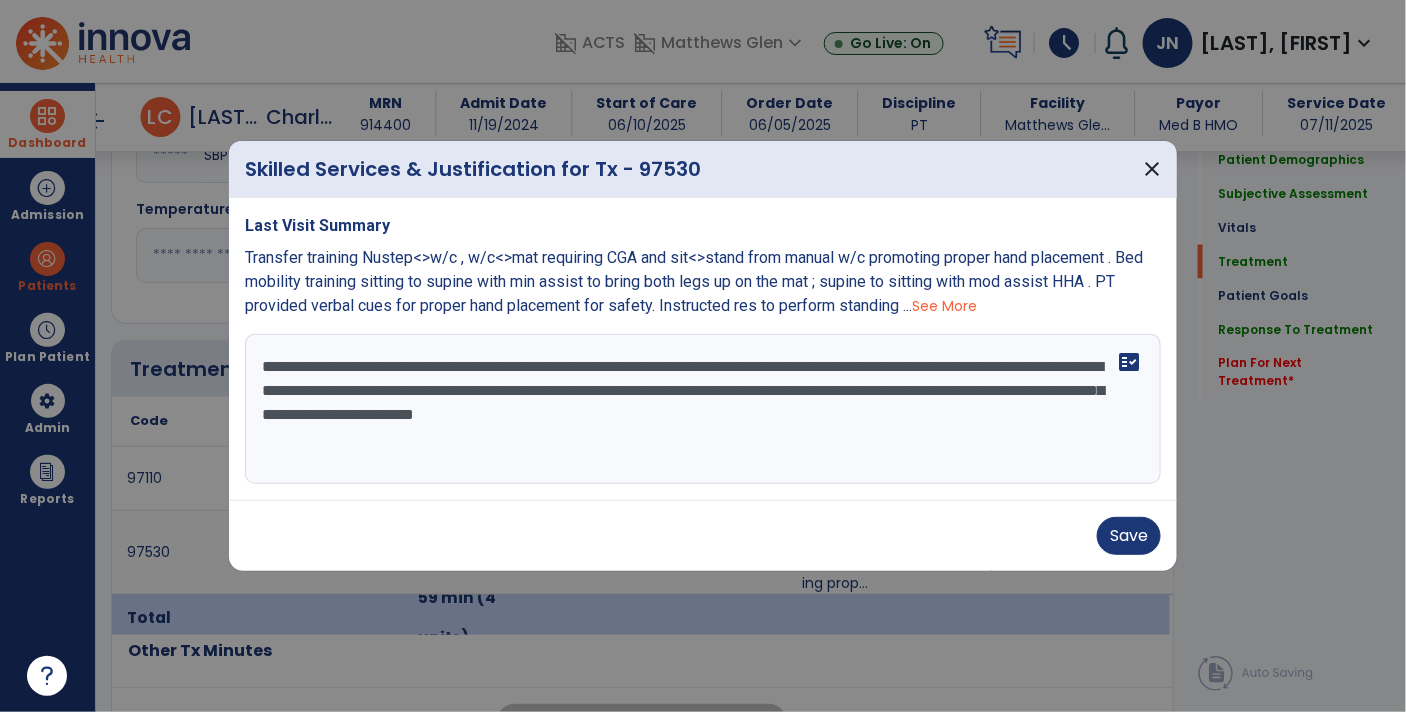 click on "**********" at bounding box center [703, 409] 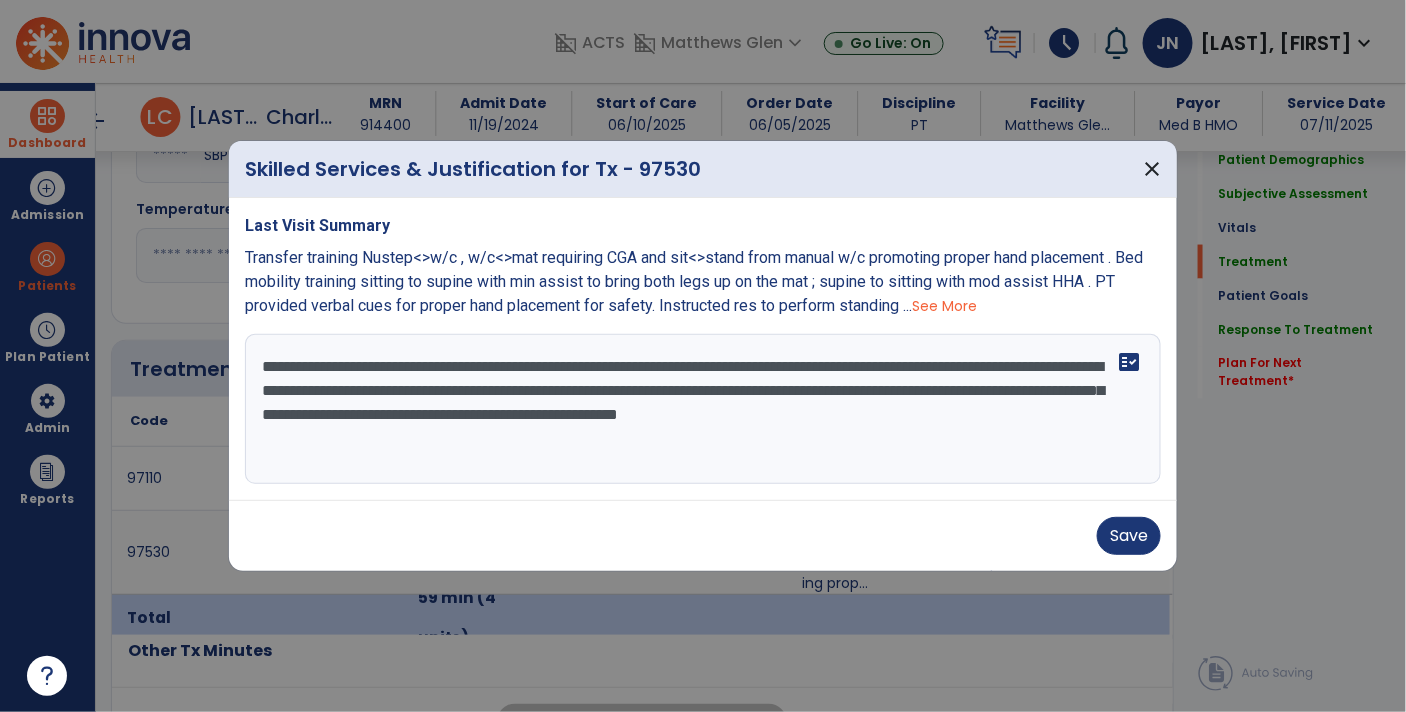 click on "**********" at bounding box center (703, 409) 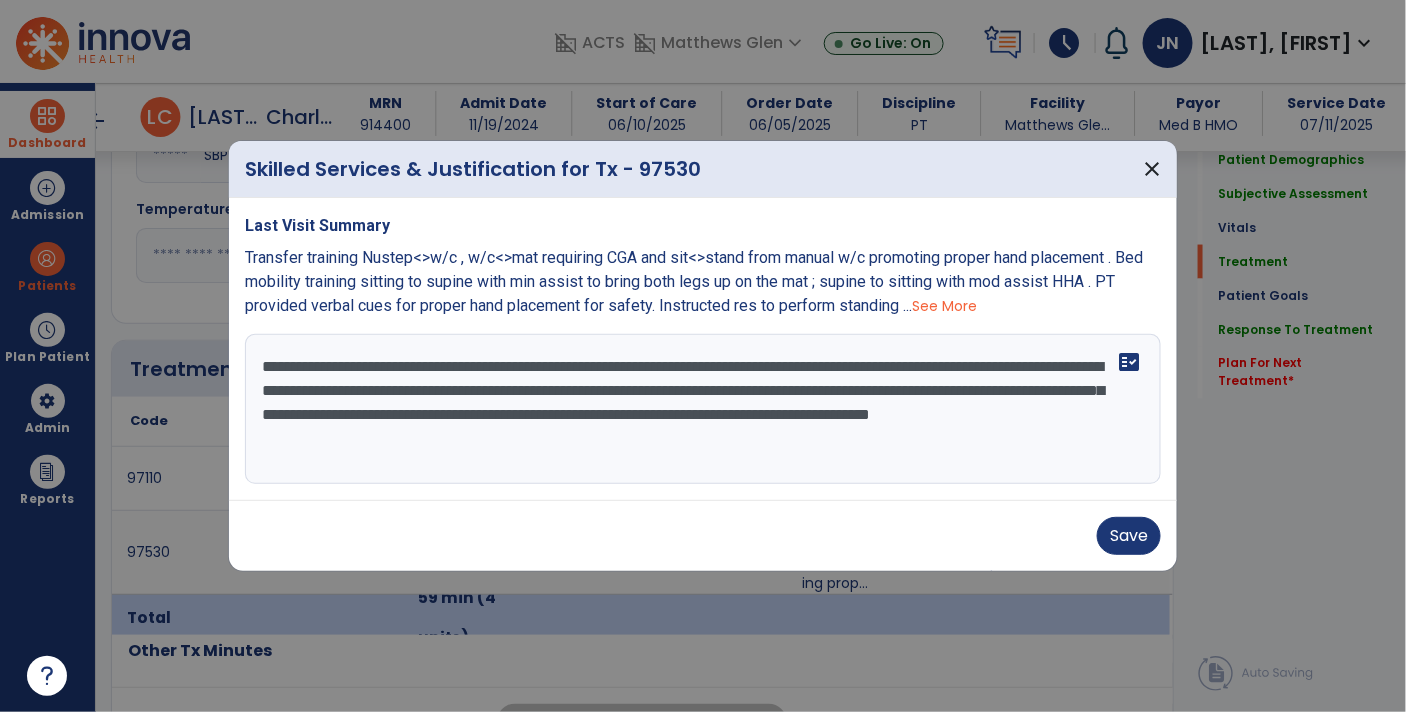 click on "**********" at bounding box center (703, 409) 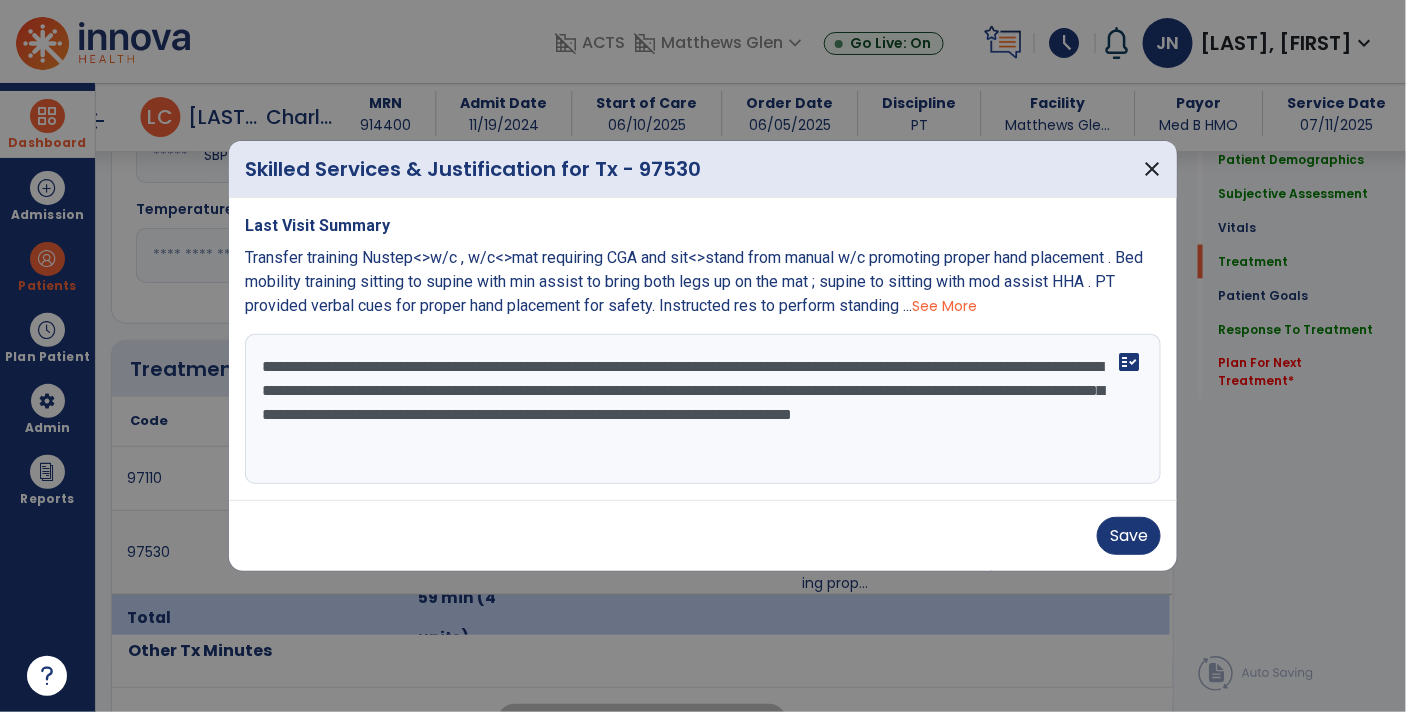 click on "**********" at bounding box center (703, 409) 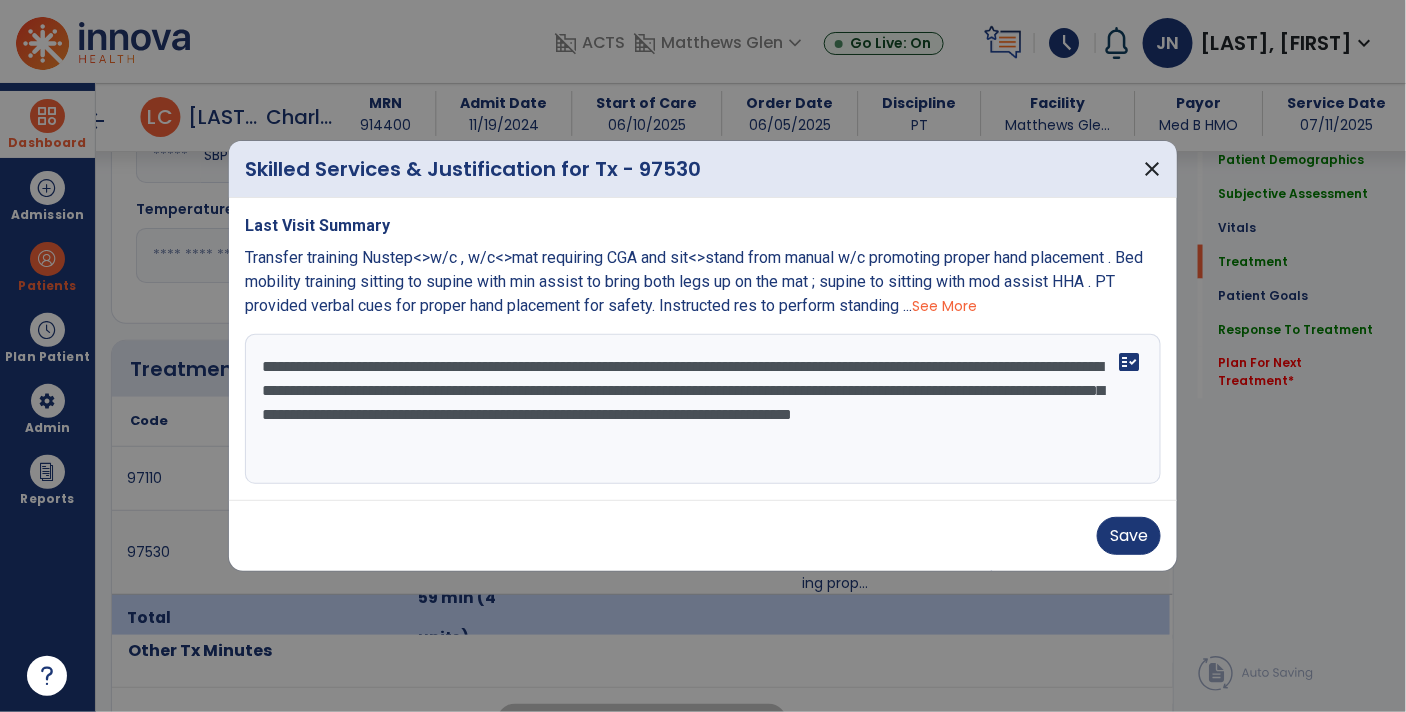 click on "**********" at bounding box center [703, 409] 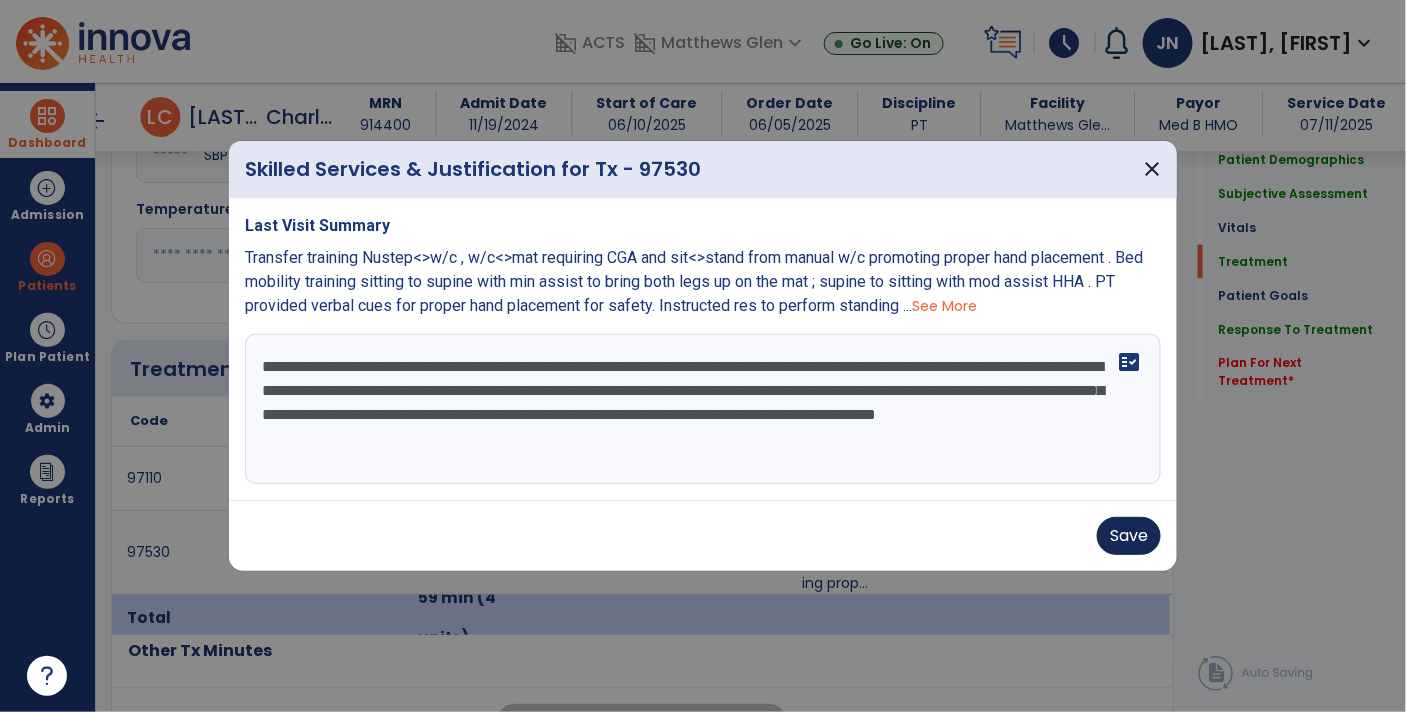 type on "**********" 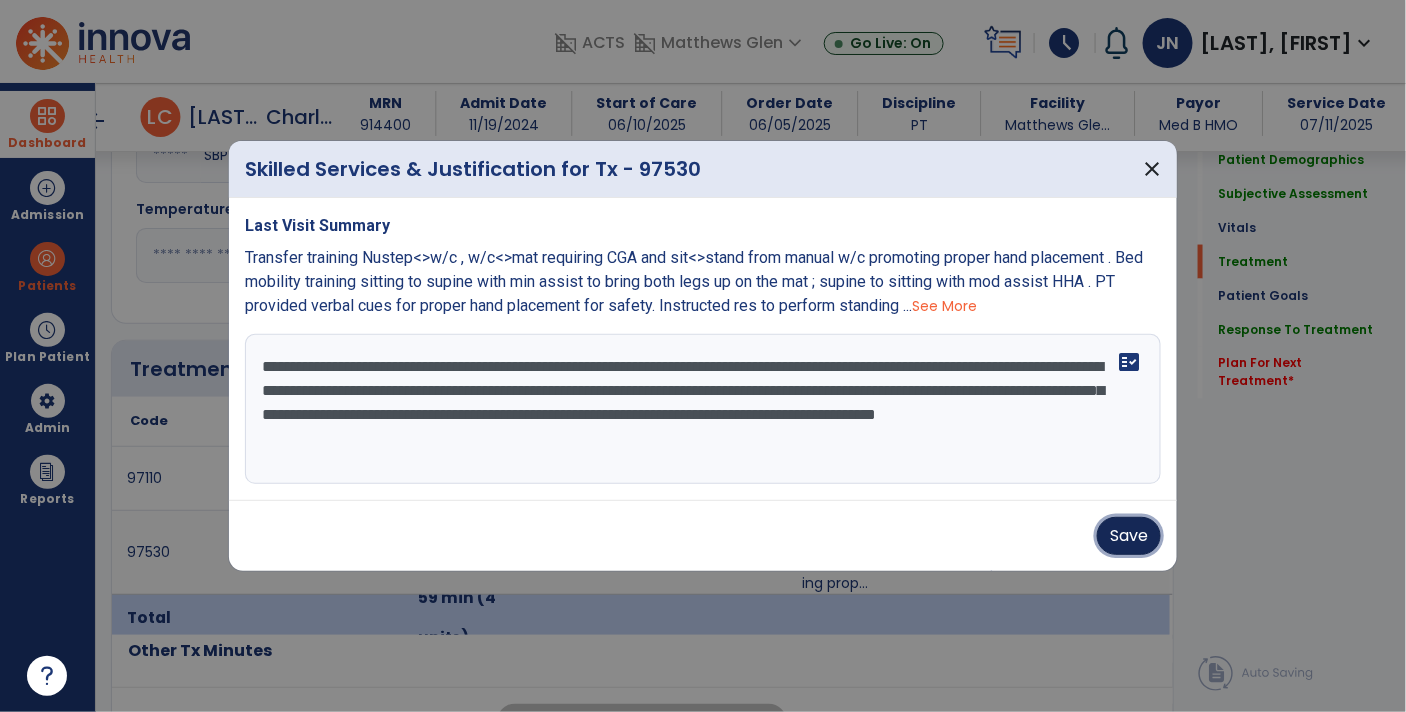 click on "Save" at bounding box center [1129, 536] 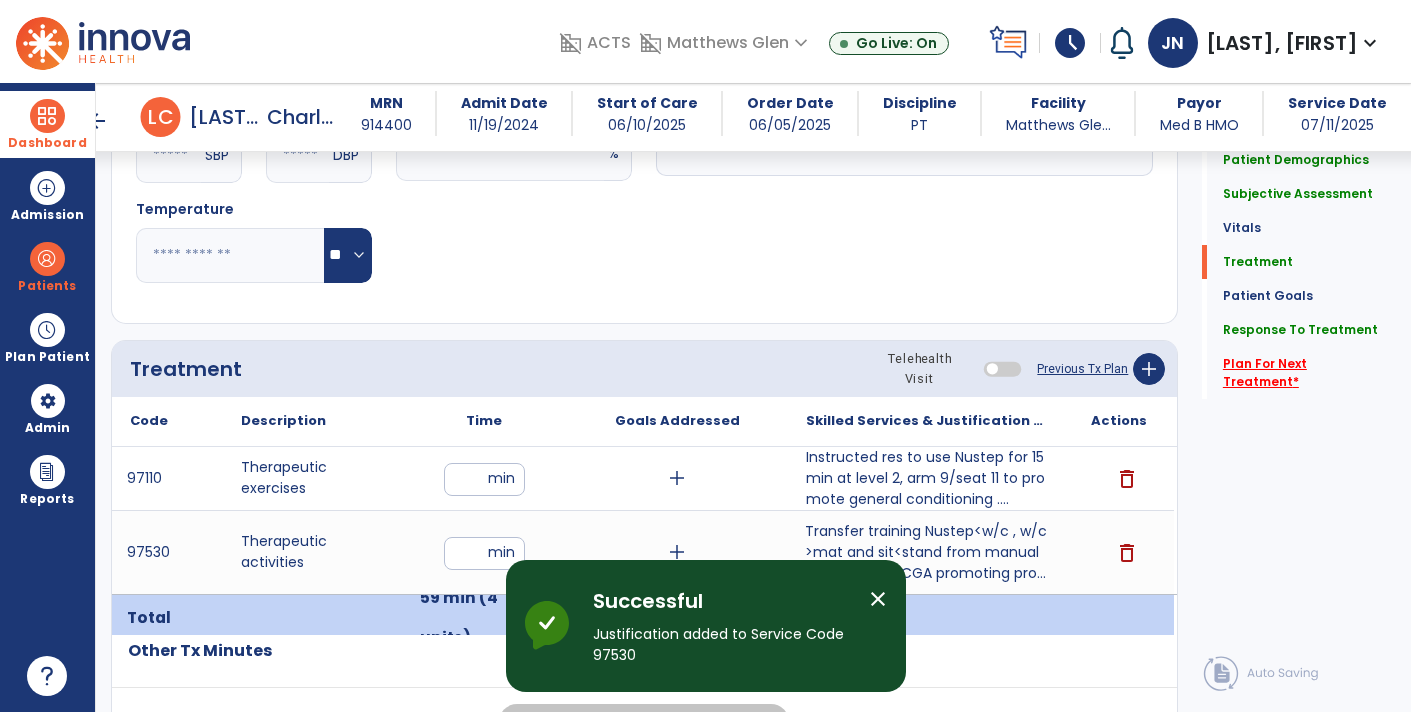 click on "Plan For Next Treatment   *" 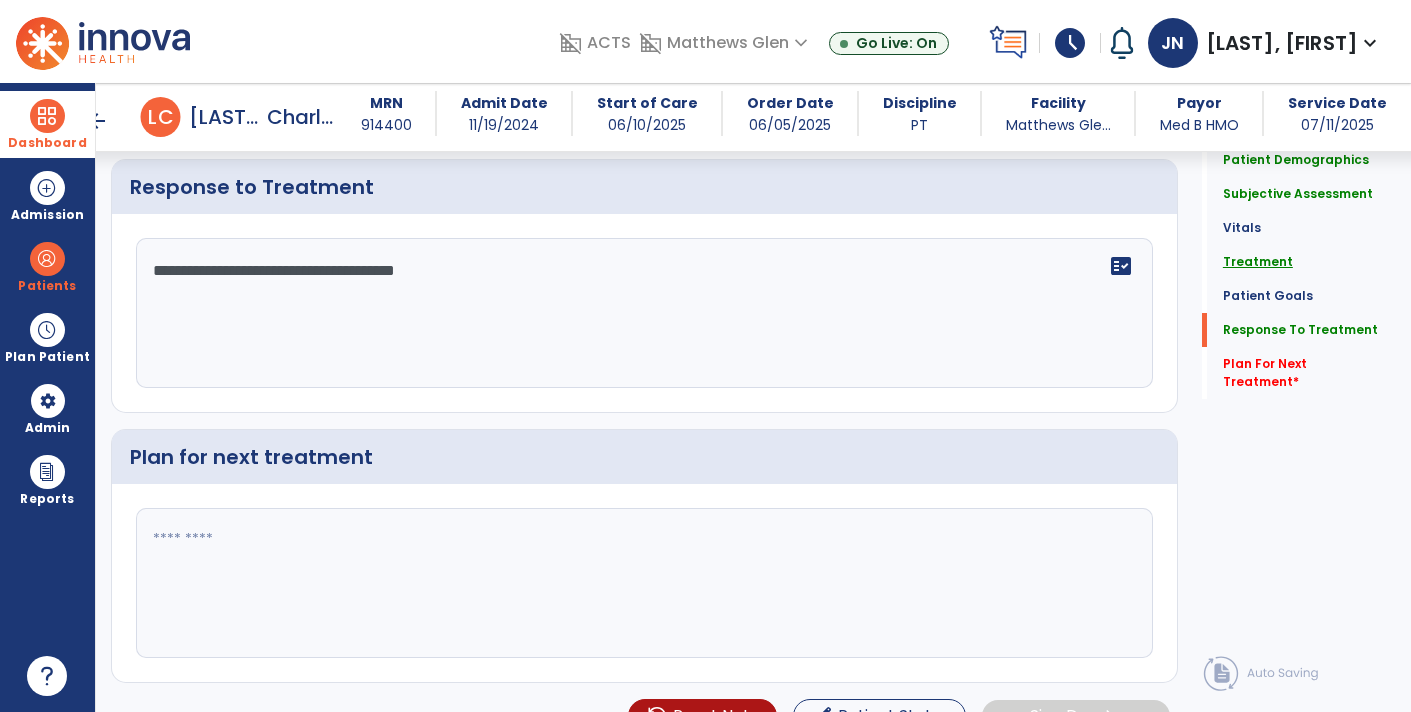 click on "Treatment" 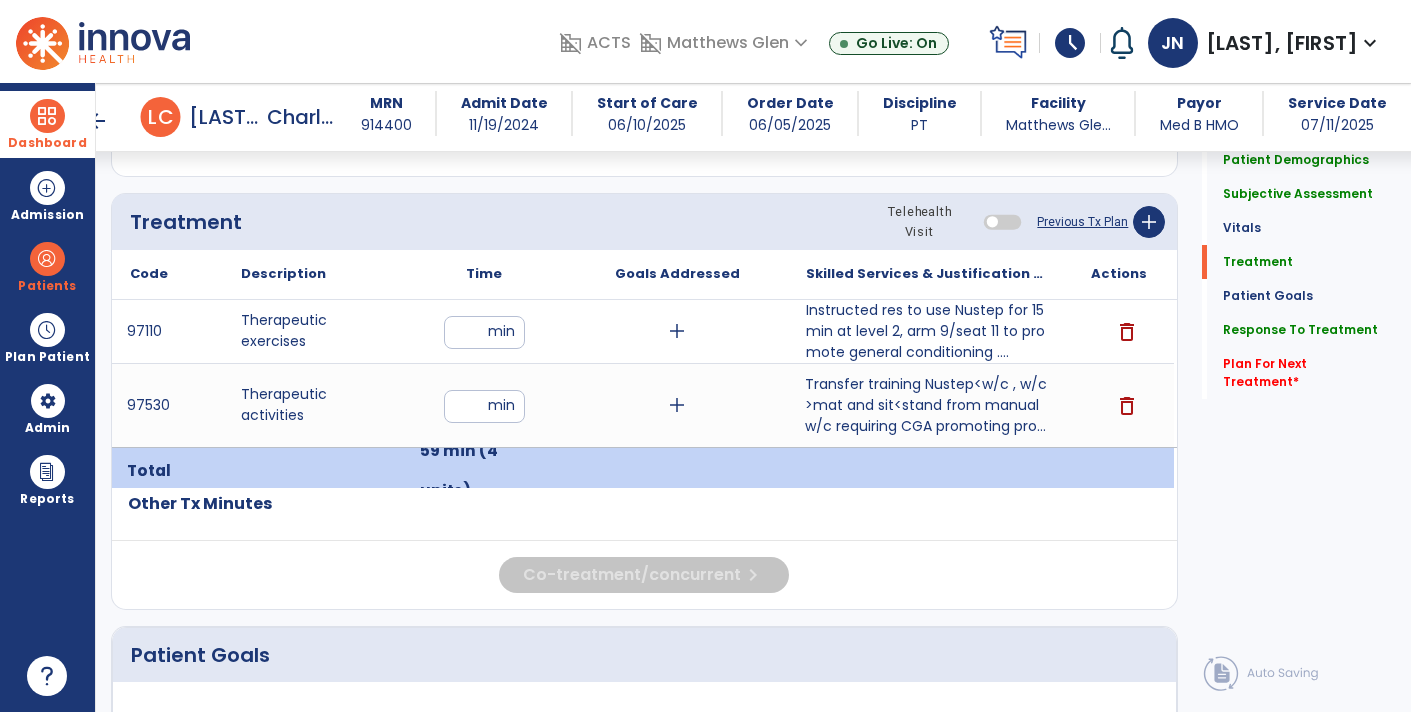 click on "Previous Tx Plan" 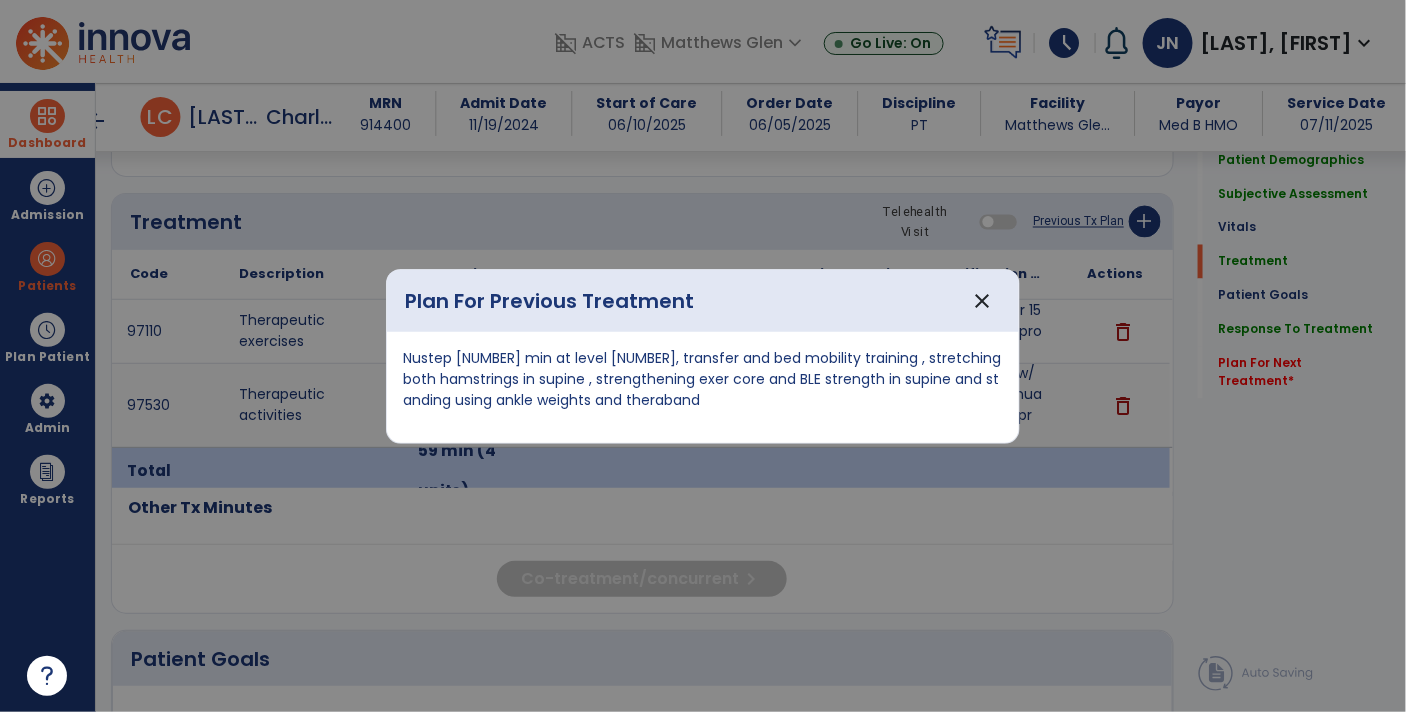 scroll, scrollTop: 1056, scrollLeft: 0, axis: vertical 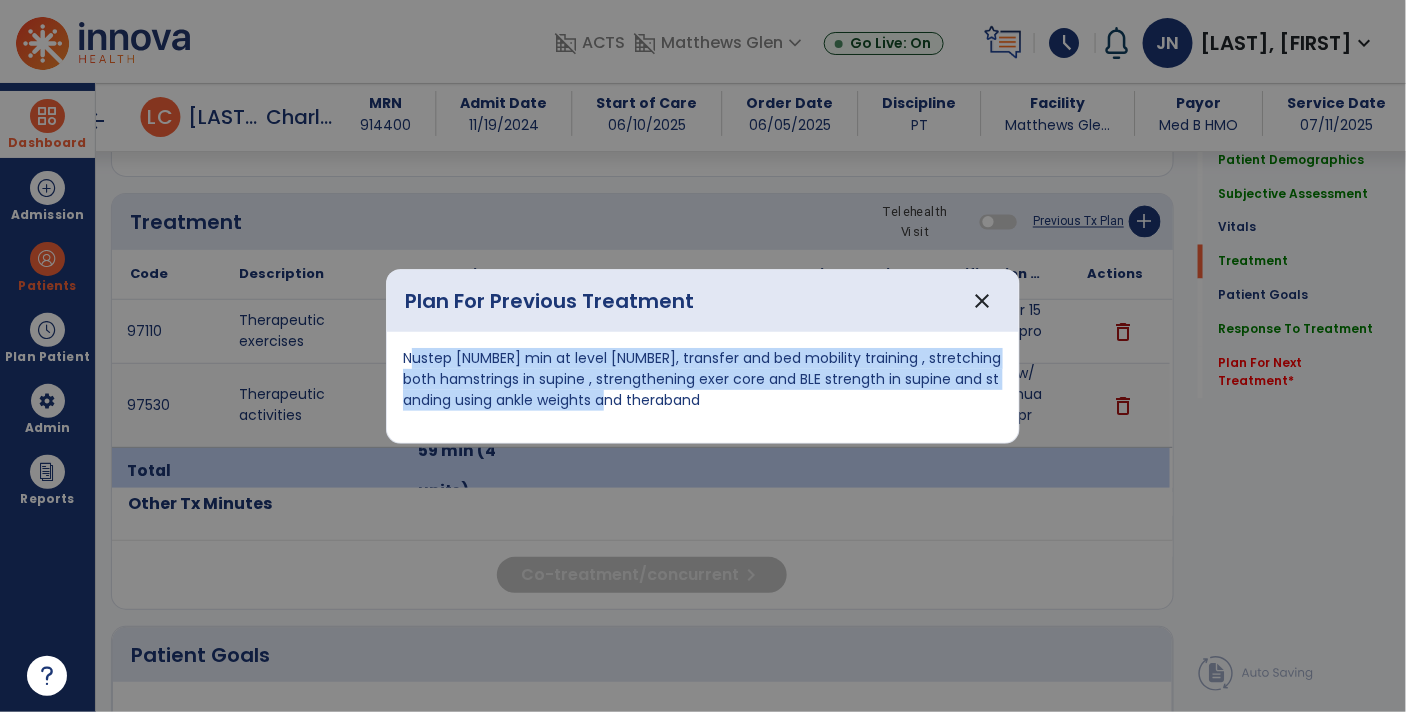 copy on "Nustep [NUMBER] min at level [NUMBER], transfer and bed mobility training , stretching both hamstrings in supine , strengthening exer core and BLE strength in supine and standing using ankle weights and theraband" 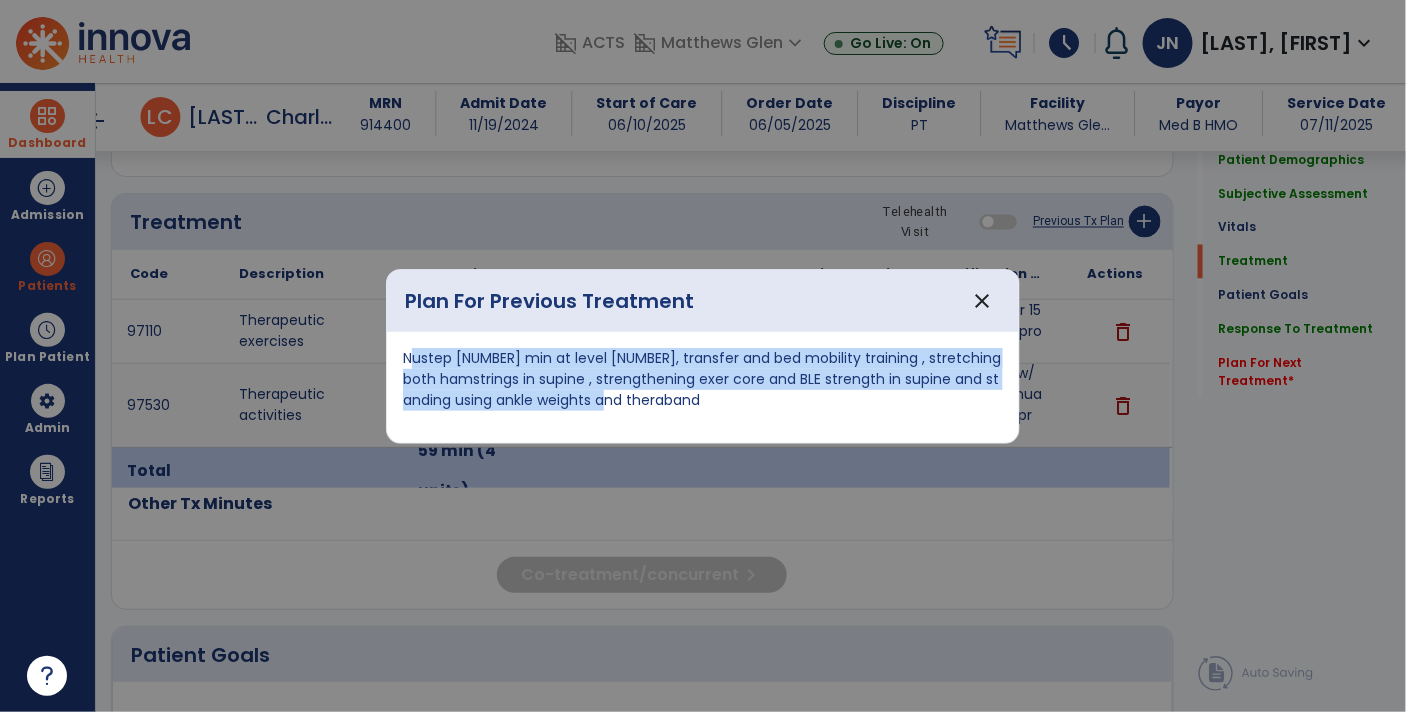 click at bounding box center (703, 356) 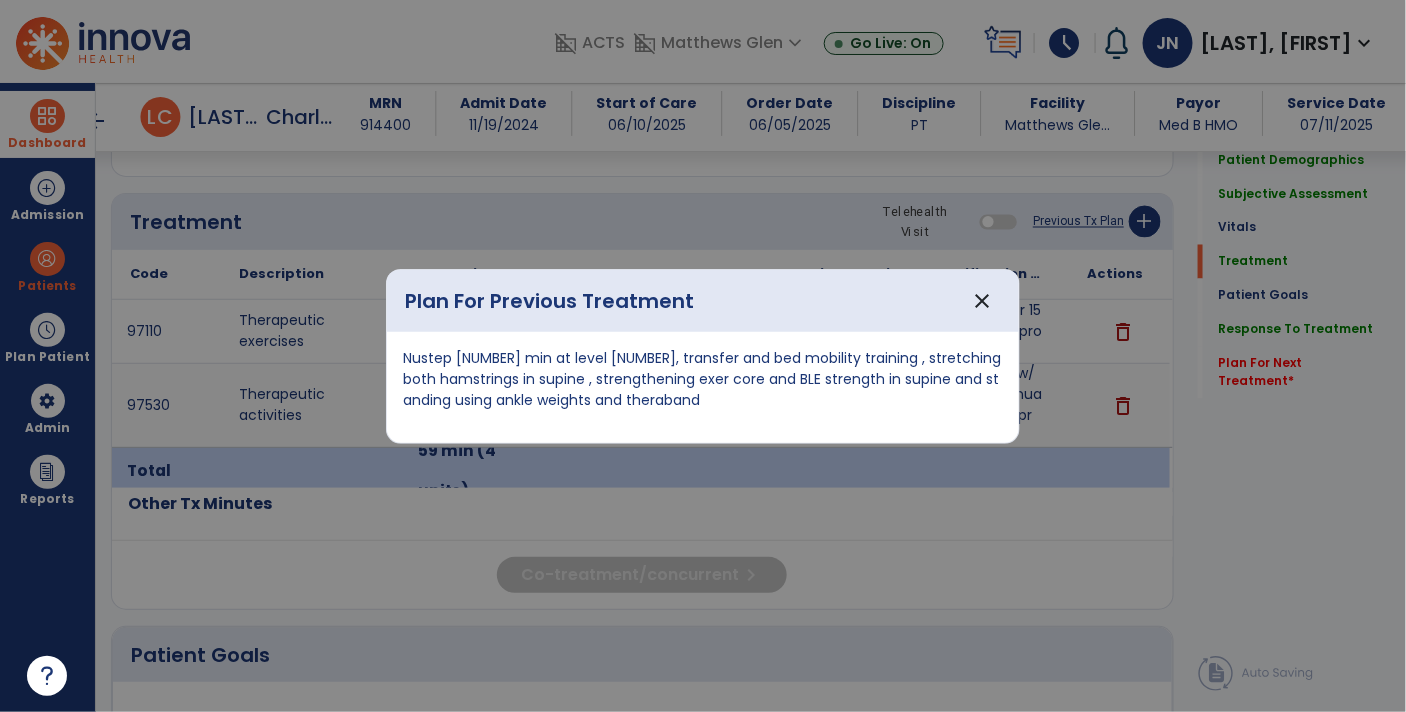 click at bounding box center (703, 356) 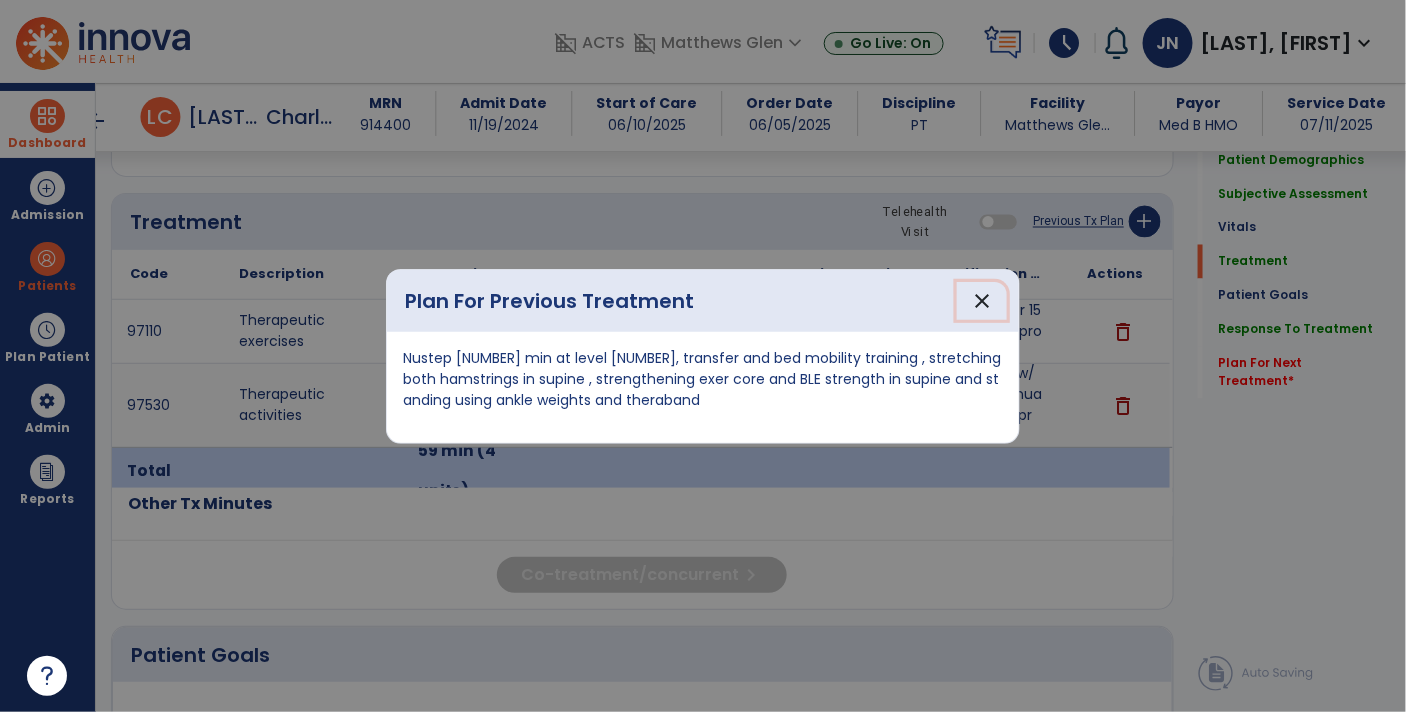 click on "close" at bounding box center (982, 301) 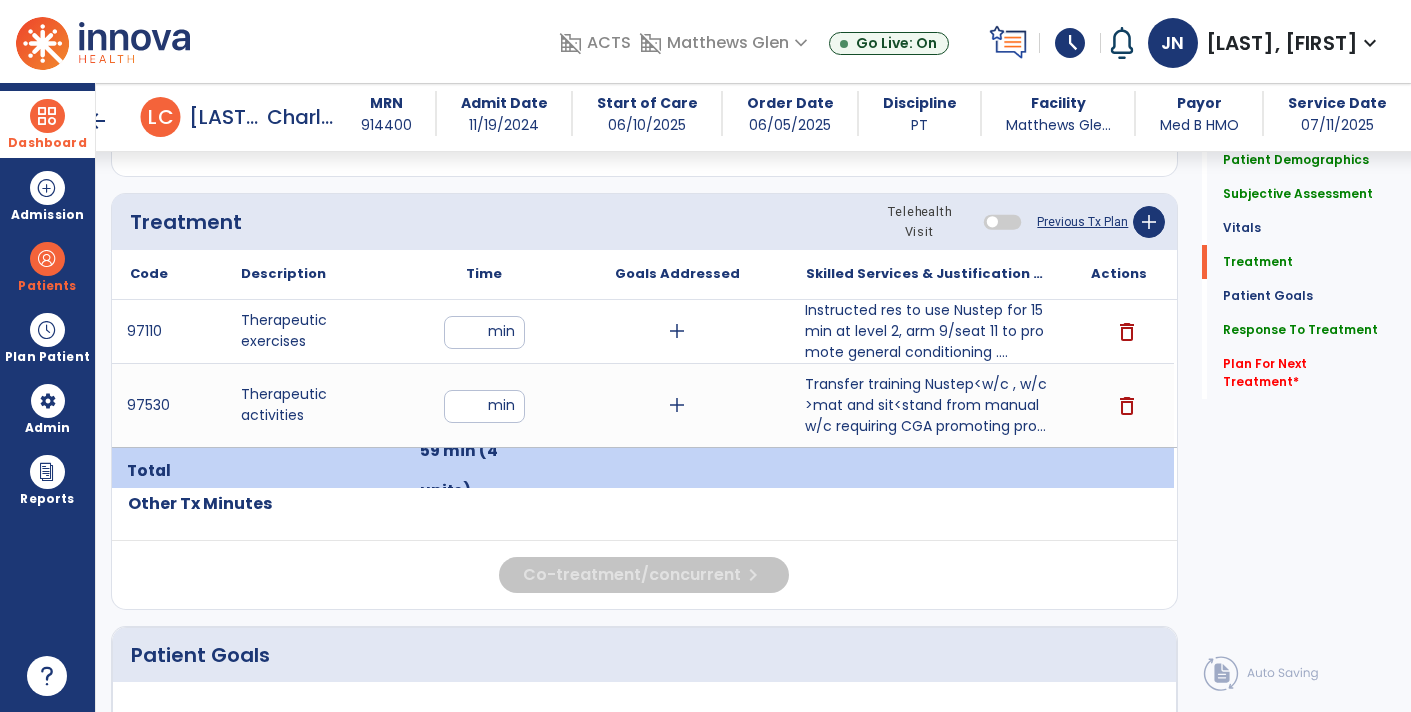 click on "Instructed res to use Nustep for 15 min at level 2, arm 9/seat 11  to promote general conditioning ...." at bounding box center [926, 331] 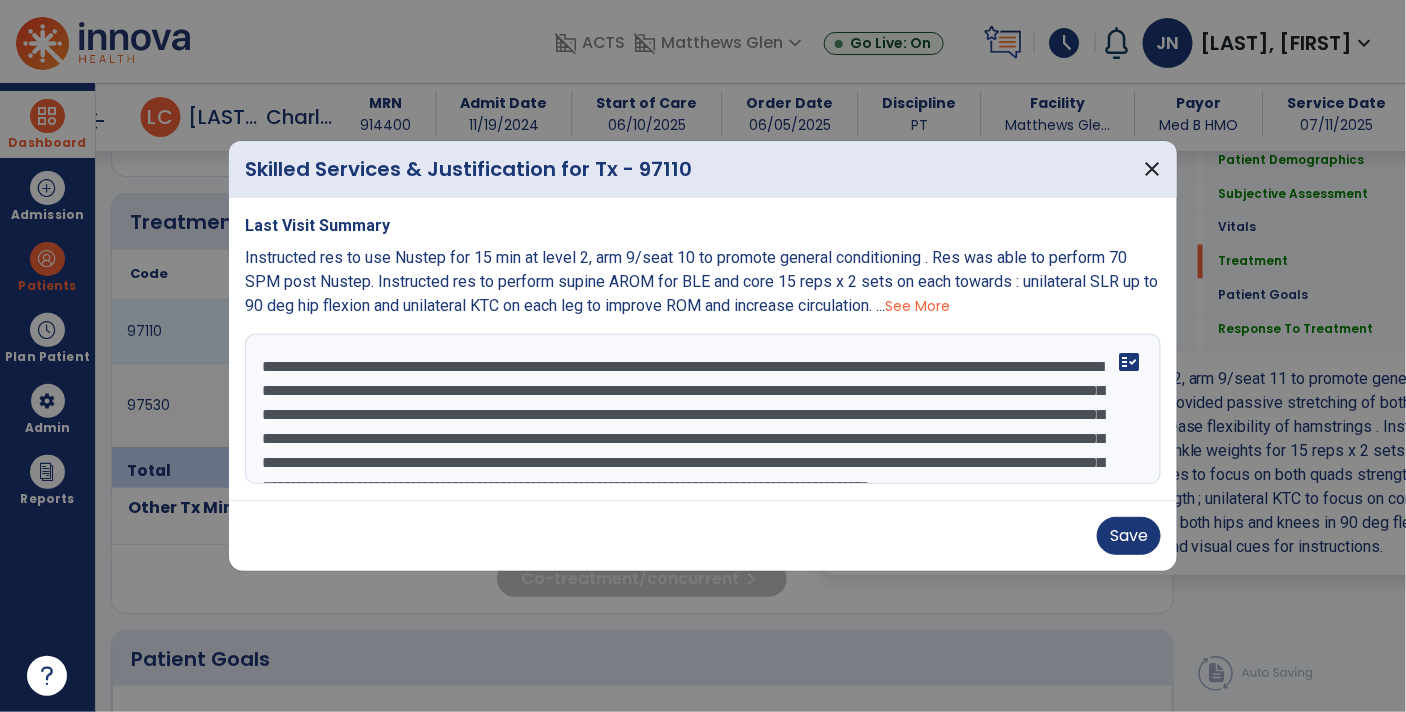 scroll, scrollTop: 1056, scrollLeft: 0, axis: vertical 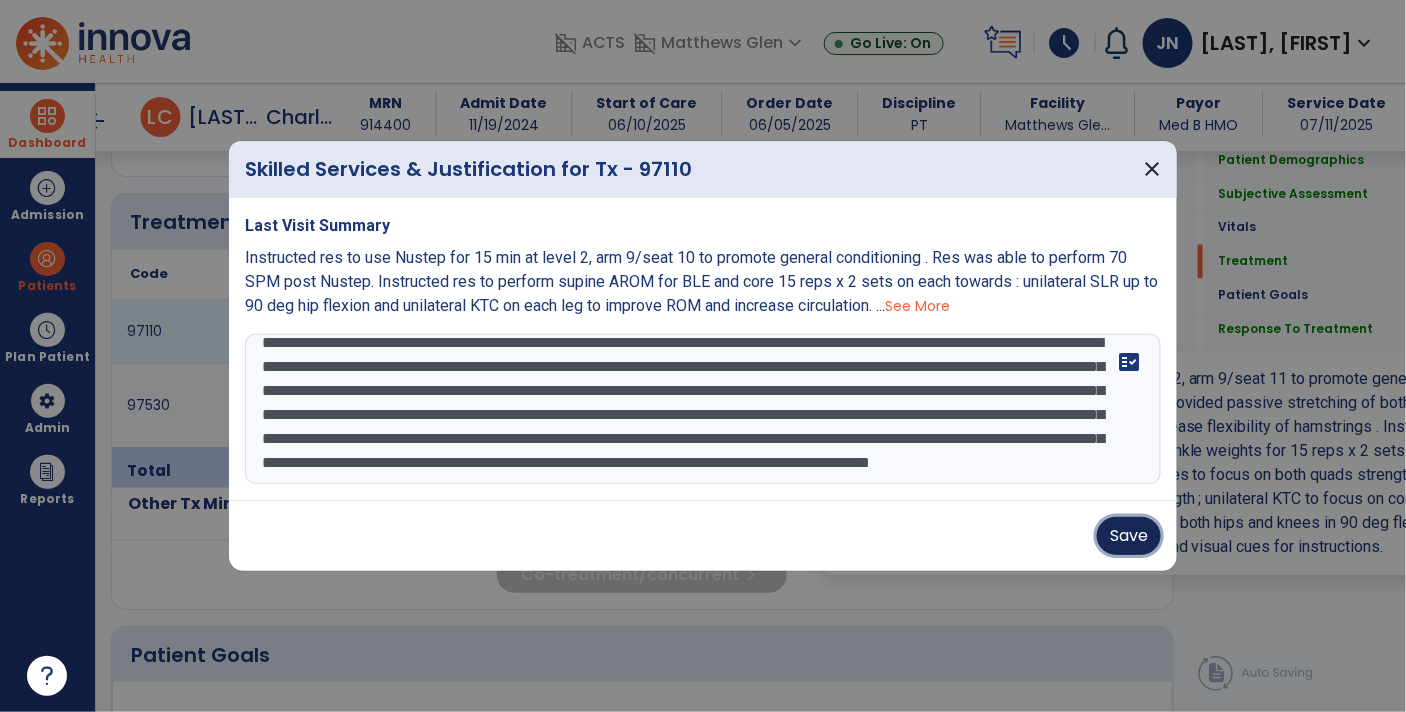 click on "Save" at bounding box center (1129, 536) 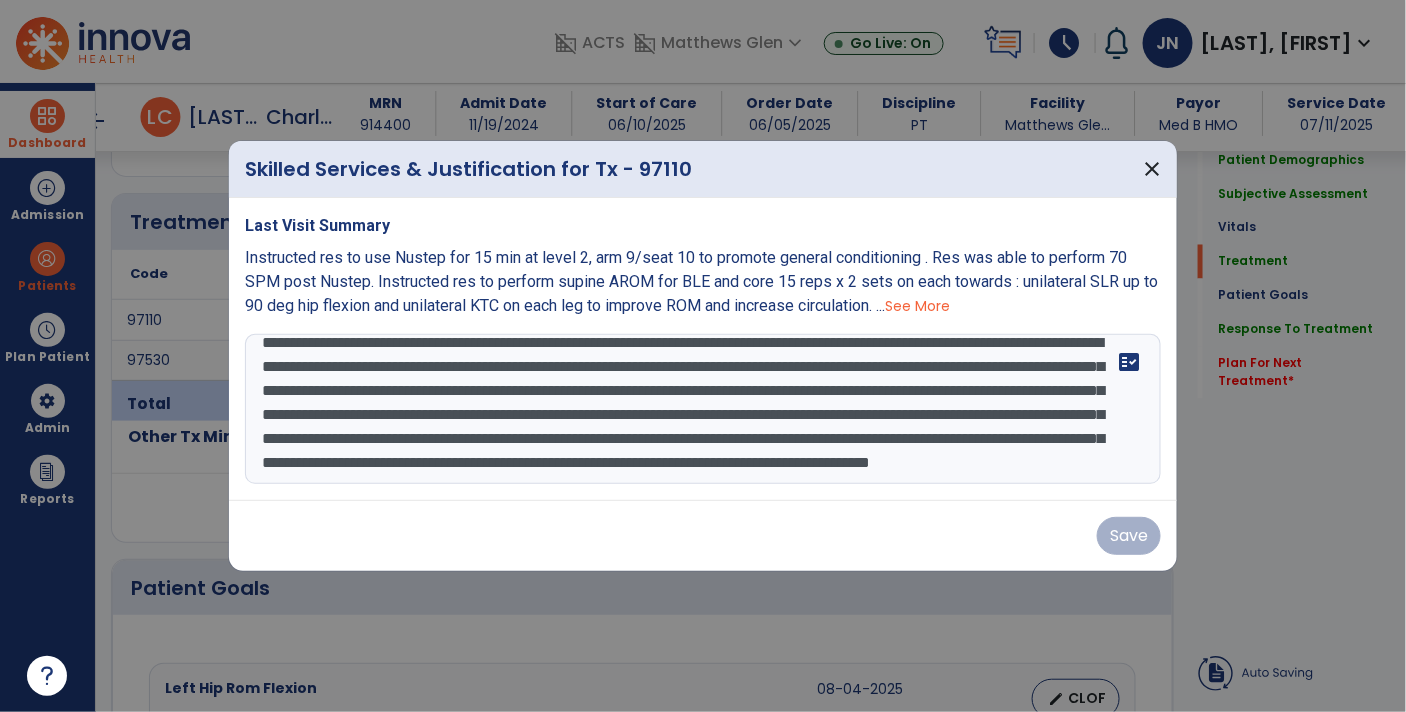 click on "Patient Demographics  Medical Diagnosis   Treatment Diagnosis   Precautions   Contraindications
Code
Description
Pdpm Clinical Category
Z91.81" 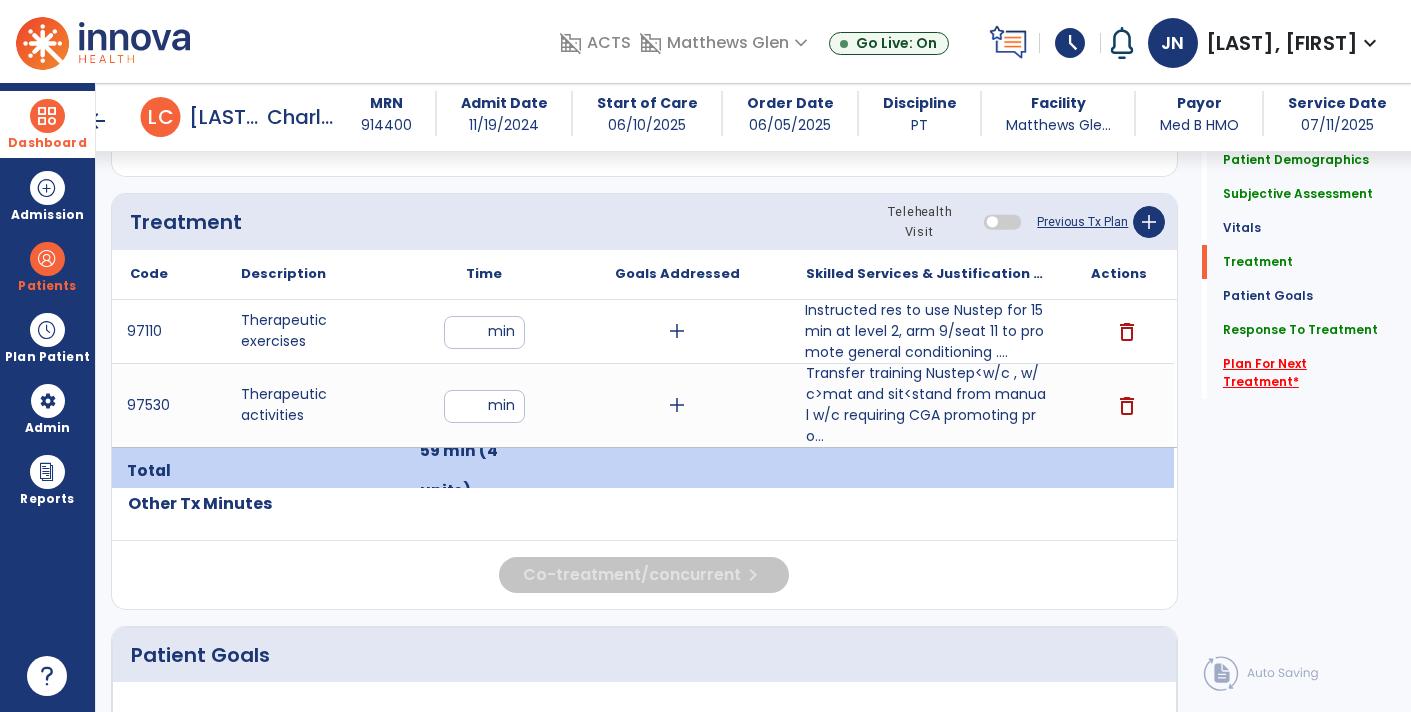 click on "Plan For Next Treatment   *" 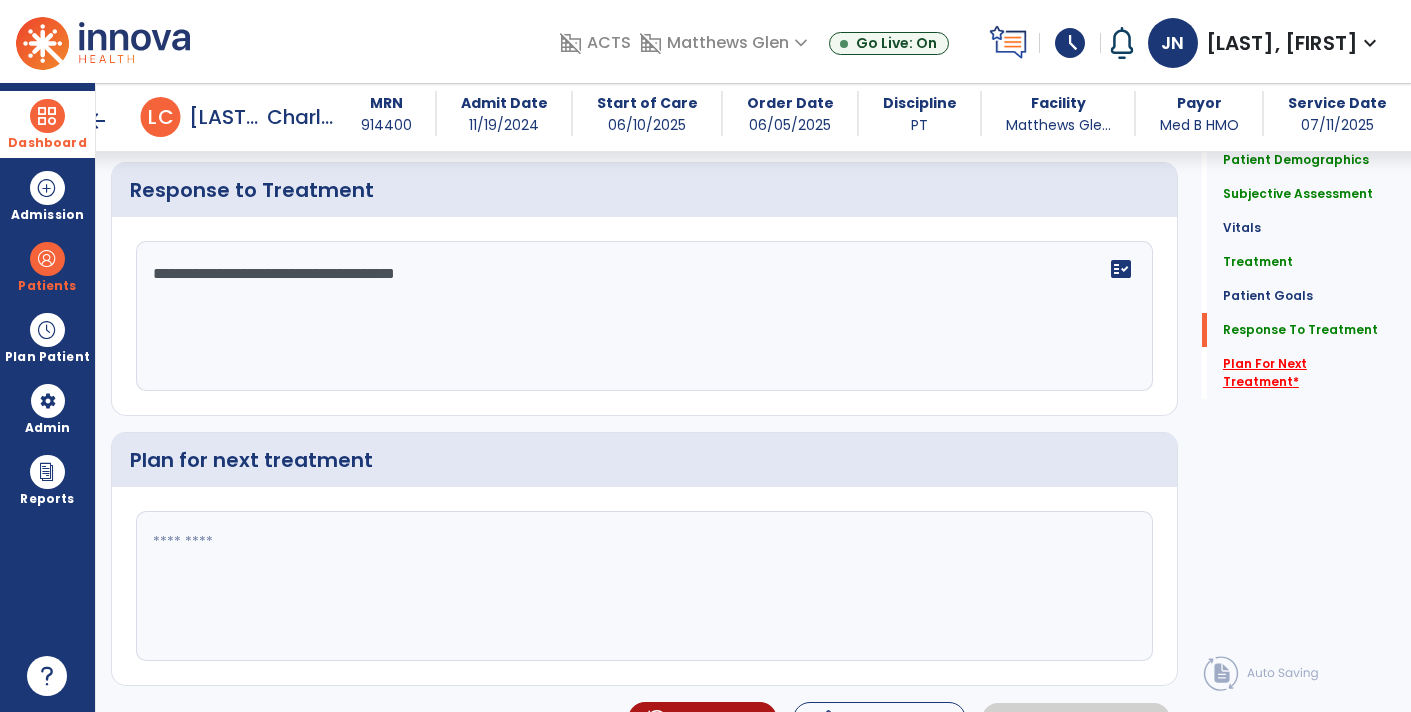 scroll, scrollTop: 3919, scrollLeft: 0, axis: vertical 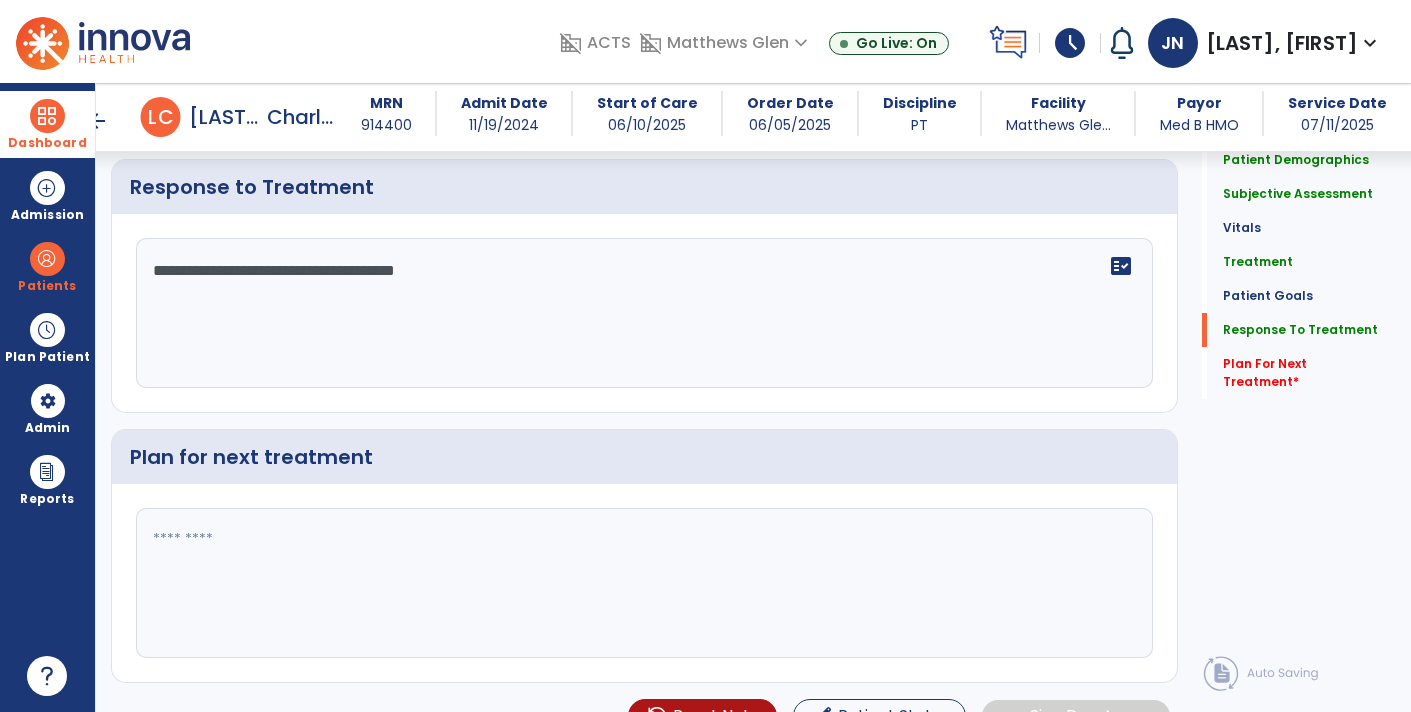 click 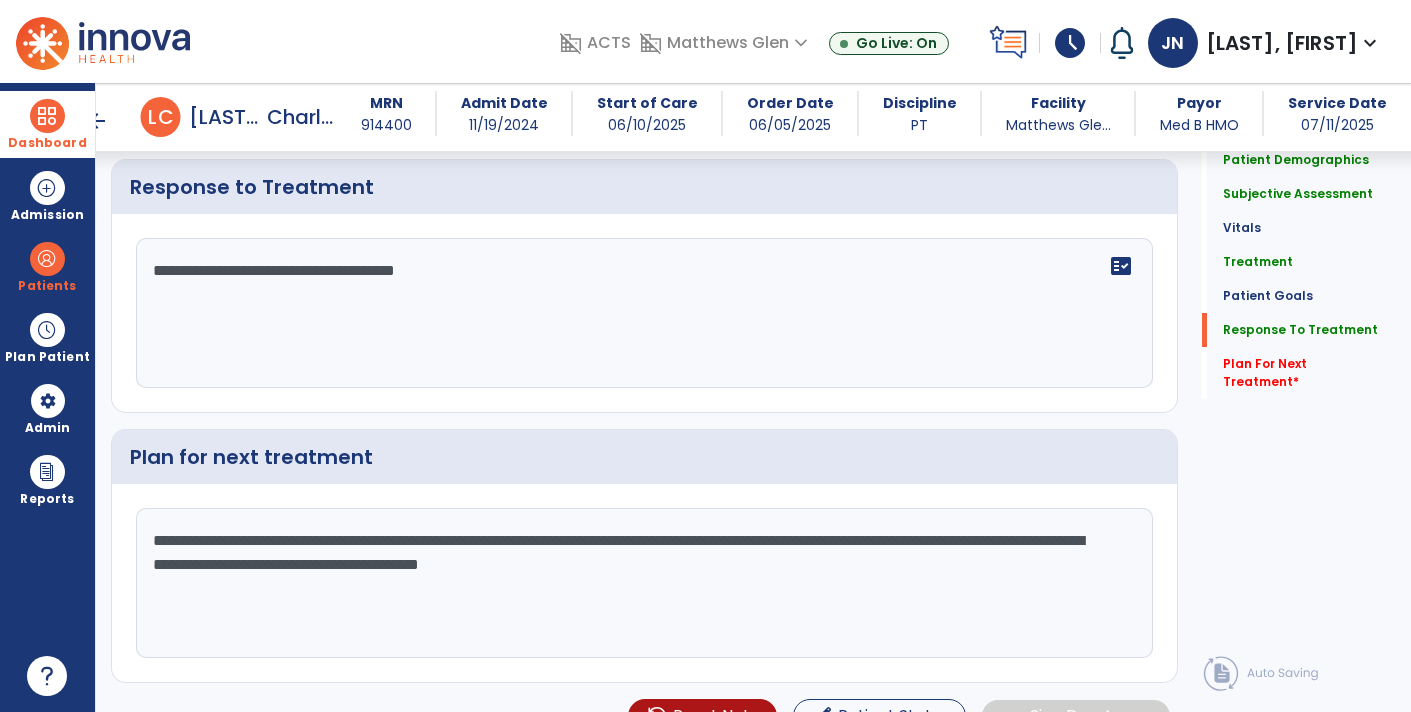 click on "**********" 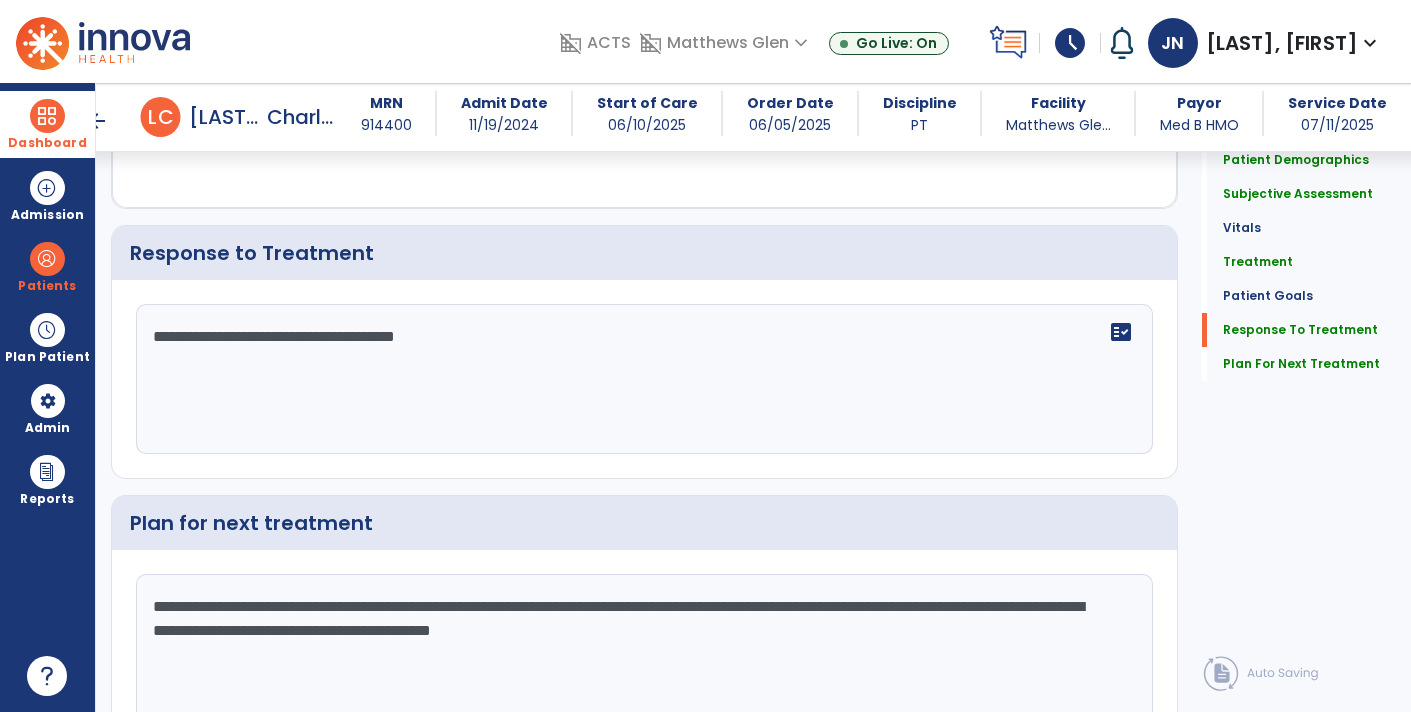 scroll, scrollTop: 3919, scrollLeft: 0, axis: vertical 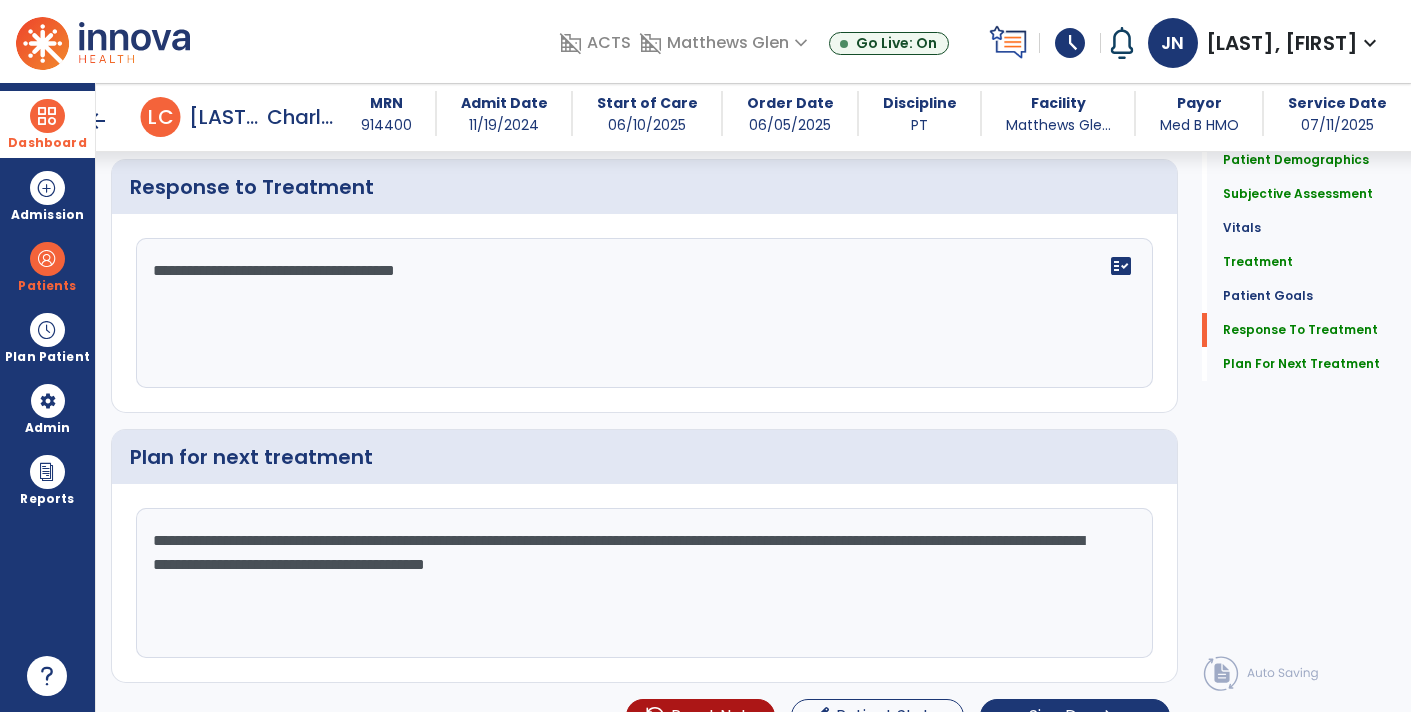 click on "**********" 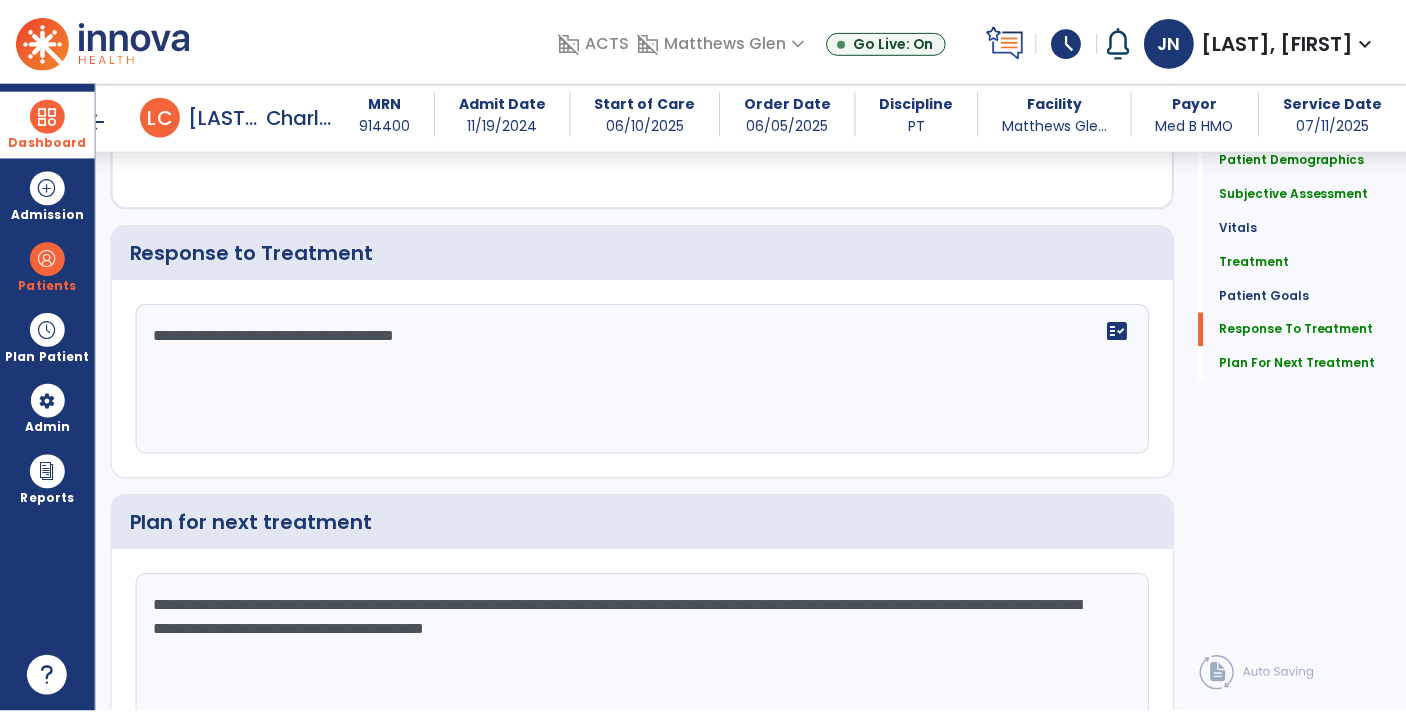 scroll, scrollTop: 3919, scrollLeft: 0, axis: vertical 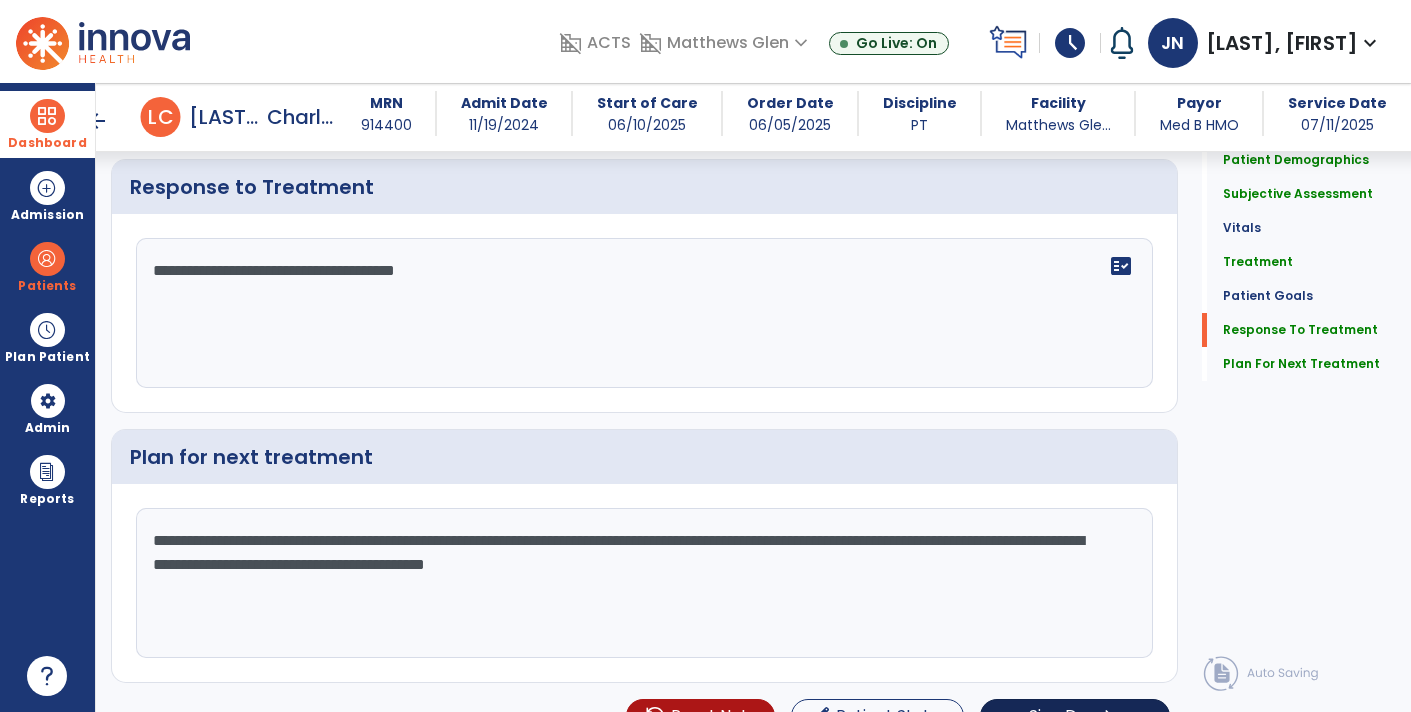 type on "**********" 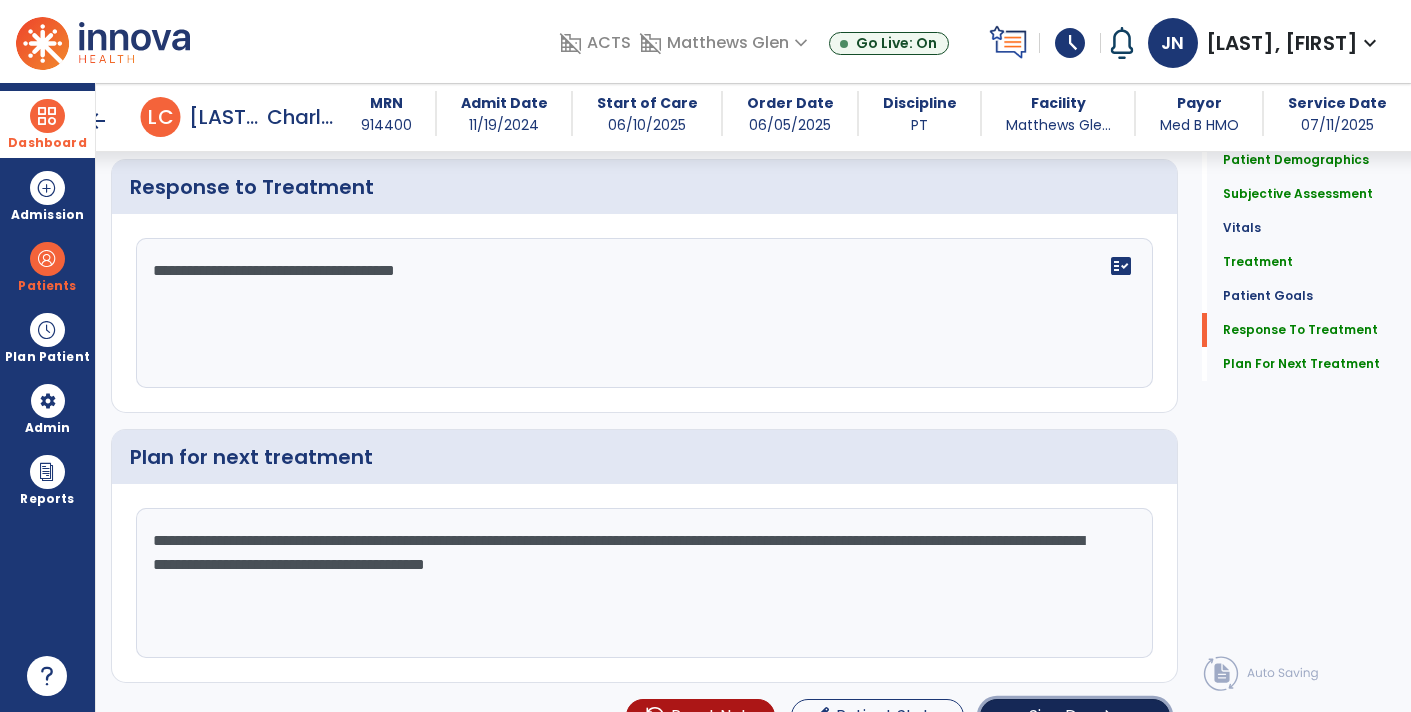 click on "Sign Doc" 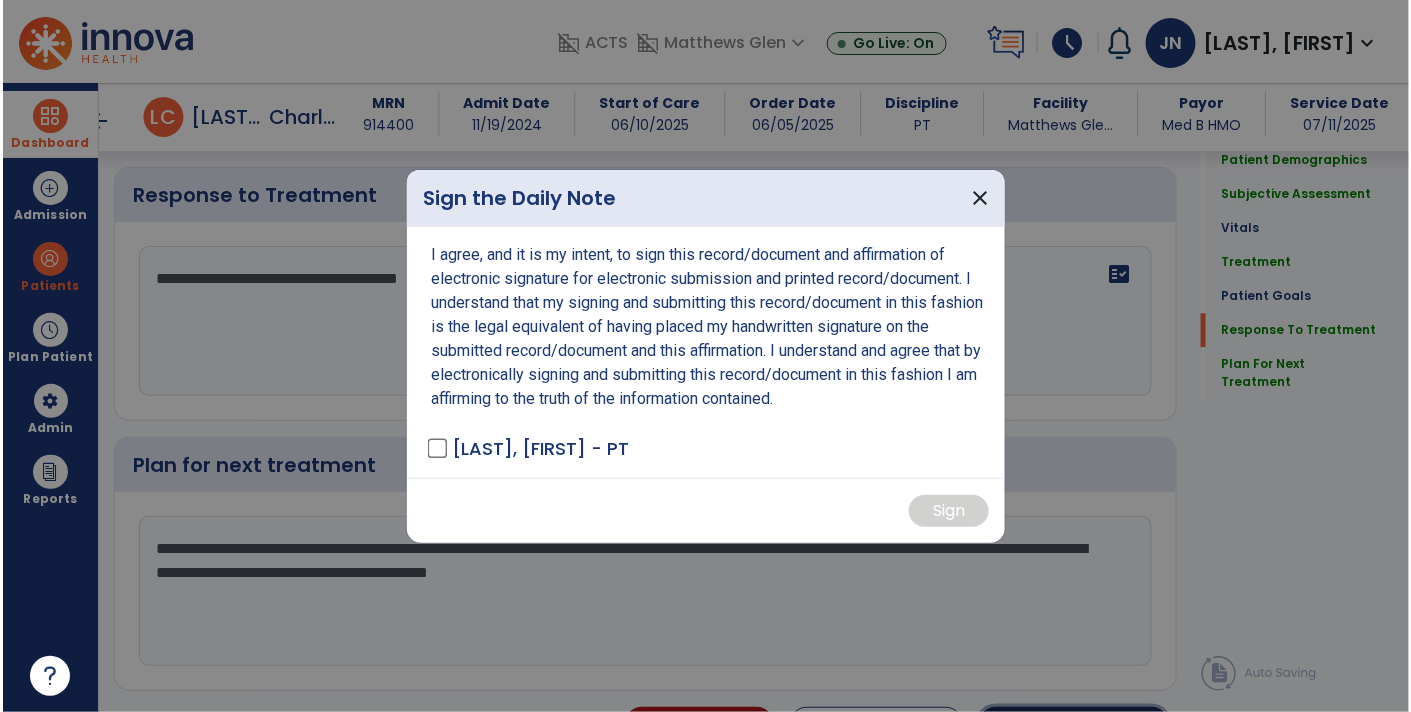 scroll, scrollTop: 3919, scrollLeft: 0, axis: vertical 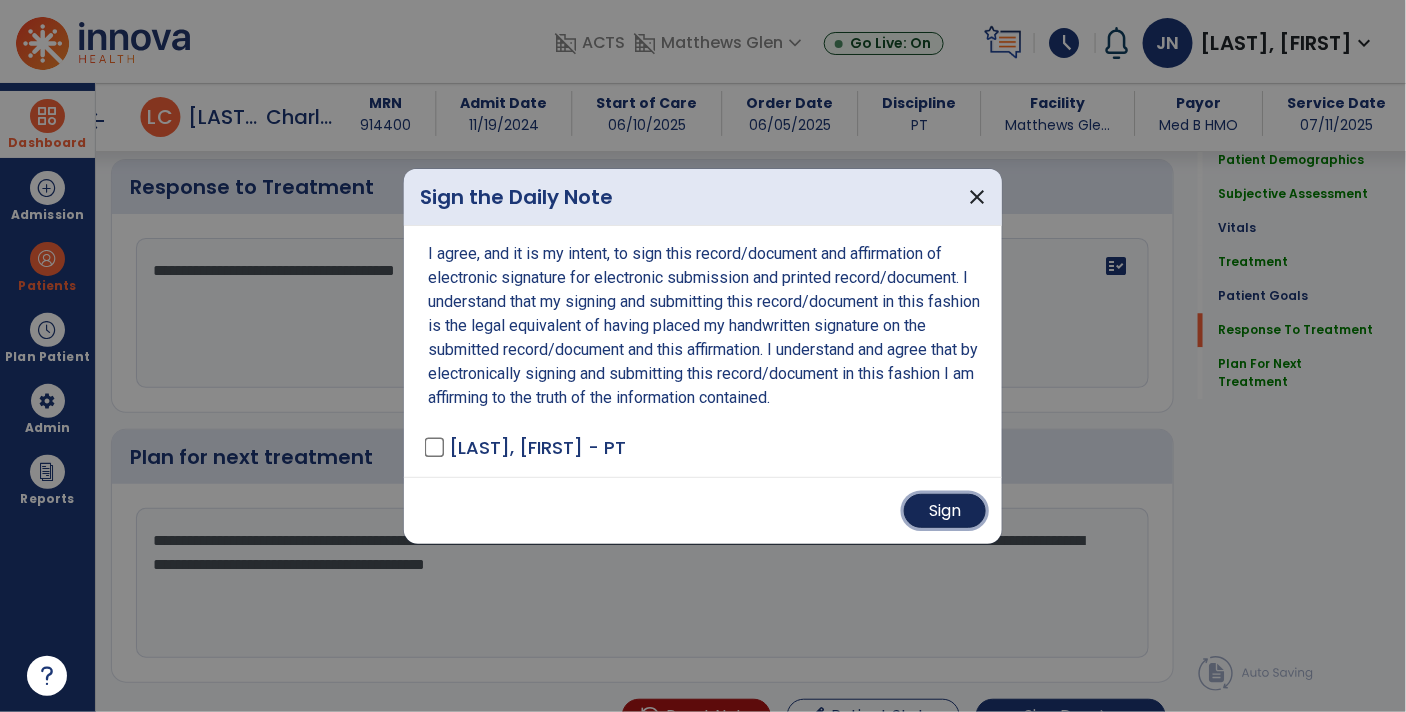 click on "Sign" at bounding box center (945, 511) 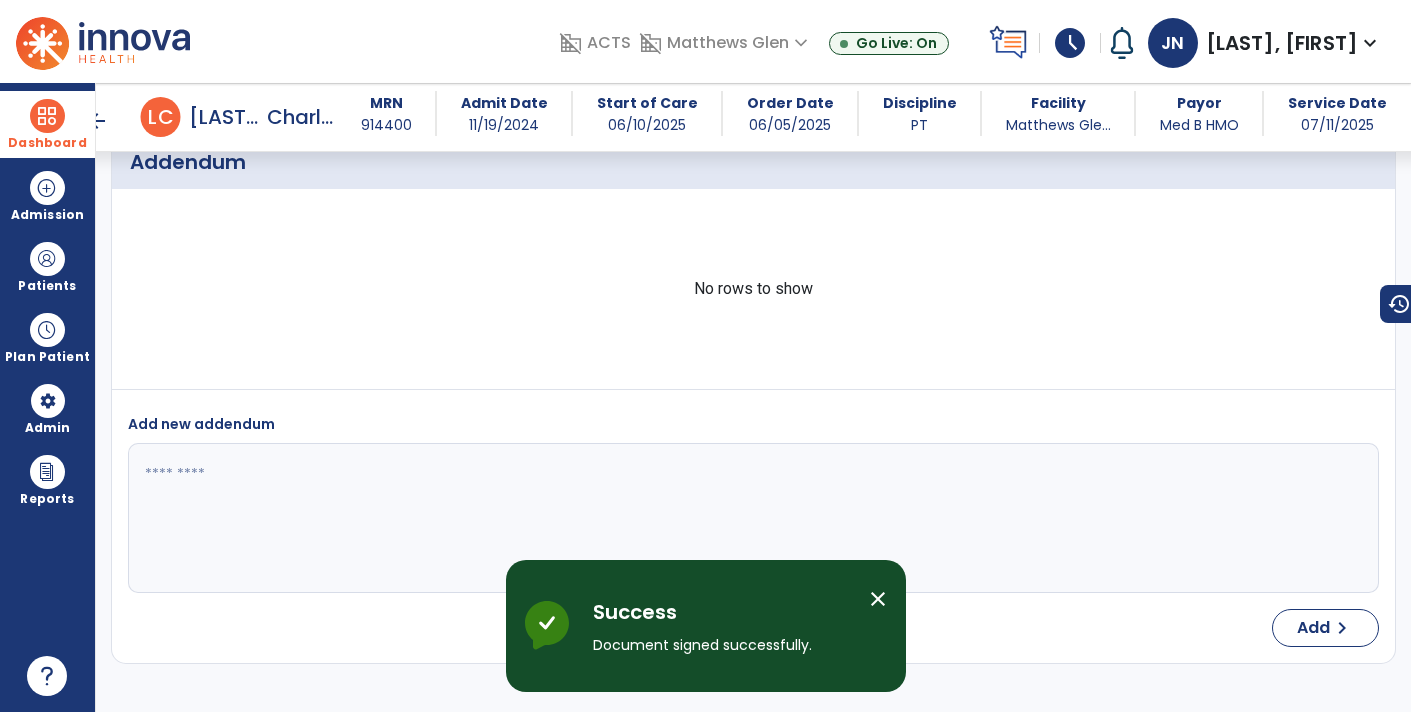 scroll, scrollTop: 5302, scrollLeft: 0, axis: vertical 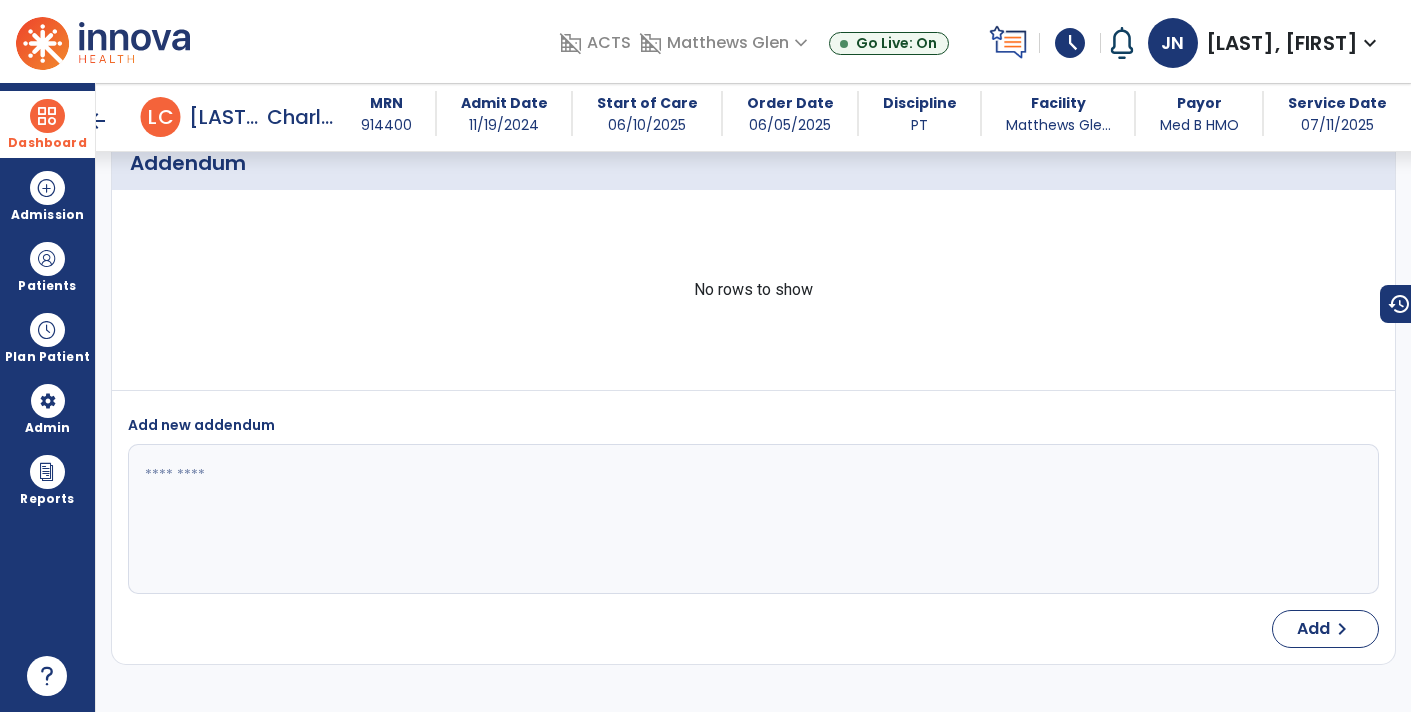 click at bounding box center (47, 116) 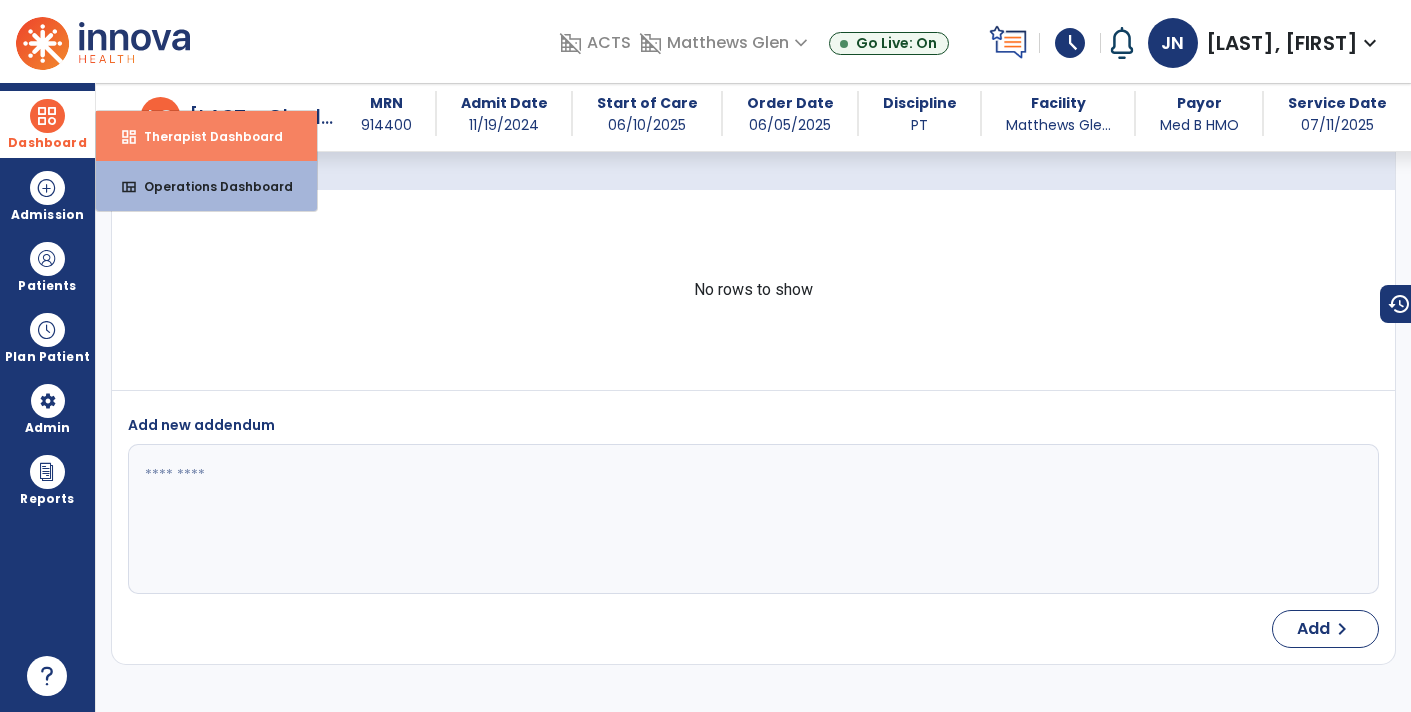 click on "Therapist Dashboard" at bounding box center (205, 136) 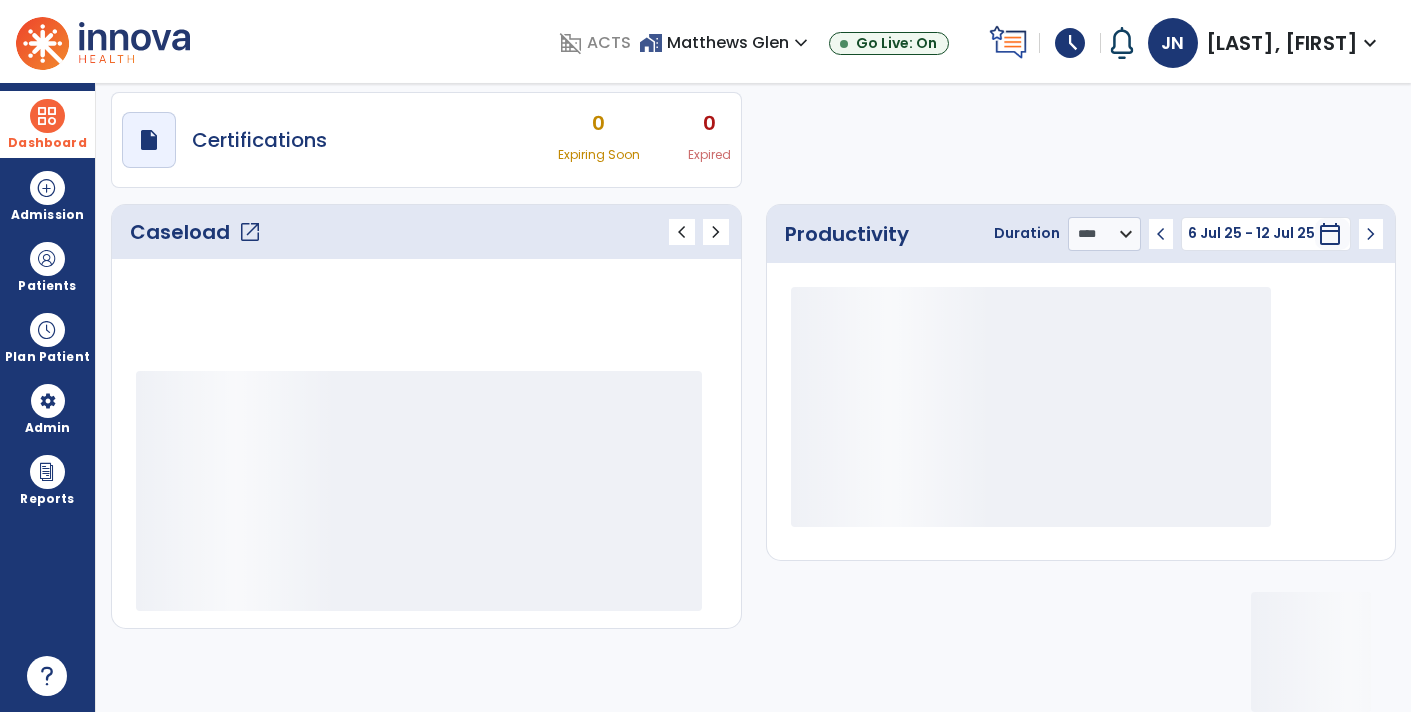 scroll, scrollTop: 162, scrollLeft: 0, axis: vertical 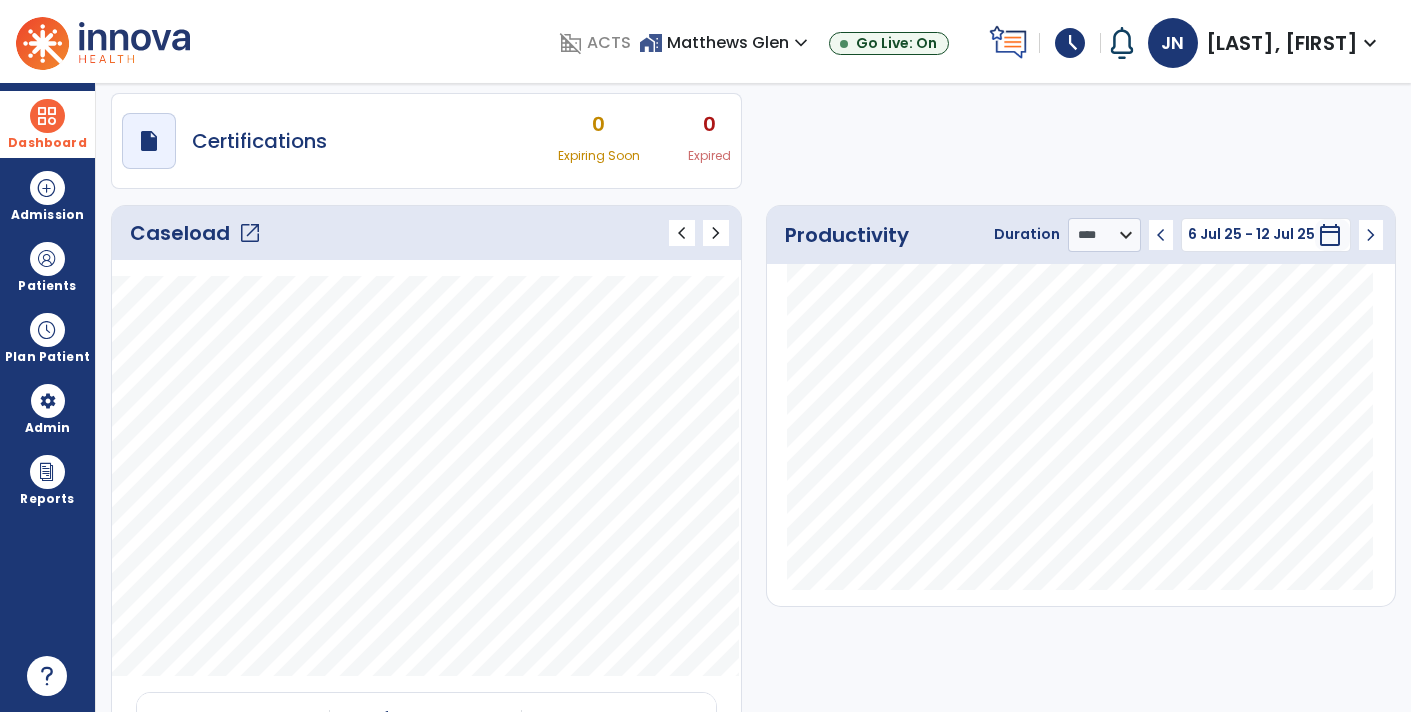 click on "open_in_new" 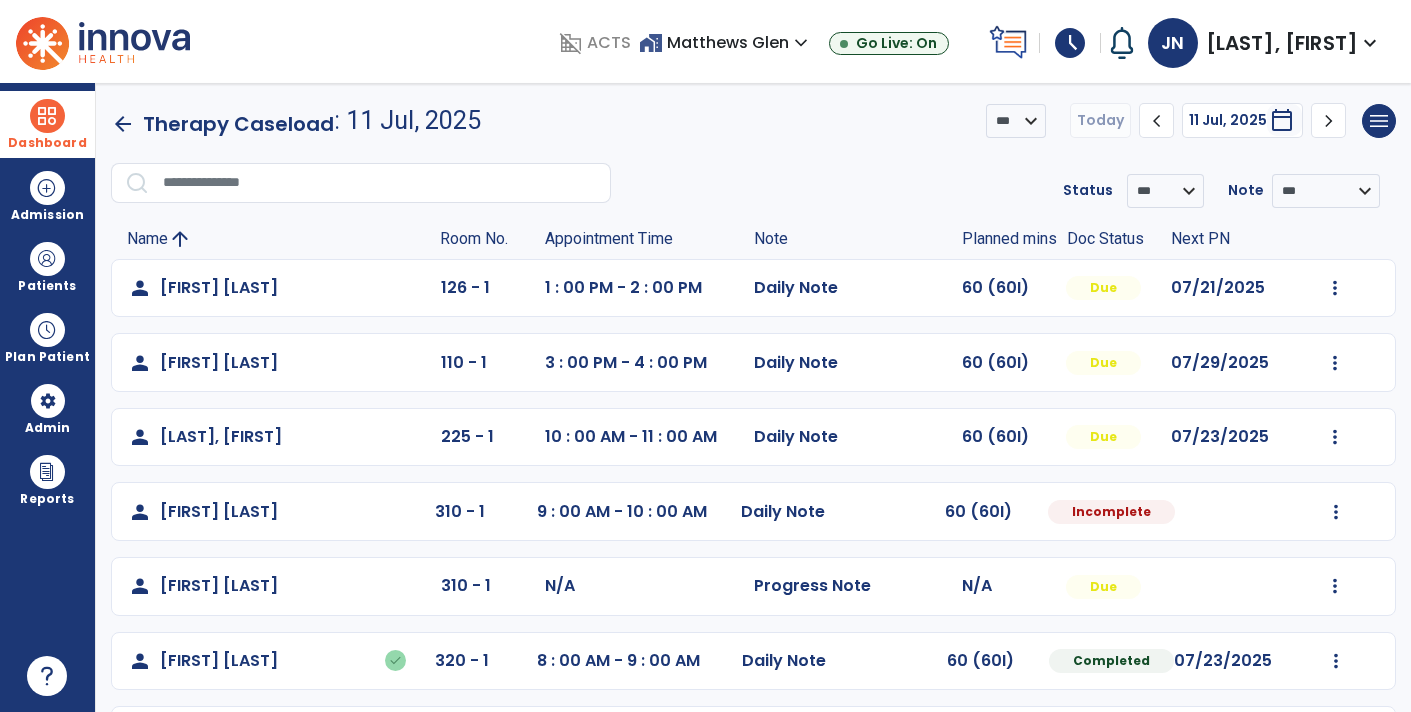 scroll, scrollTop: 13, scrollLeft: 0, axis: vertical 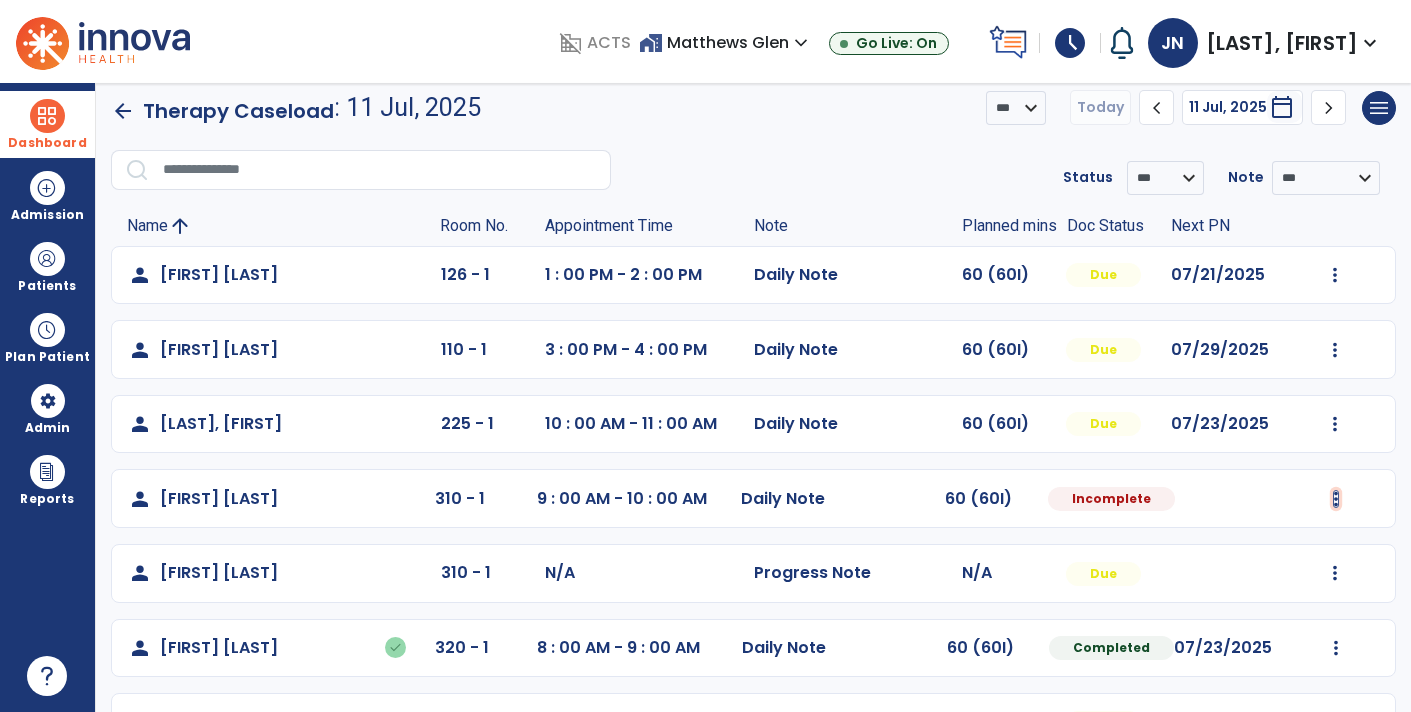 click at bounding box center (1335, 275) 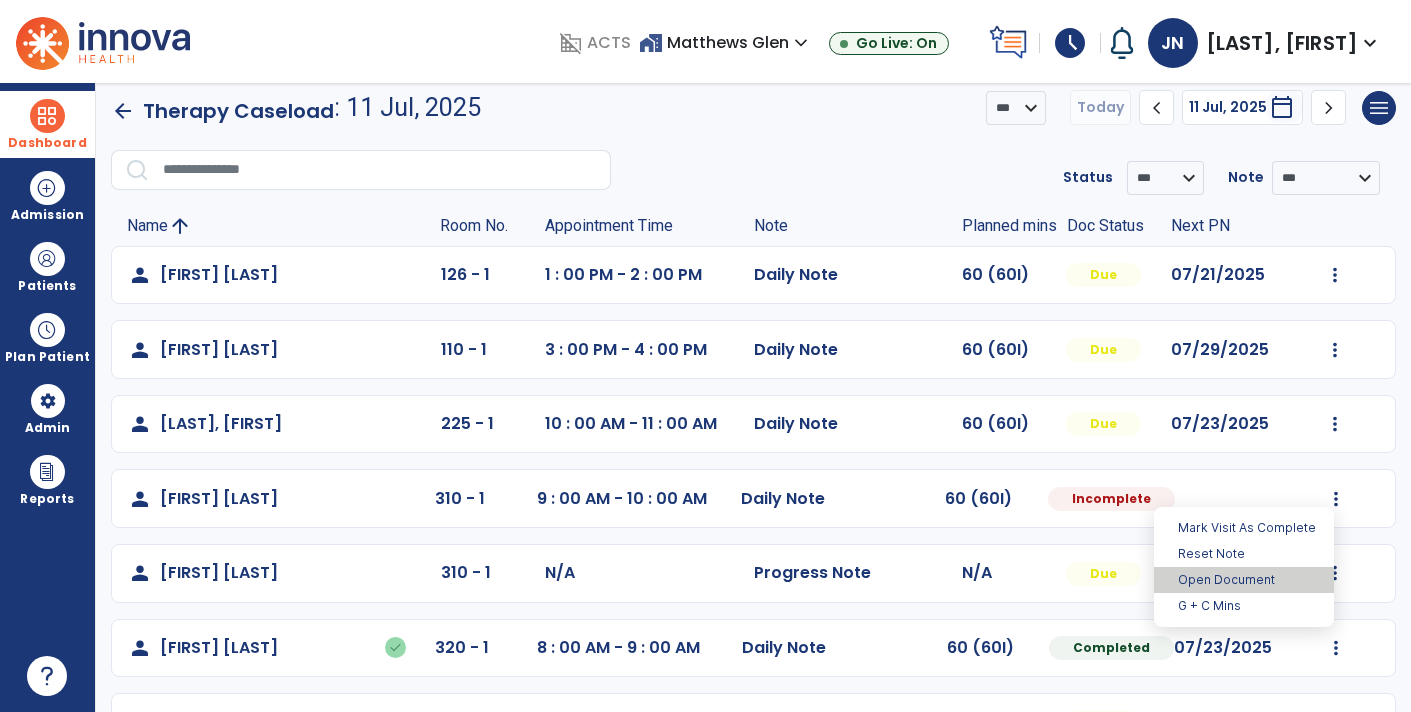 click on "Open Document" at bounding box center [1244, 580] 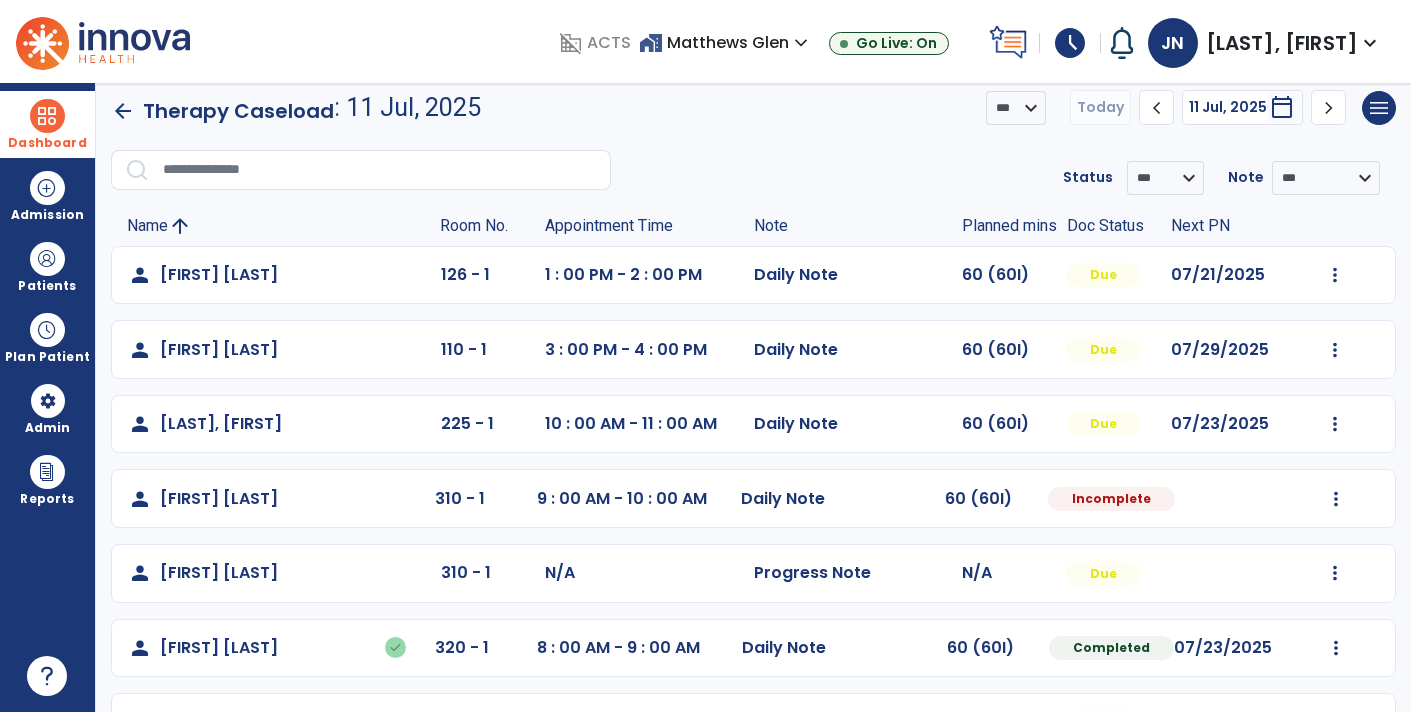 select on "*" 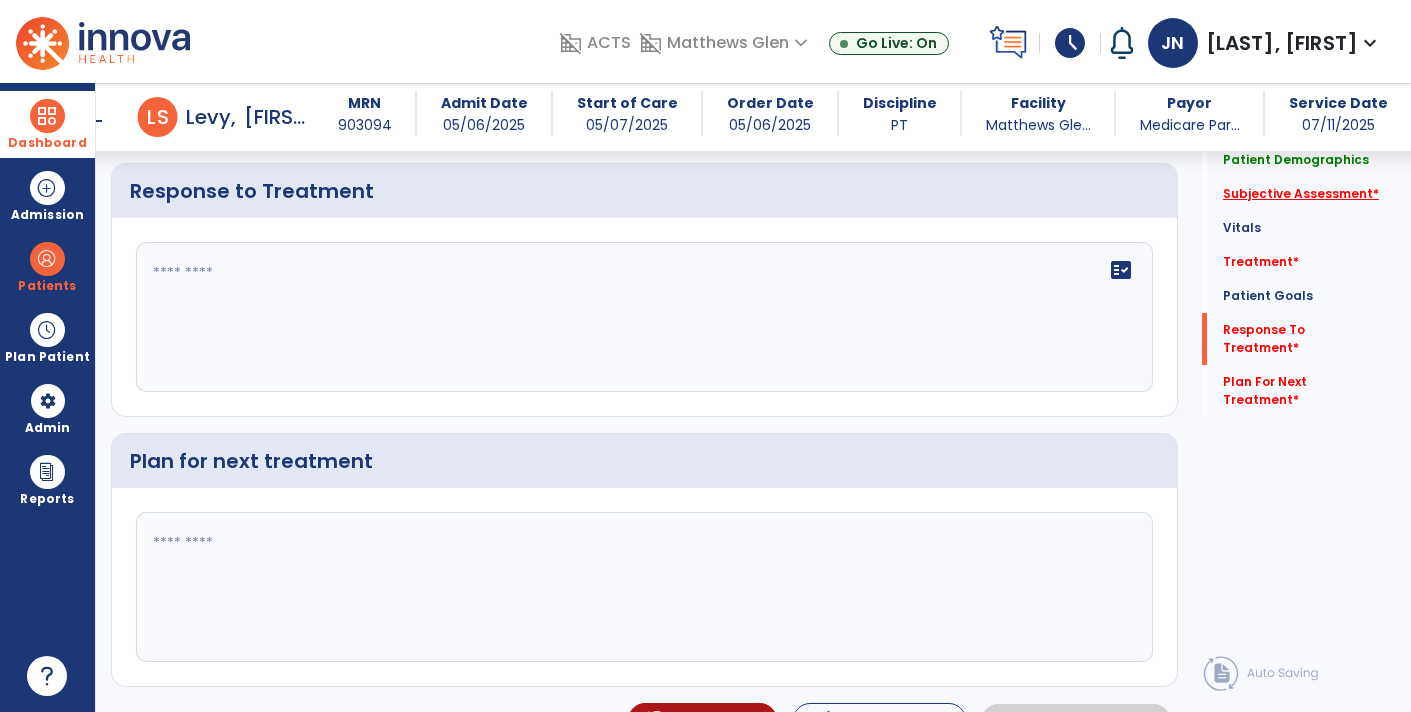 click on "Subjective Assessment   *" 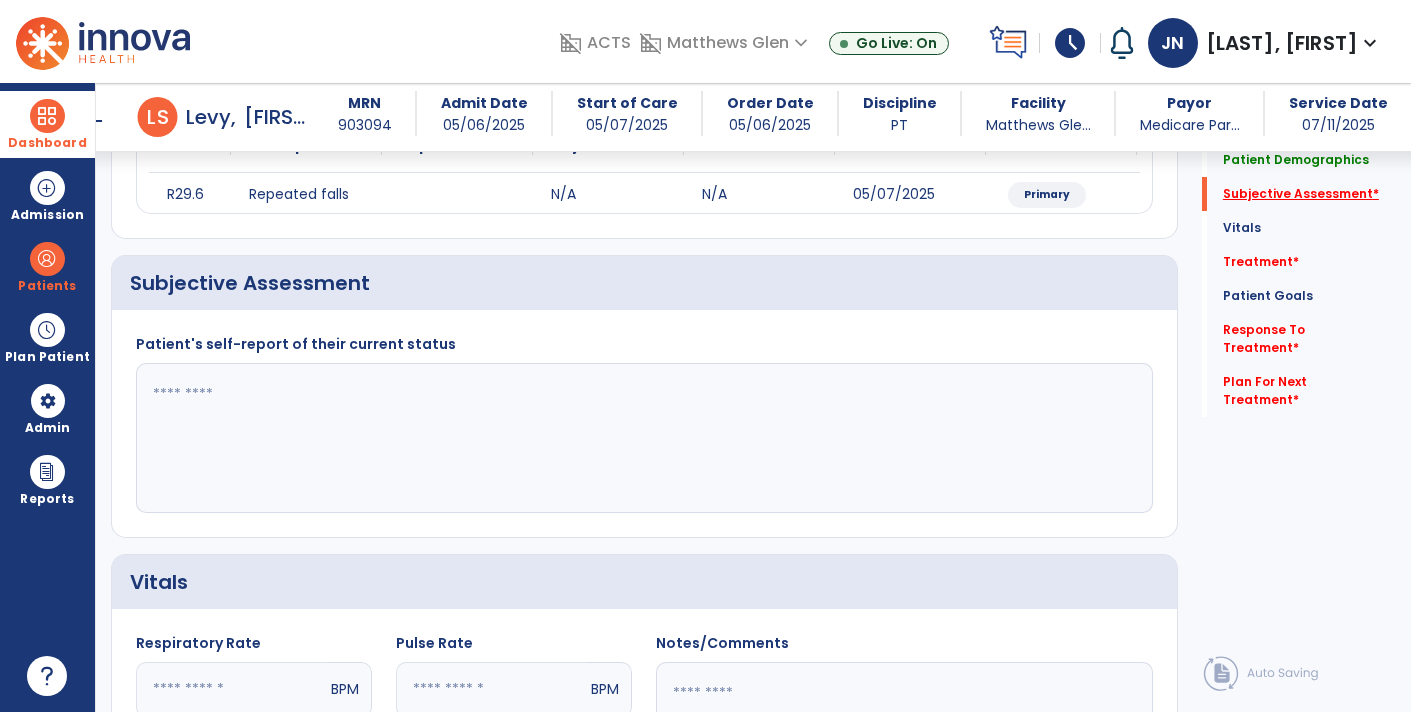 scroll, scrollTop: 270, scrollLeft: 0, axis: vertical 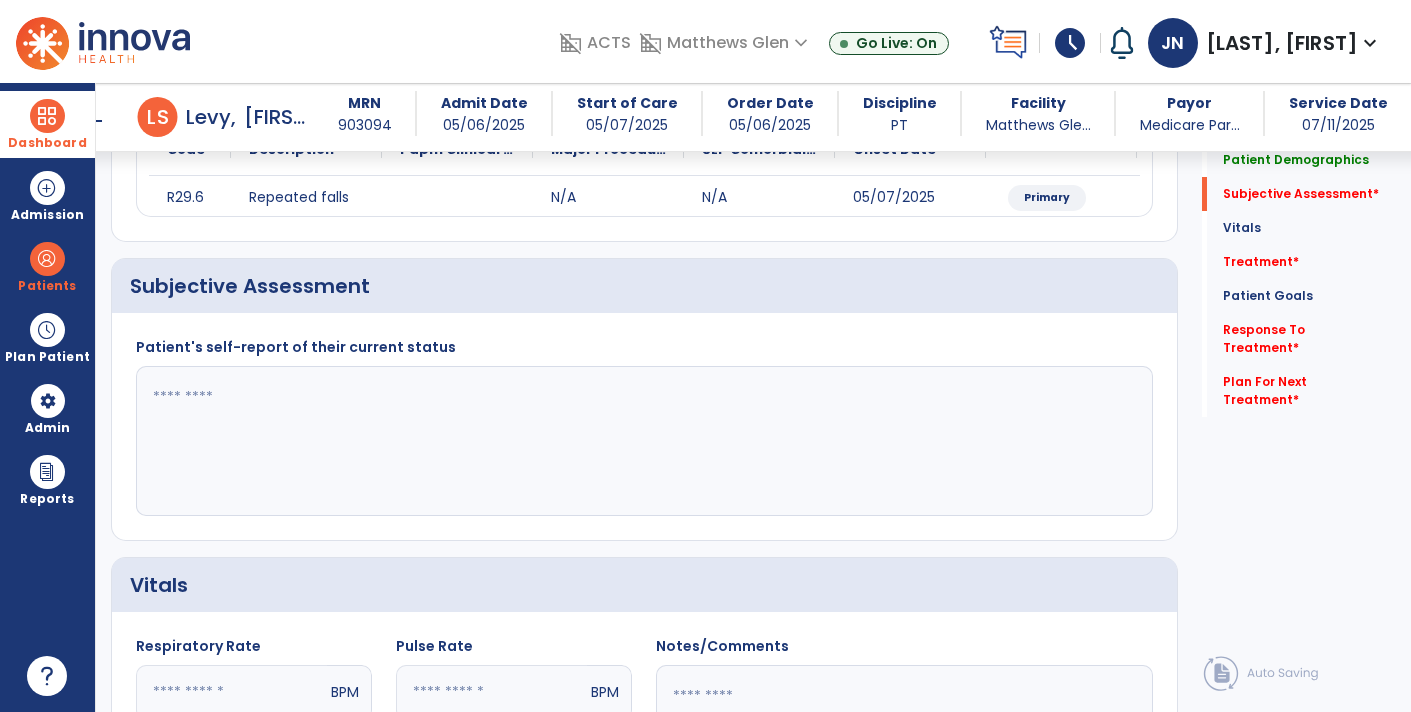 click 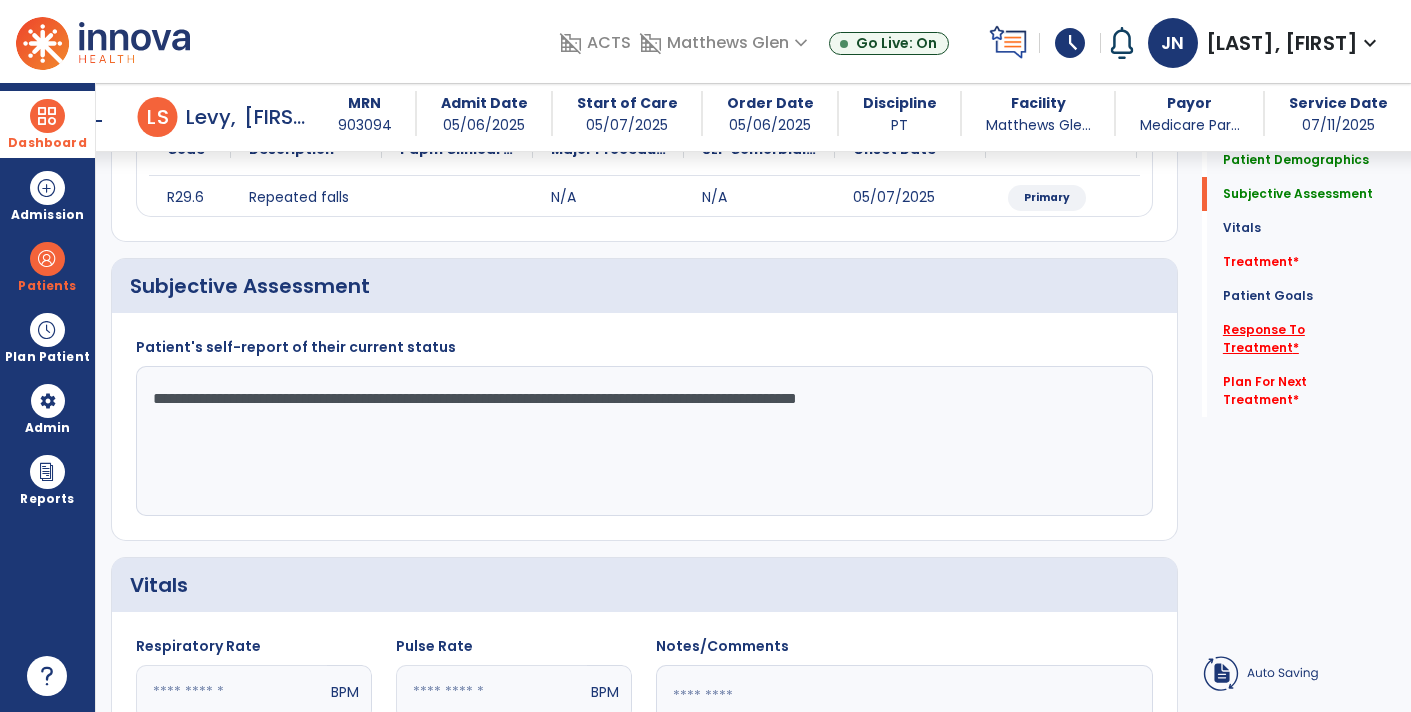 type on "**********" 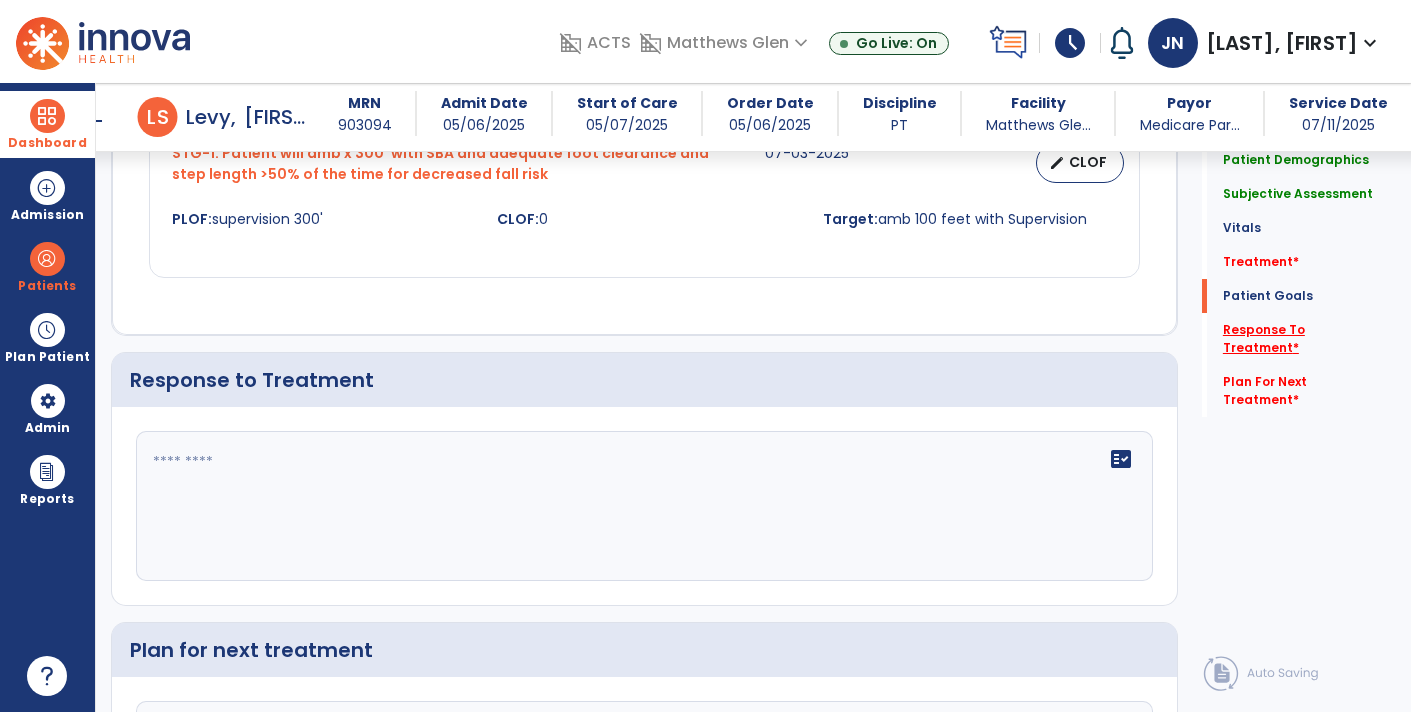 scroll, scrollTop: 2797, scrollLeft: 0, axis: vertical 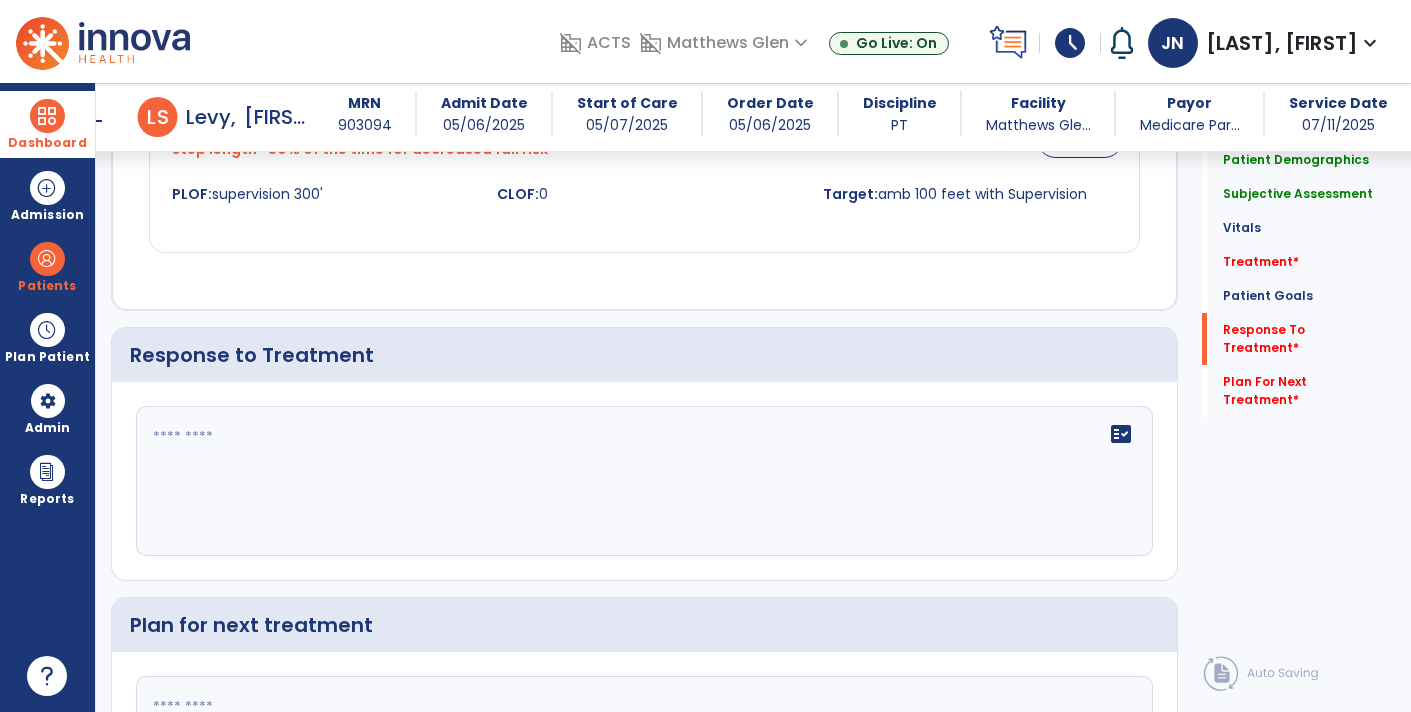 click 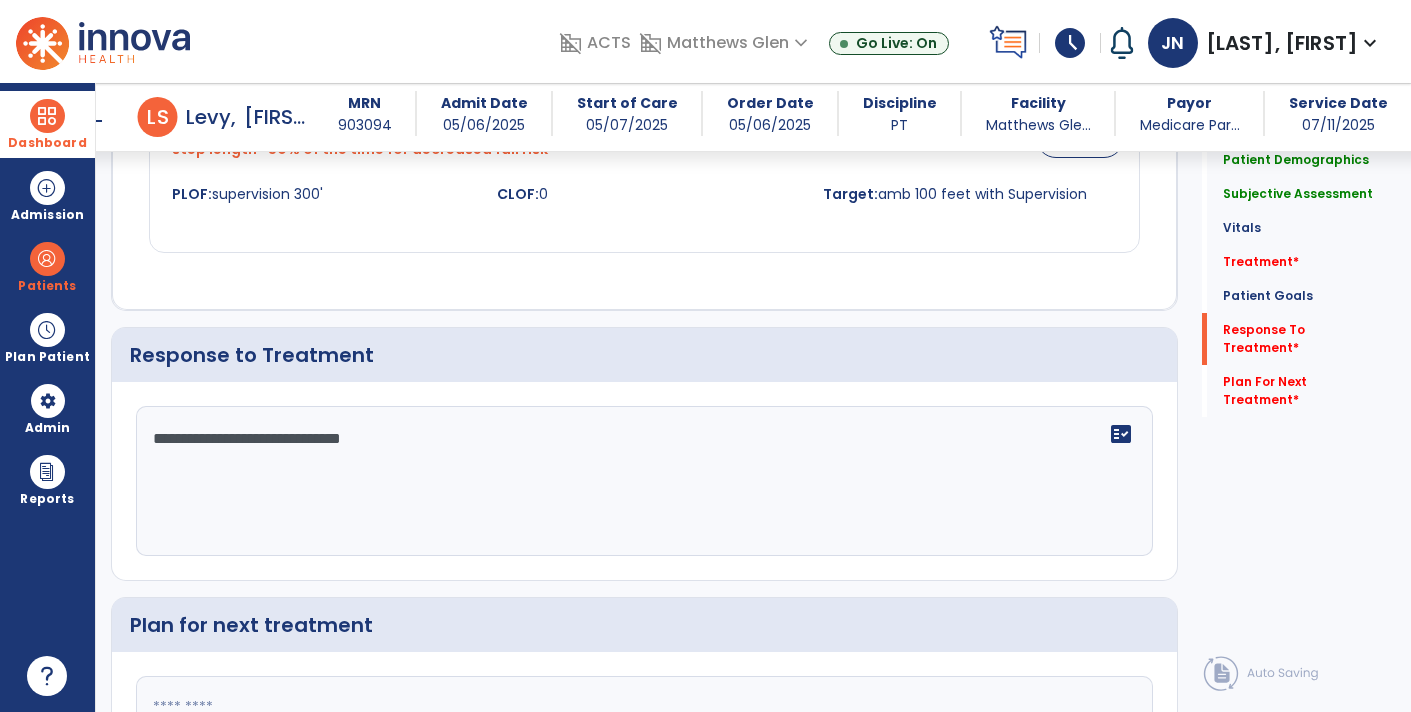 type on "**********" 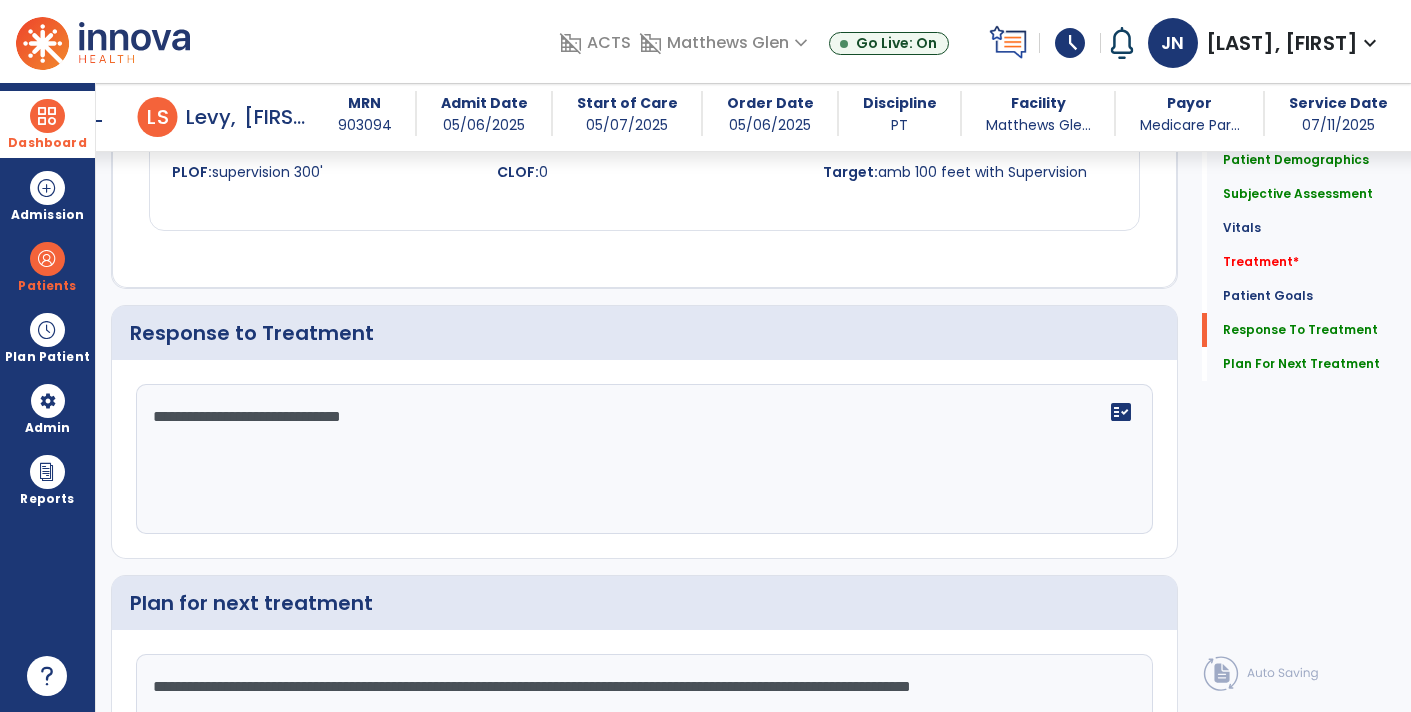 scroll, scrollTop: 2819, scrollLeft: 0, axis: vertical 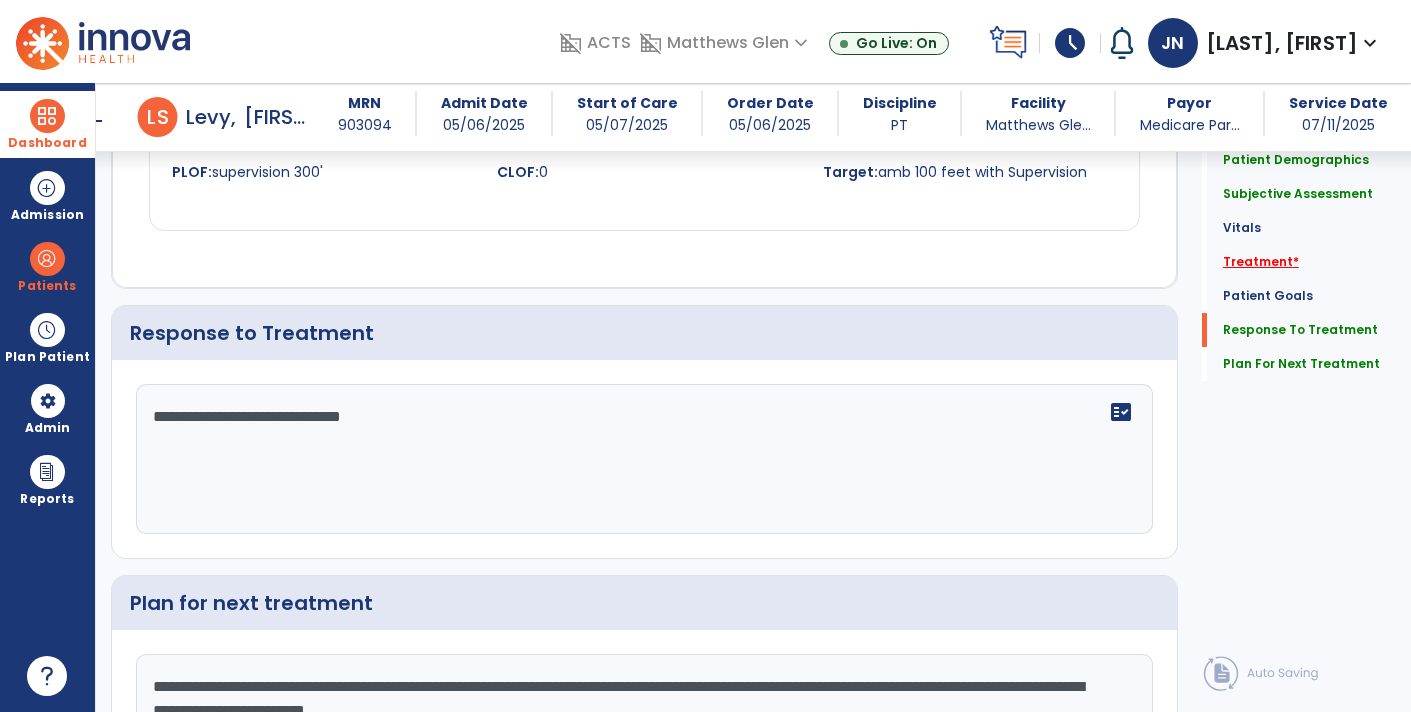 type on "**********" 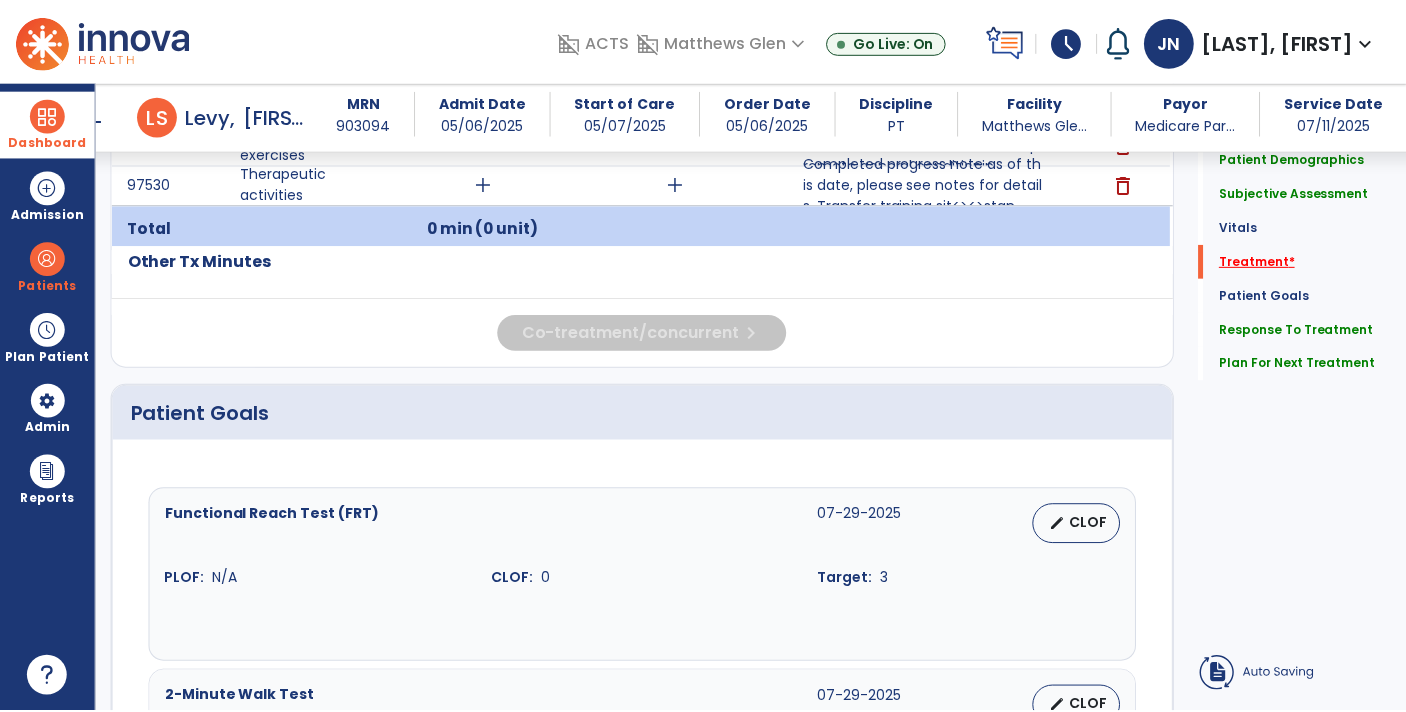 scroll, scrollTop: 1066, scrollLeft: 0, axis: vertical 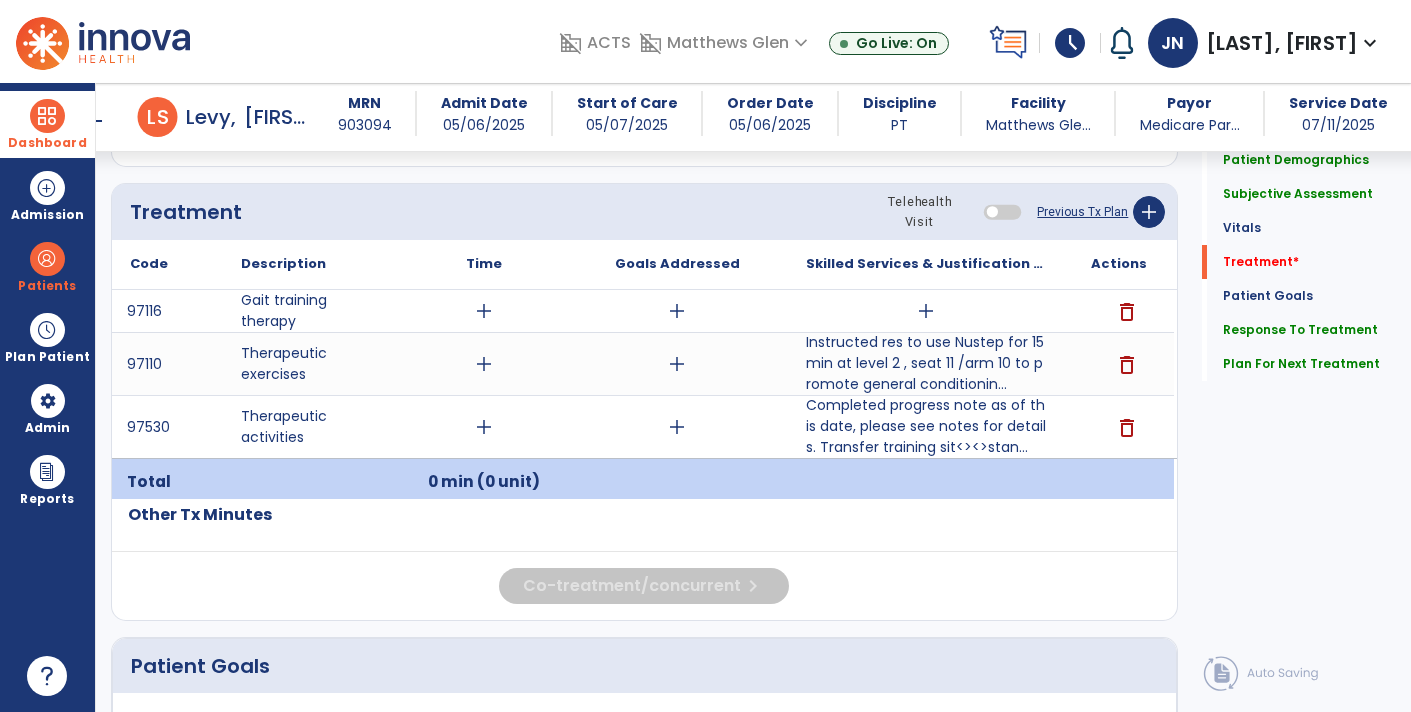 click on "add" at bounding box center [926, 311] 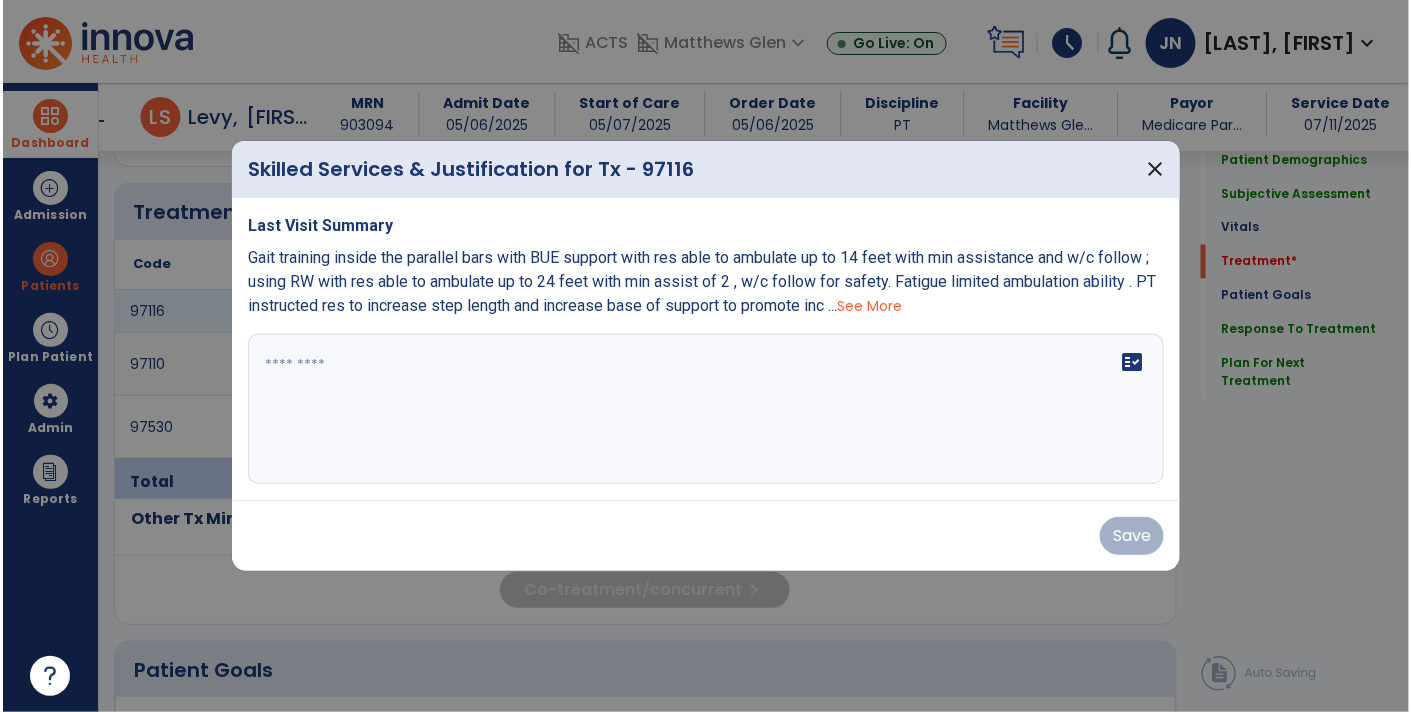 scroll, scrollTop: 1066, scrollLeft: 0, axis: vertical 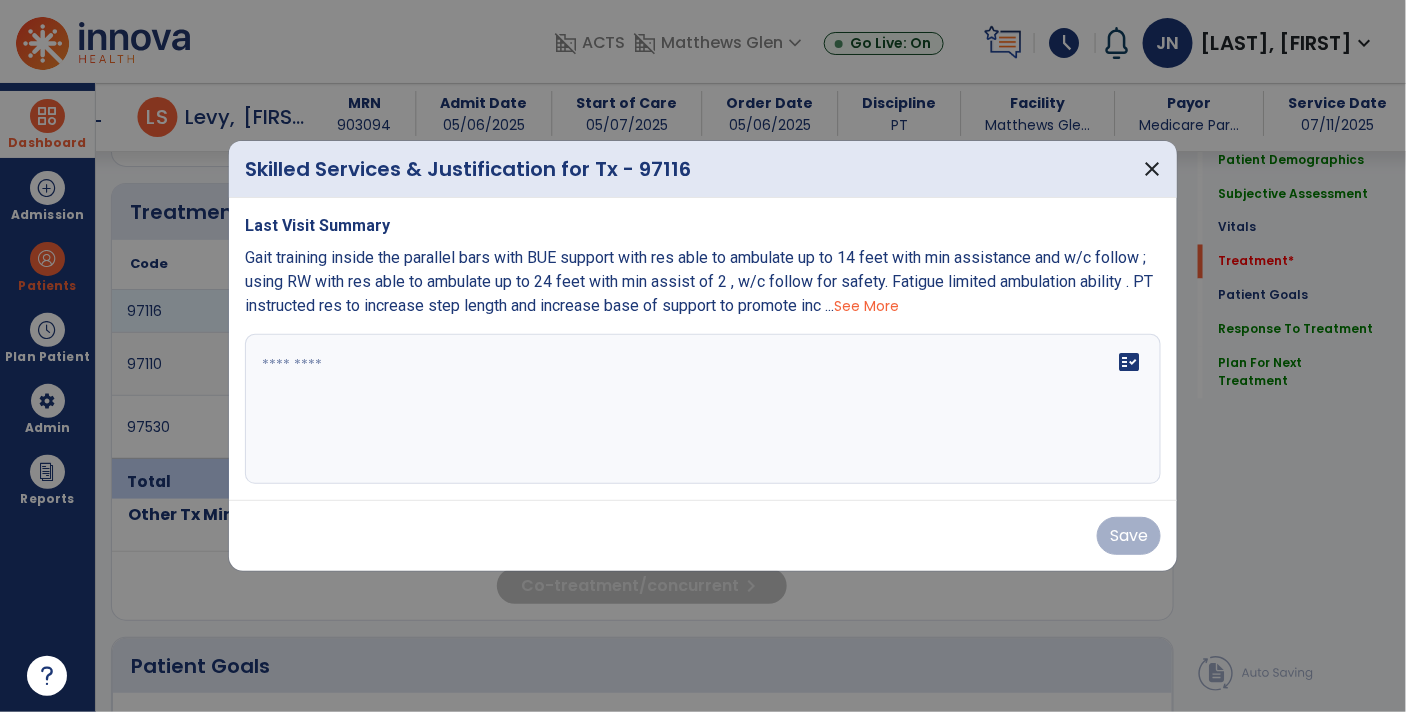 click on "See More" at bounding box center (866, 306) 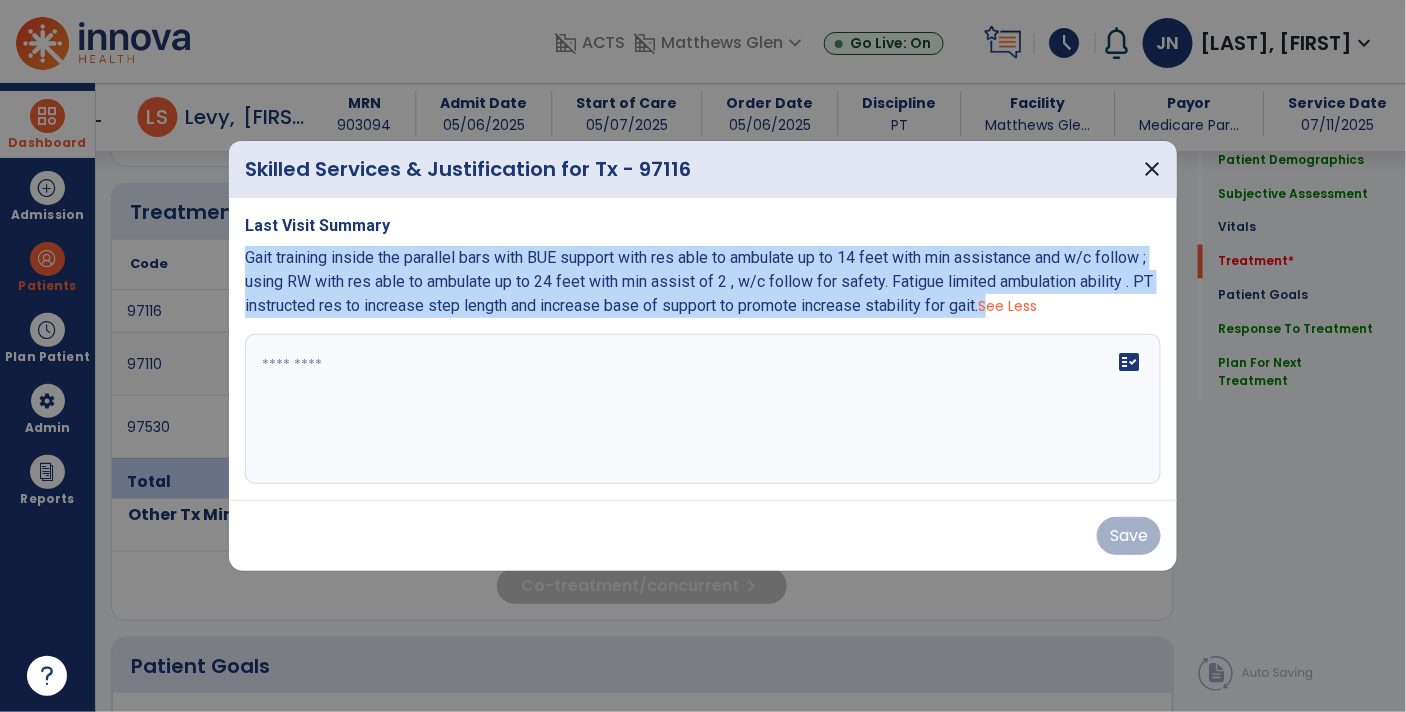 click at bounding box center [703, 409] 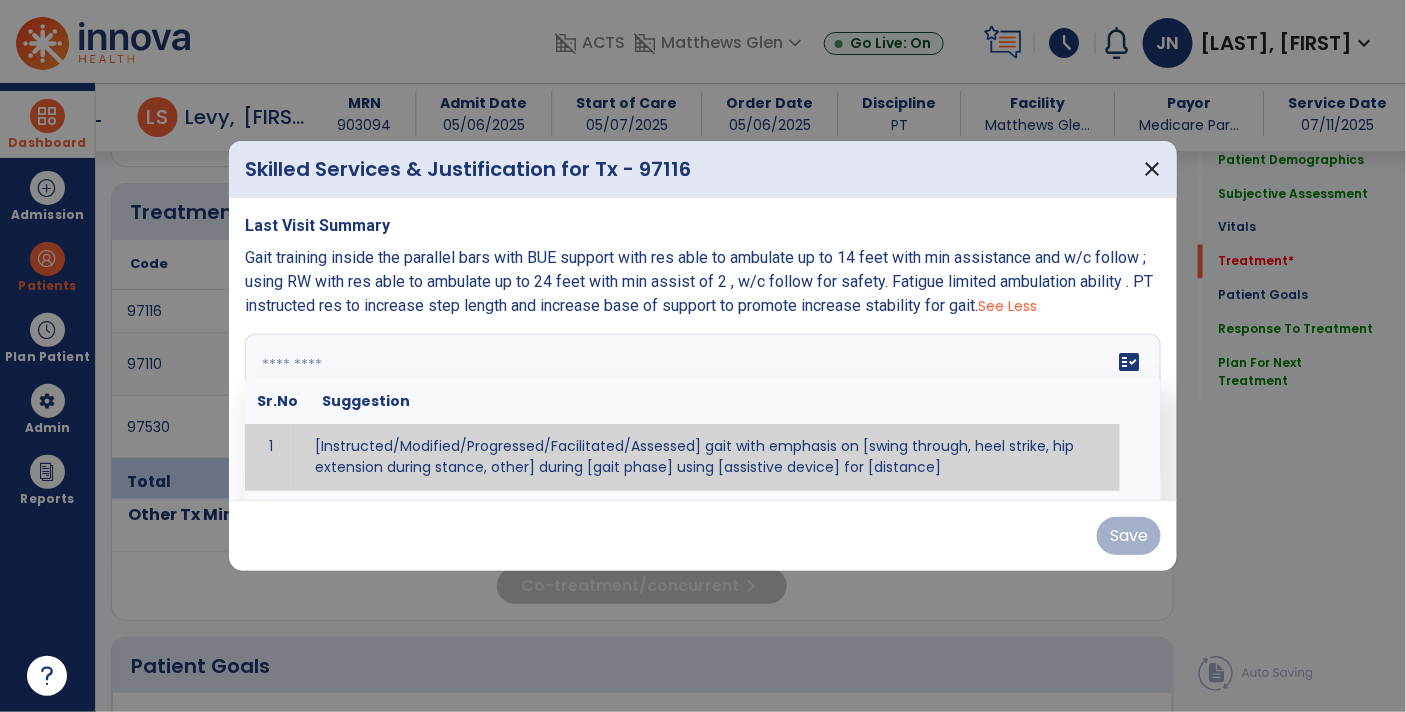 click at bounding box center [701, 409] 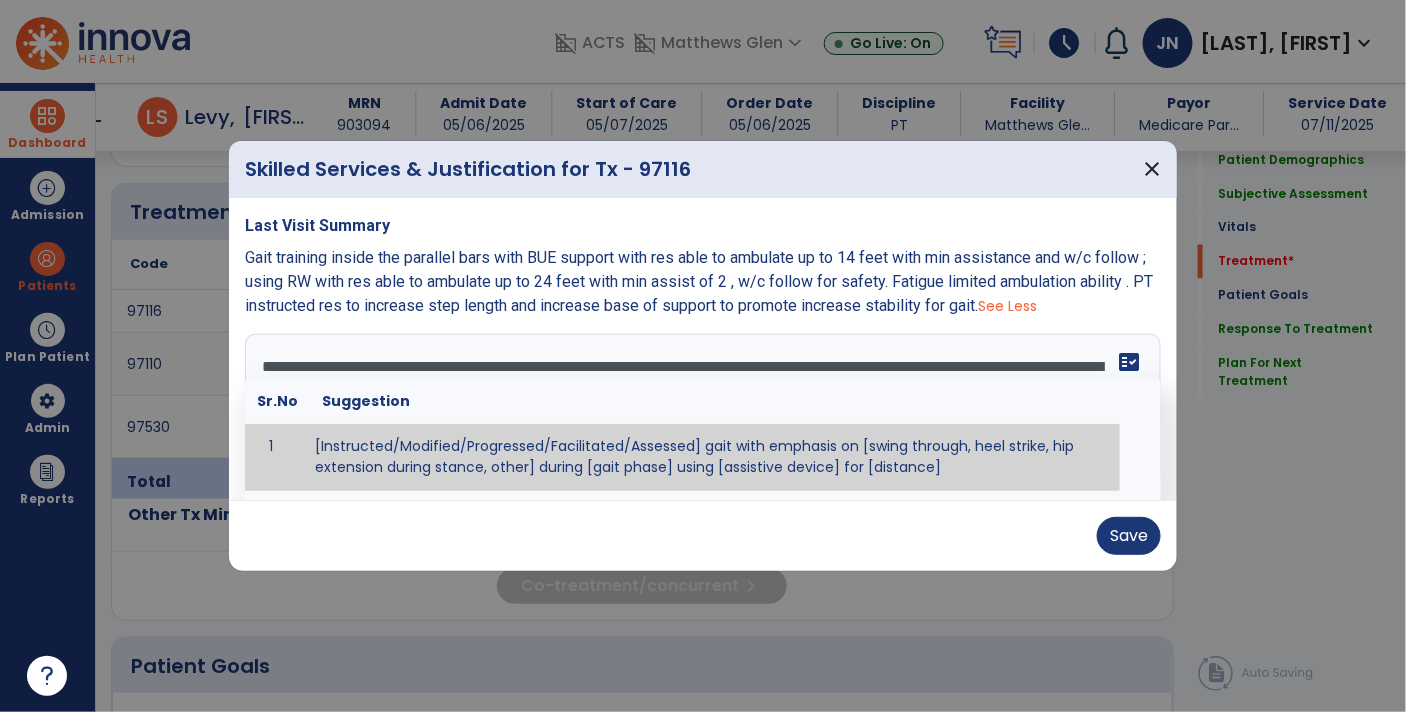 click at bounding box center (703, 356) 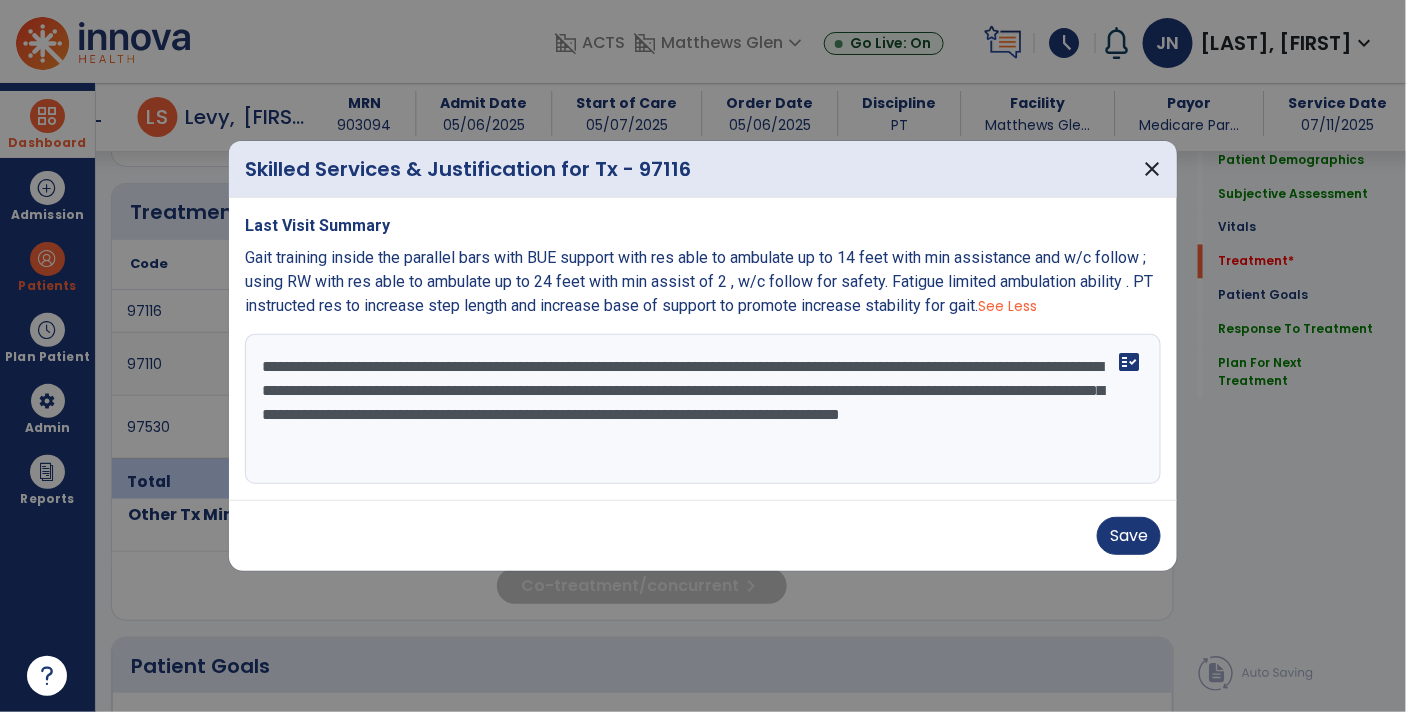 click on "**********" at bounding box center [703, 409] 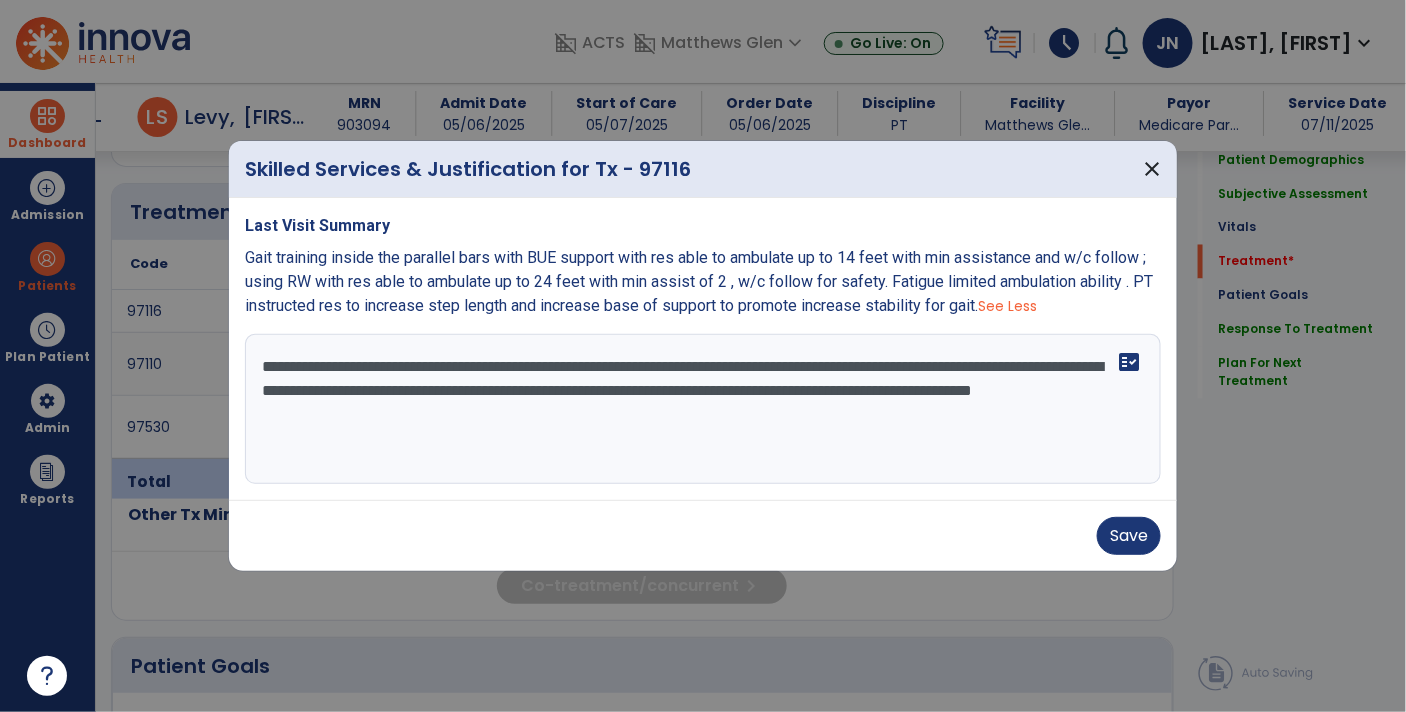 click on "**********" at bounding box center [703, 409] 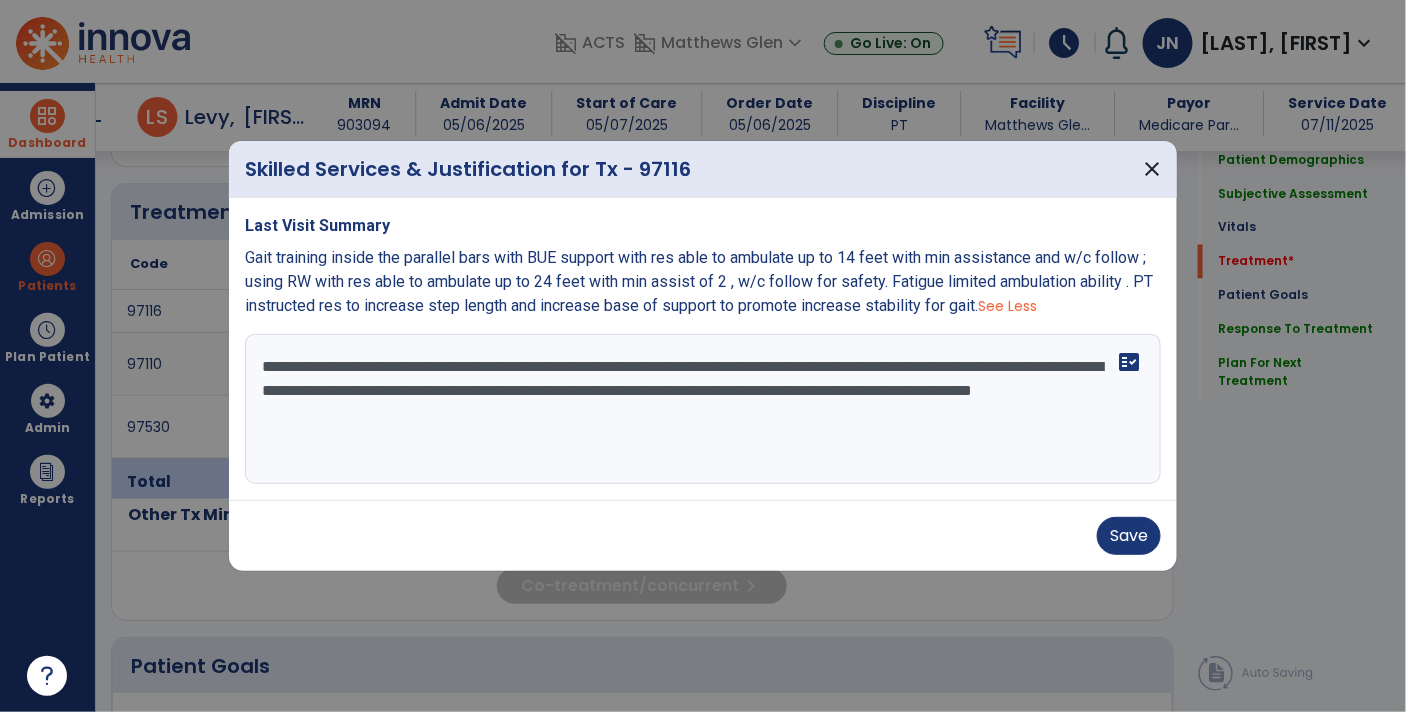 click on "**********" at bounding box center (703, 409) 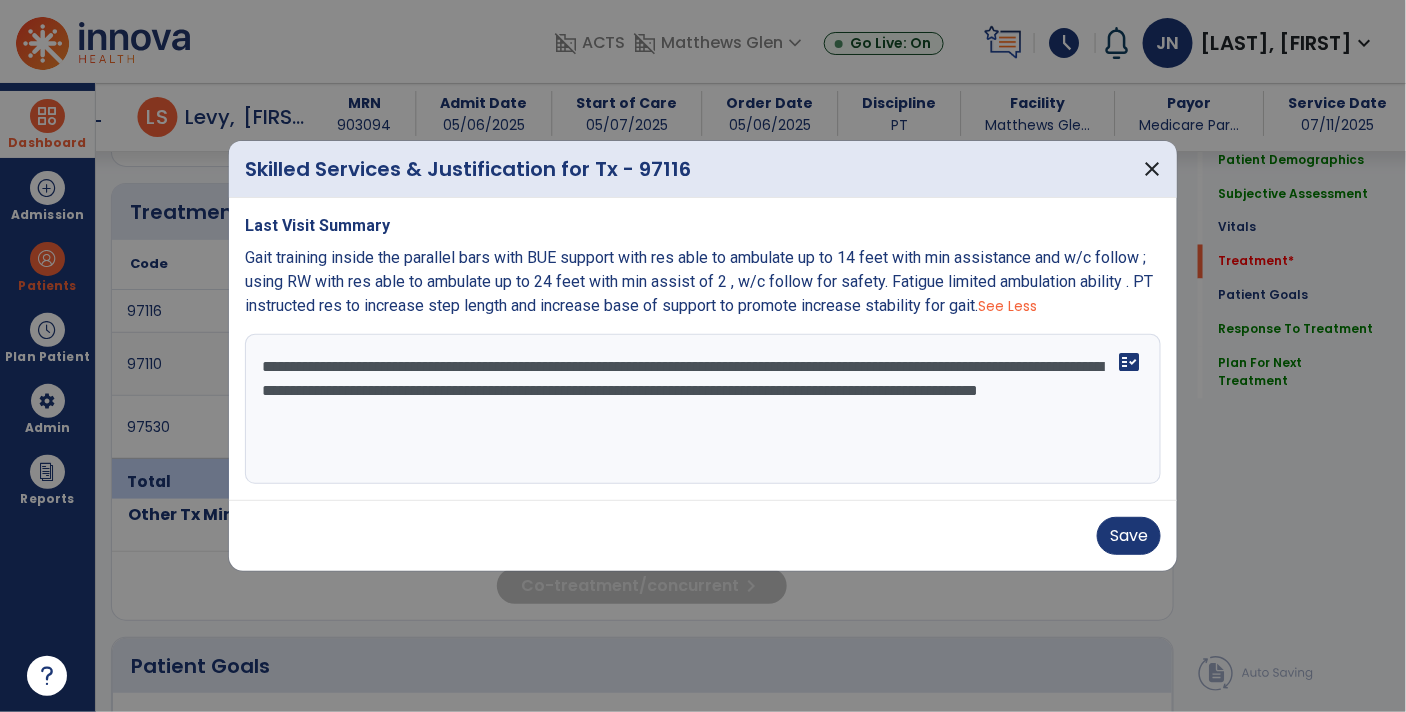 click on "**********" at bounding box center (703, 409) 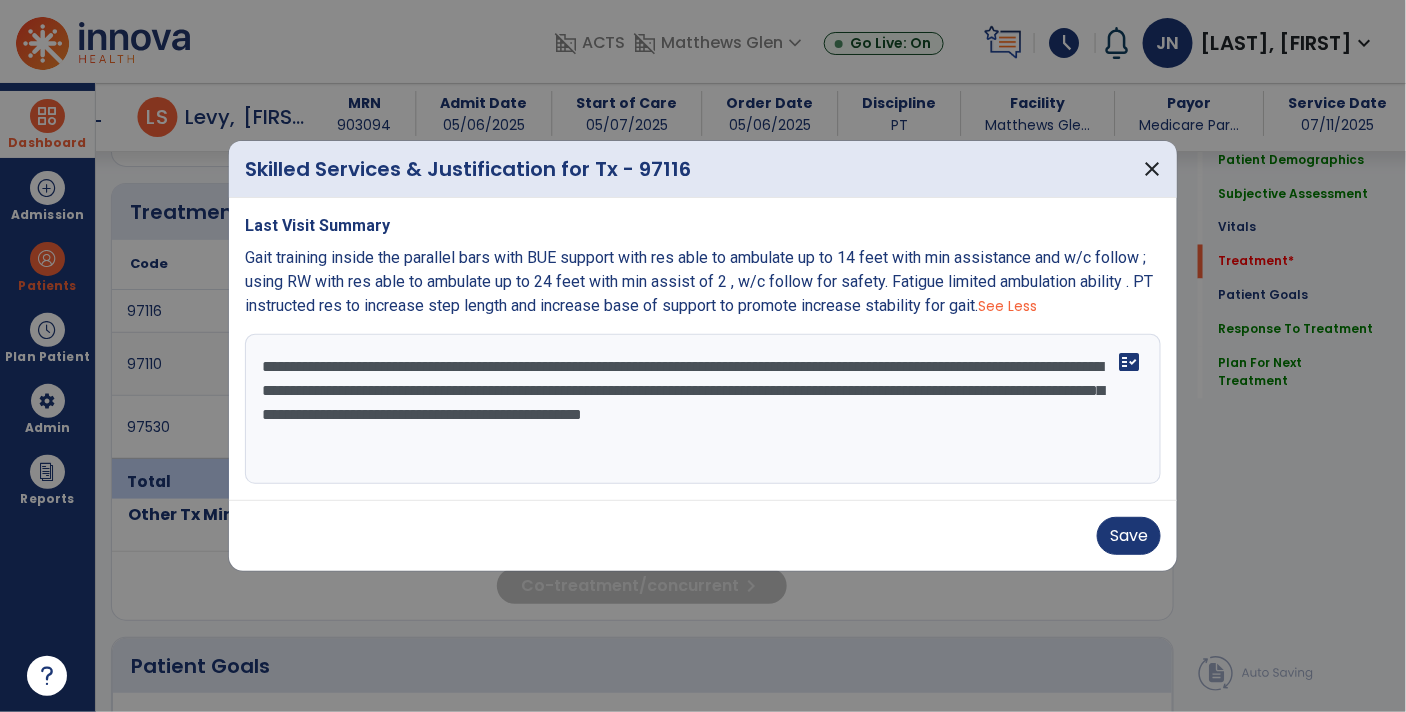 click on "**********" at bounding box center [703, 409] 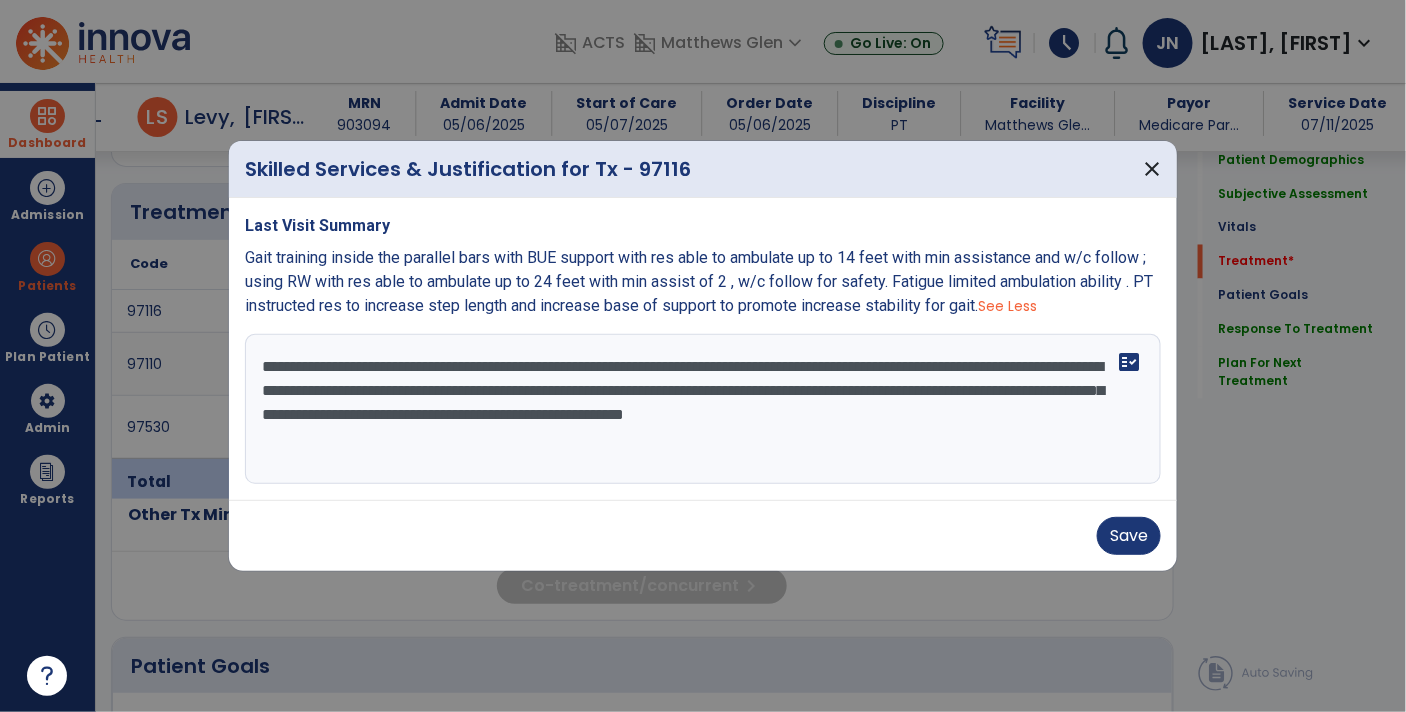 click on "**********" at bounding box center [703, 409] 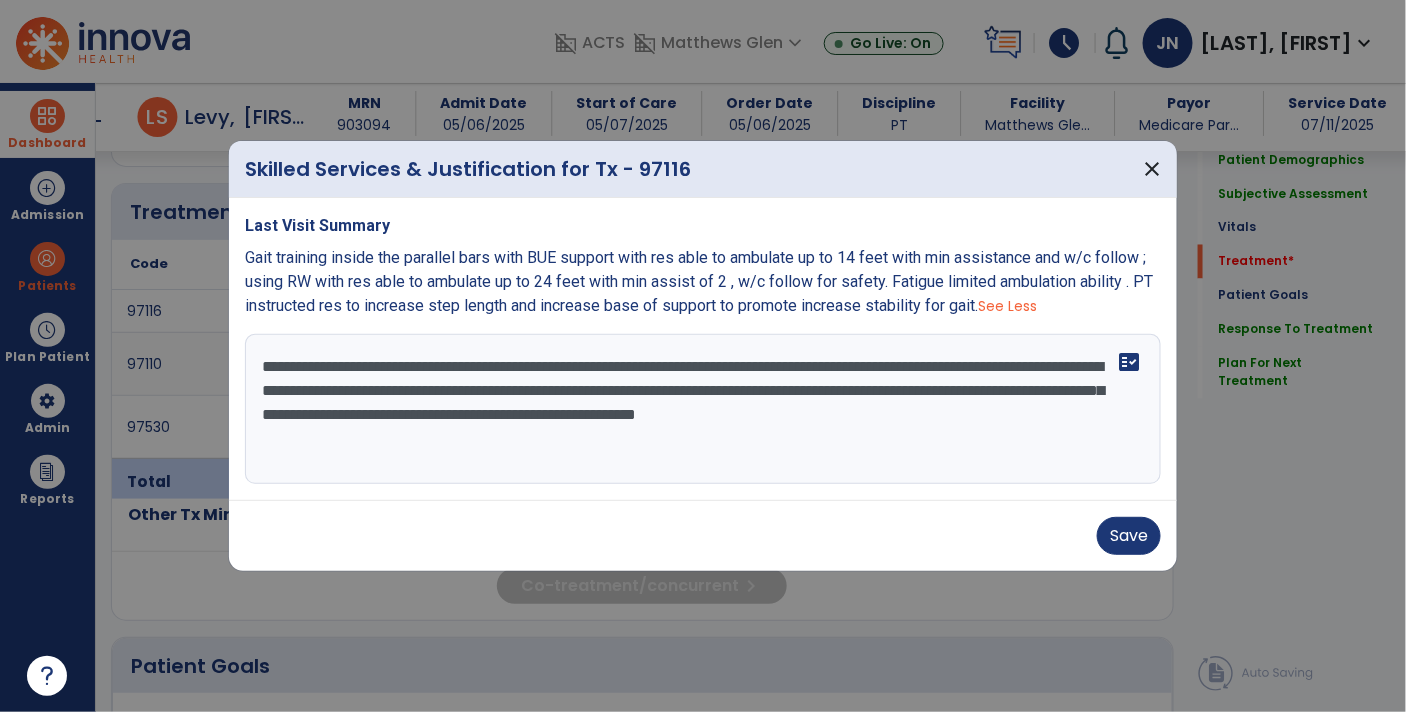 click on "**********" at bounding box center [703, 409] 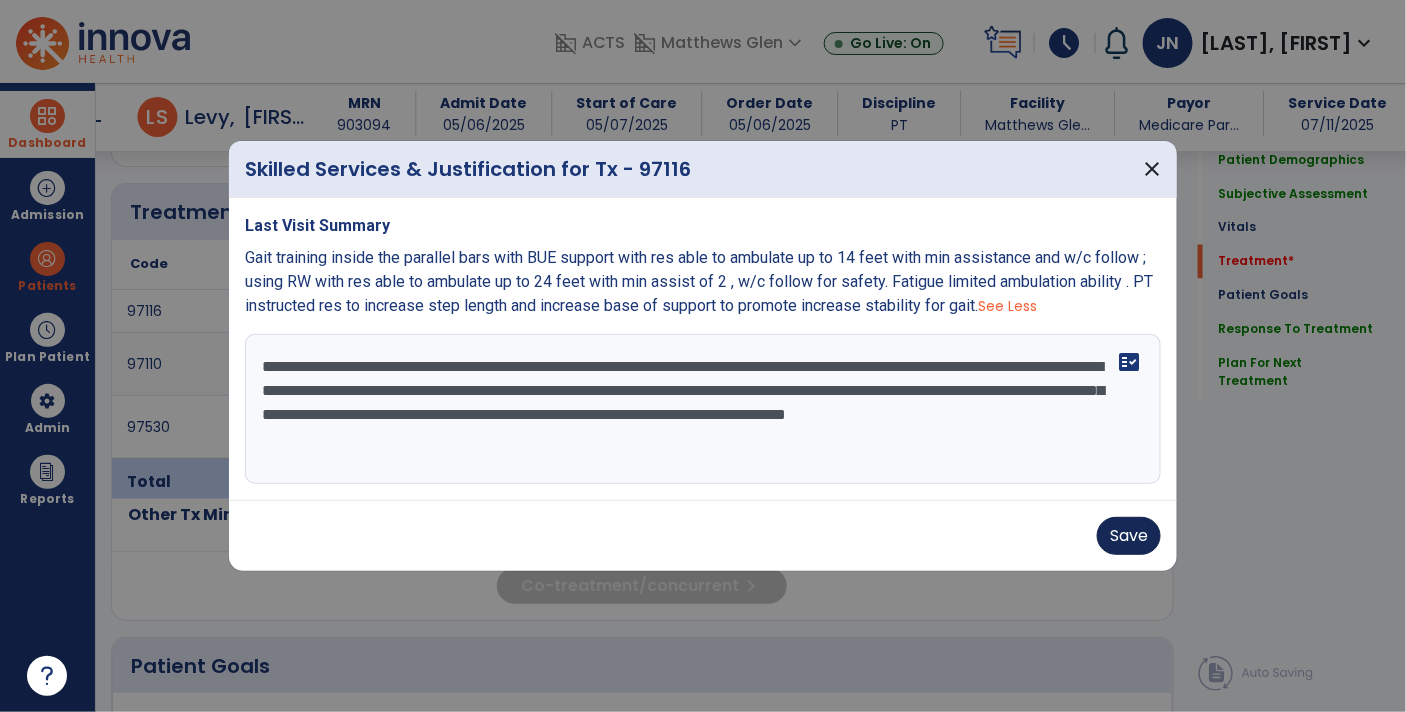 type on "**********" 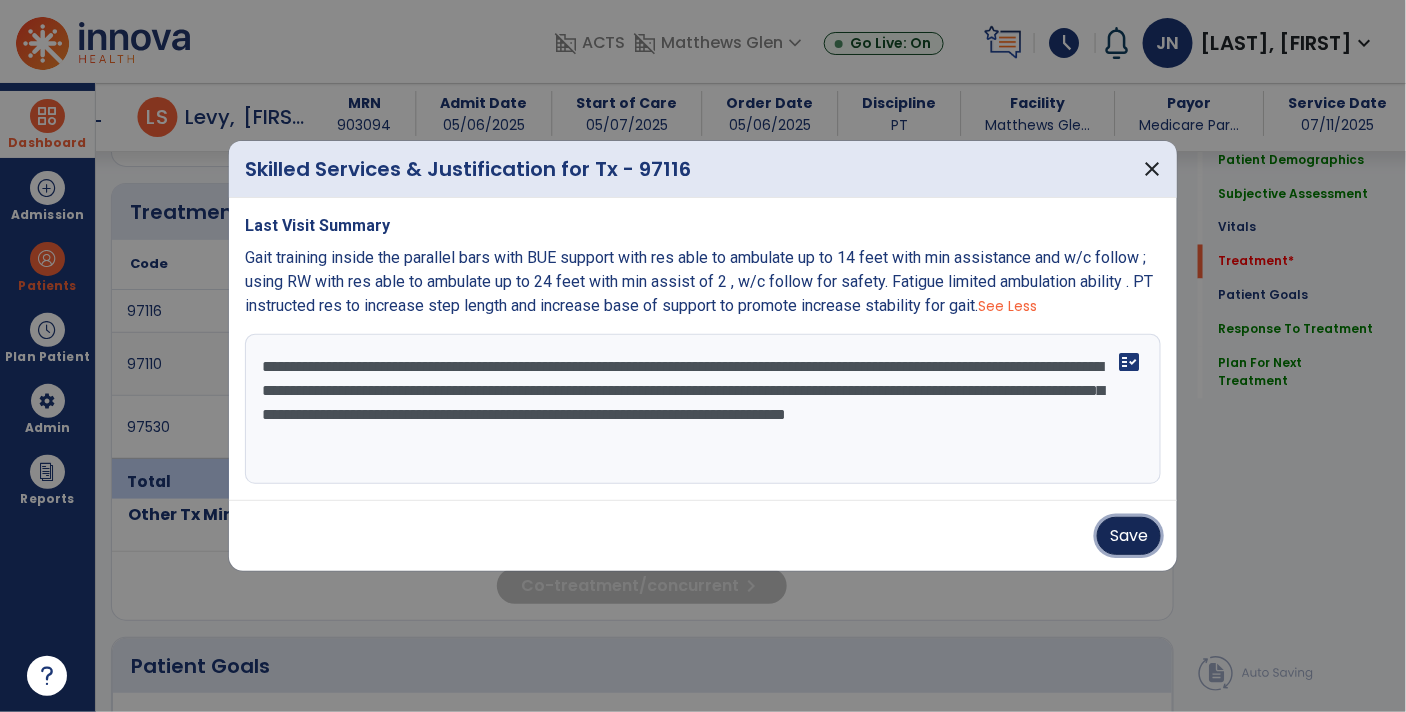 click on "Save" at bounding box center [1129, 536] 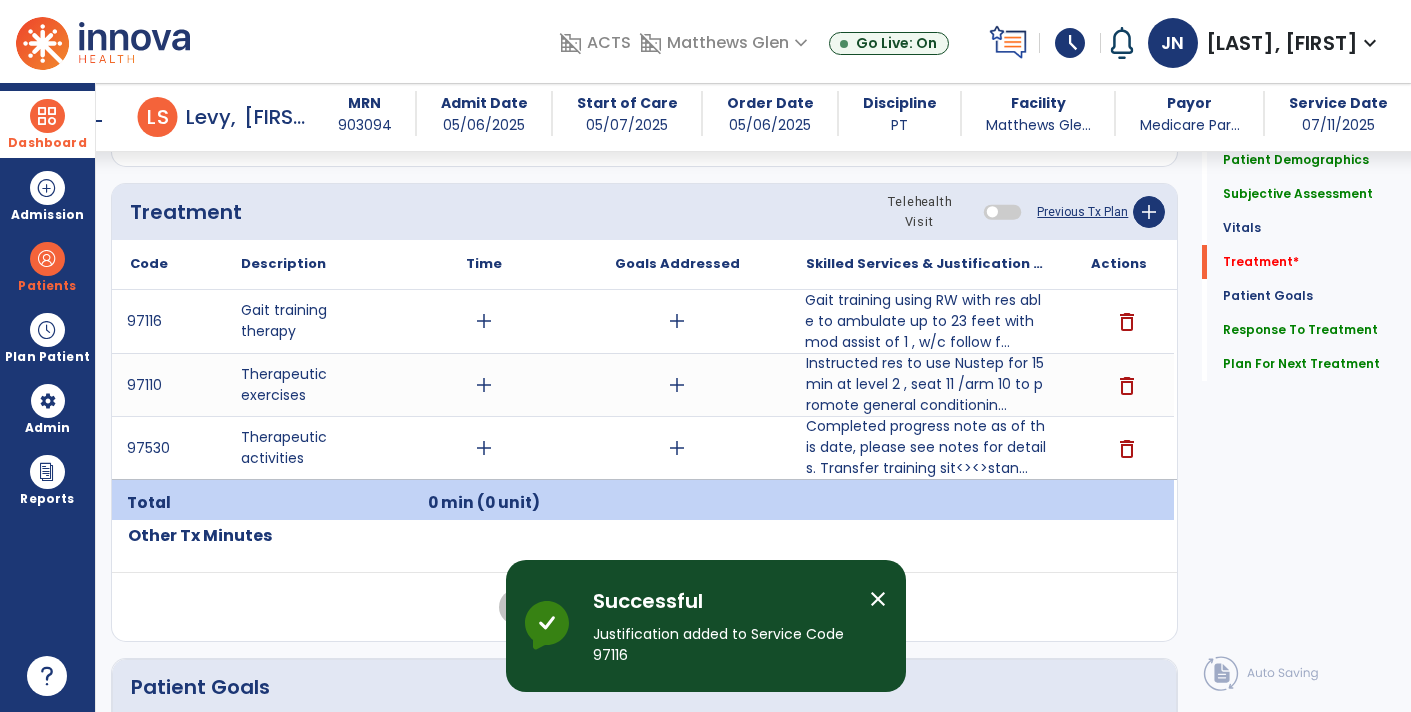 click on "add" at bounding box center [484, 321] 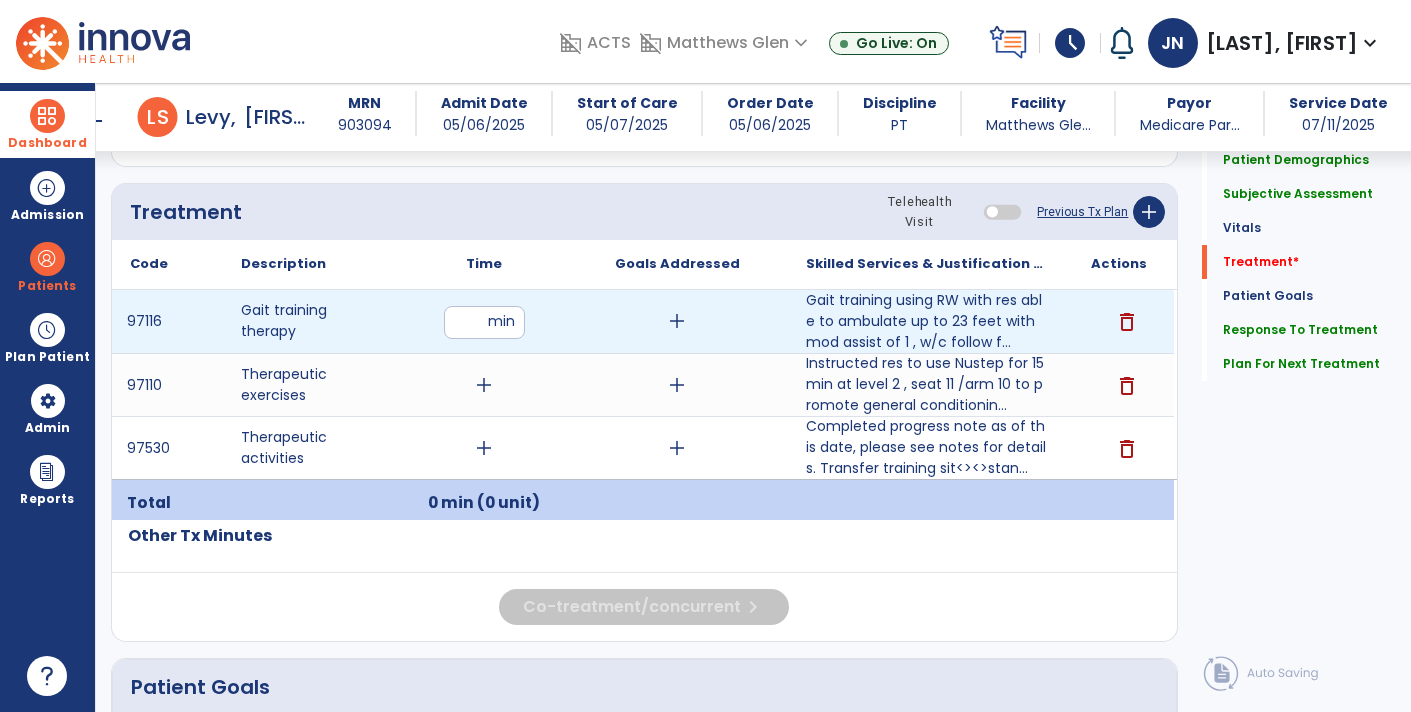 type on "**" 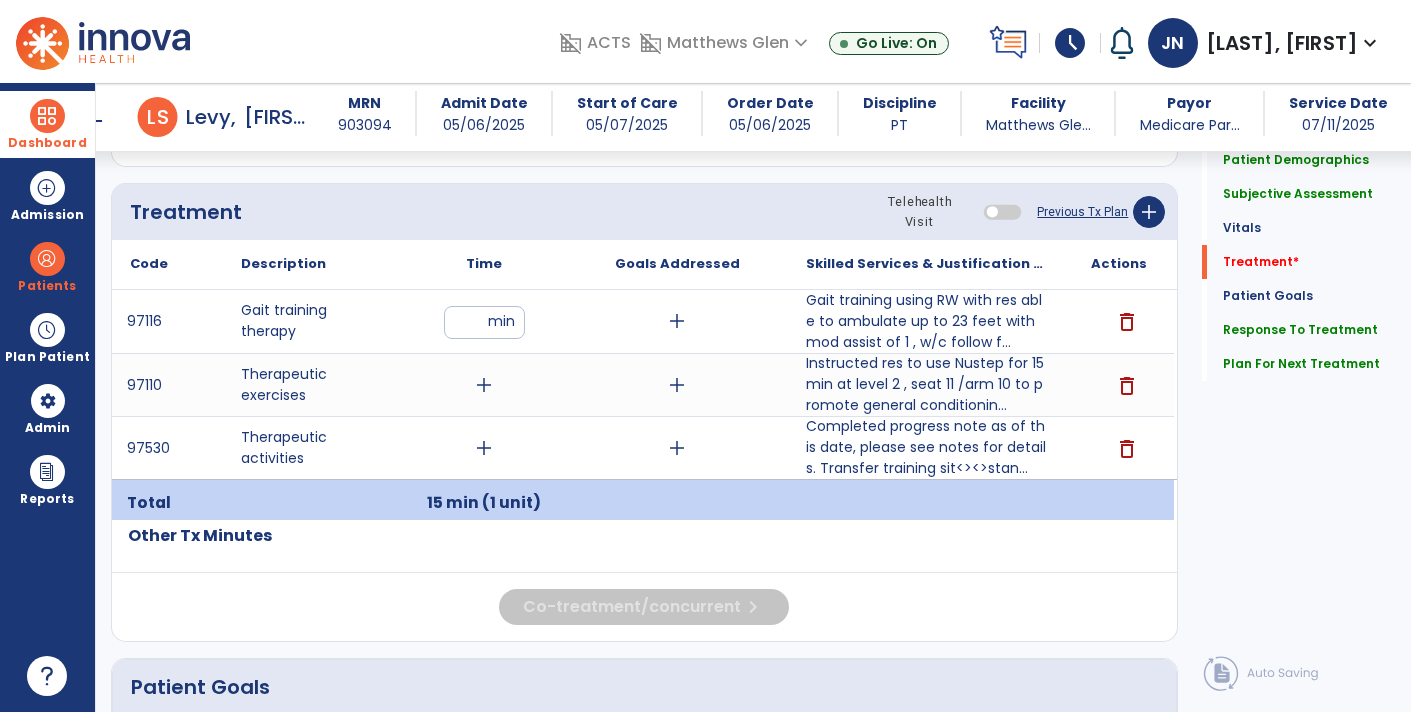 click on "add" at bounding box center [484, 385] 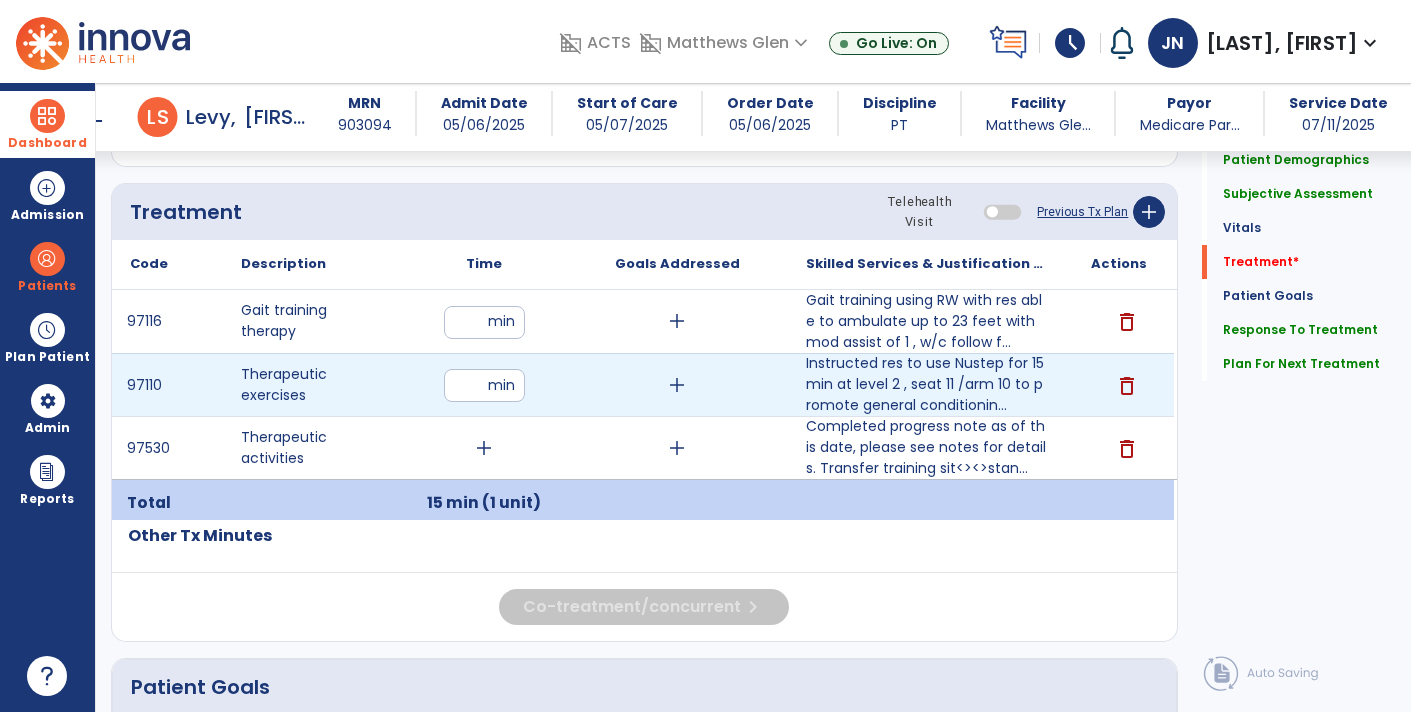 type on "**" 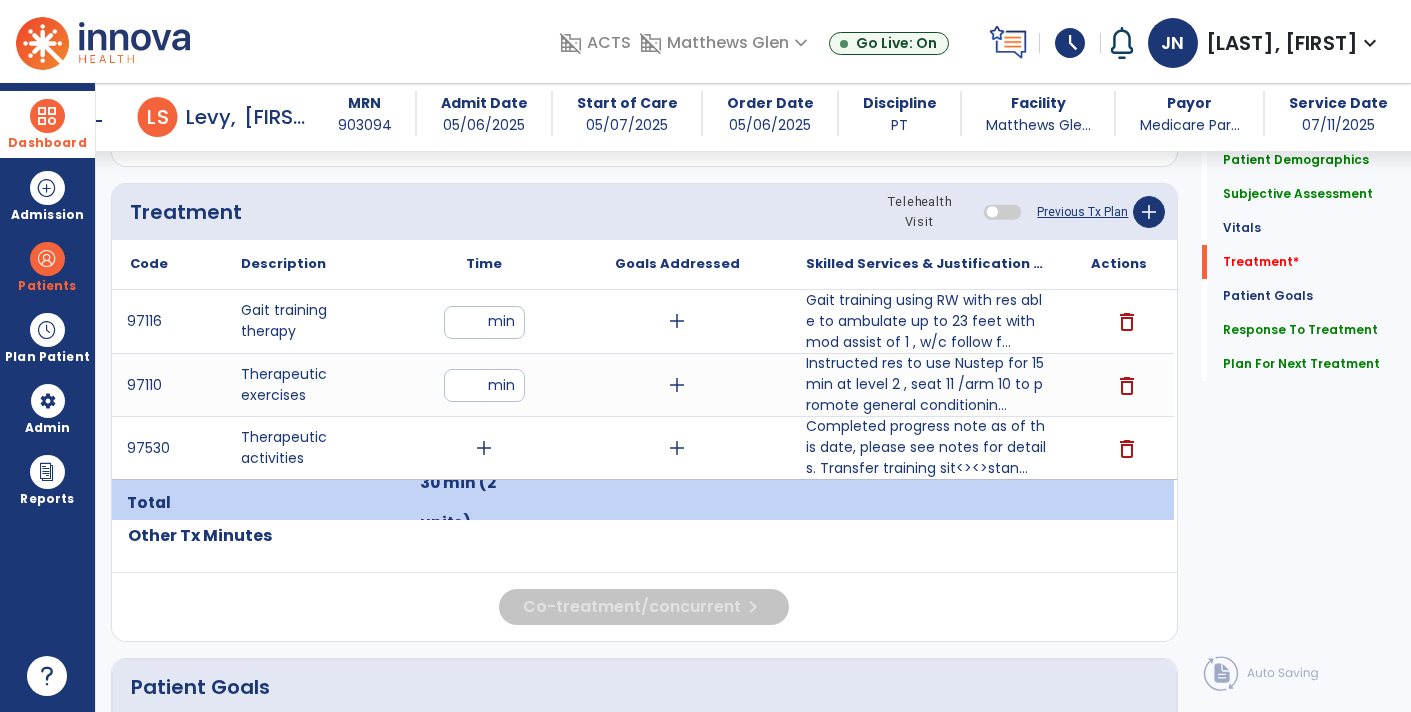 click on "add" at bounding box center [484, 448] 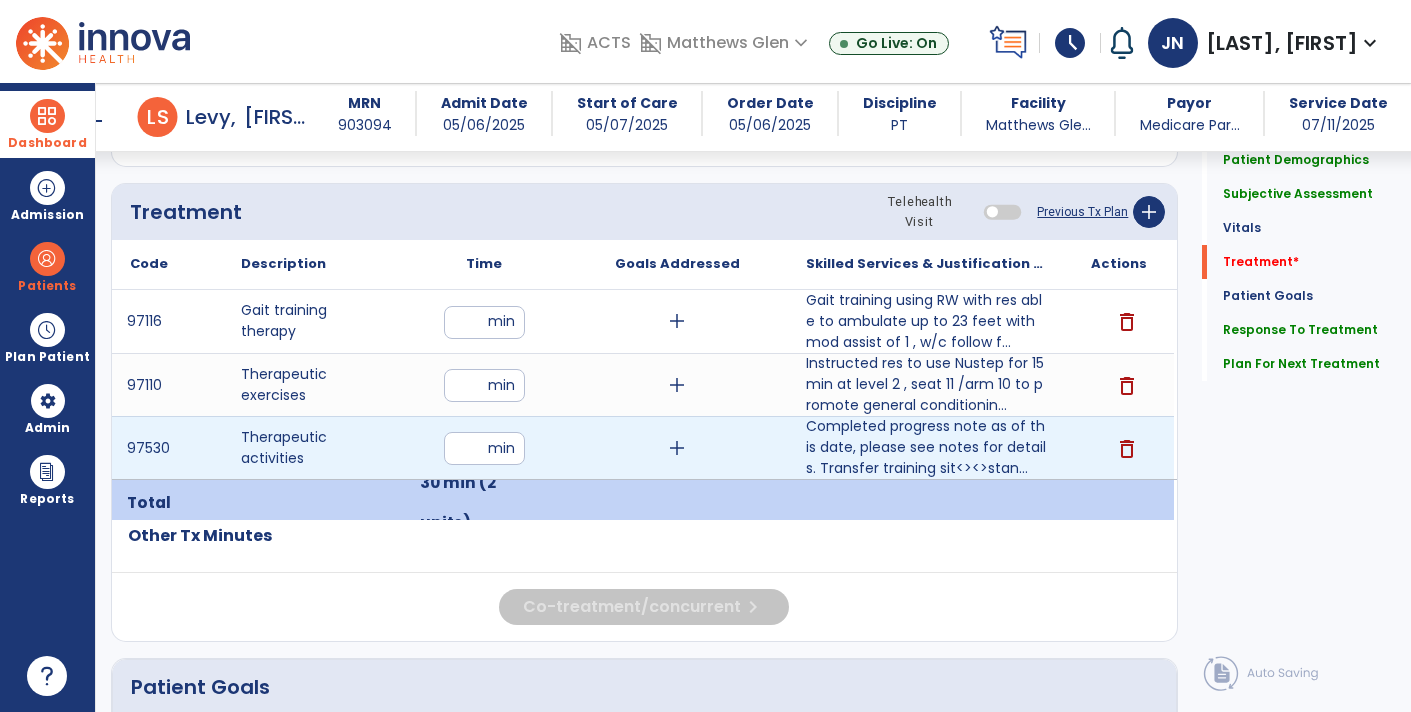 type on "**" 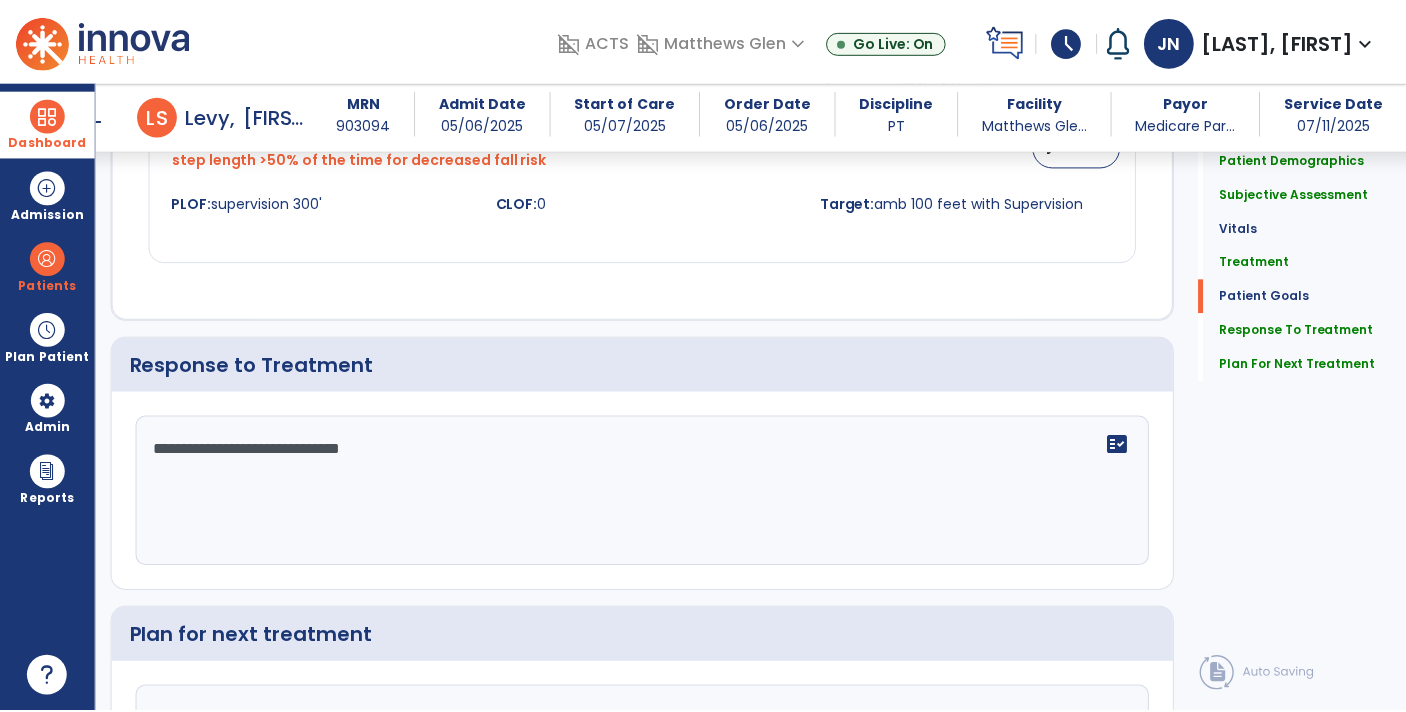 scroll, scrollTop: 3011, scrollLeft: 0, axis: vertical 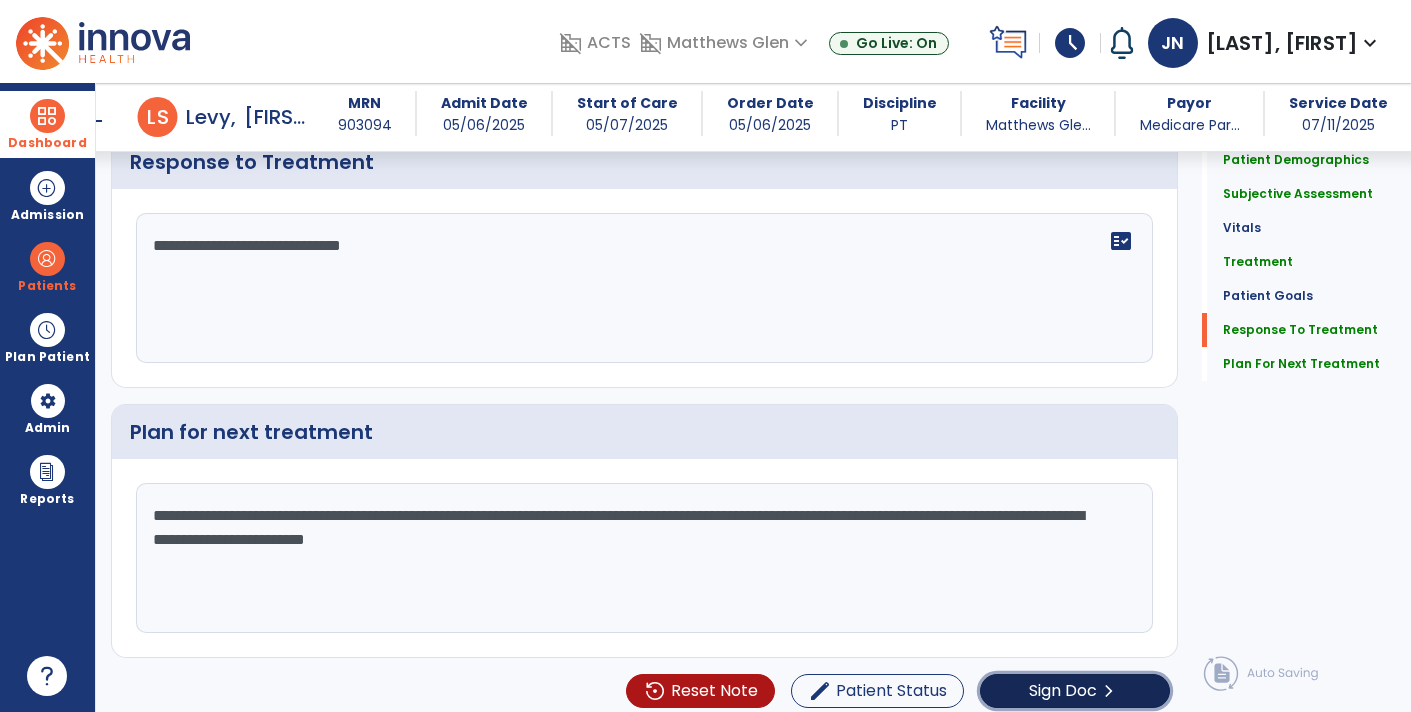 click on "Sign Doc" 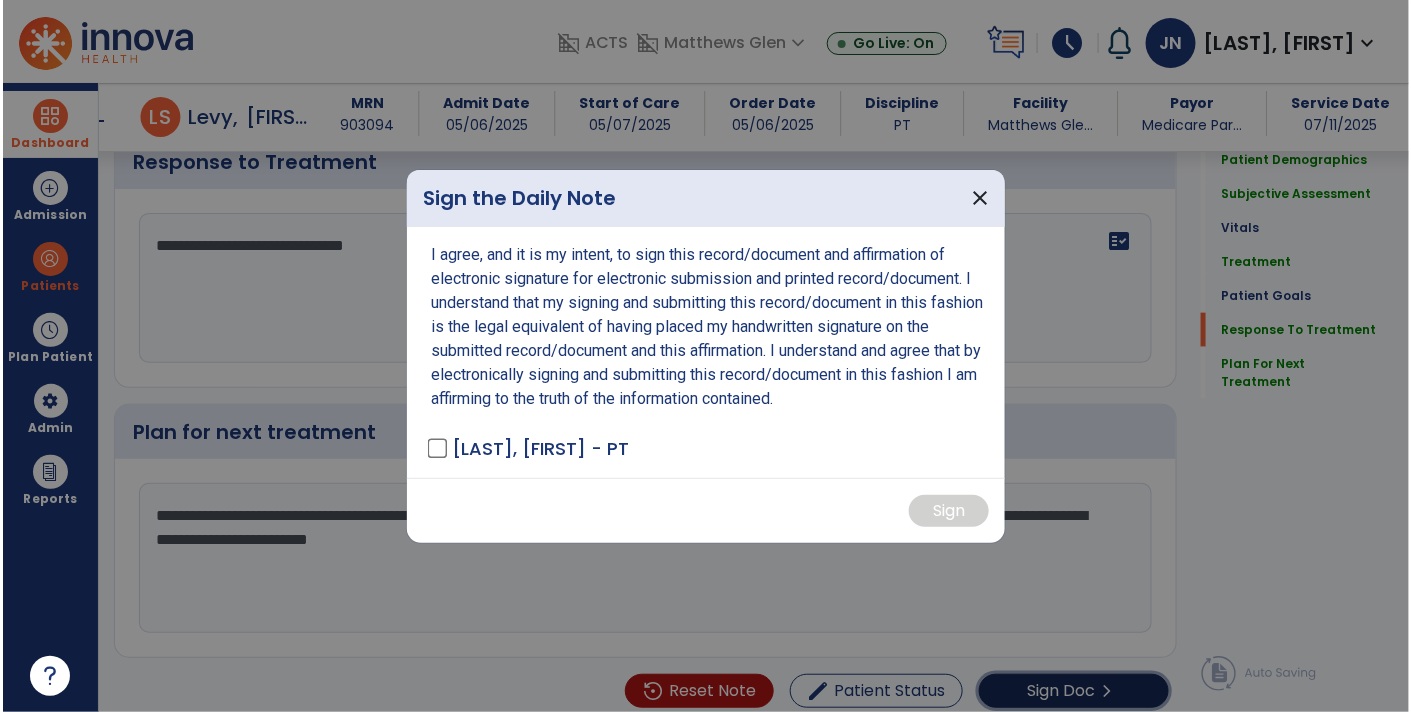 scroll, scrollTop: 3011, scrollLeft: 0, axis: vertical 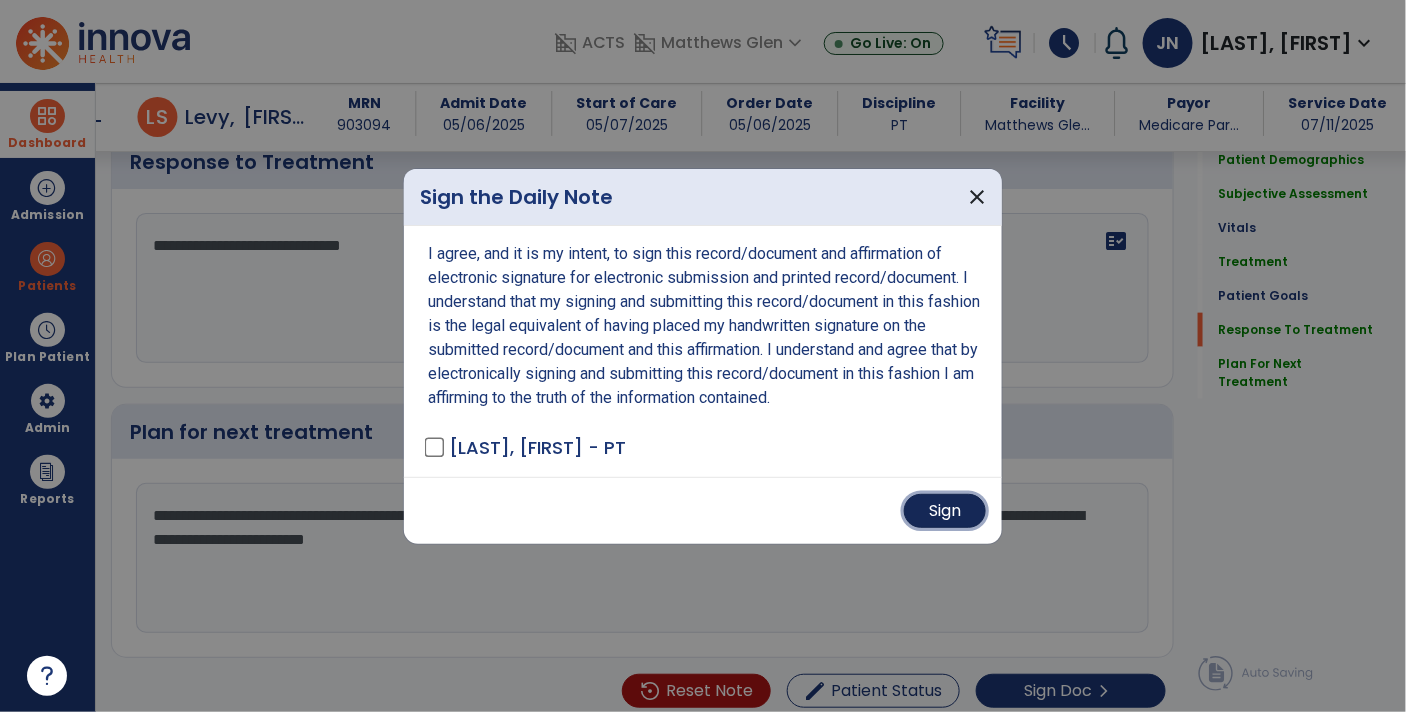 click on "Sign" at bounding box center [945, 511] 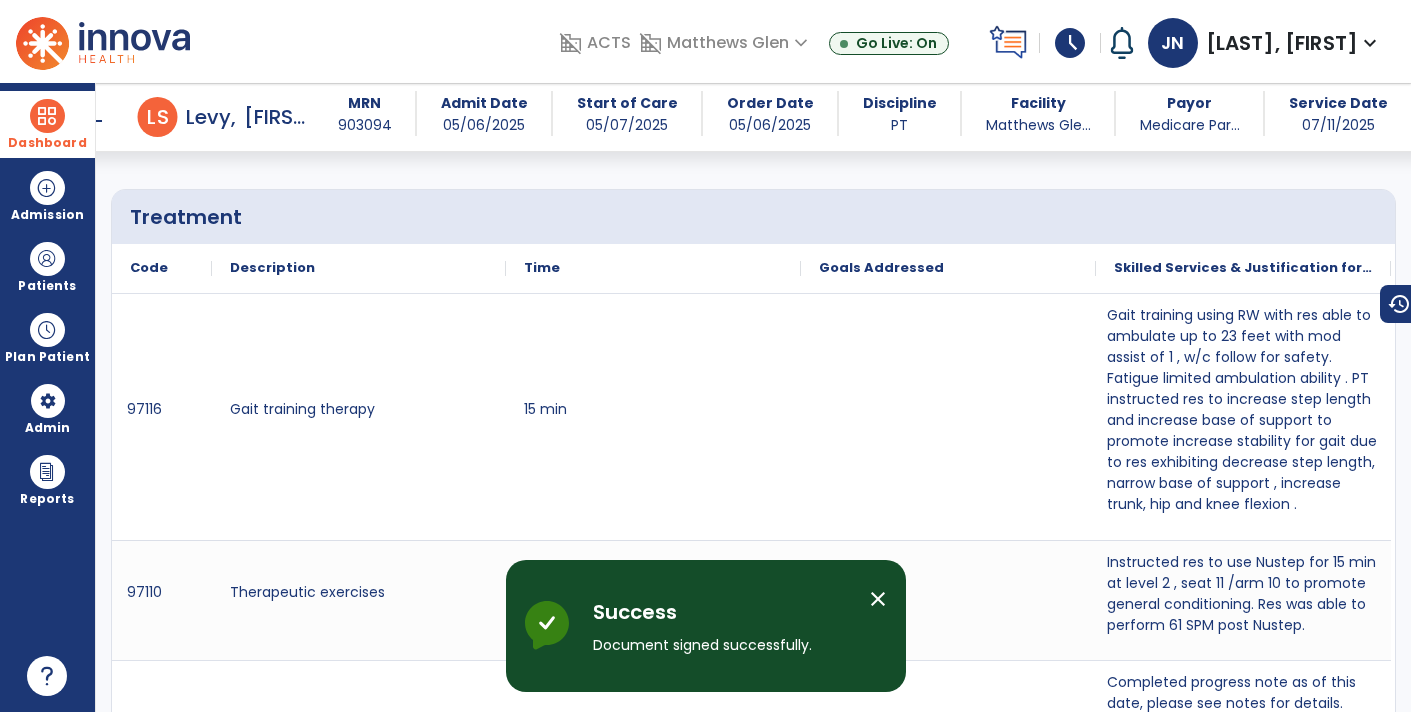 click at bounding box center (47, 116) 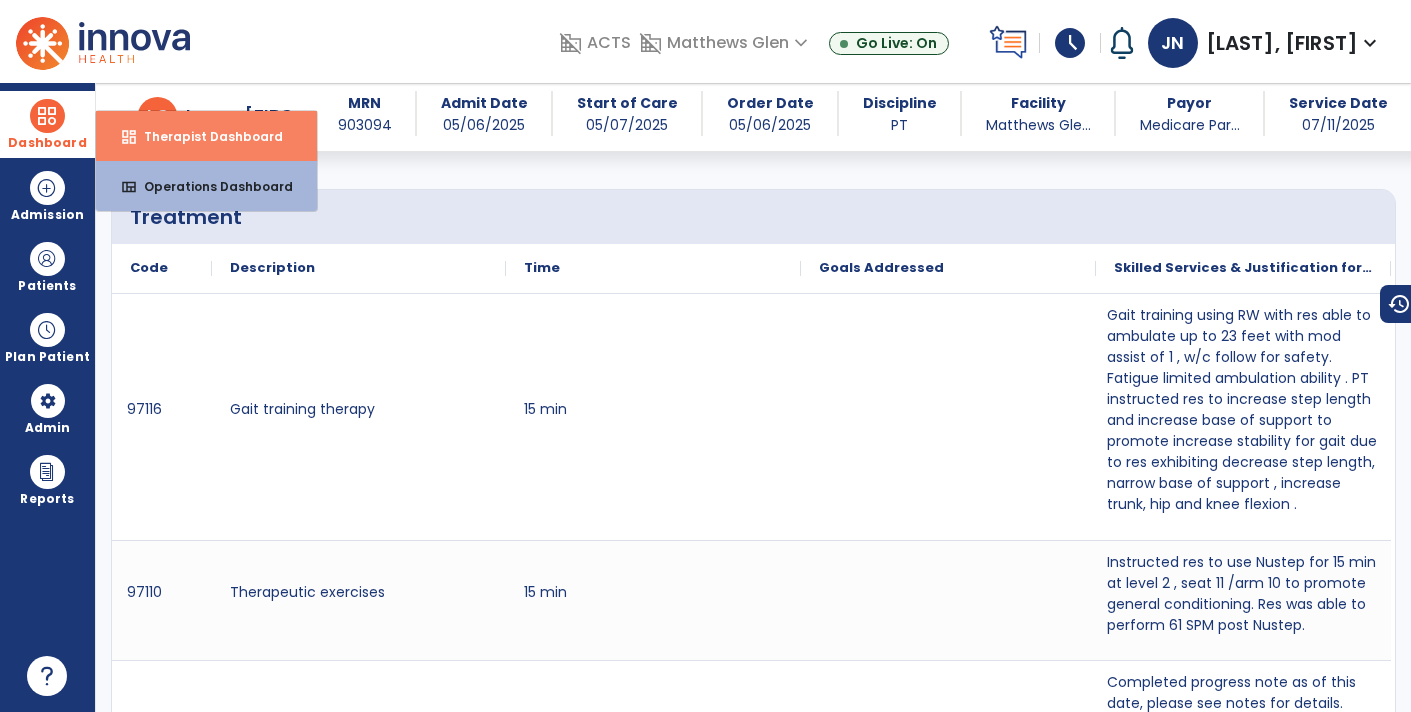 click on "Therapist Dashboard" at bounding box center (205, 136) 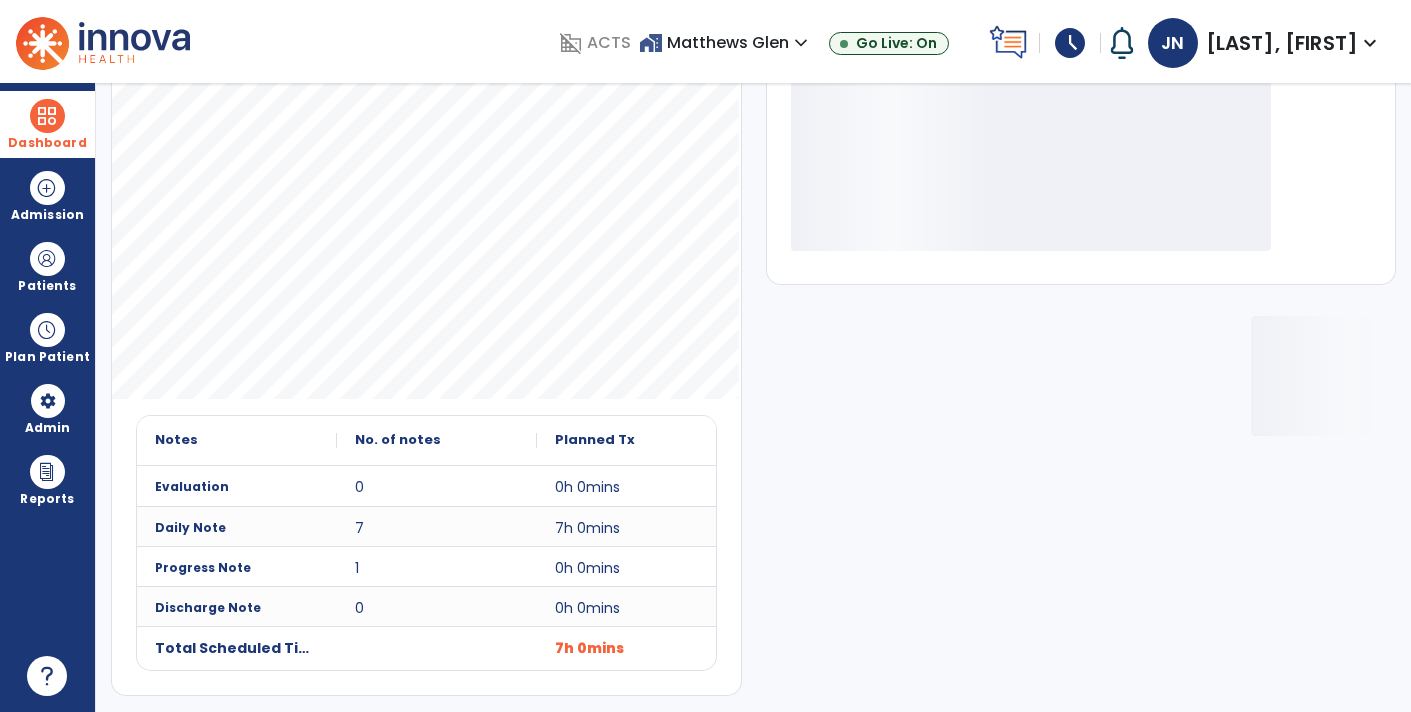 scroll, scrollTop: 162, scrollLeft: 0, axis: vertical 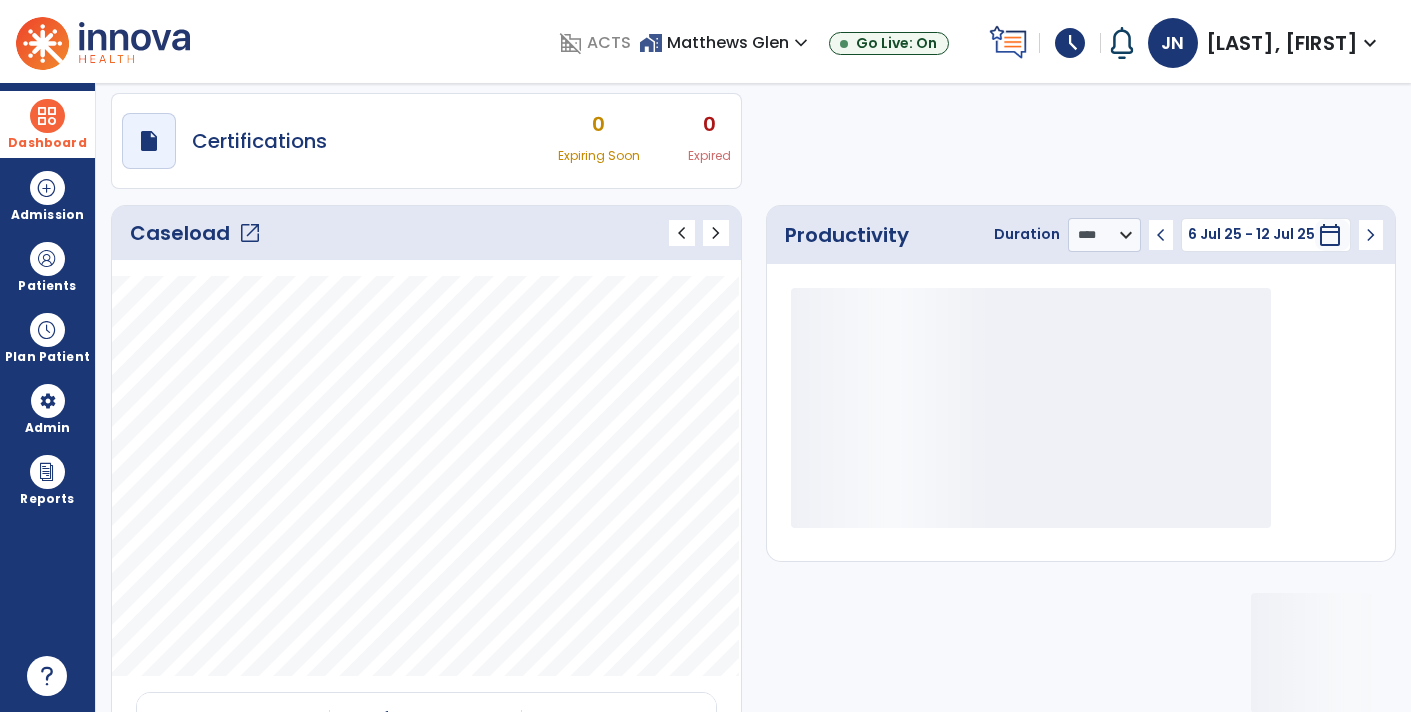 click on "open_in_new" 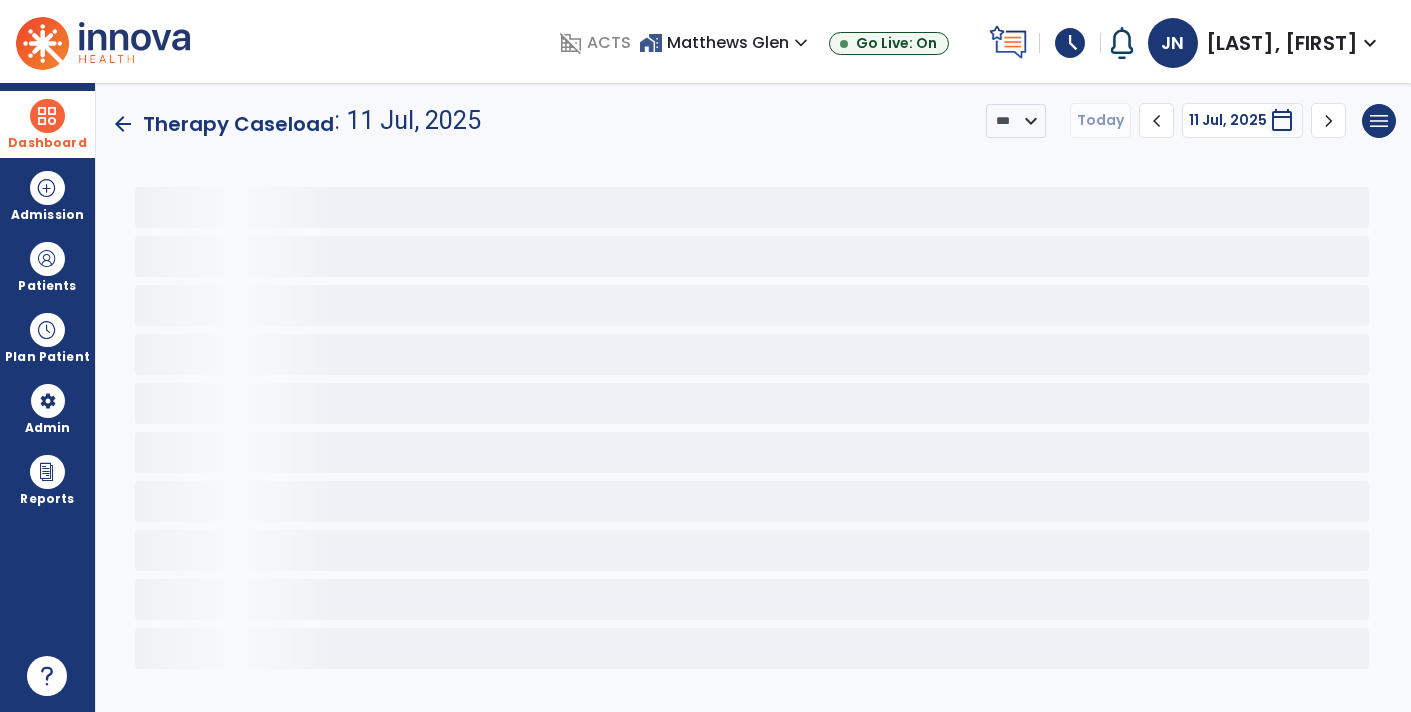 scroll, scrollTop: 0, scrollLeft: 0, axis: both 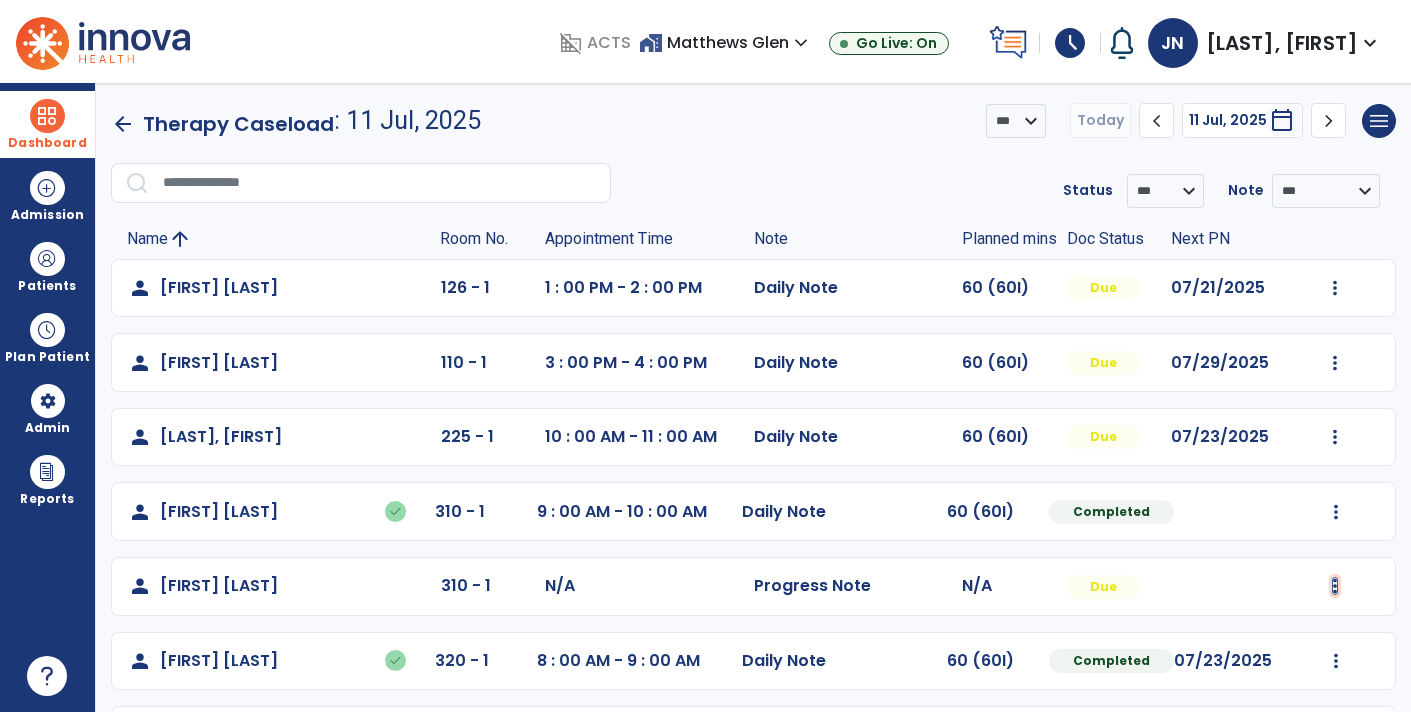 click at bounding box center (1335, 288) 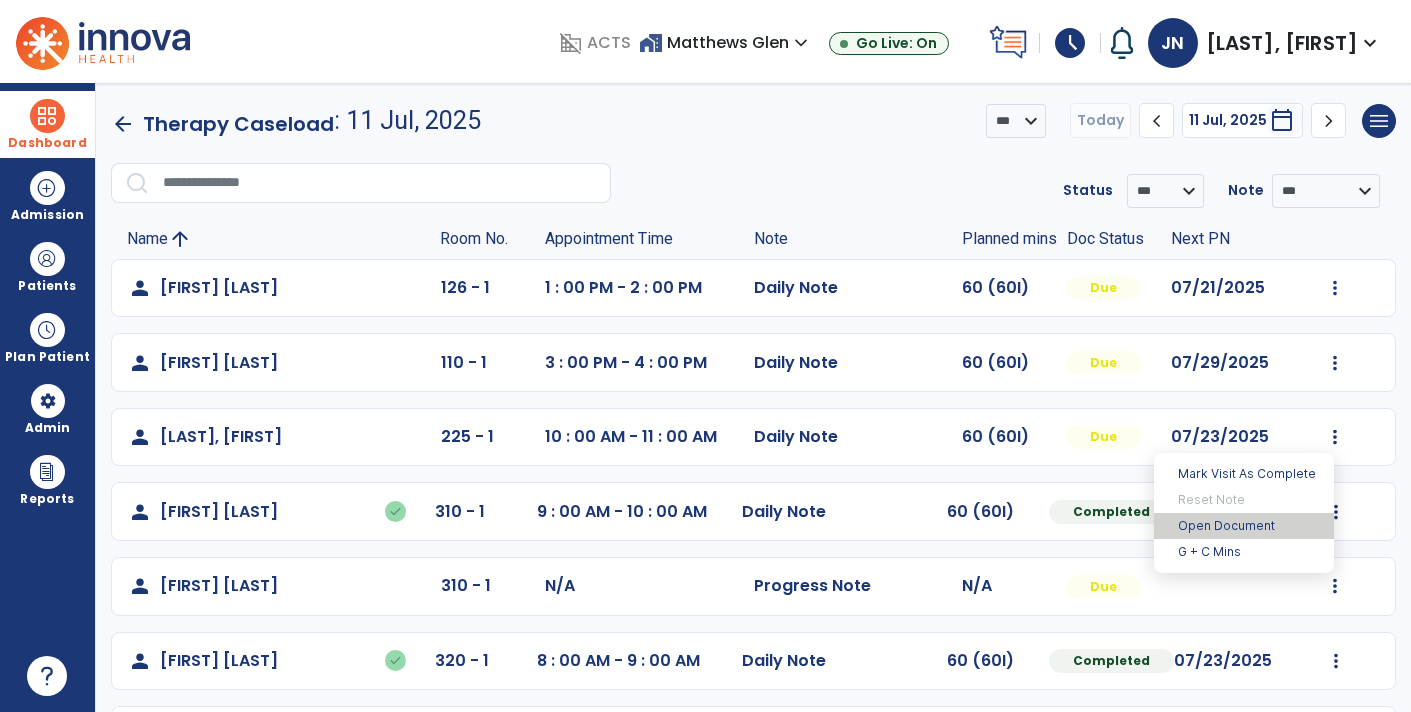 click on "Open Document" at bounding box center [1244, 526] 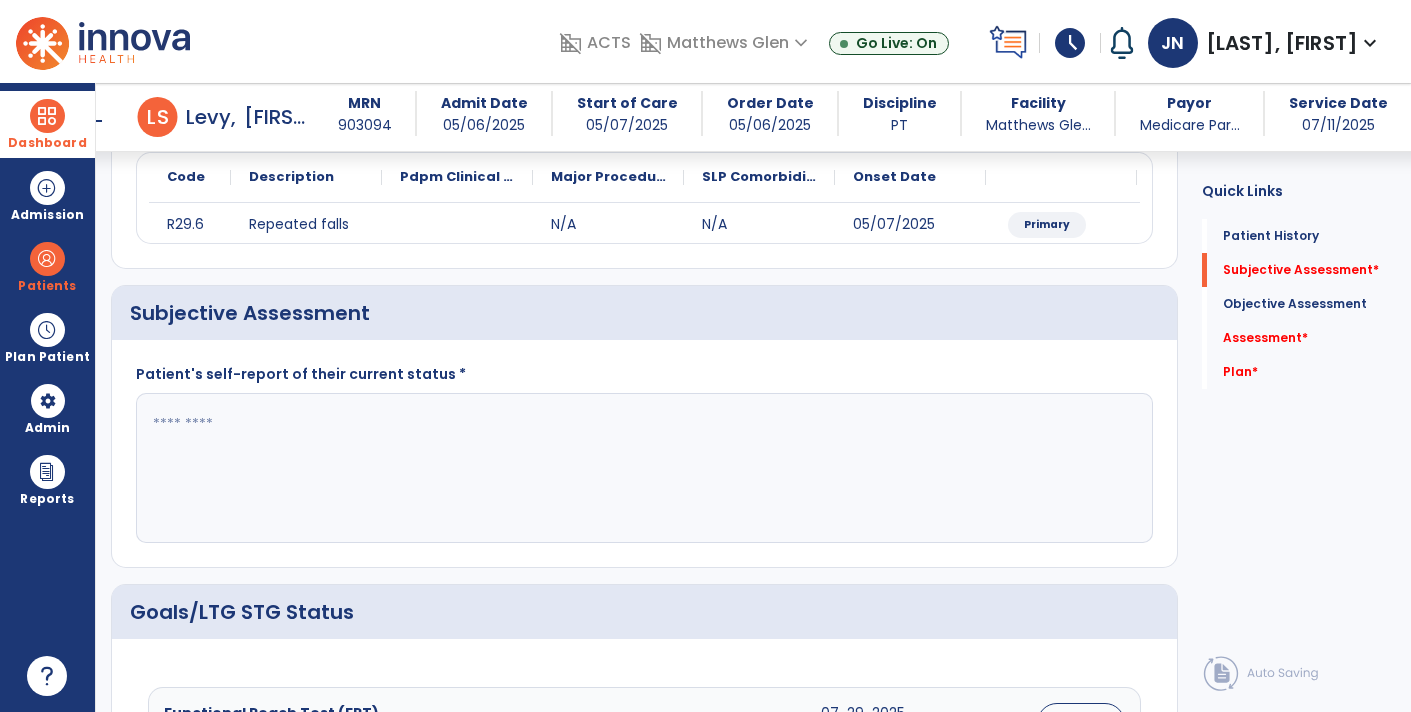 scroll, scrollTop: 0, scrollLeft: 0, axis: both 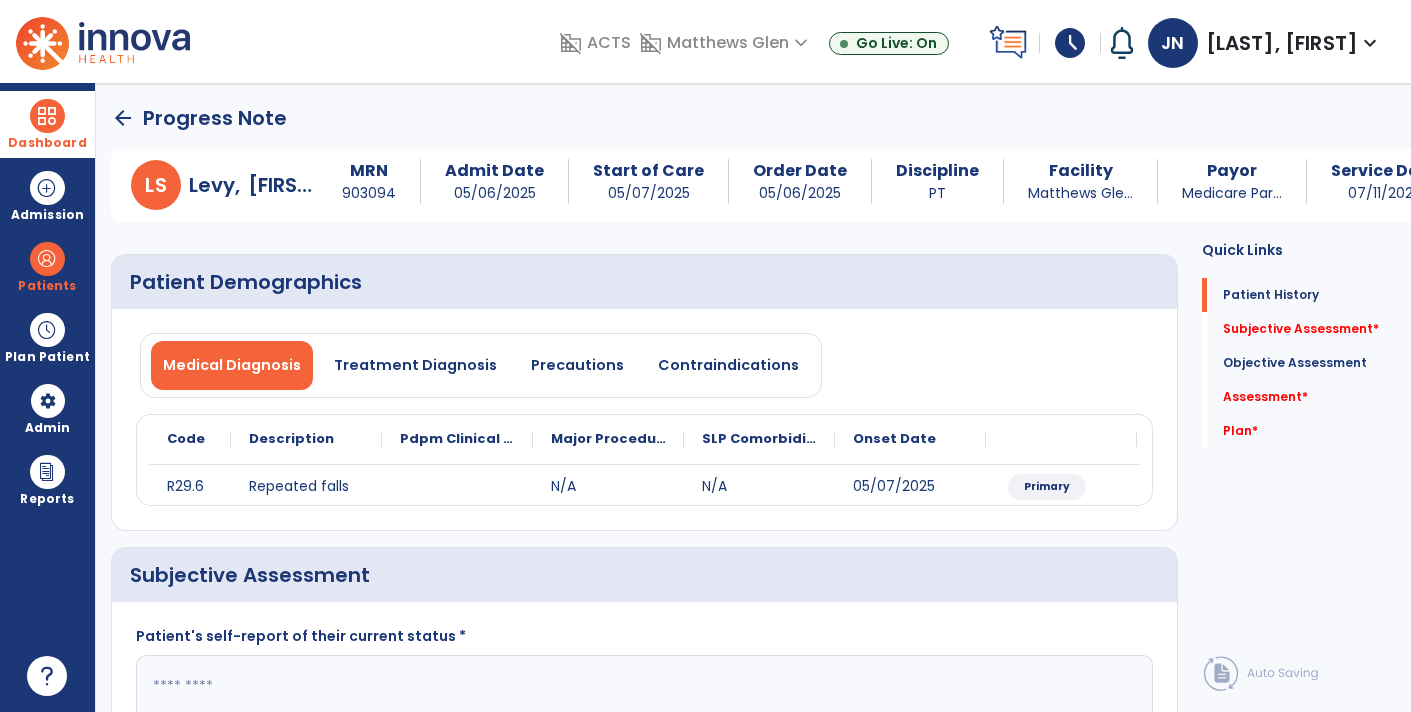 click on "arrow_back" 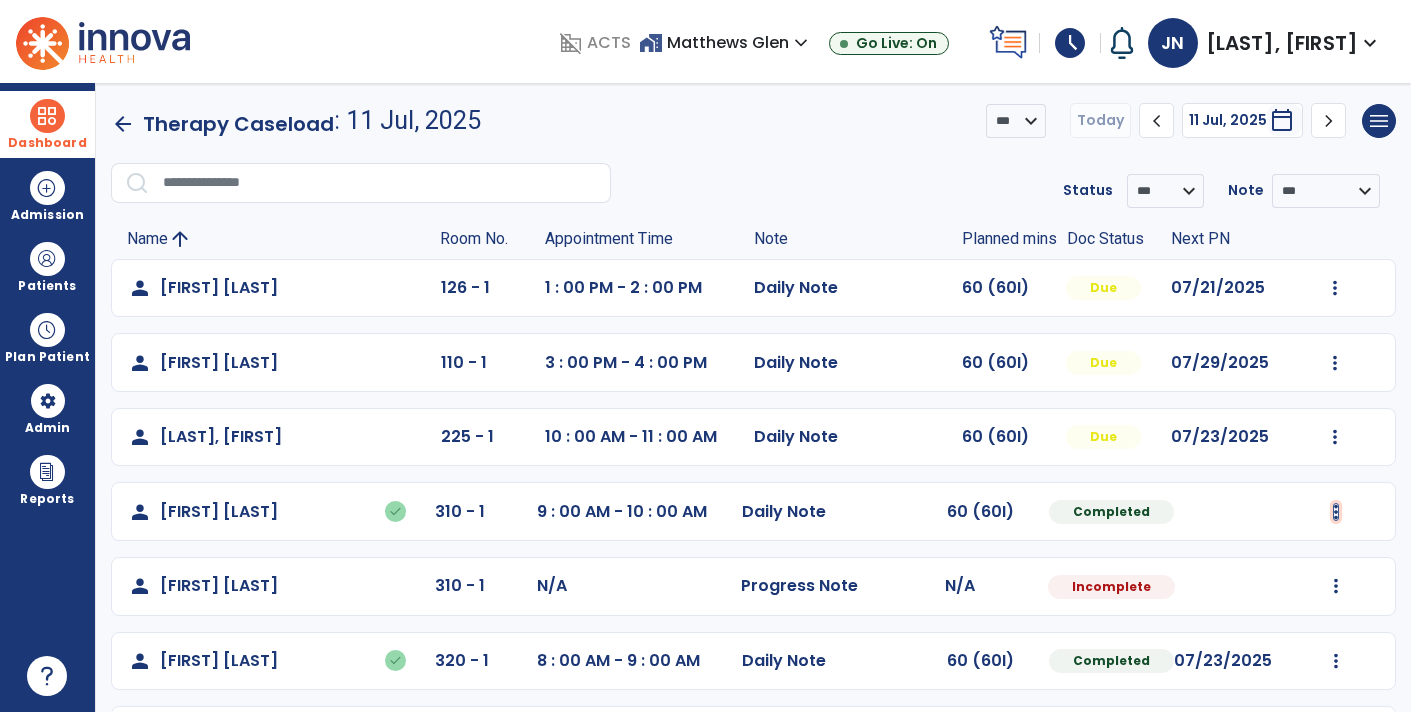click at bounding box center [1335, 288] 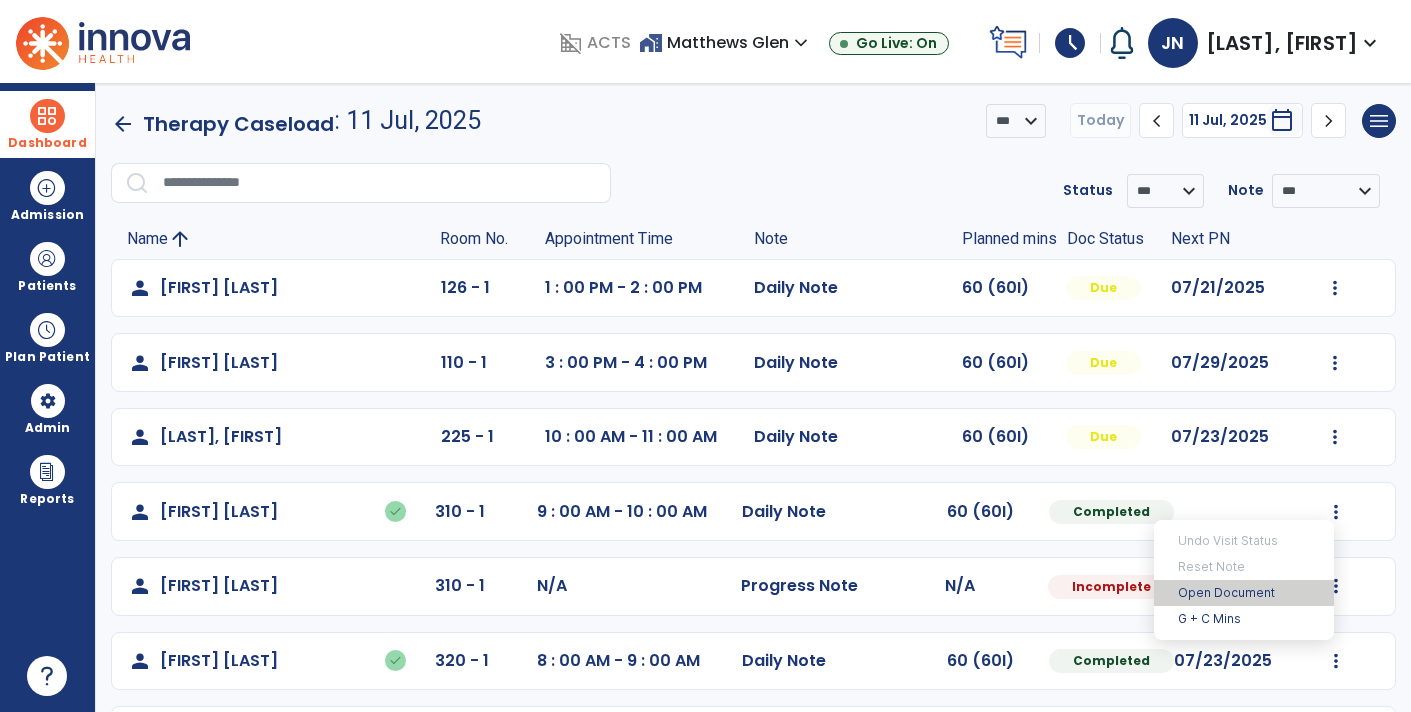 click on "Open Document" at bounding box center [1244, 593] 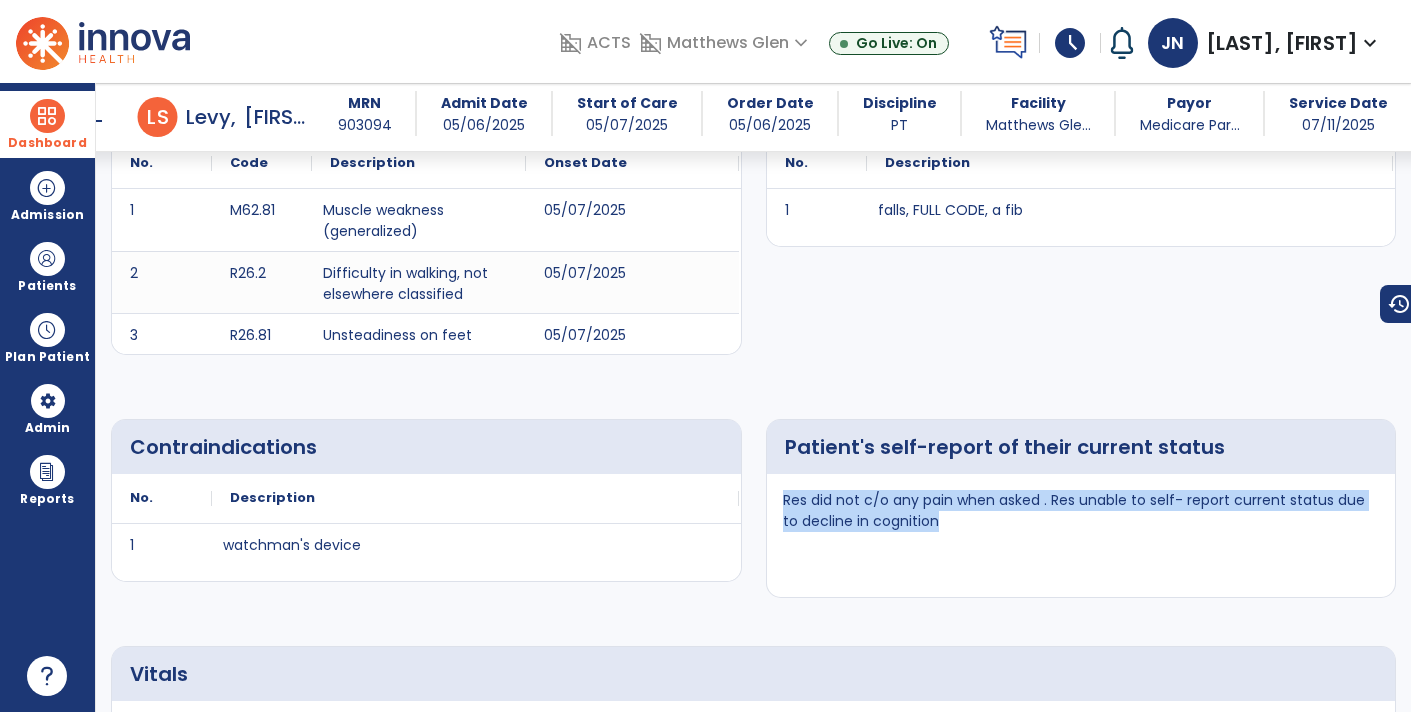 scroll, scrollTop: 0, scrollLeft: 0, axis: both 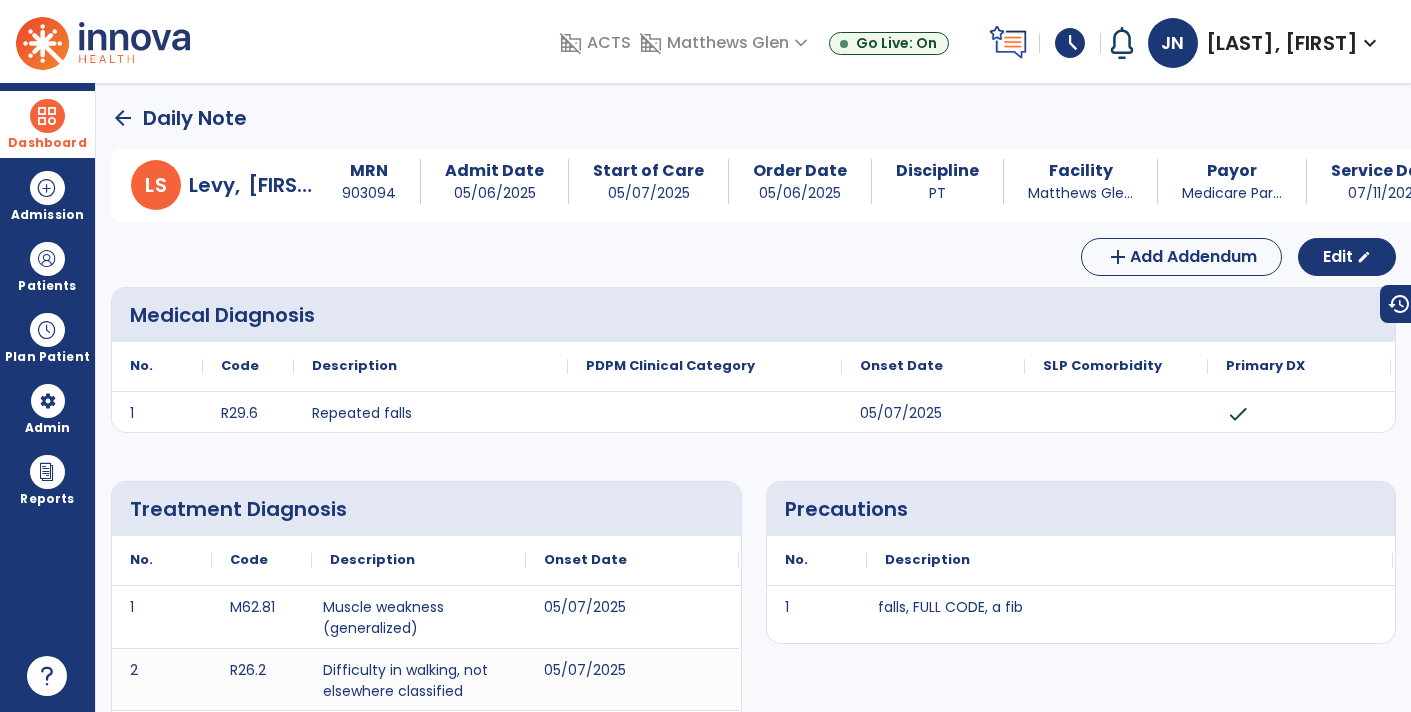 click on "arrow_back" 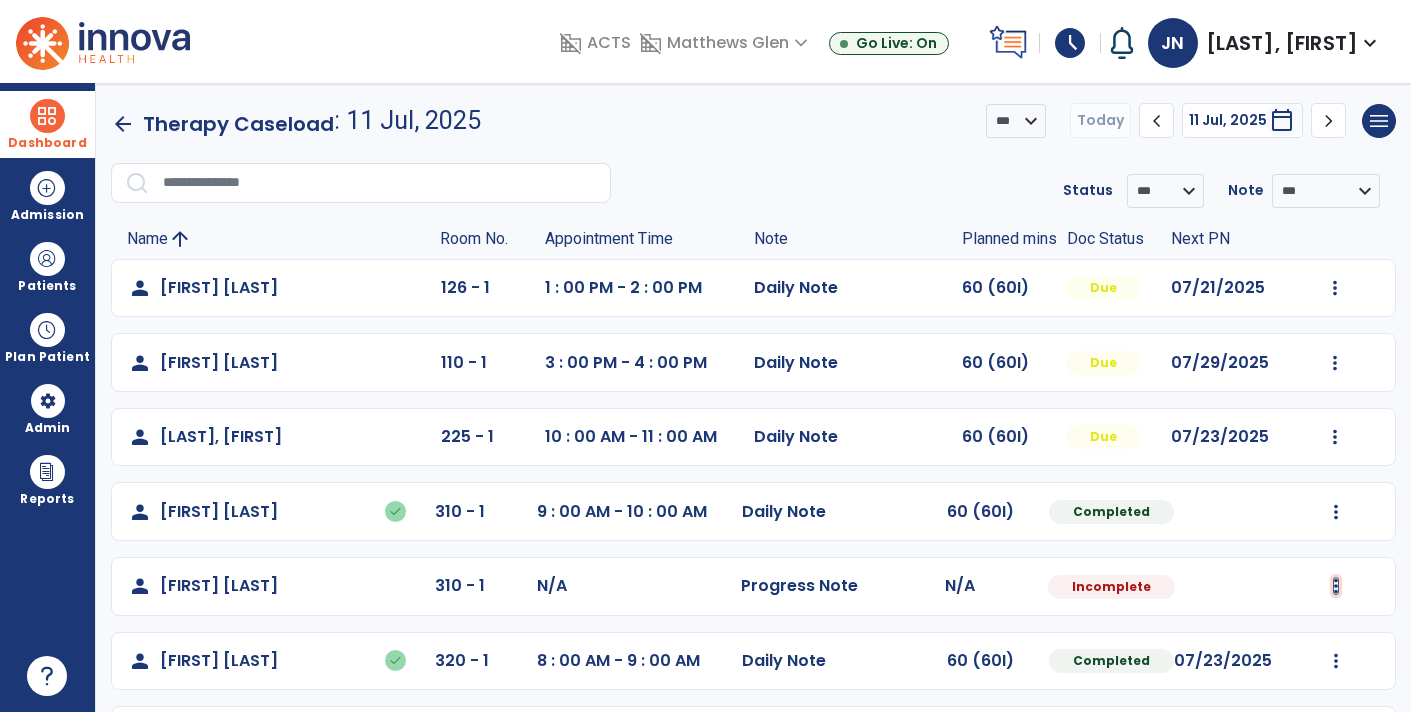 click at bounding box center [1335, 288] 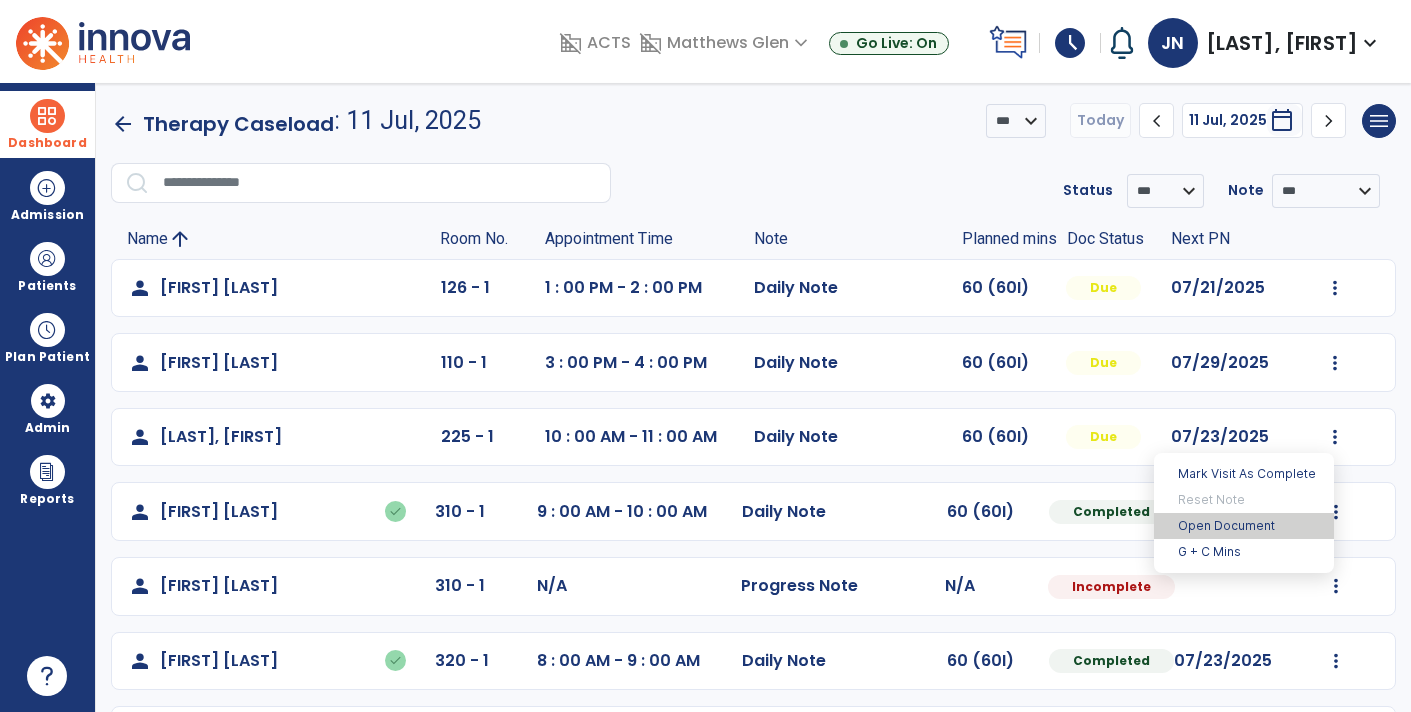 click on "Open Document" at bounding box center [1244, 526] 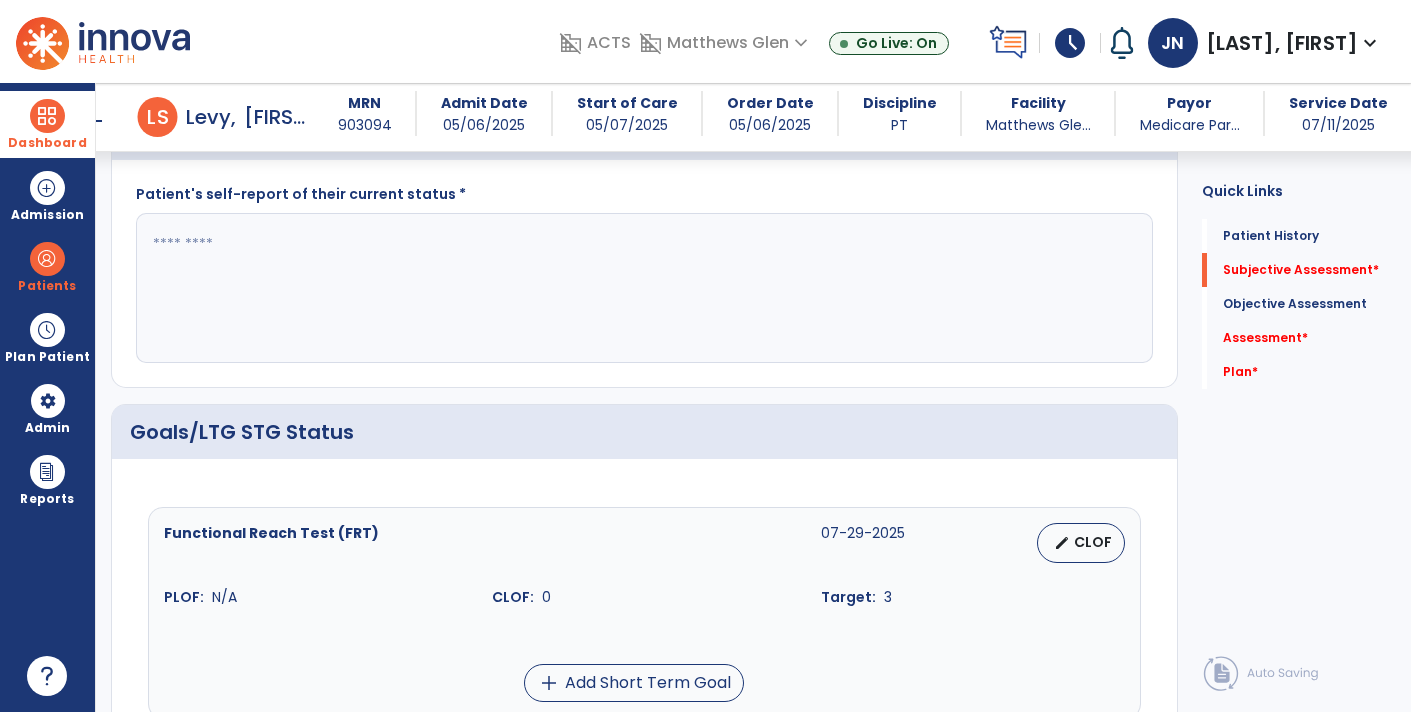 scroll, scrollTop: 422, scrollLeft: 0, axis: vertical 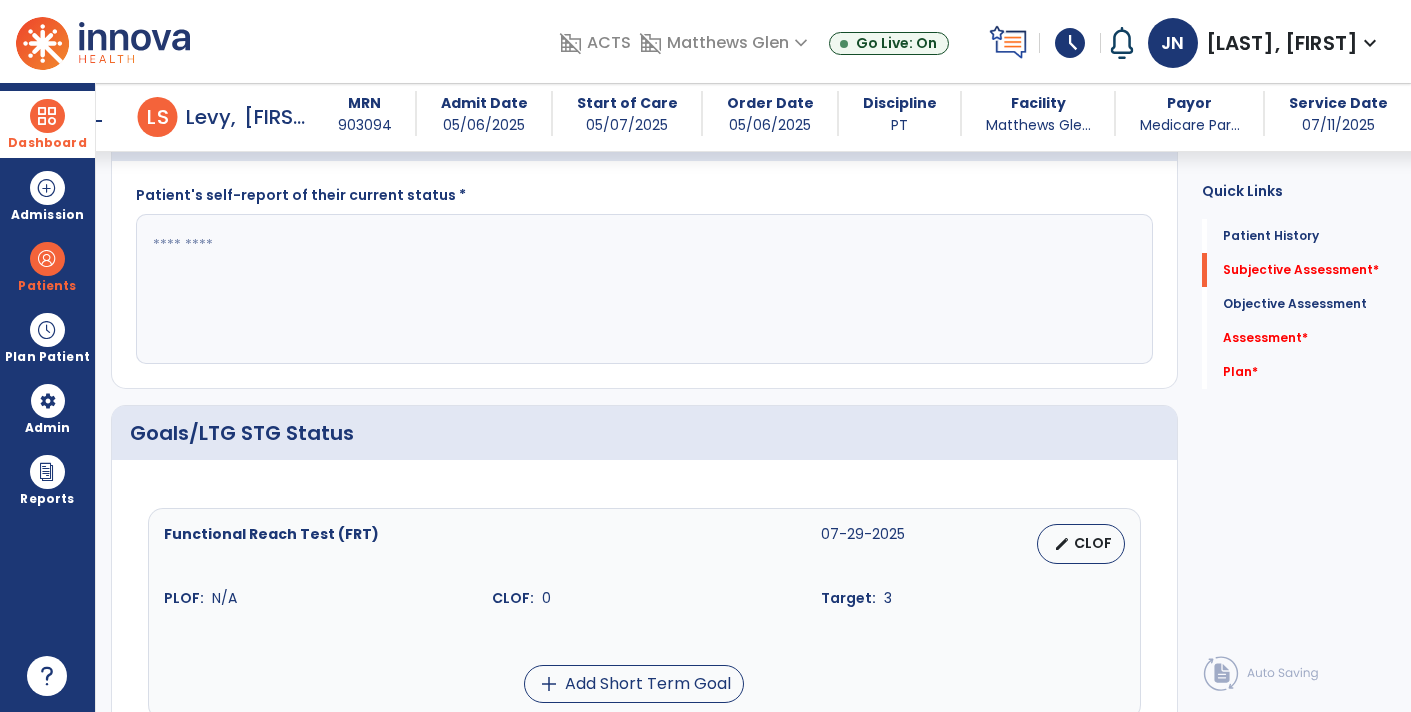 click 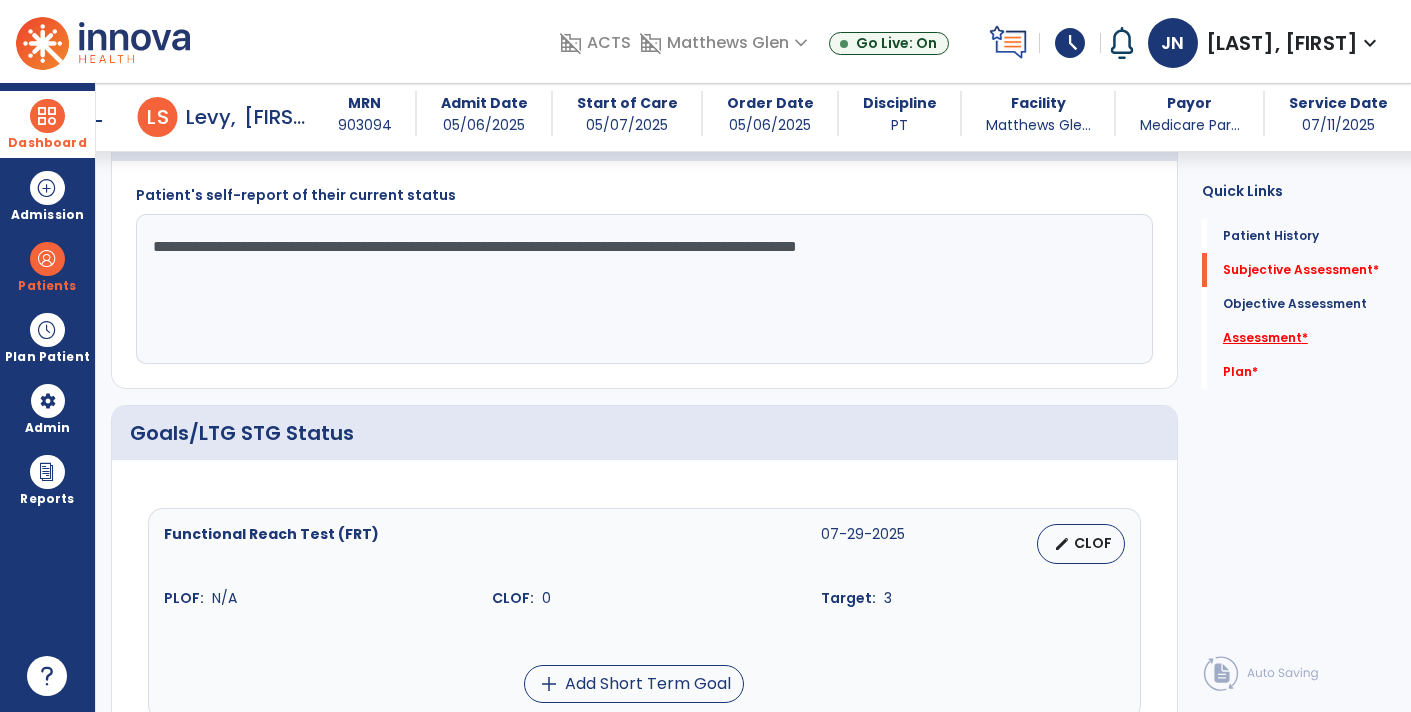 type on "**********" 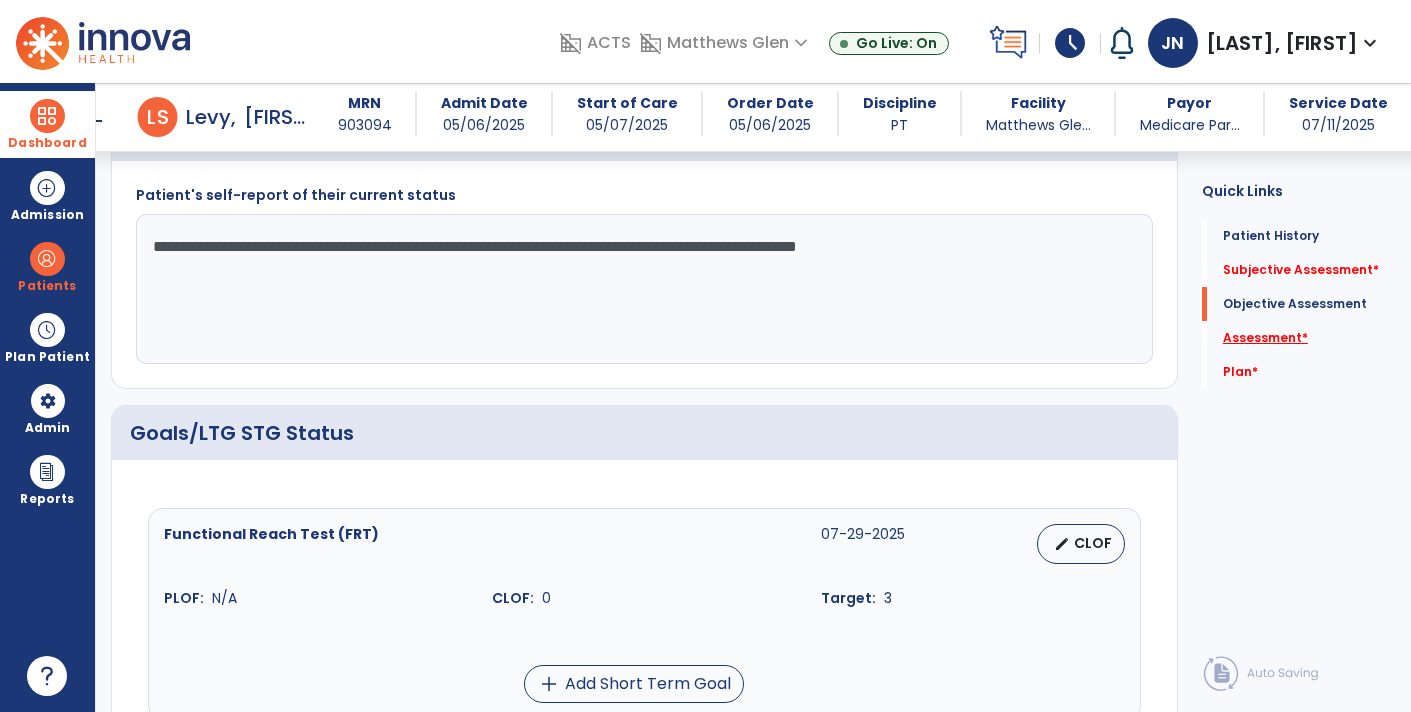 scroll, scrollTop: 828, scrollLeft: 0, axis: vertical 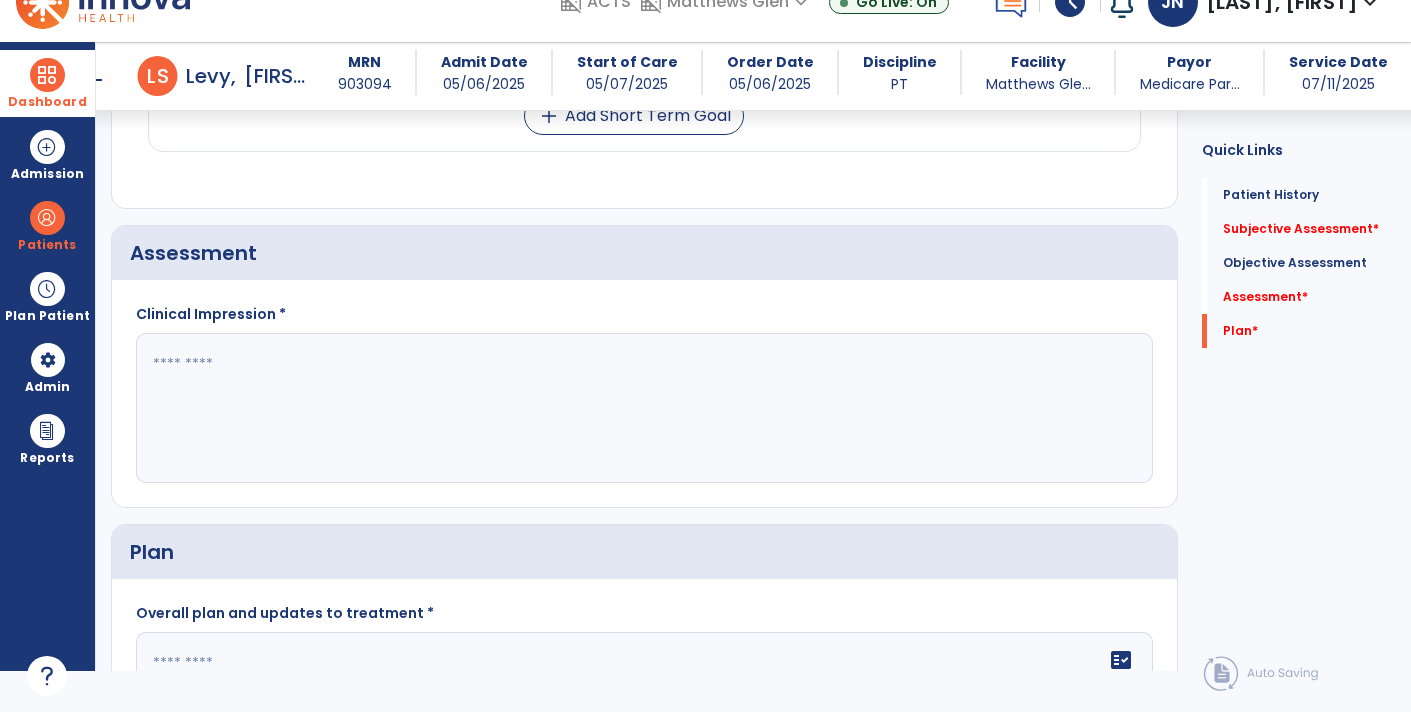 click 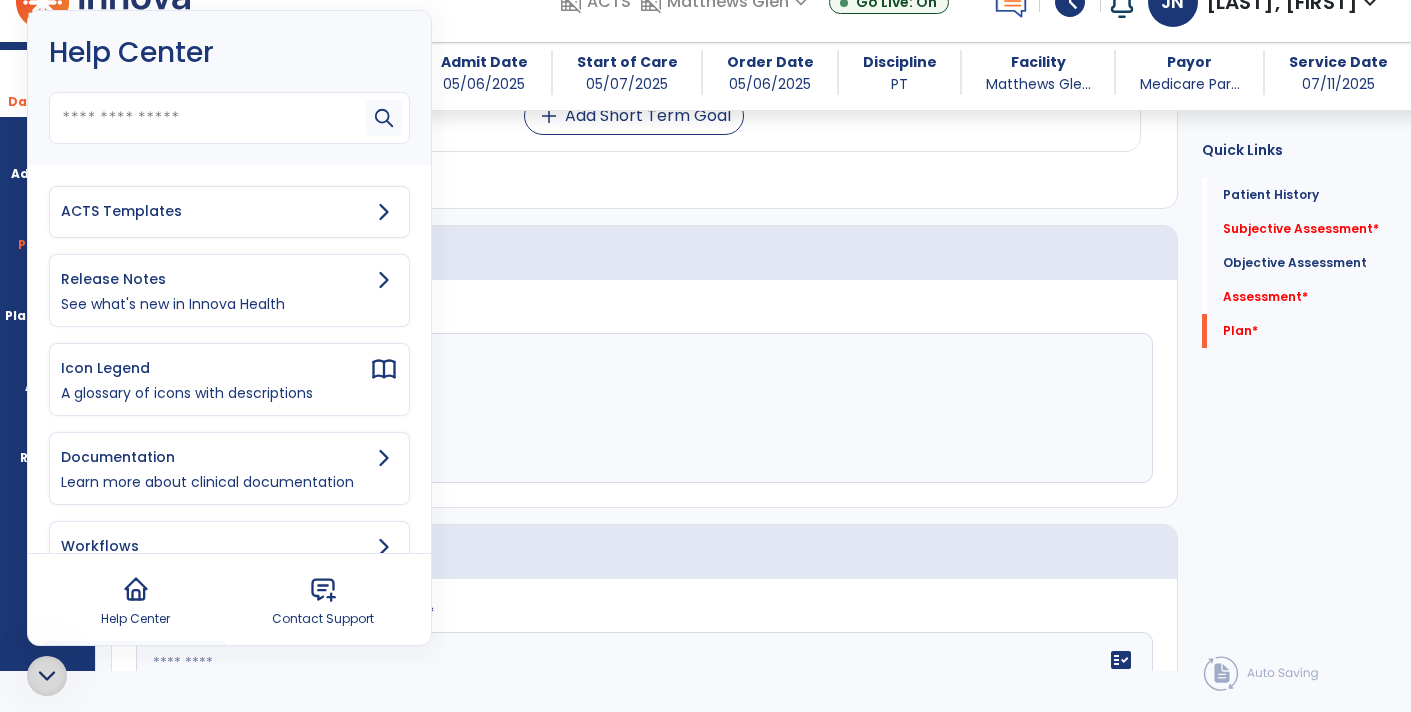 click on "ACTS Templates" at bounding box center [215, 211] 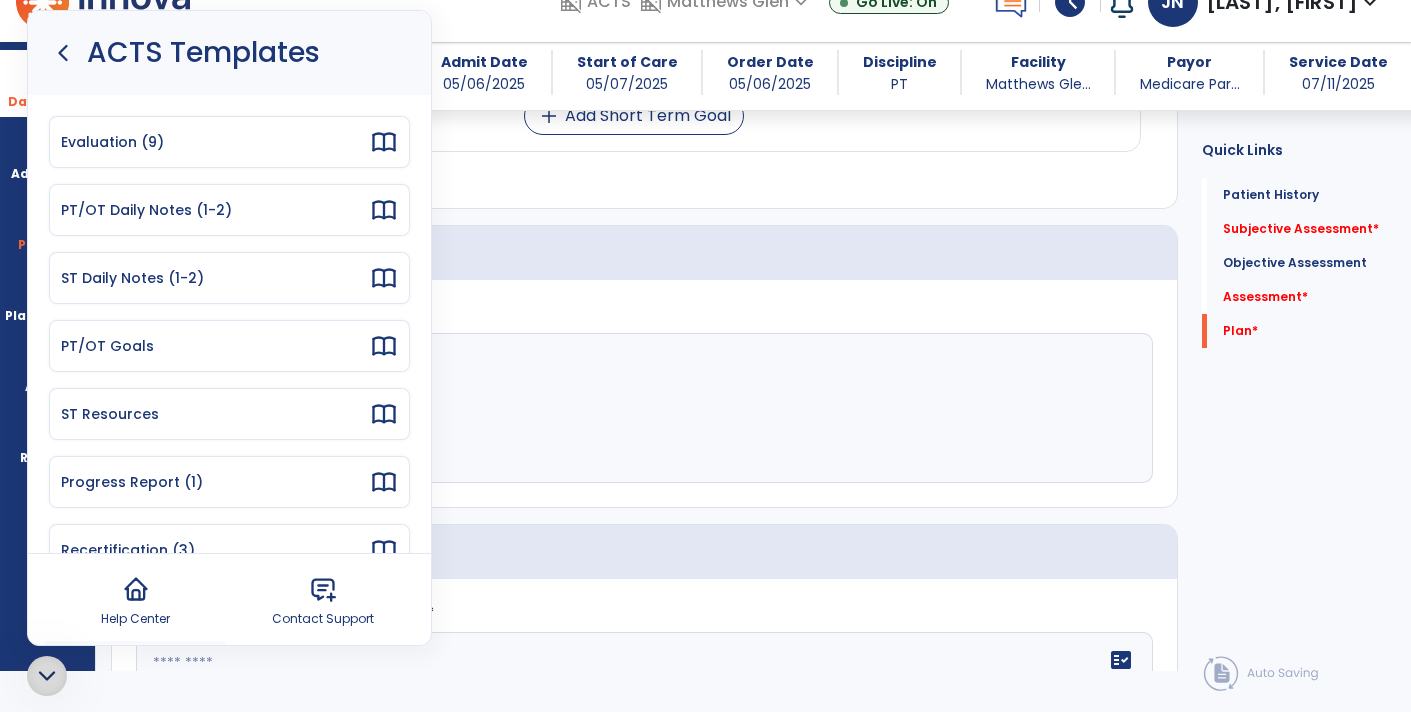 click on "Progress Report (1)" at bounding box center (215, 482) 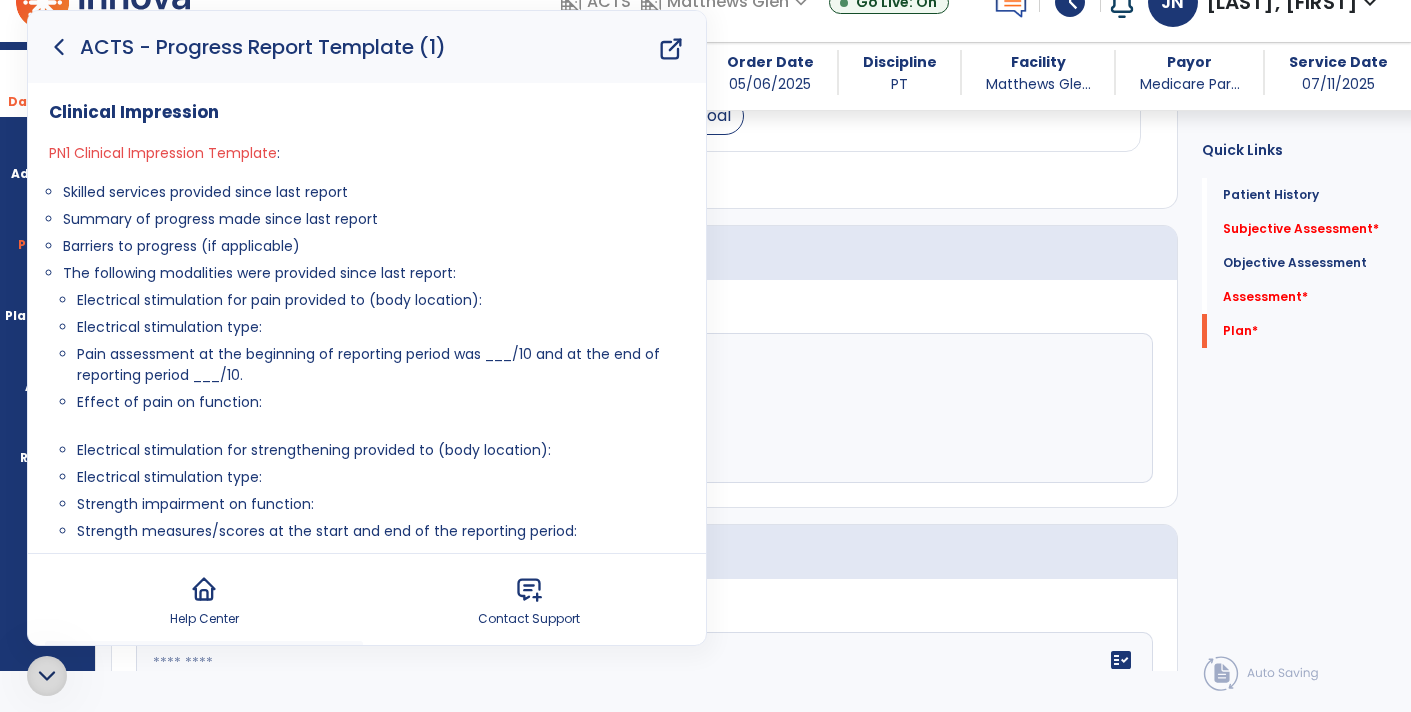click 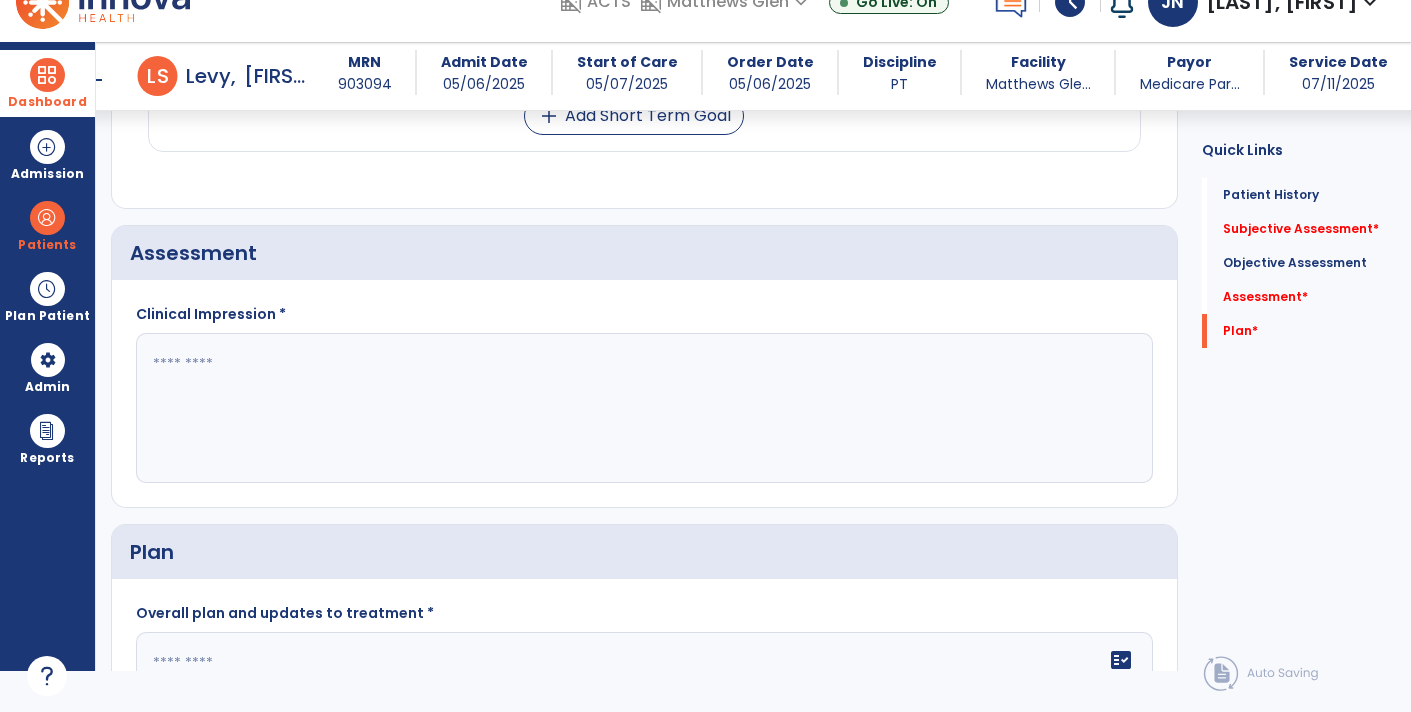 click 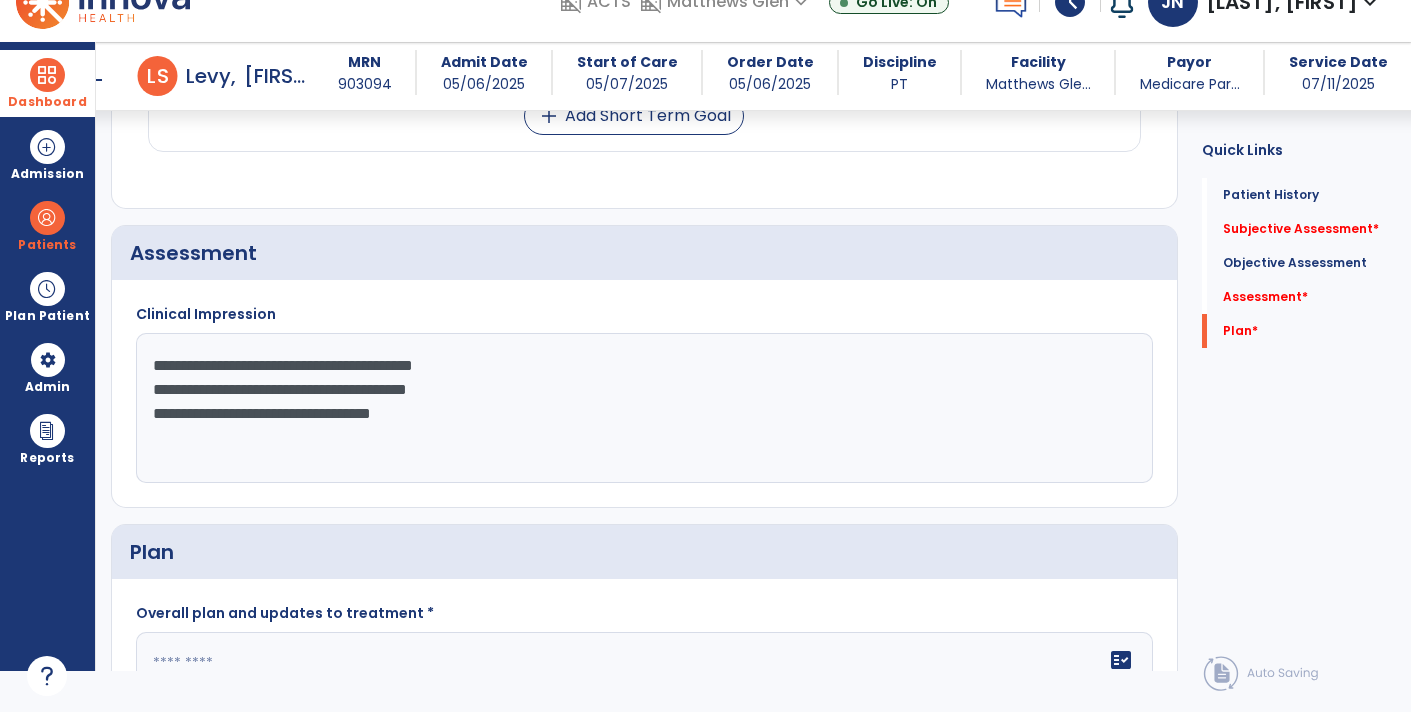 click on "**********" 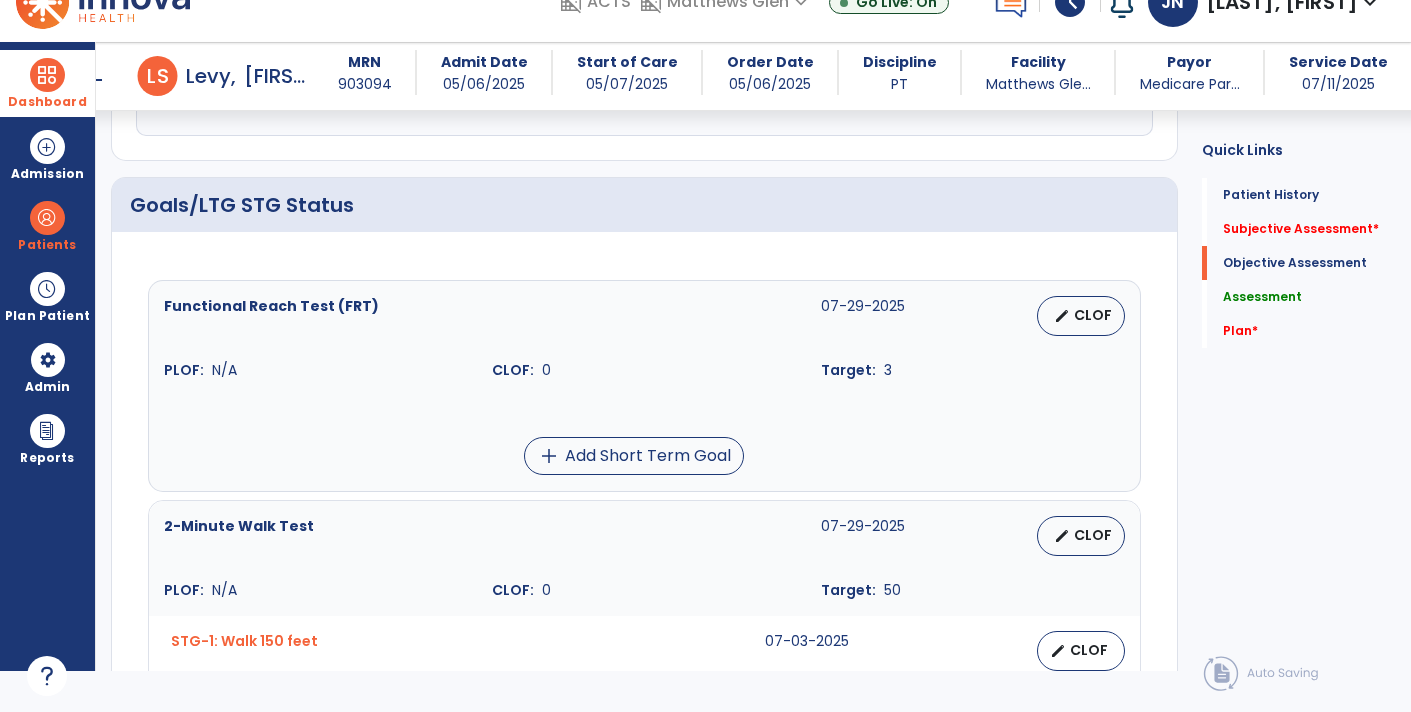scroll, scrollTop: 615, scrollLeft: 0, axis: vertical 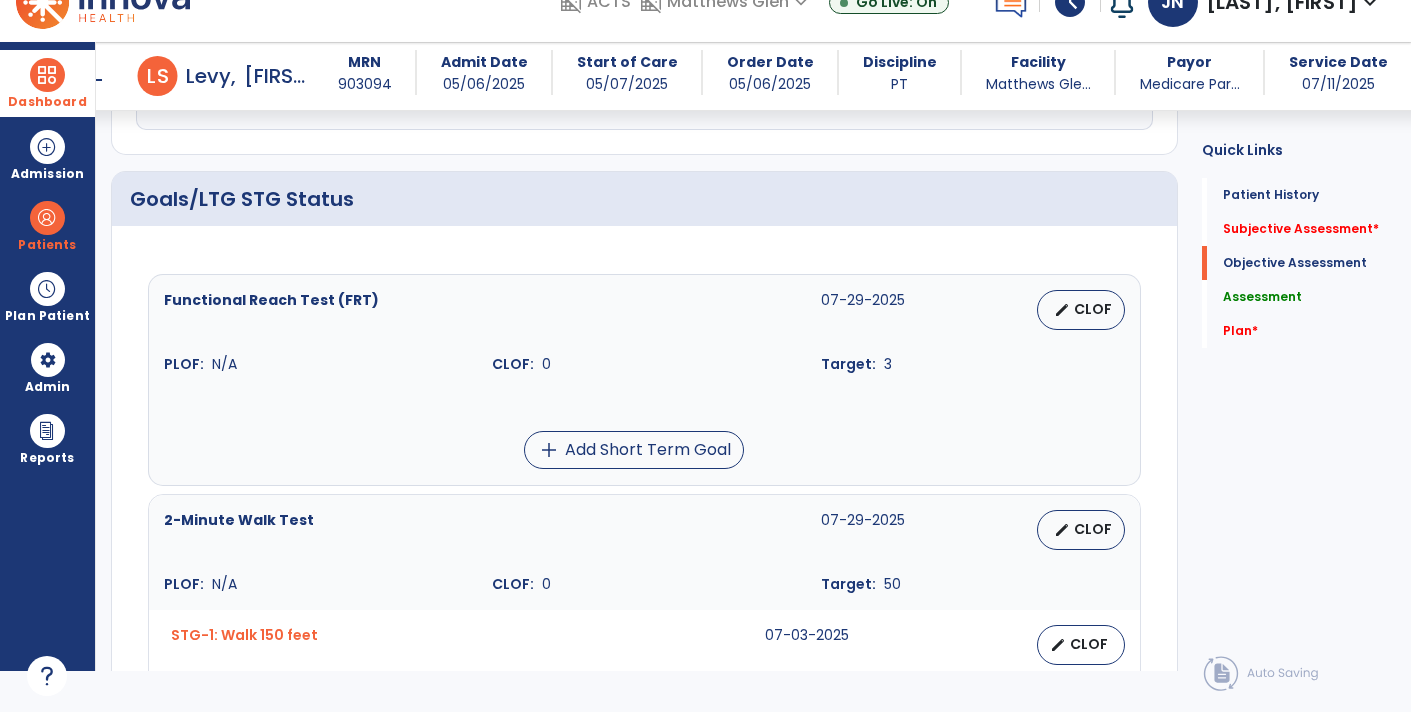 type on "**********" 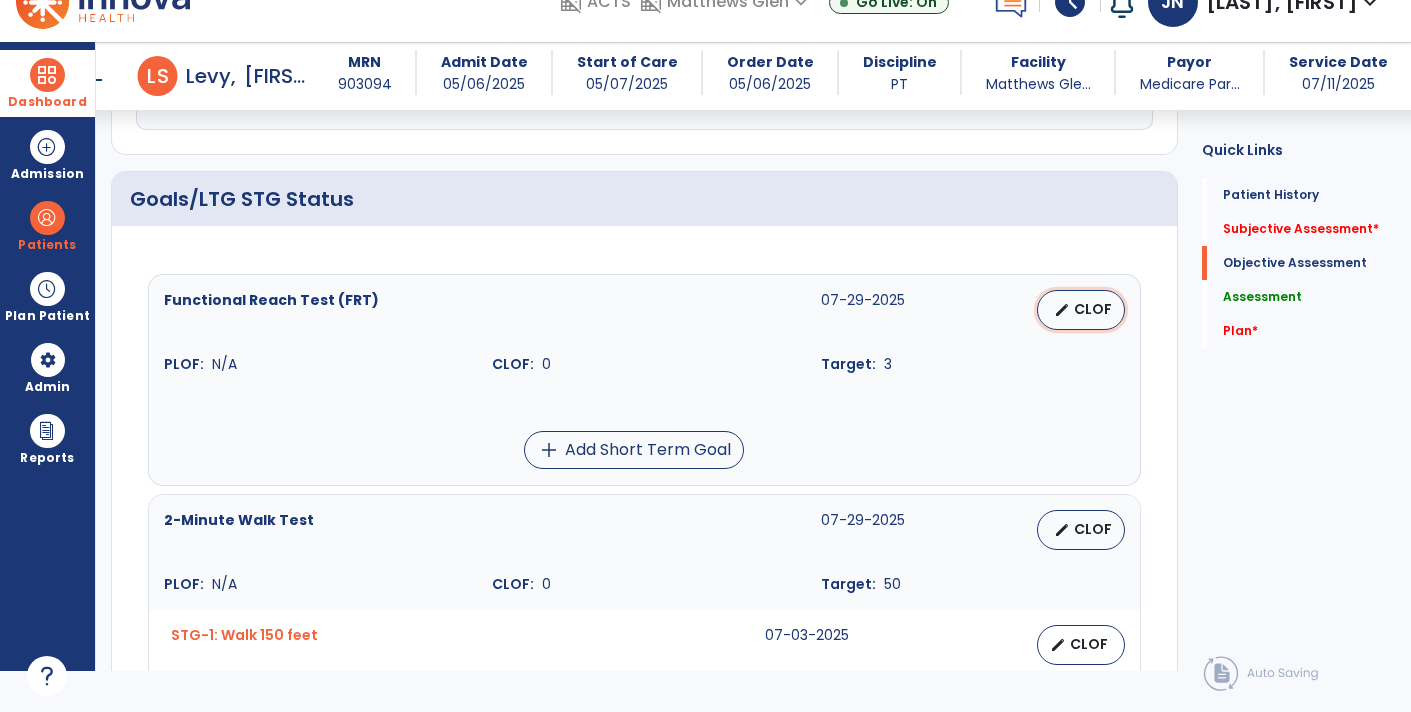 click on "edit   CLOF" at bounding box center [1081, 310] 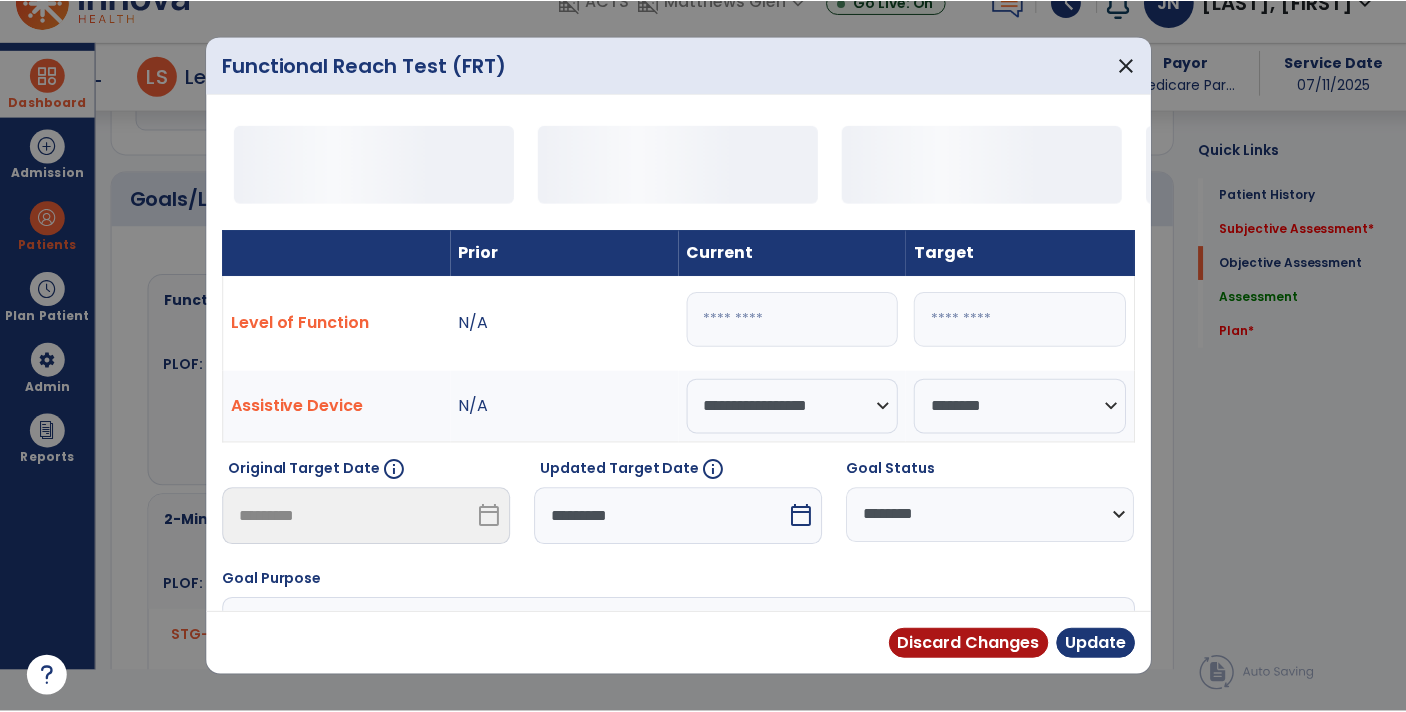 scroll, scrollTop: 0, scrollLeft: 0, axis: both 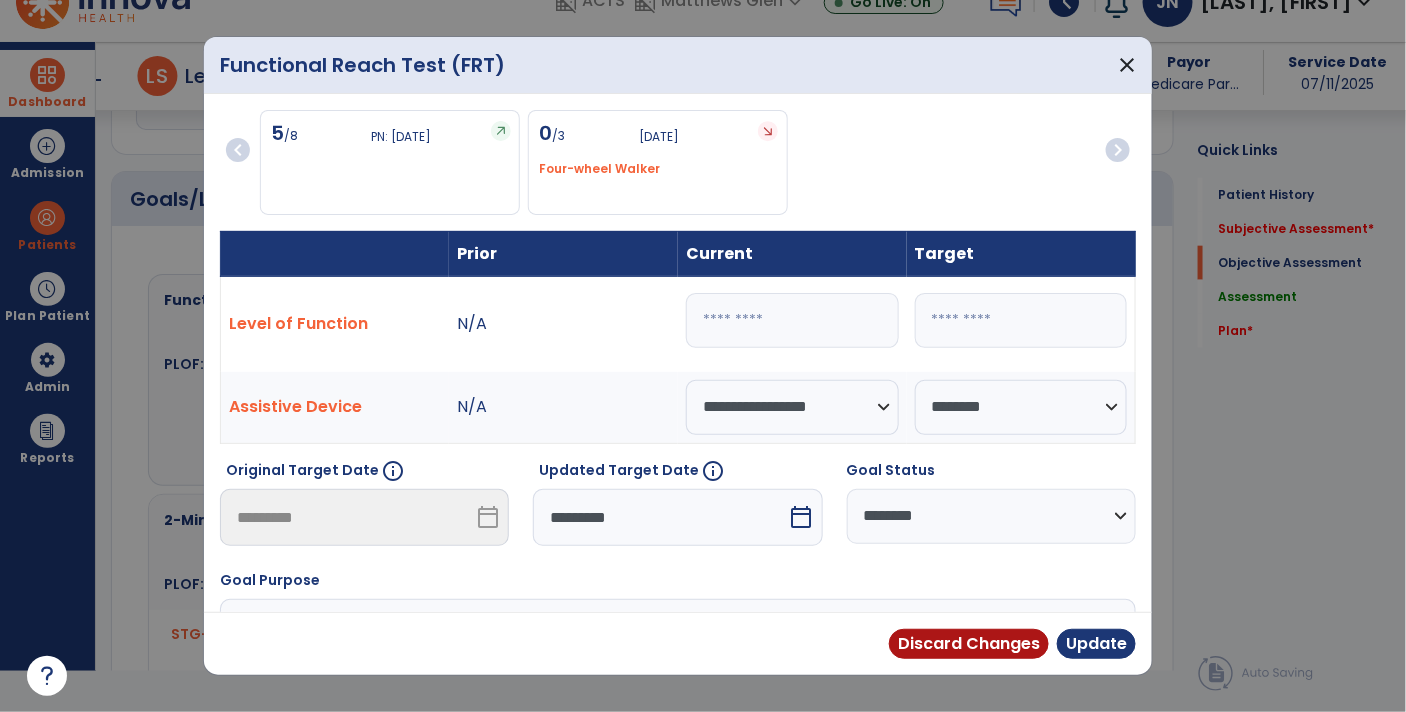 click on "Discard Changes  Update" at bounding box center (678, 643) 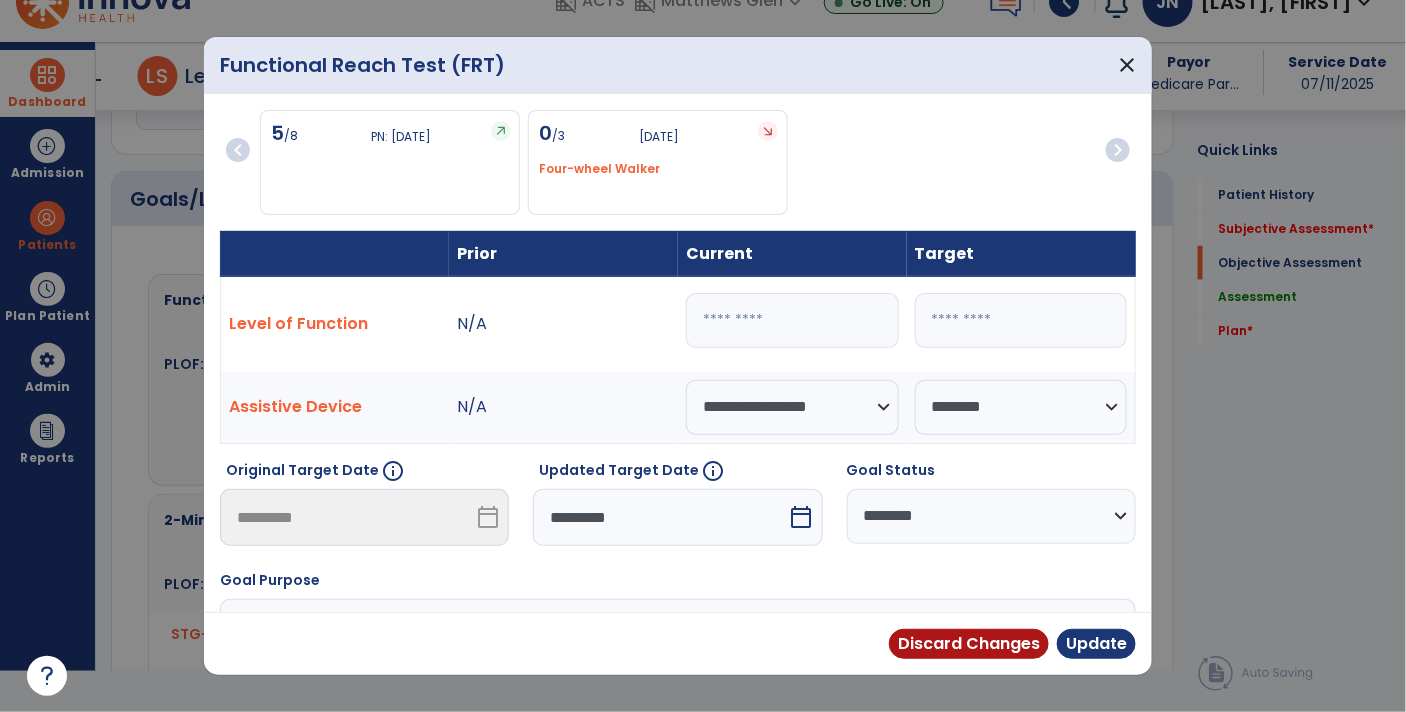 click on "Discard Changes  Update" at bounding box center [678, 643] 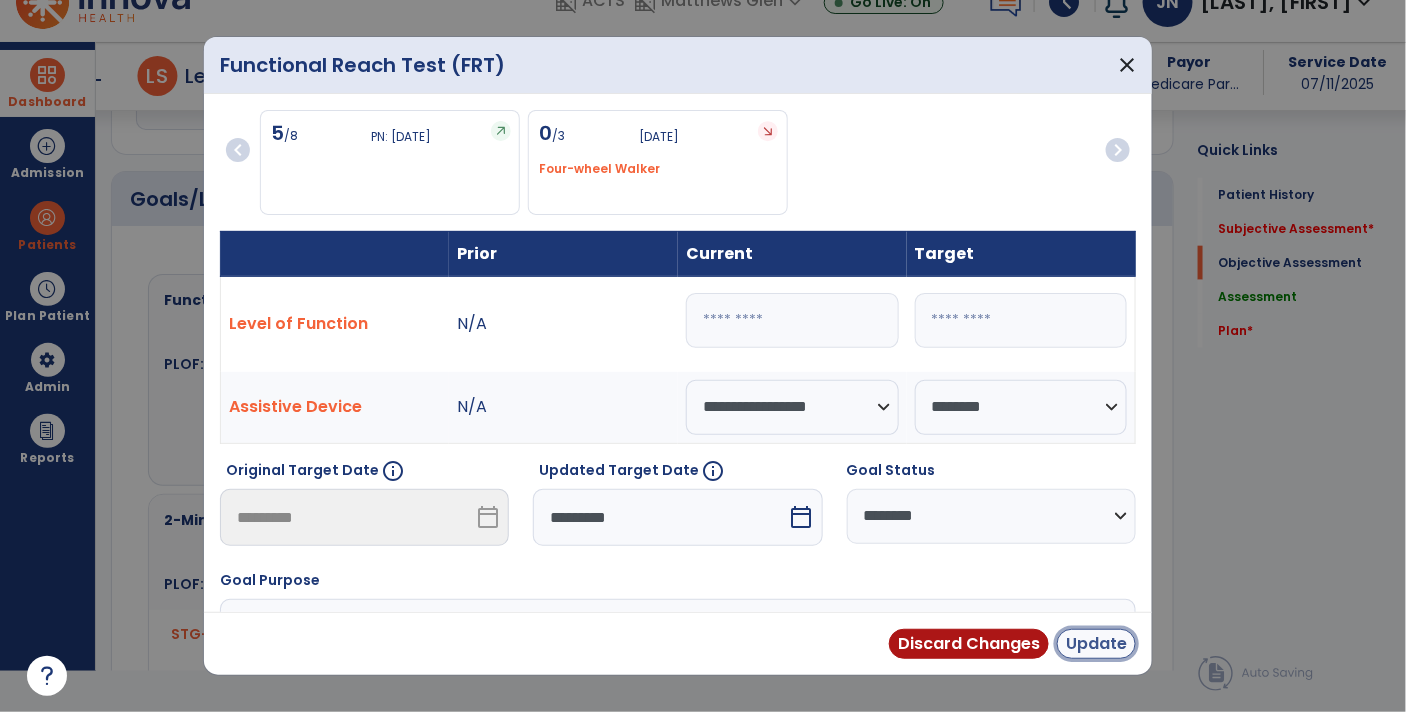 click on "Update" at bounding box center (1096, 644) 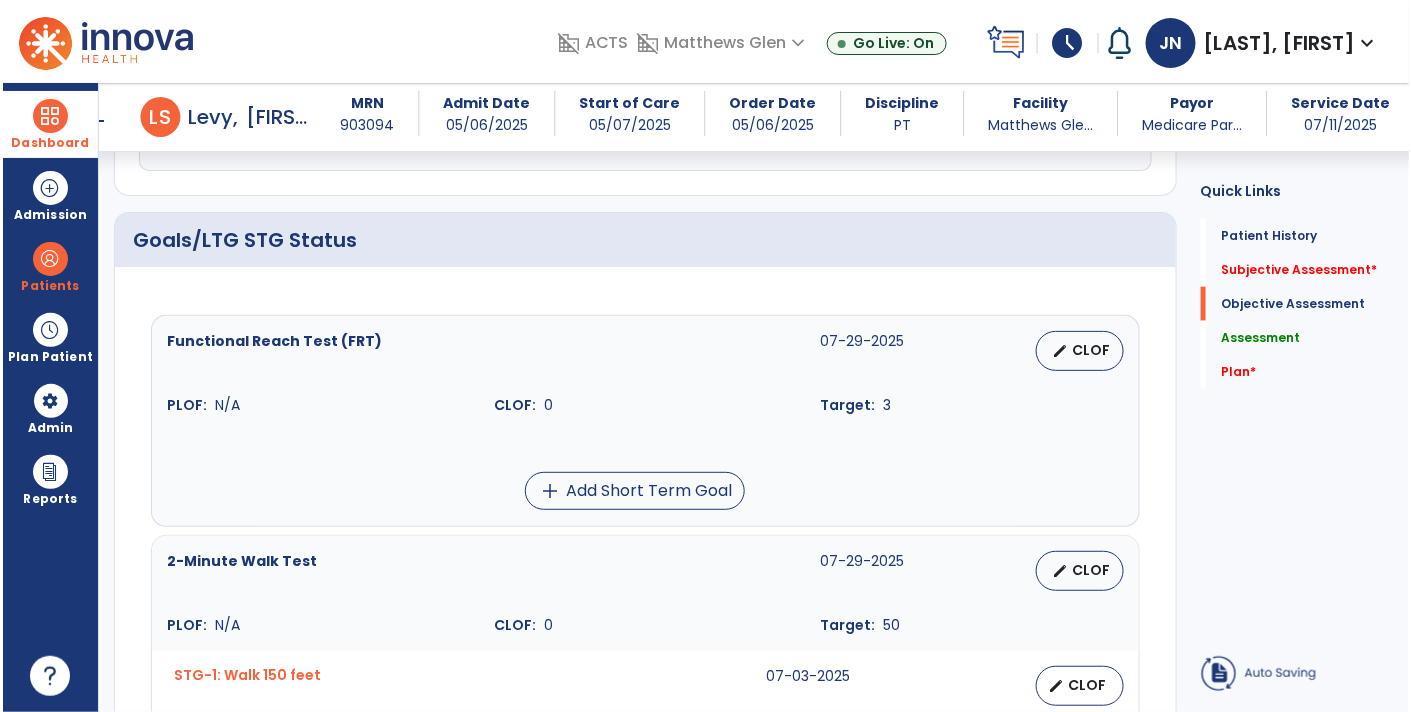 scroll, scrollTop: 41, scrollLeft: 0, axis: vertical 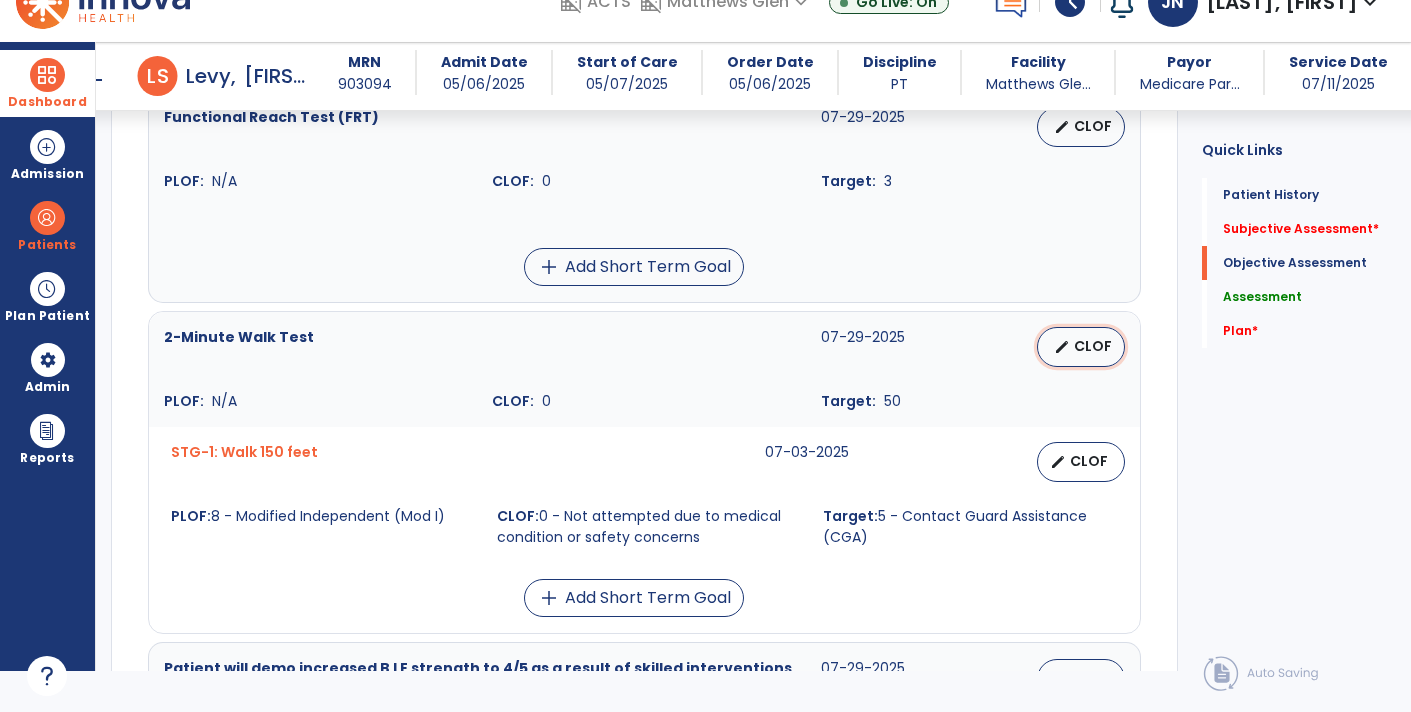 click on "CLOF" at bounding box center (1093, 346) 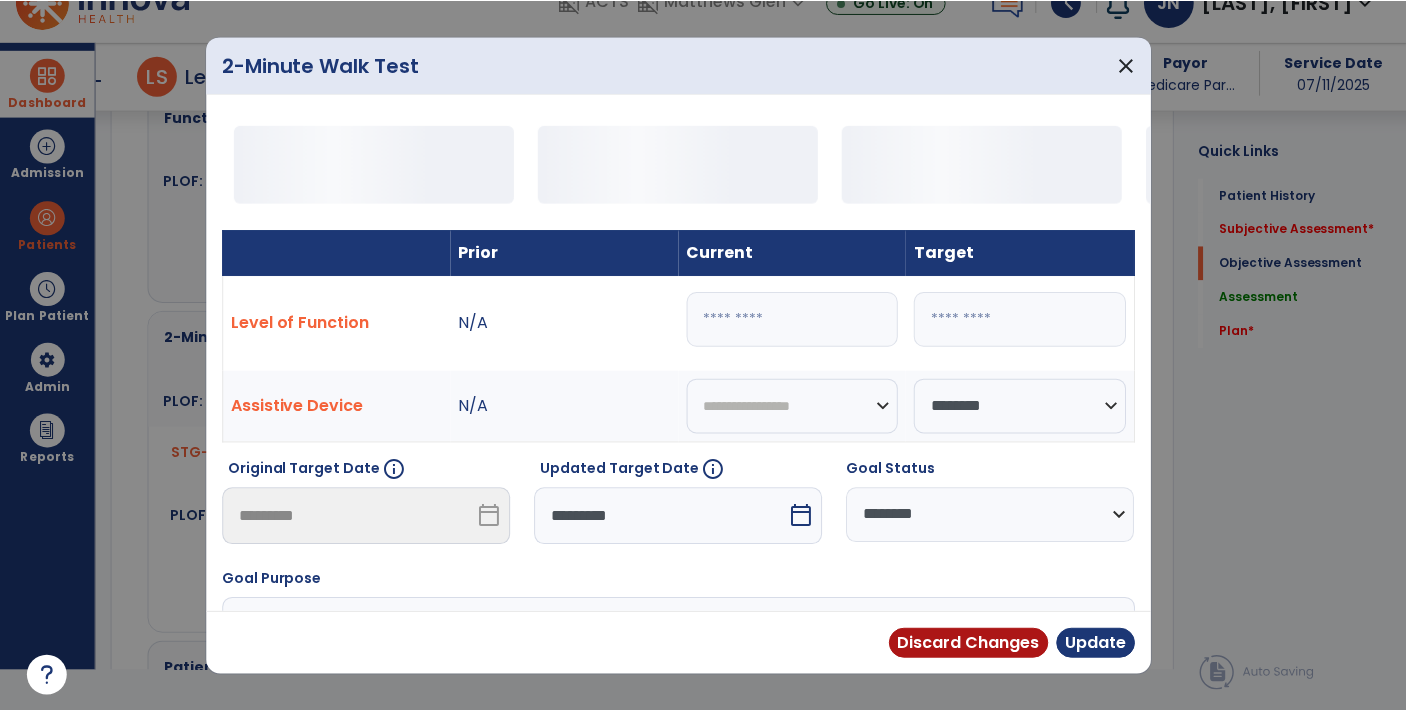 scroll, scrollTop: 0, scrollLeft: 0, axis: both 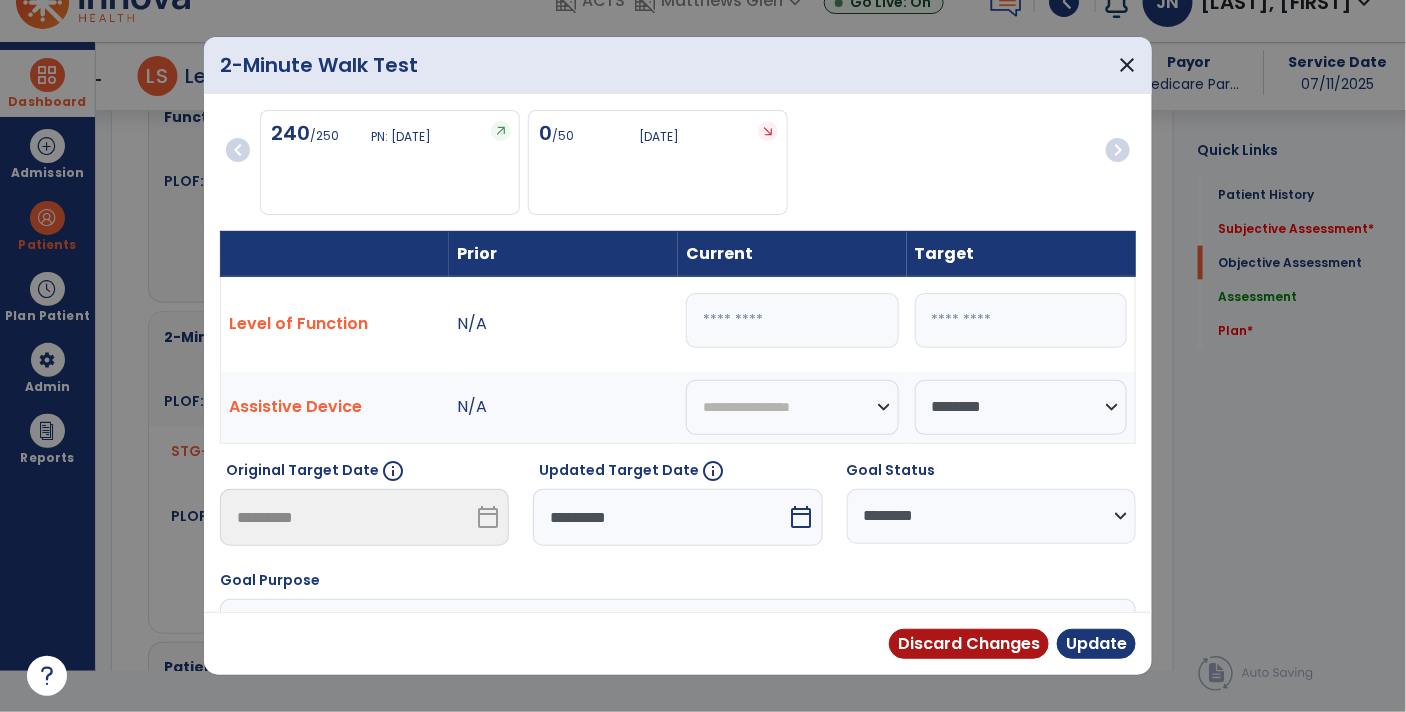 click on "*" at bounding box center (792, 320) 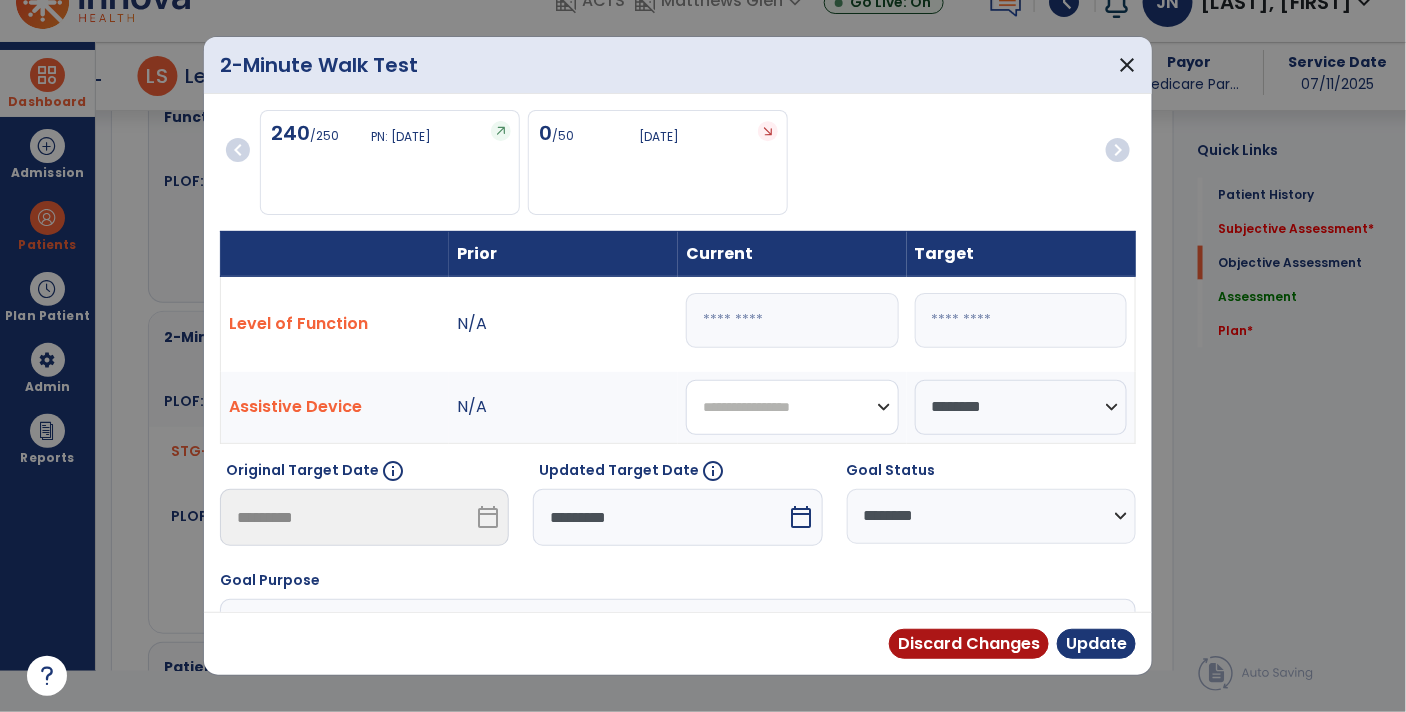 click on "**********" at bounding box center (792, 407) 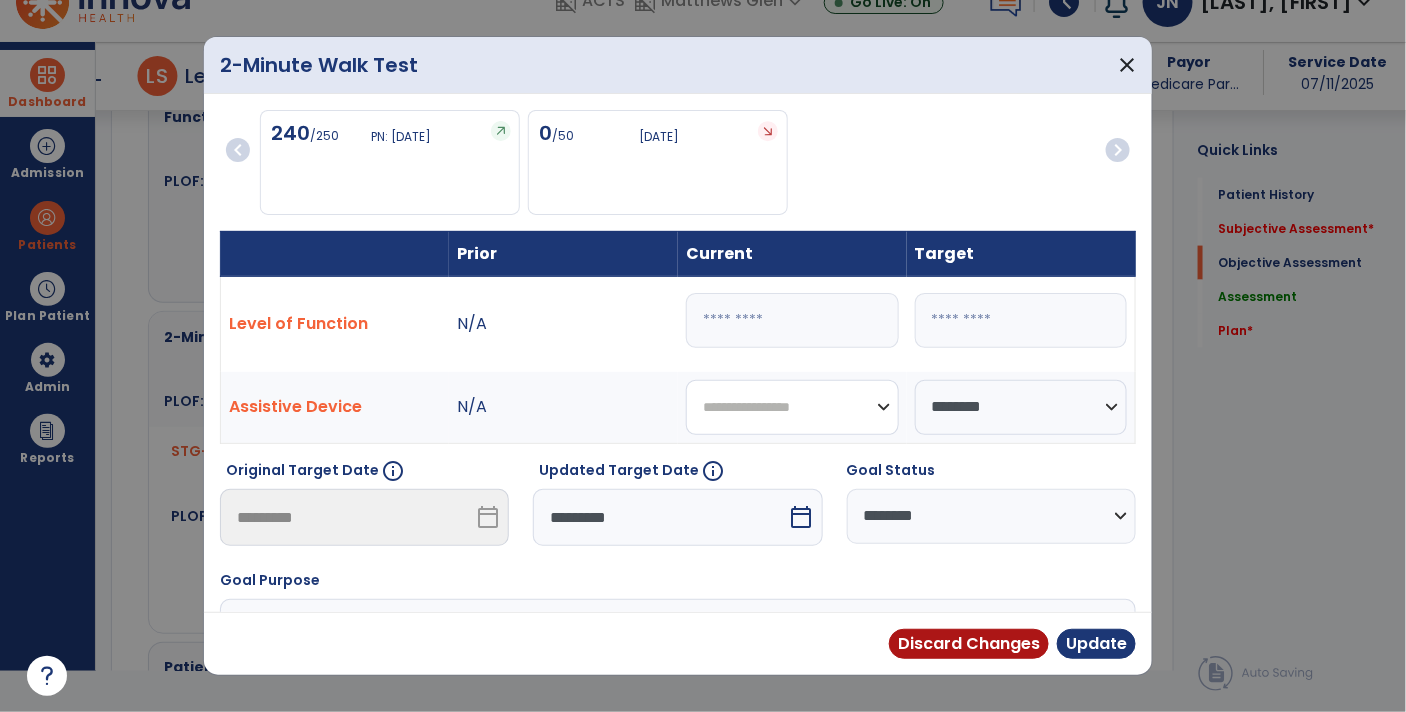 select on "**********" 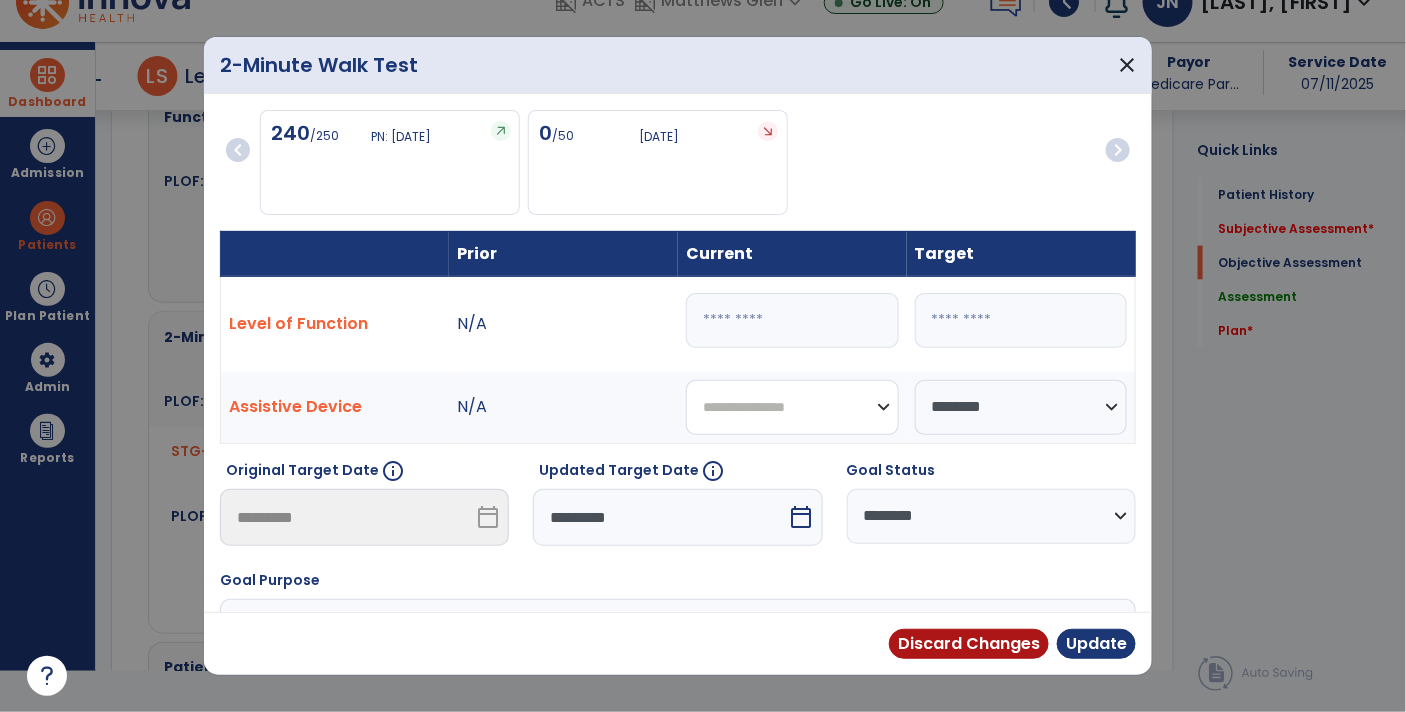 click on "**********" at bounding box center [792, 407] 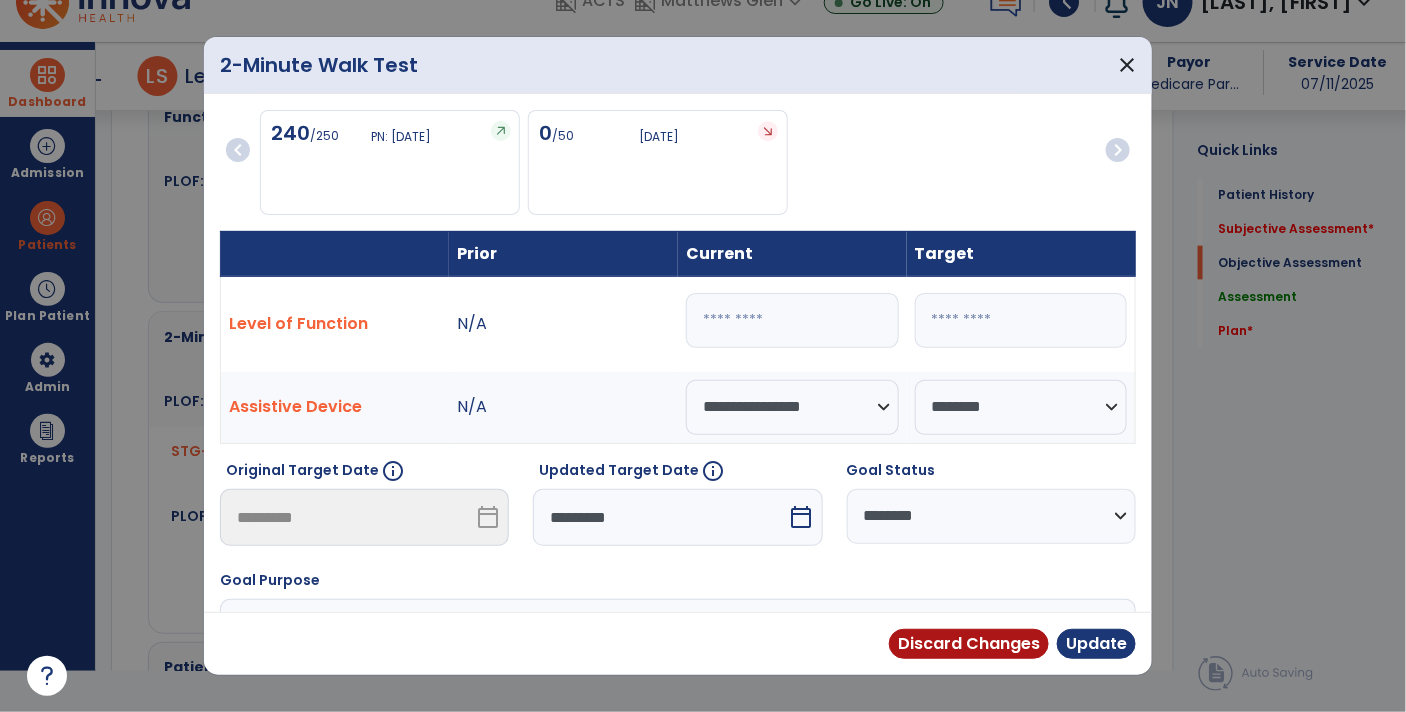 click on "**********" at bounding box center (678, 356) 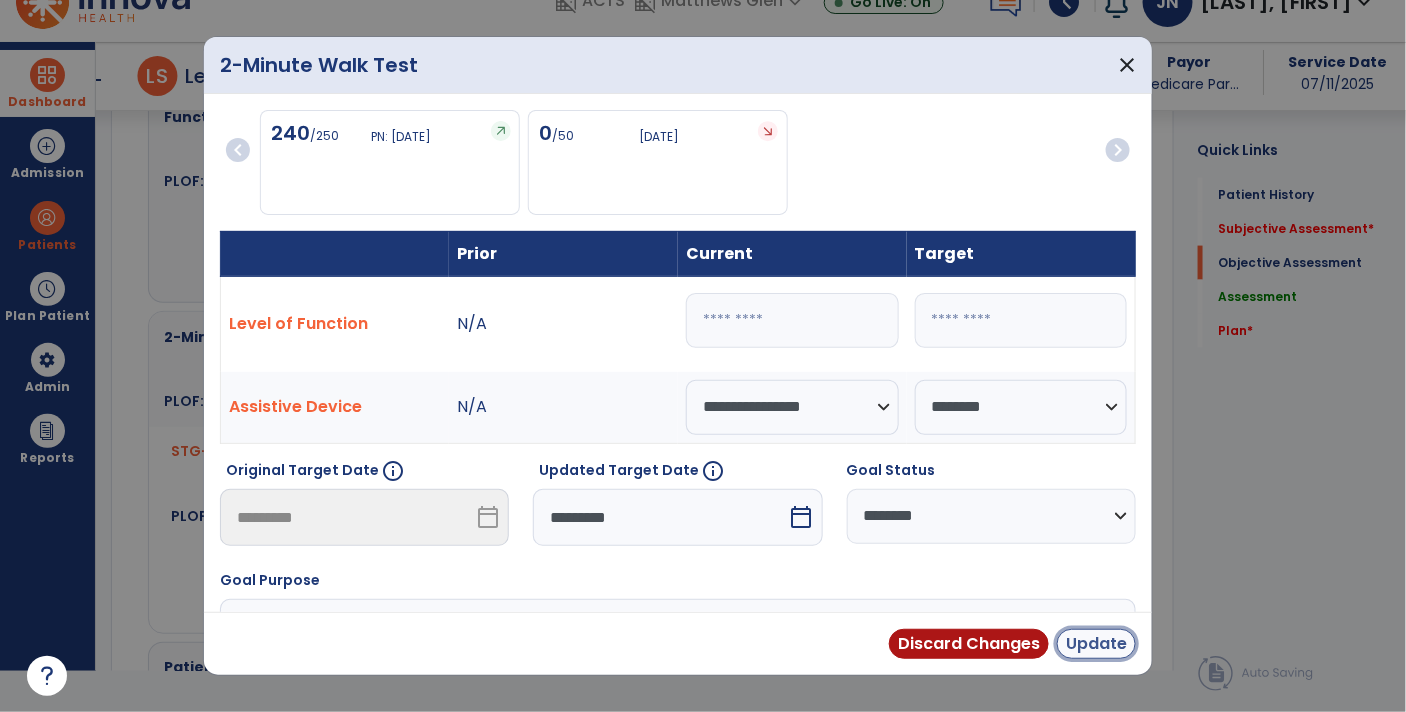 click on "Update" at bounding box center [1096, 644] 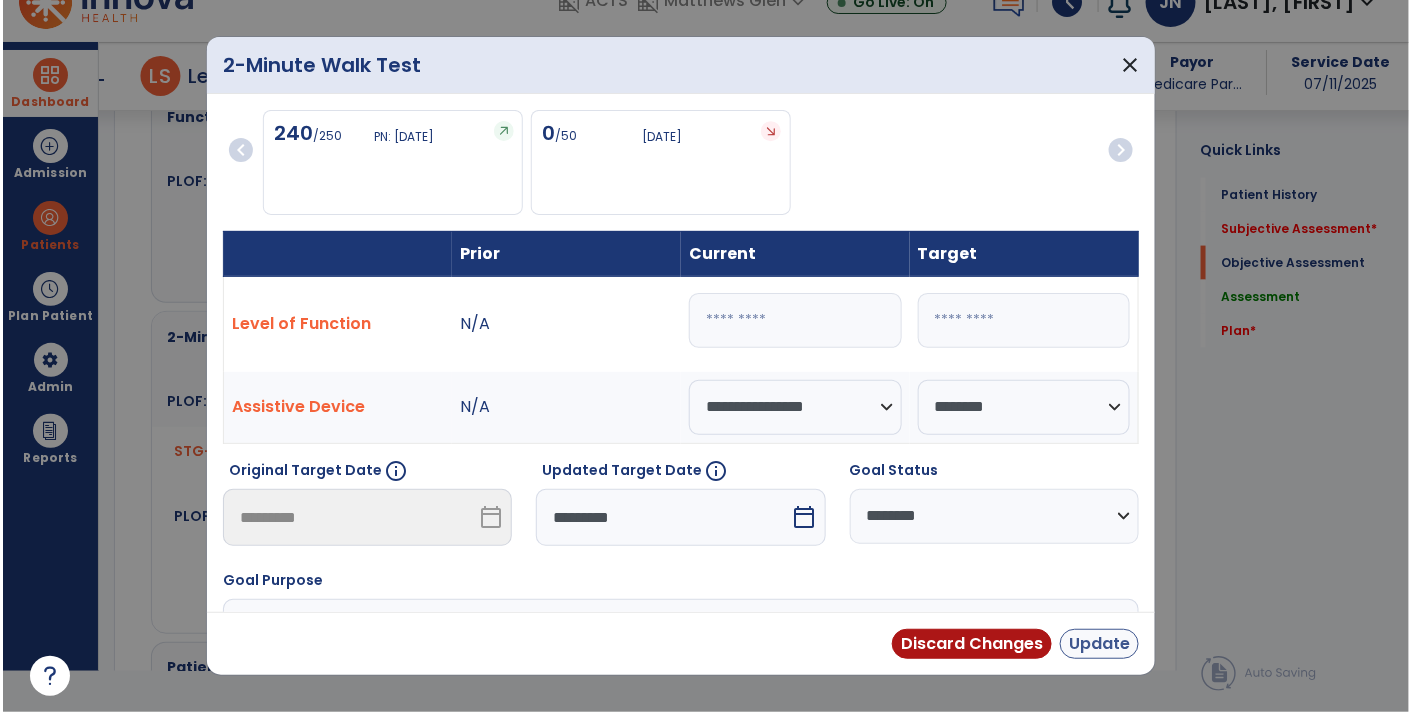 scroll, scrollTop: 41, scrollLeft: 0, axis: vertical 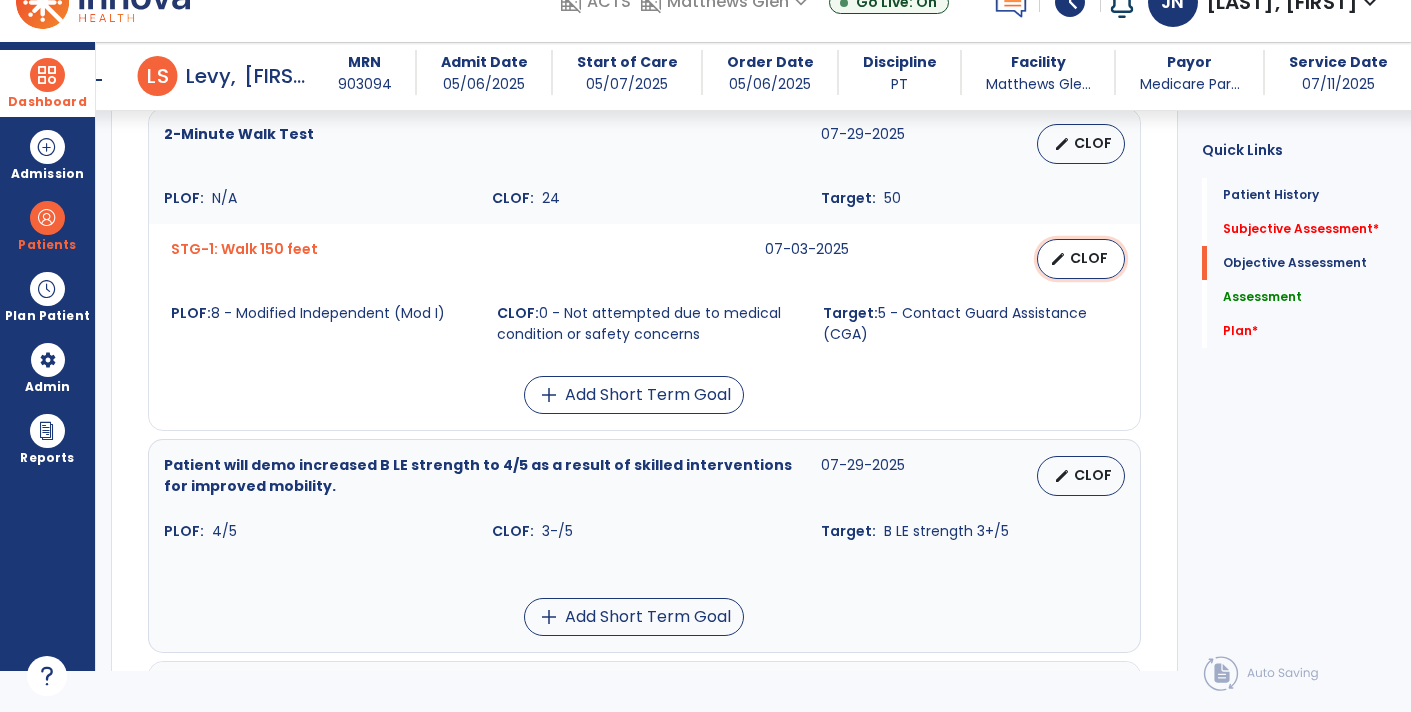 click on "CLOF" at bounding box center [1089, 258] 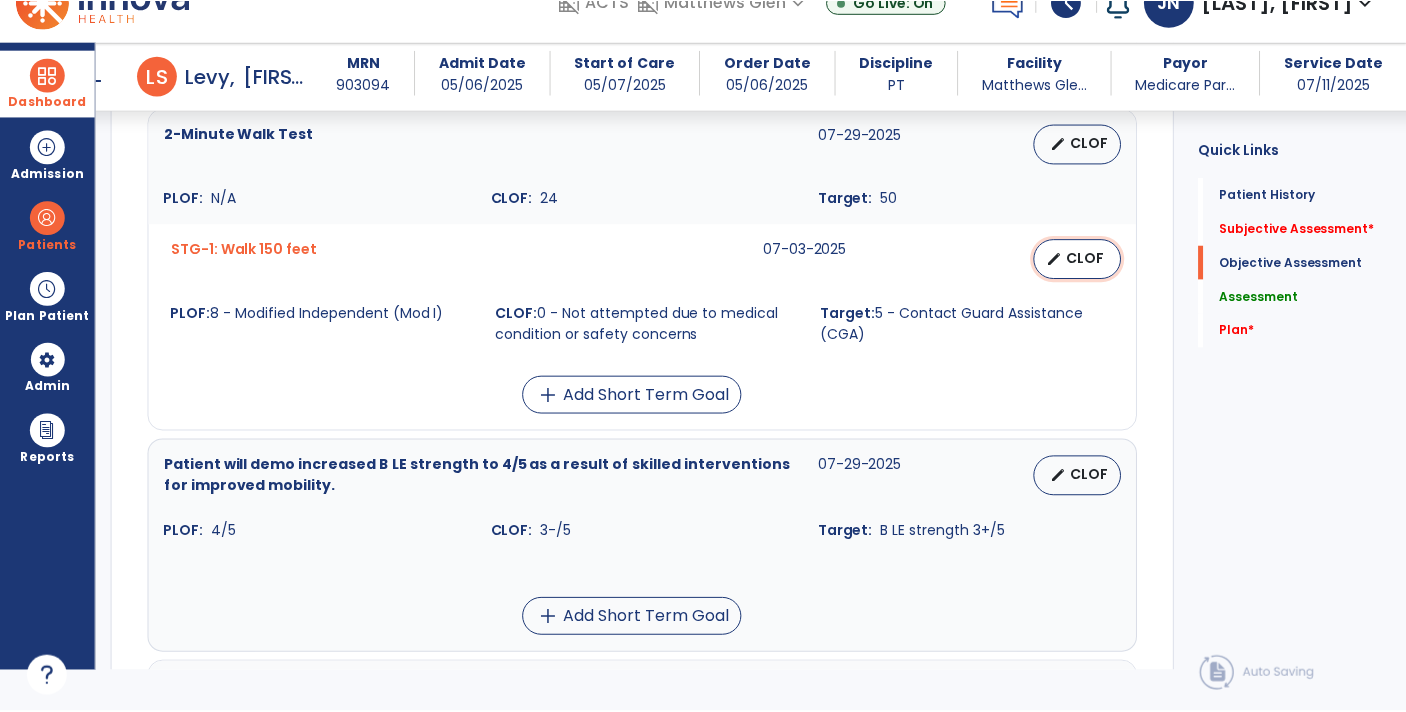 scroll, scrollTop: 0, scrollLeft: 0, axis: both 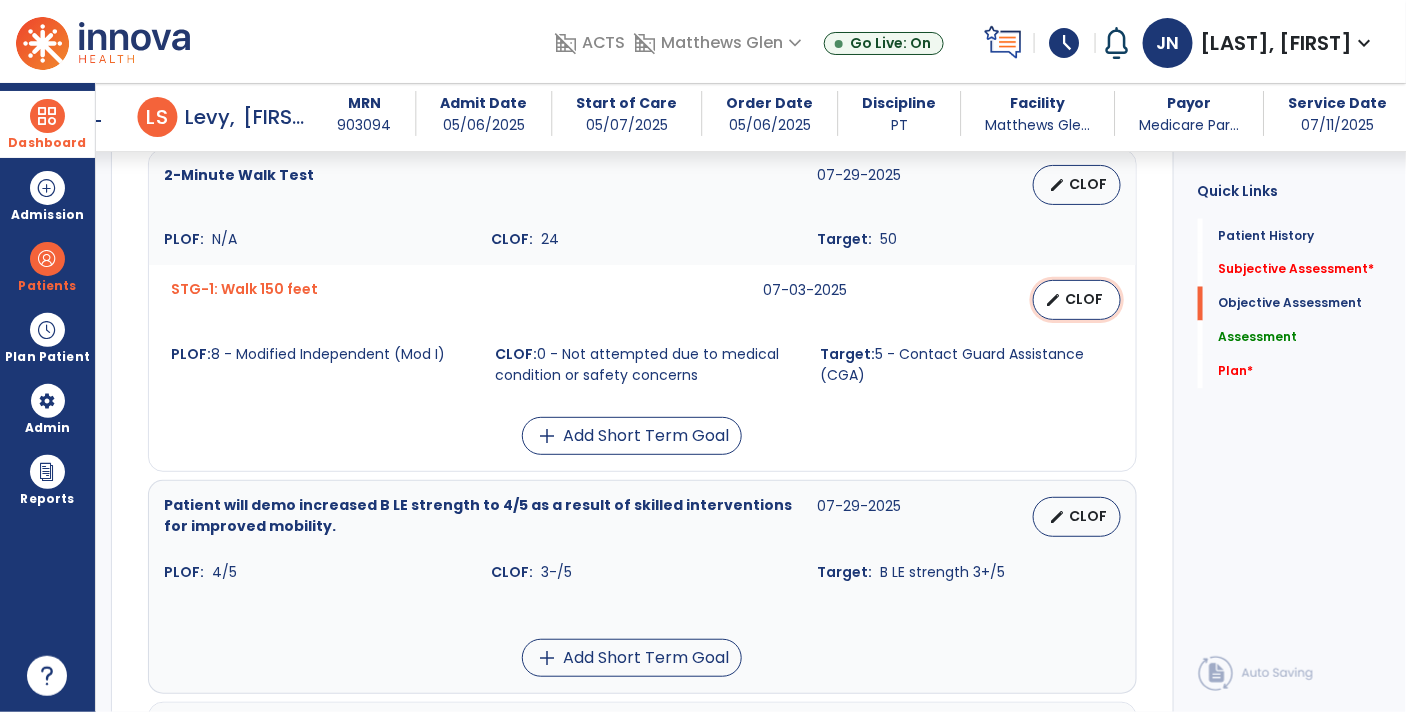 select on "********" 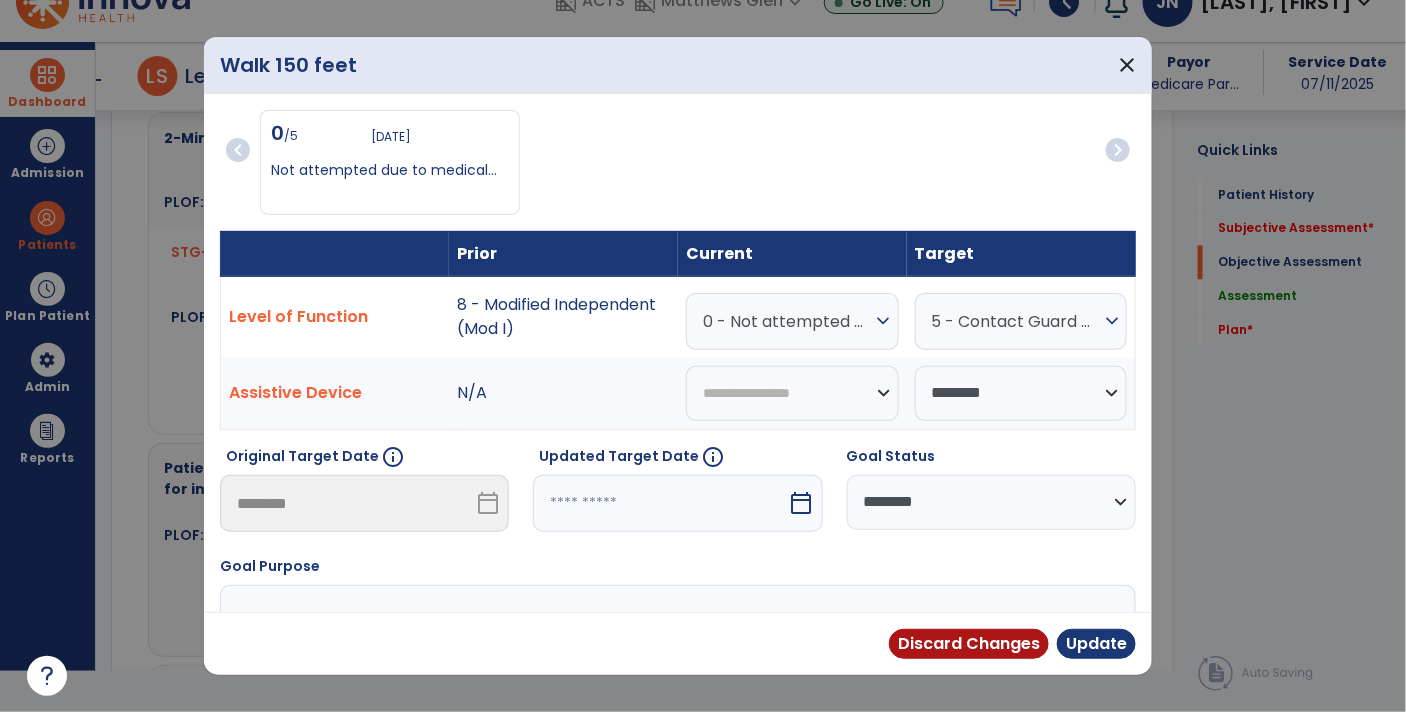 scroll, scrollTop: 1001, scrollLeft: 0, axis: vertical 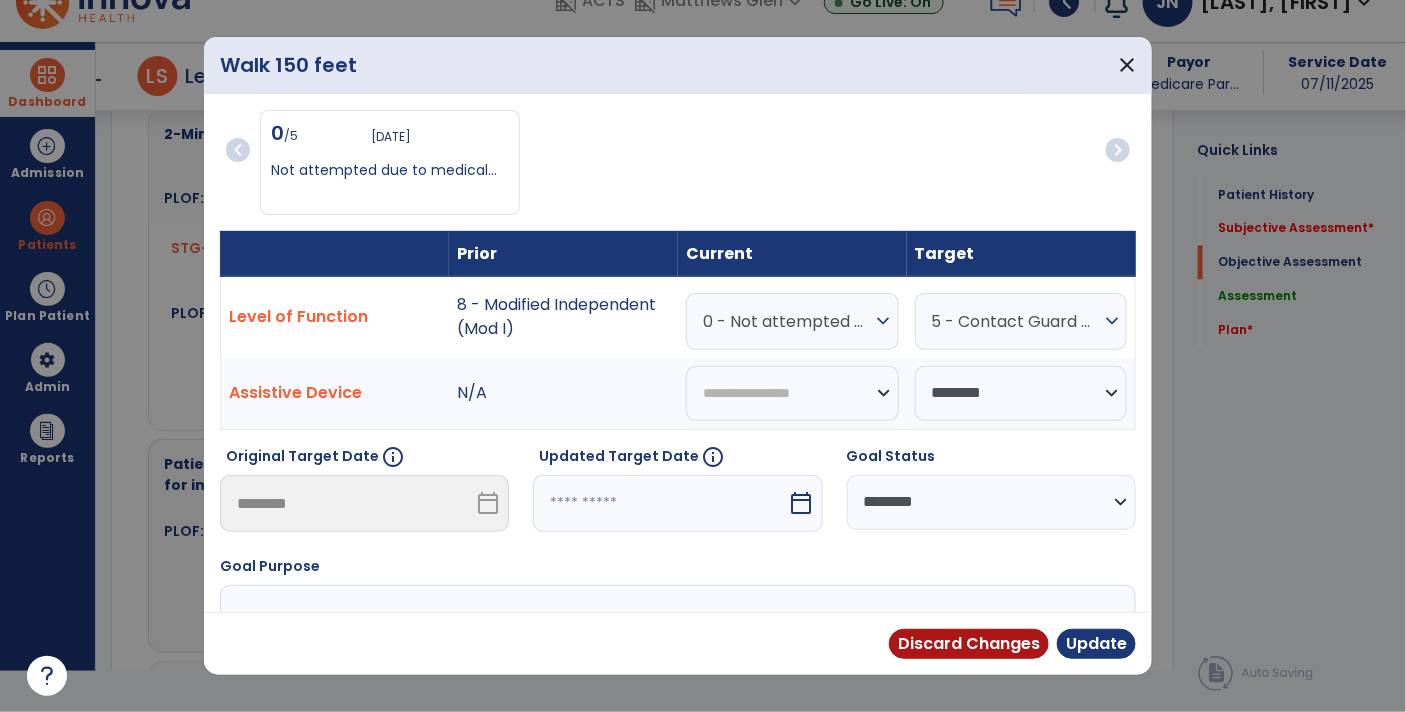 click on "0 - Not attempted due to medical condition or safety concerns" at bounding box center [787, 321] 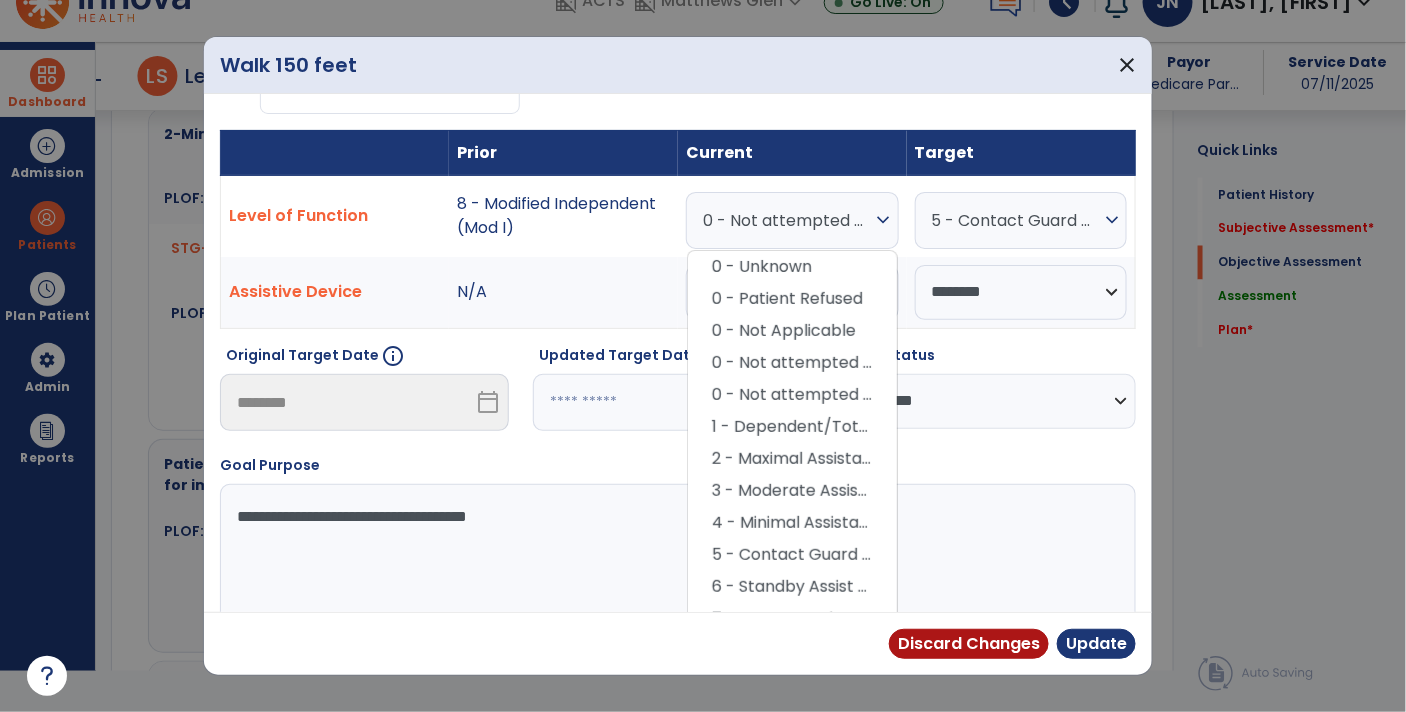 scroll, scrollTop: 100, scrollLeft: 0, axis: vertical 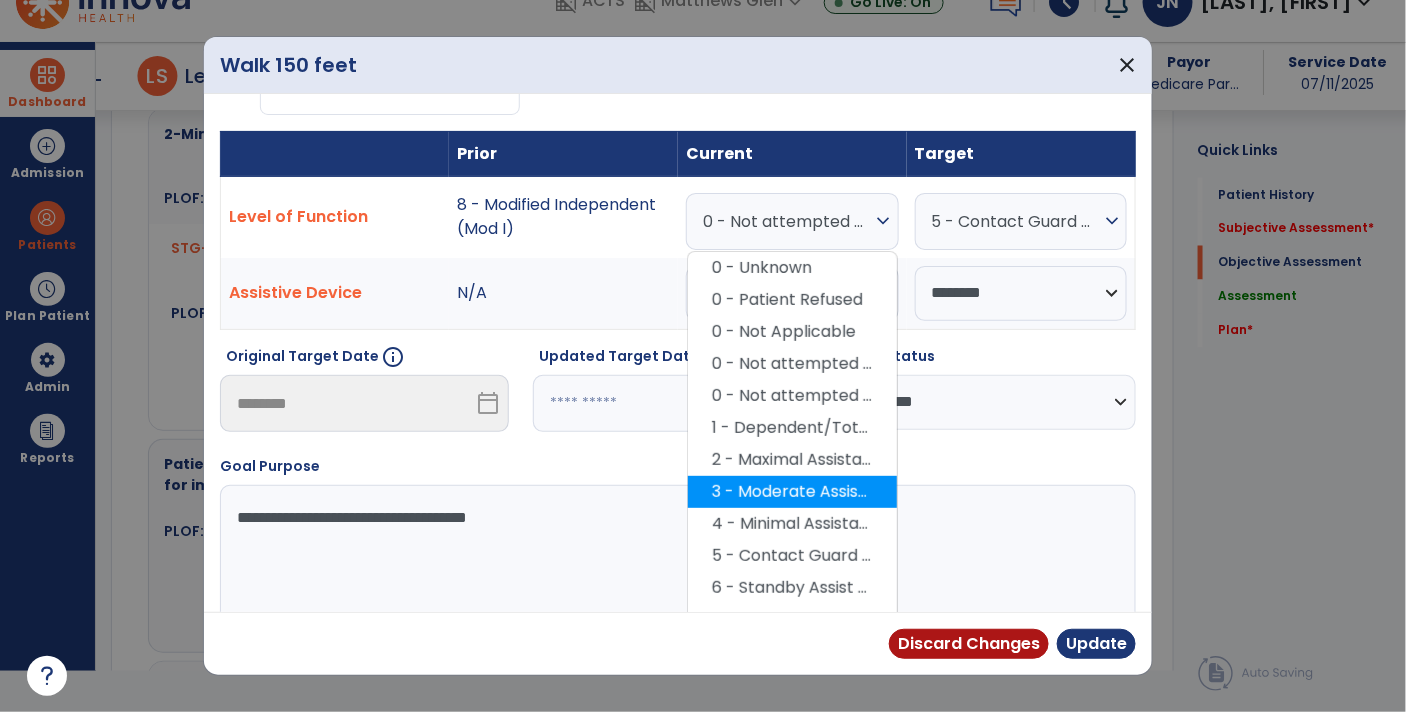 click on "3 - Moderate Assistance (Mod A)" at bounding box center (792, 492) 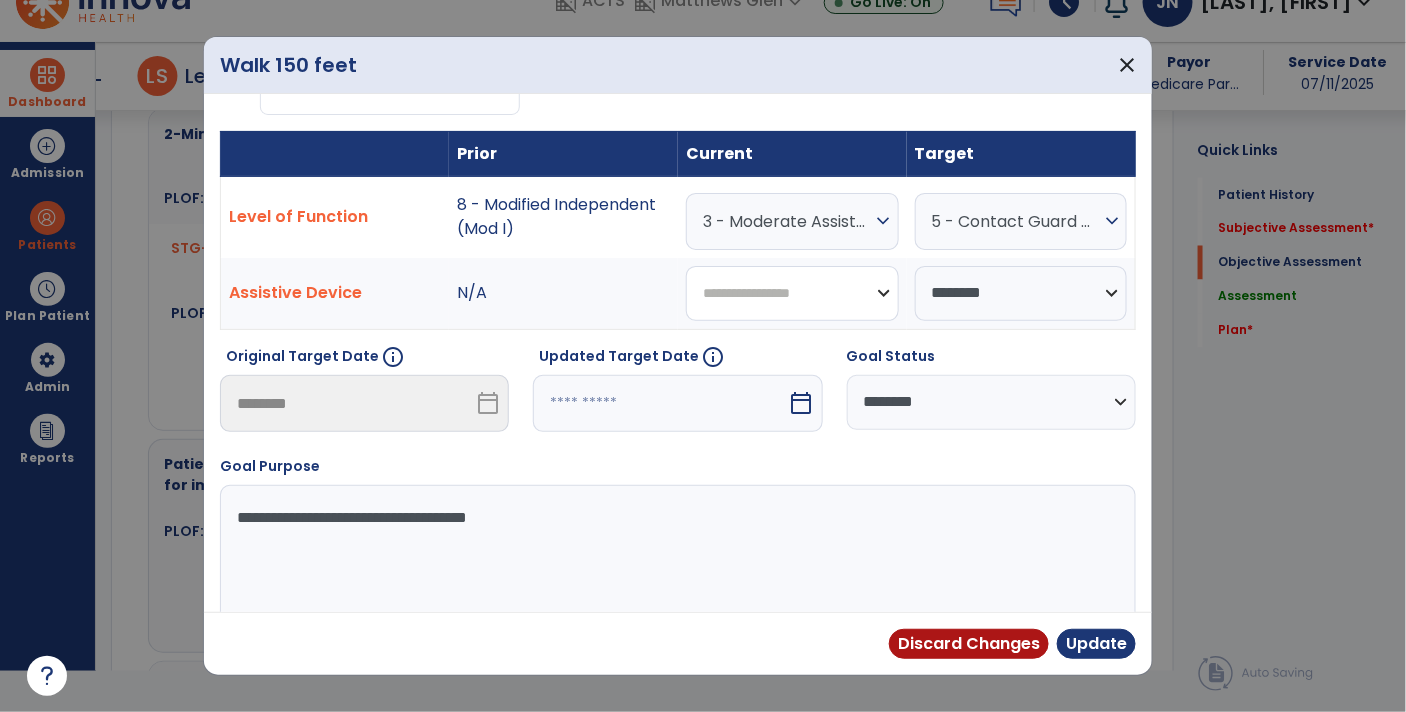 click on "**********" at bounding box center [792, 293] 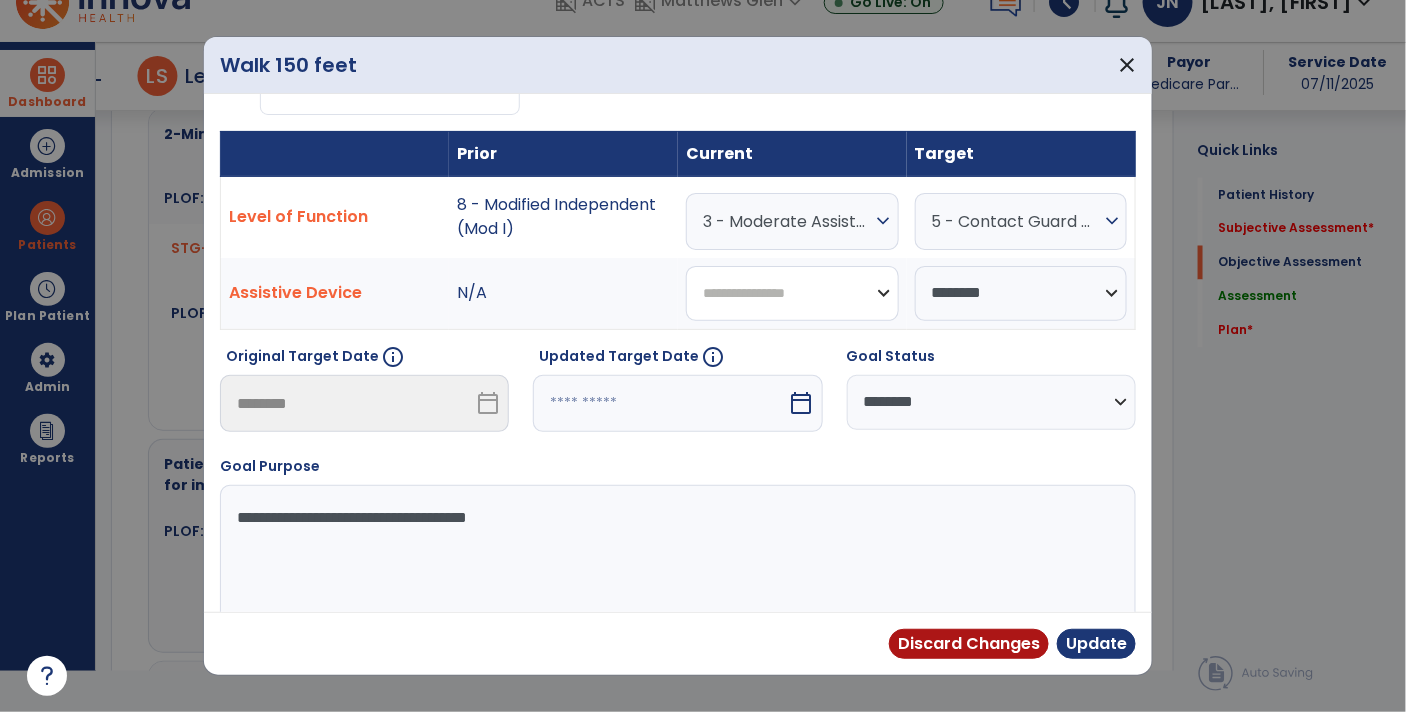 click on "**********" at bounding box center (792, 293) 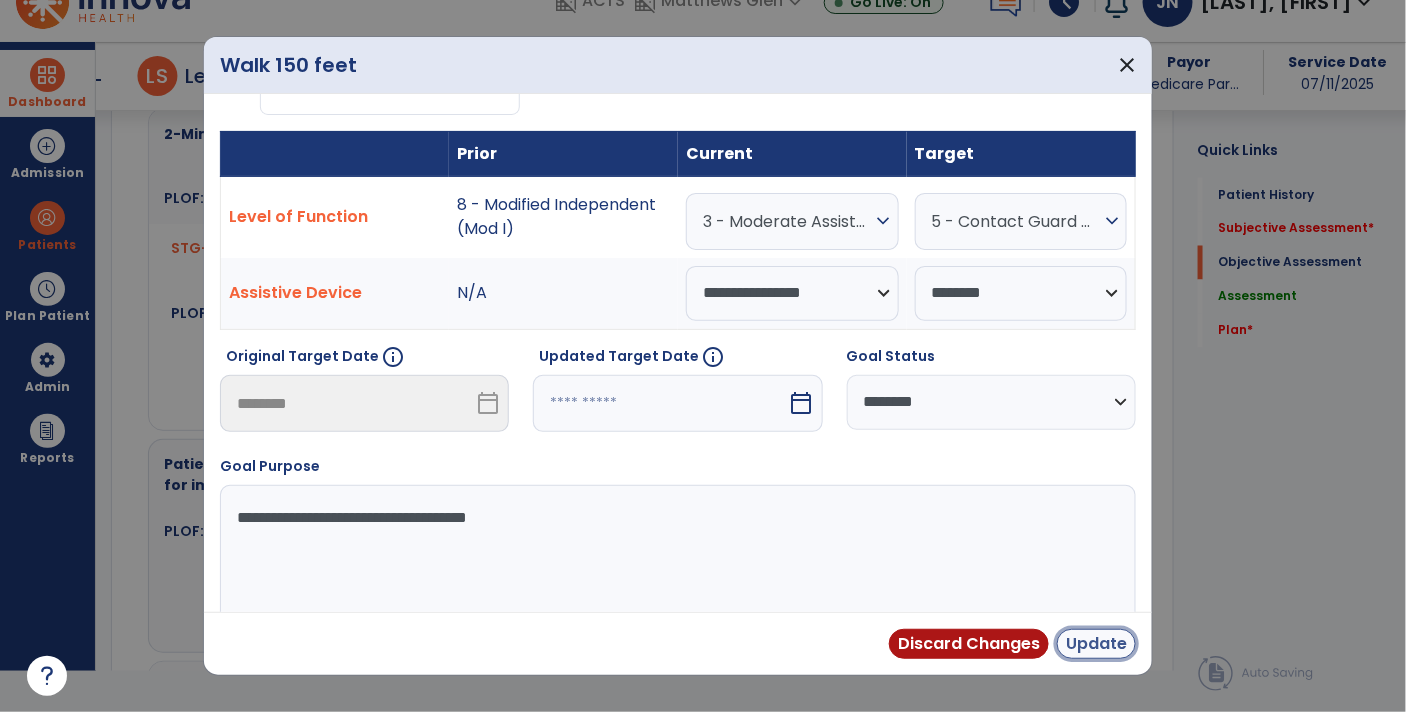 click on "Update" at bounding box center (1096, 644) 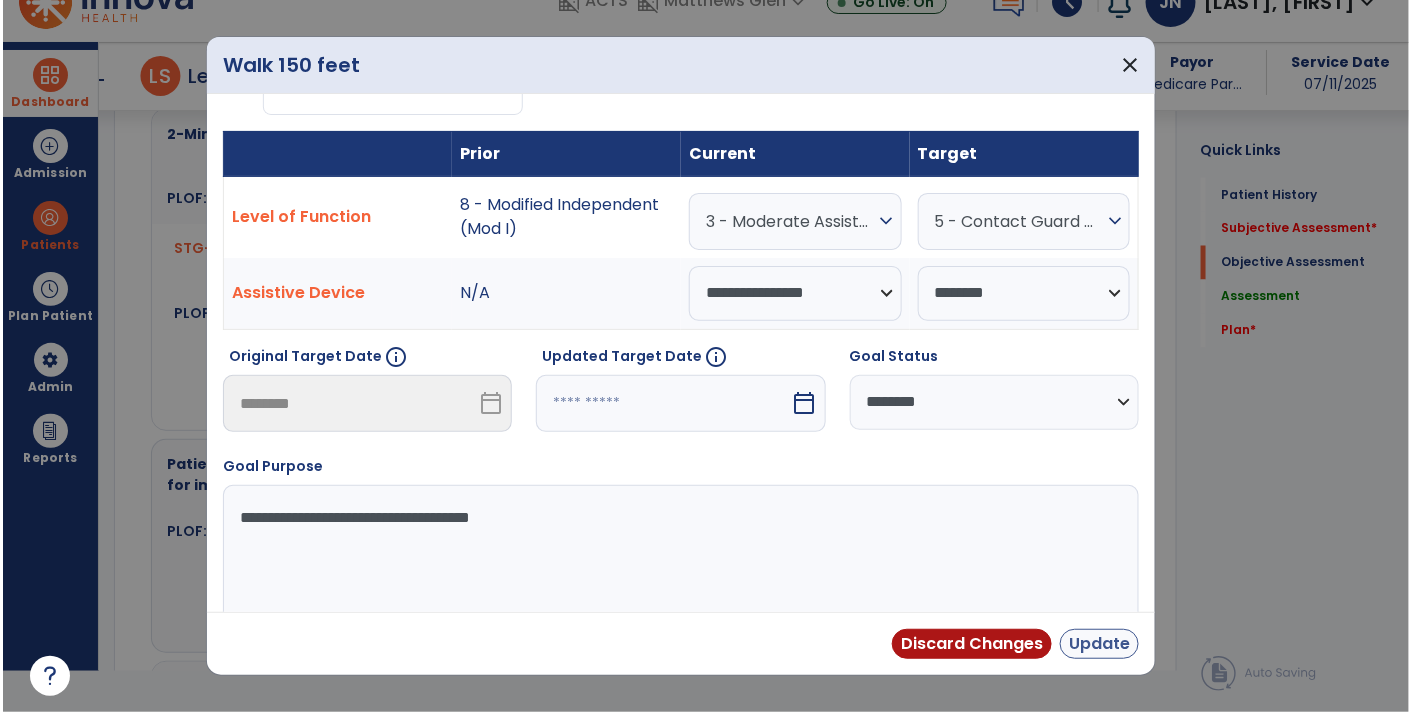 scroll, scrollTop: 41, scrollLeft: 0, axis: vertical 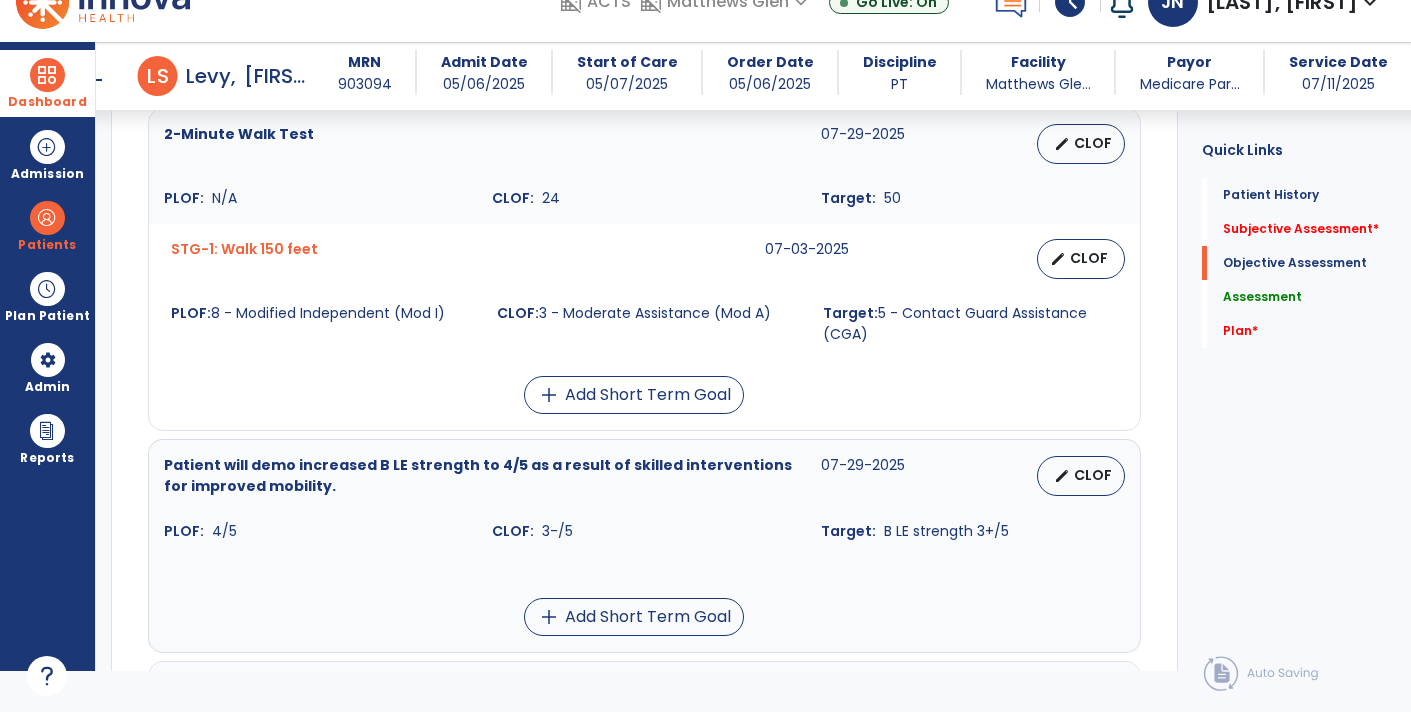 click on "Dashboard" at bounding box center [47, 83] 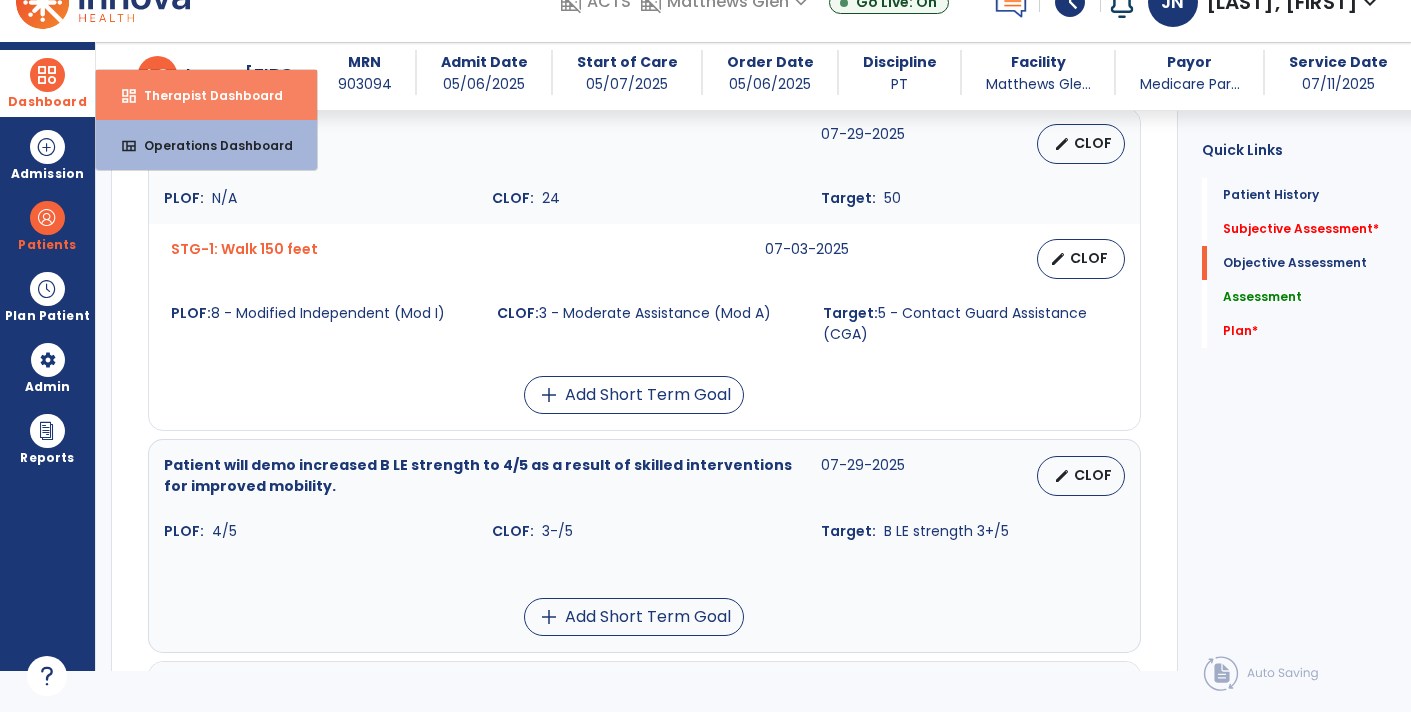 click on "Therapist Dashboard" at bounding box center [205, 95] 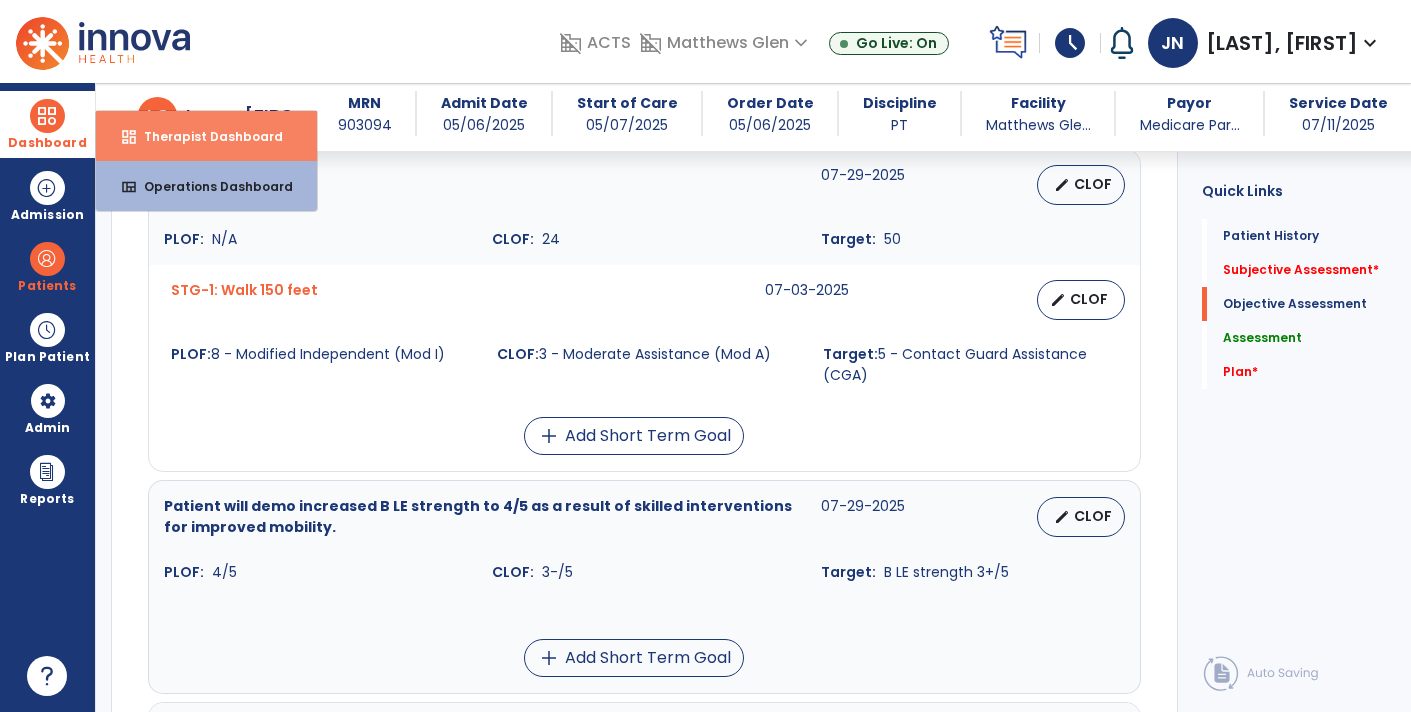 select on "****" 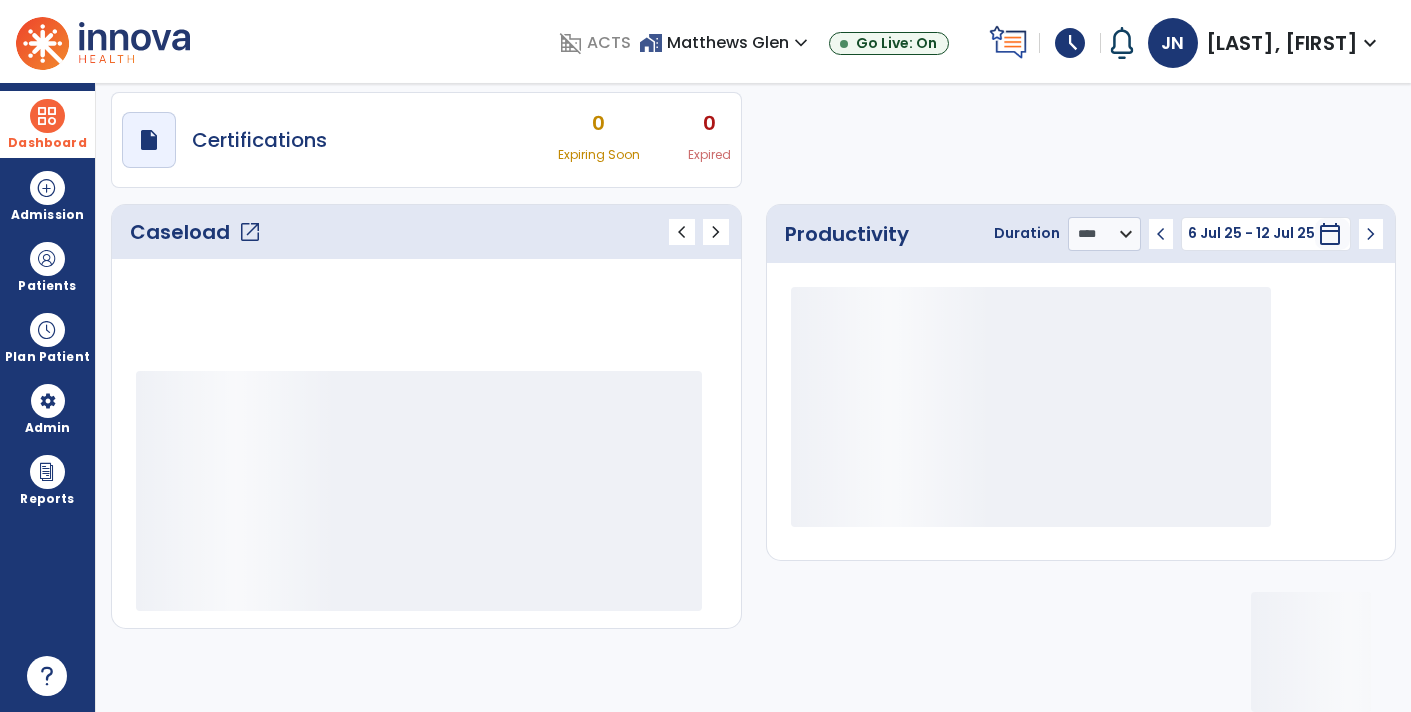 scroll, scrollTop: 162, scrollLeft: 0, axis: vertical 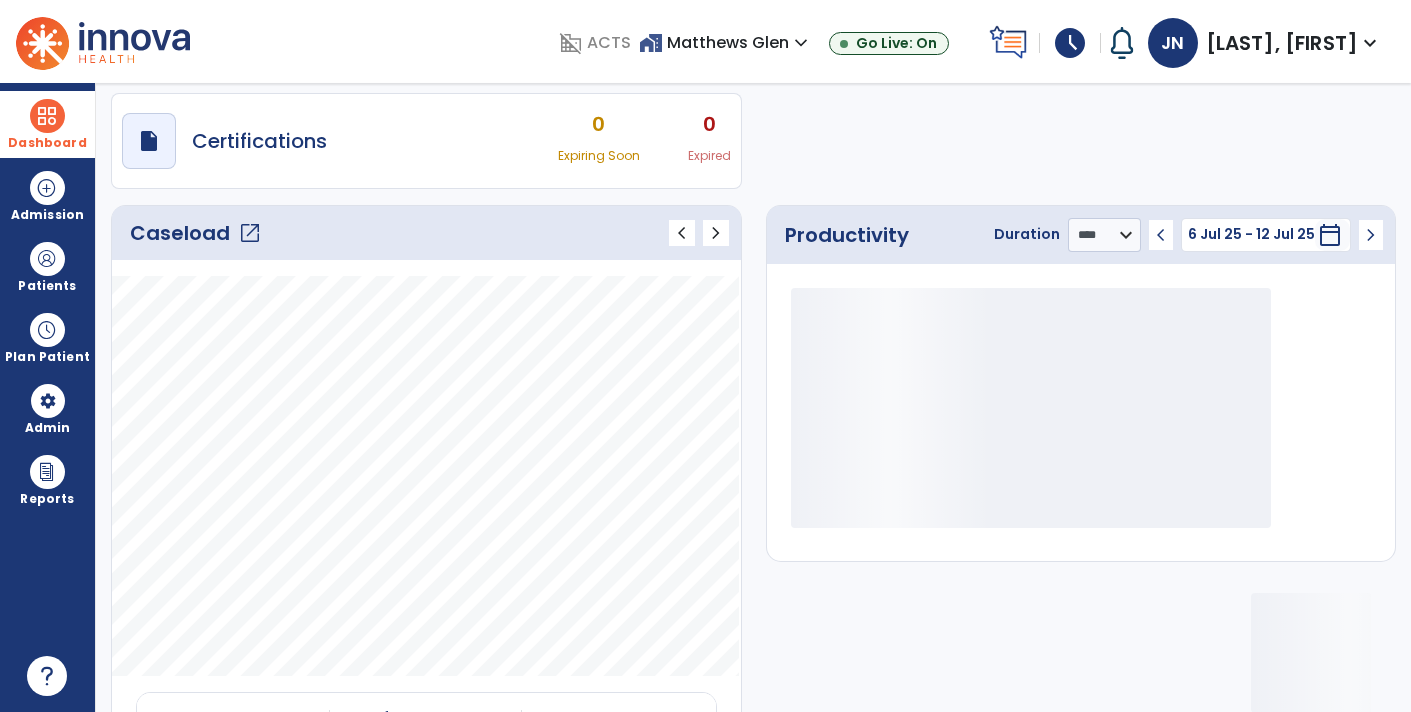 click on "open_in_new" 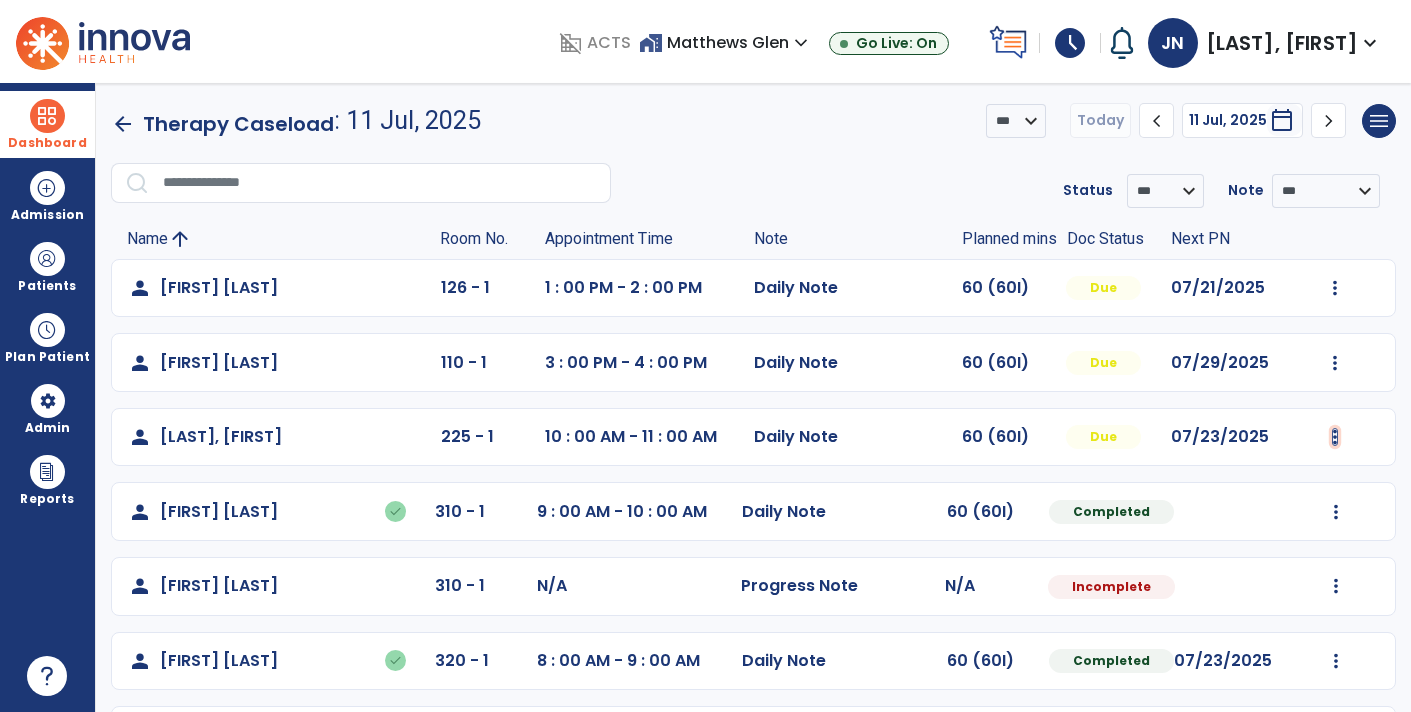 click at bounding box center [1335, 288] 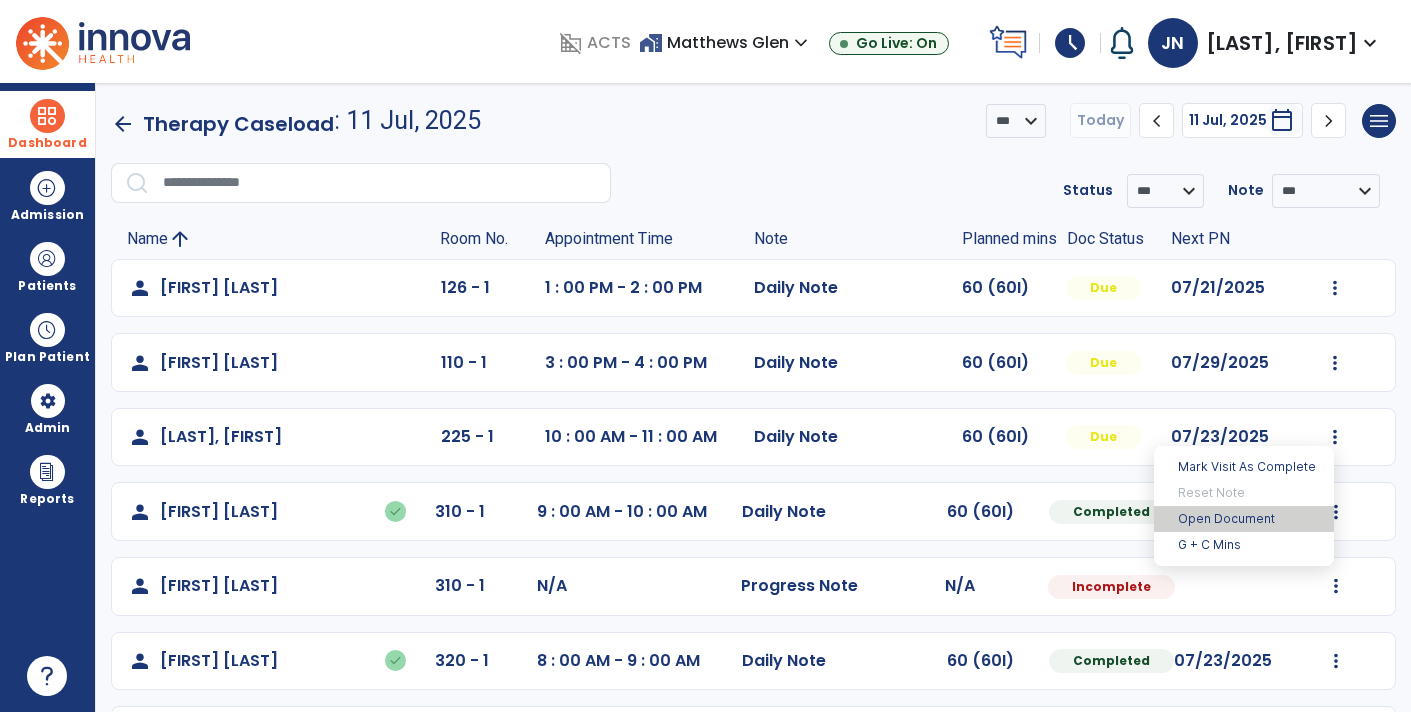 click on "Open Document" at bounding box center [1244, 519] 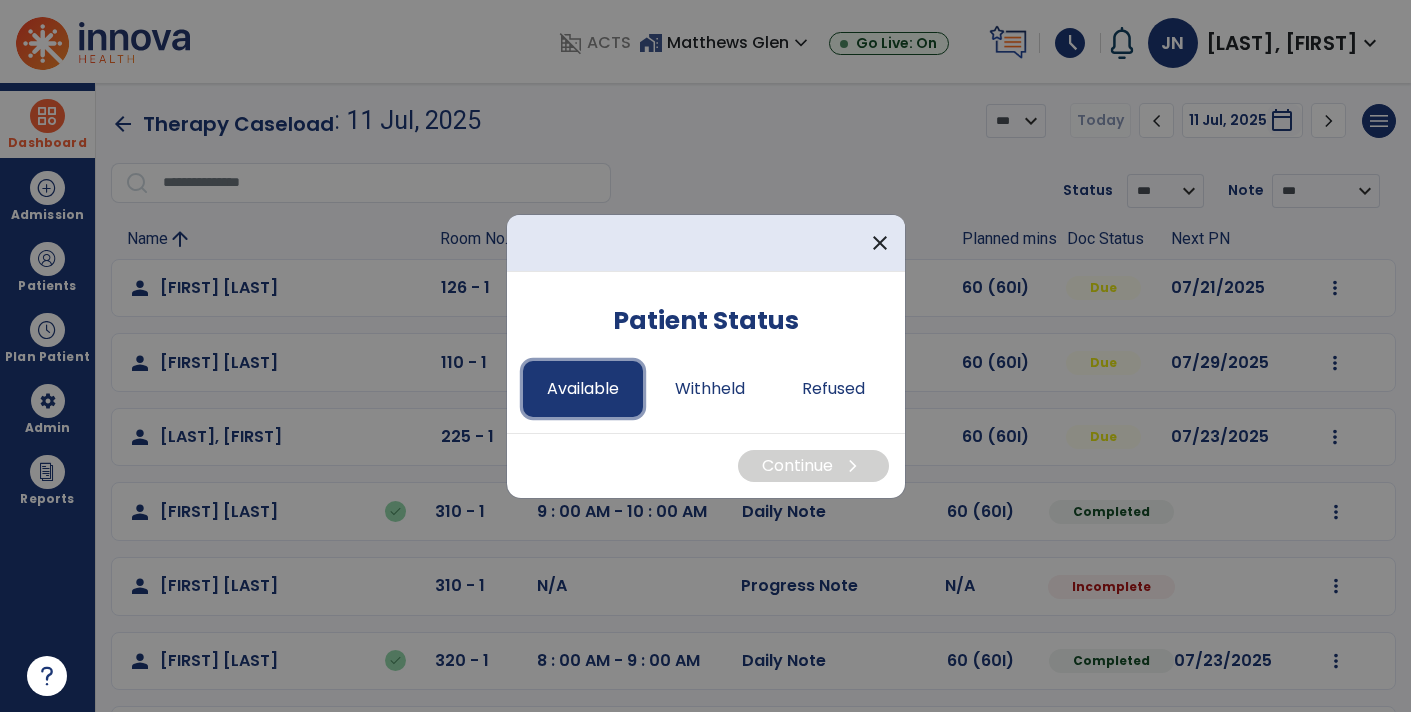 click on "Available" at bounding box center (583, 389) 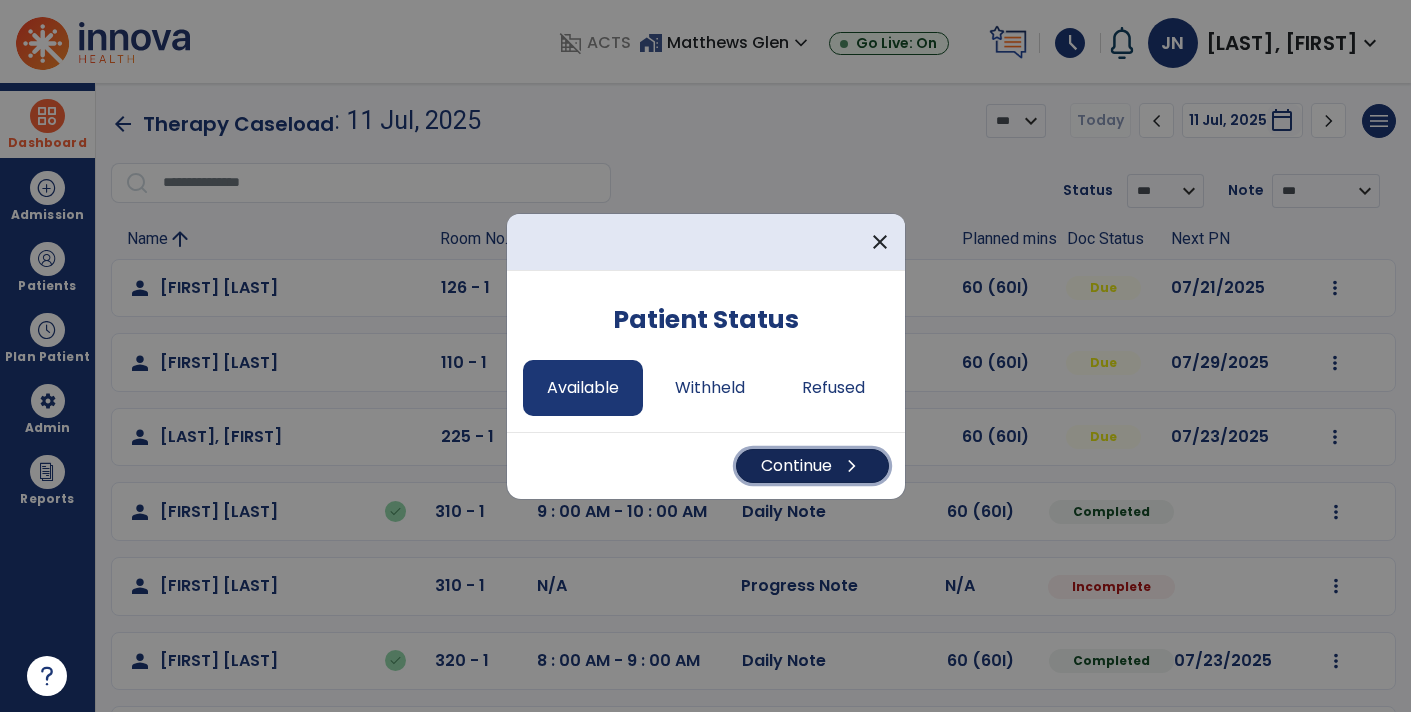 click on "Continue   chevron_right" at bounding box center (812, 466) 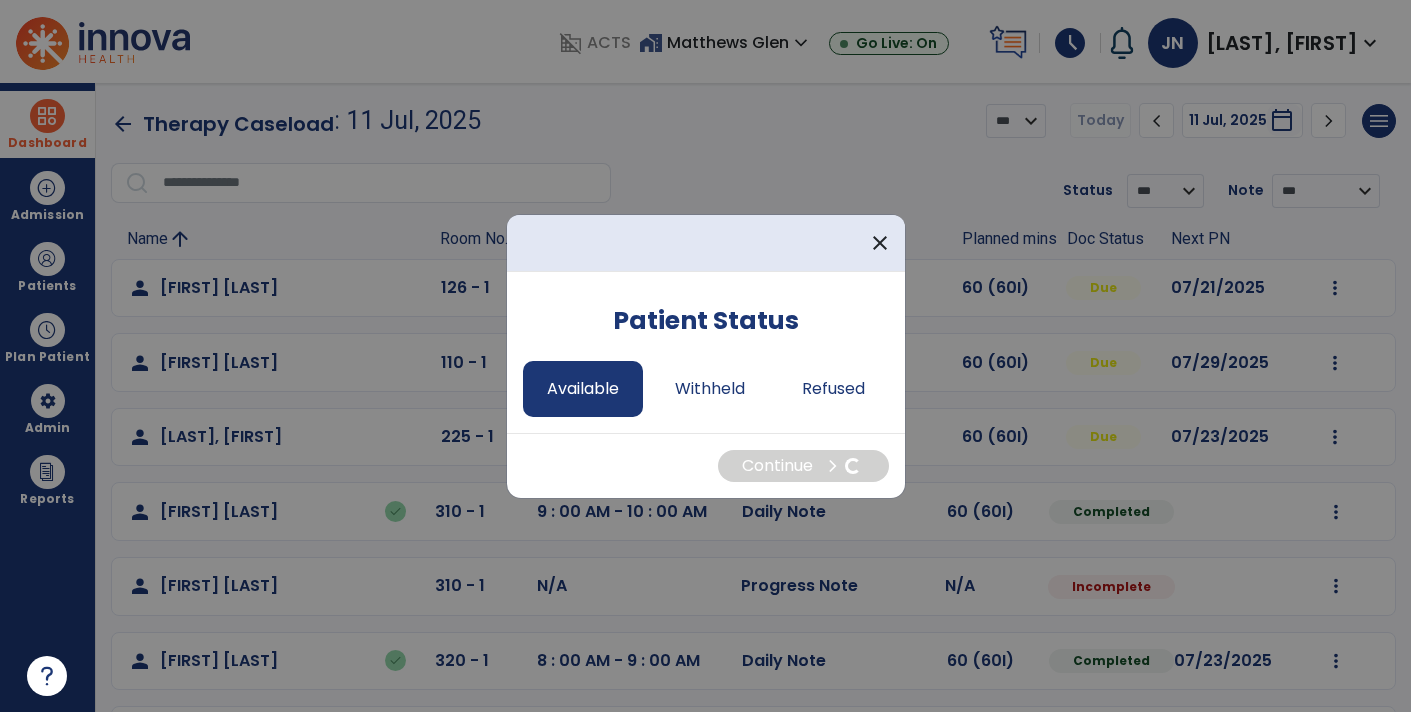 select on "*" 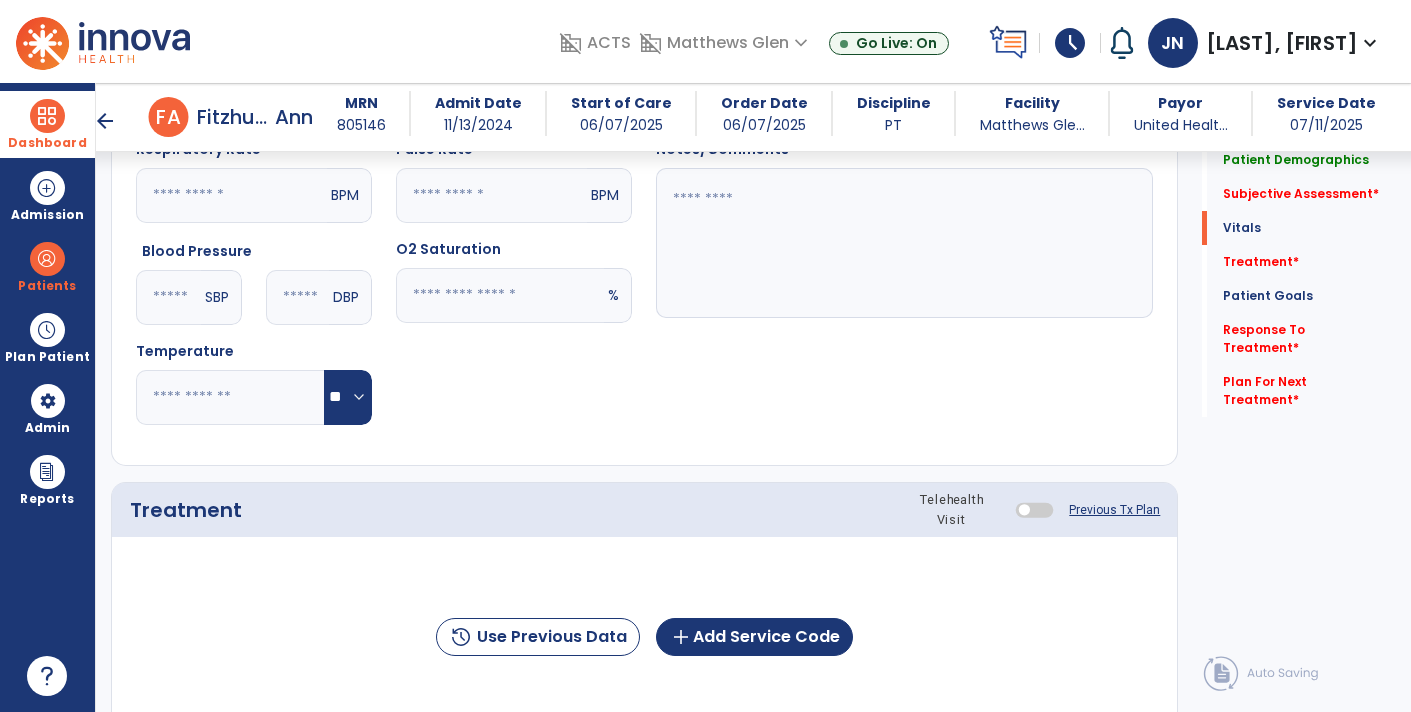 click on "Telehealth Visit" 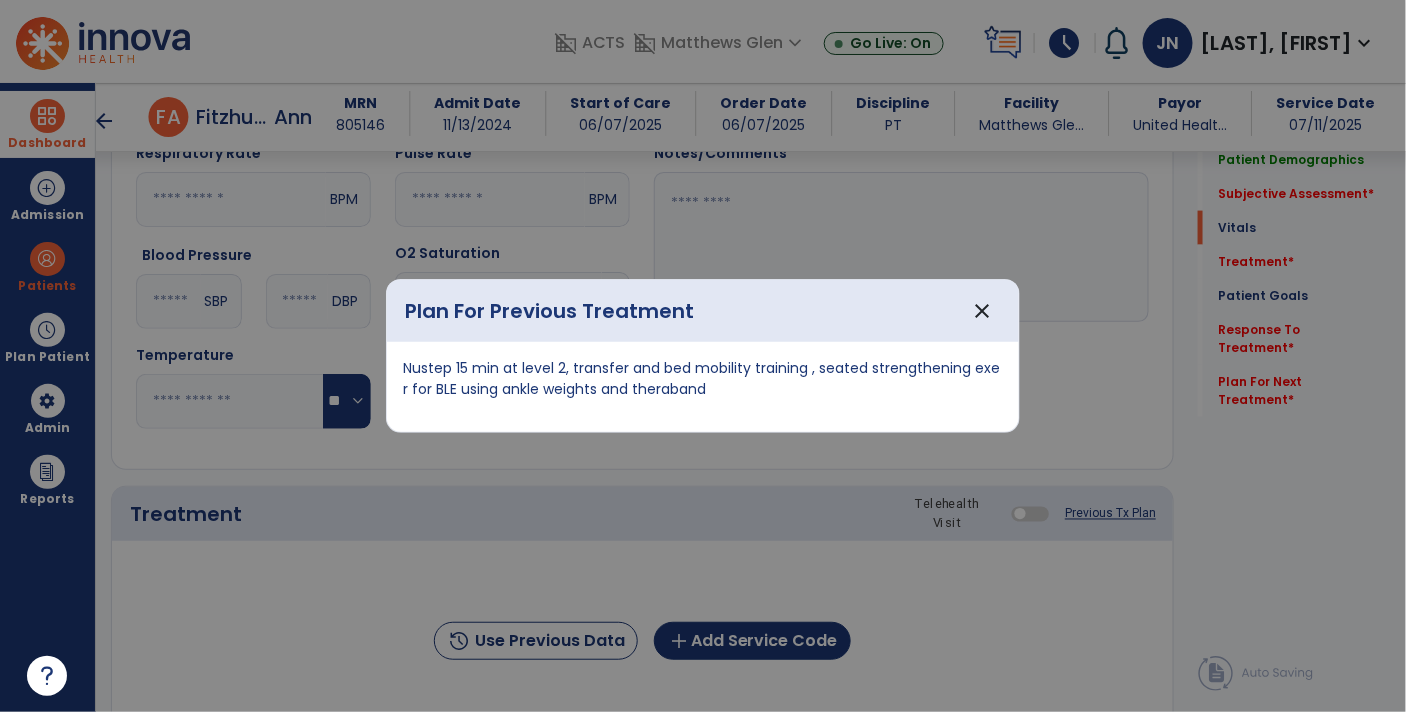 scroll, scrollTop: 847, scrollLeft: 0, axis: vertical 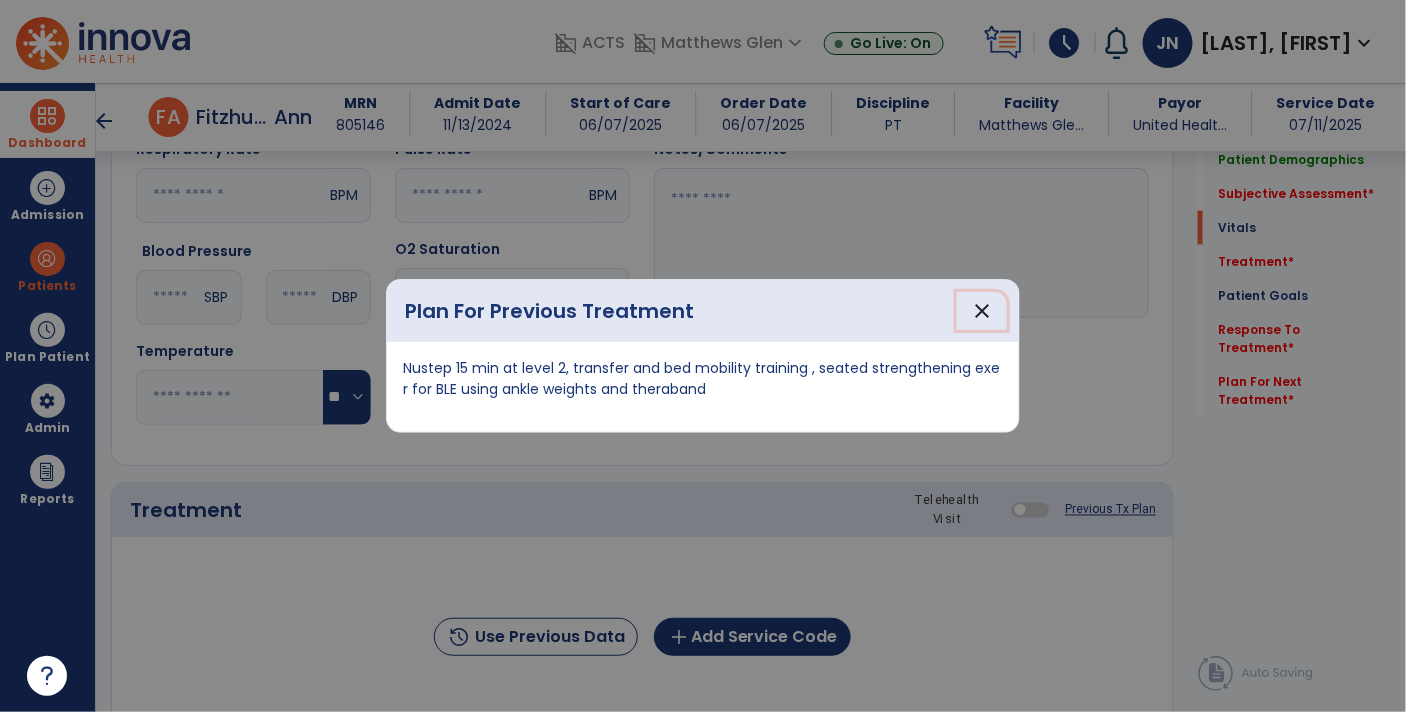 click on "close" at bounding box center [982, 311] 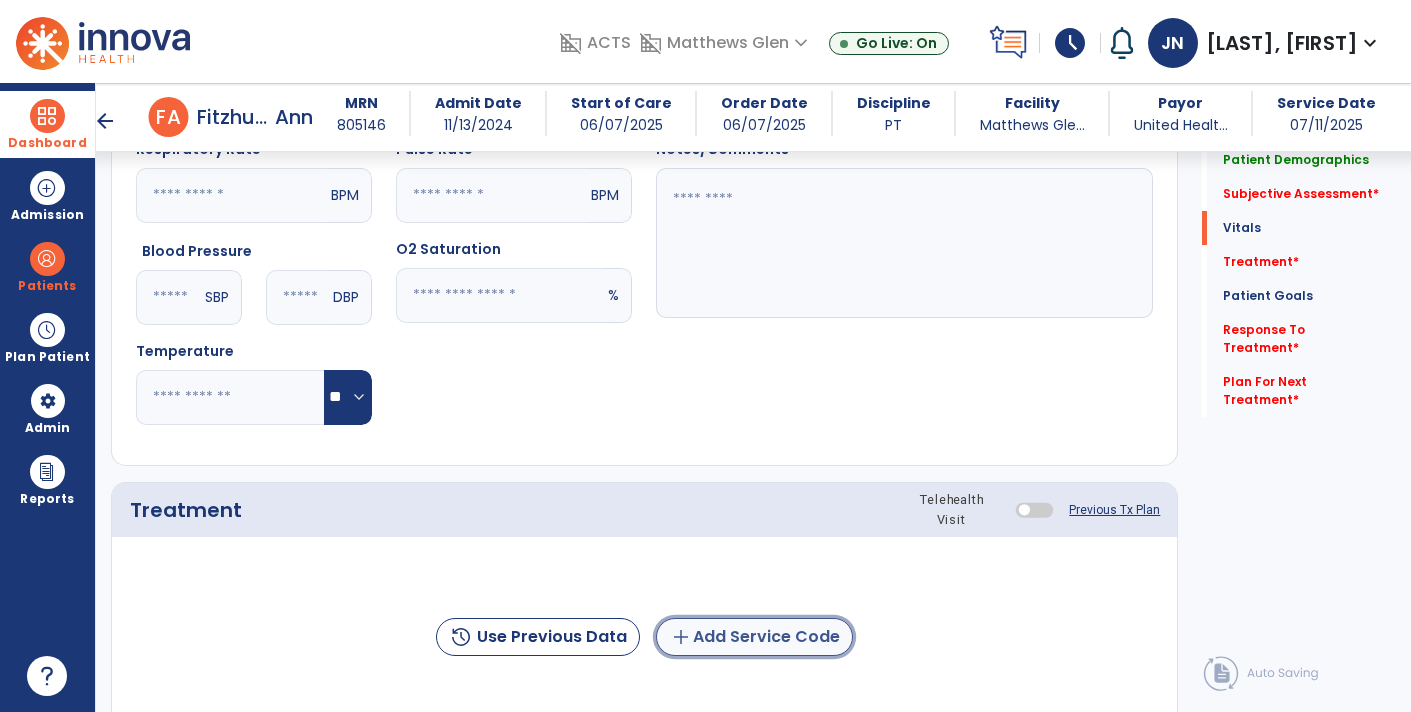 click on "add  Add Service Code" 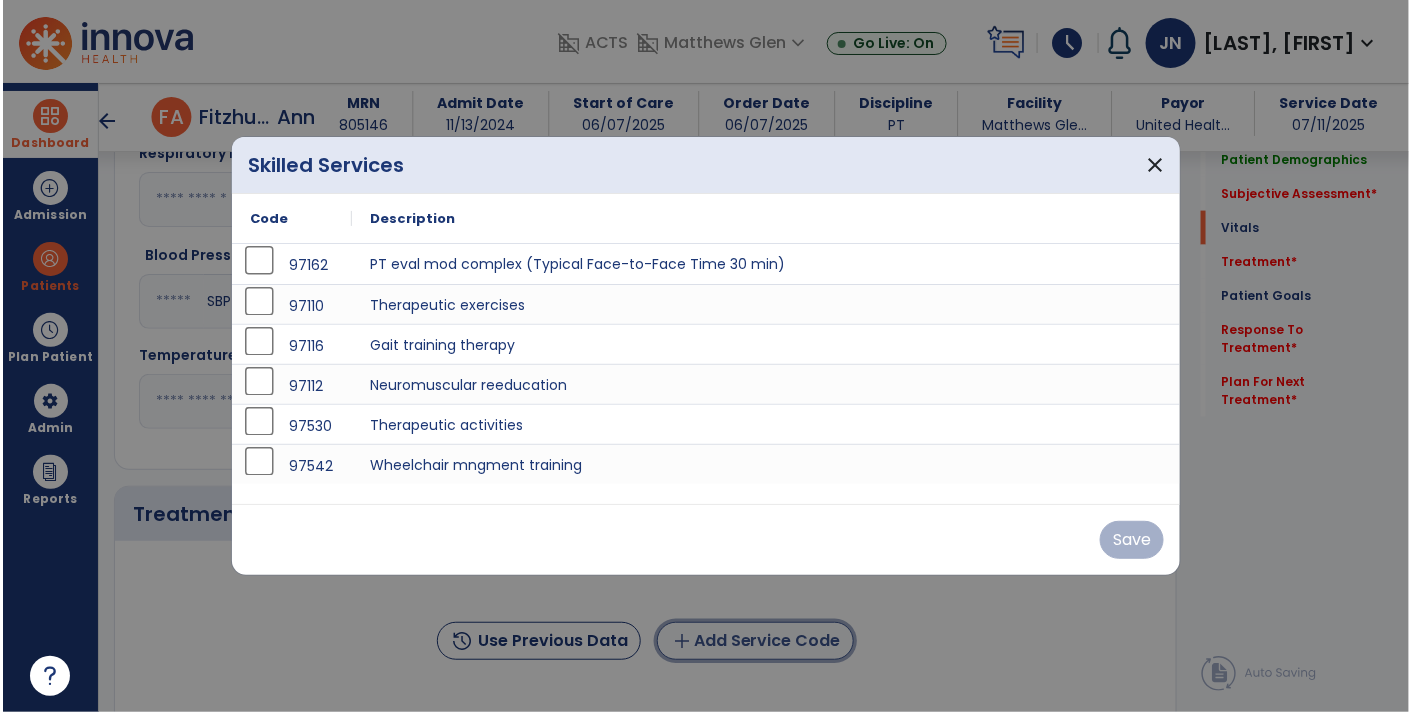 scroll, scrollTop: 847, scrollLeft: 0, axis: vertical 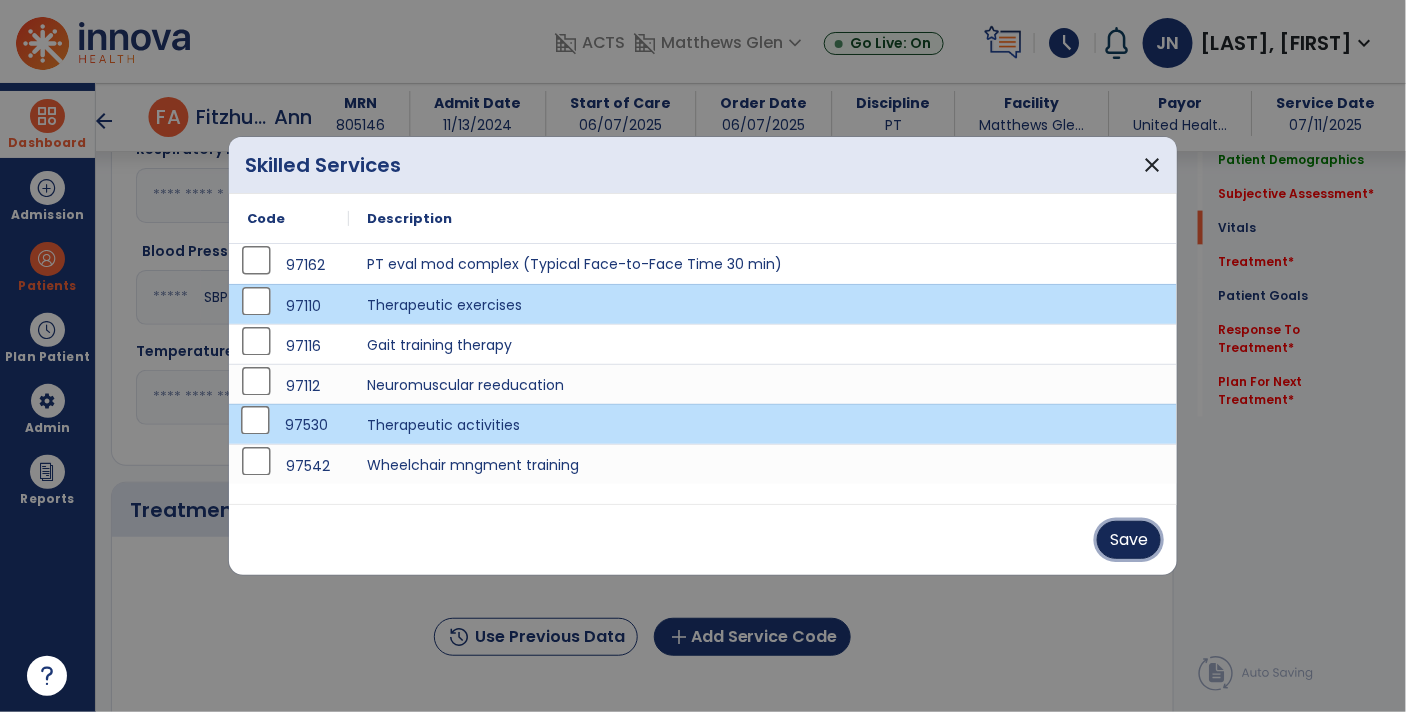 click on "Save" at bounding box center (1129, 540) 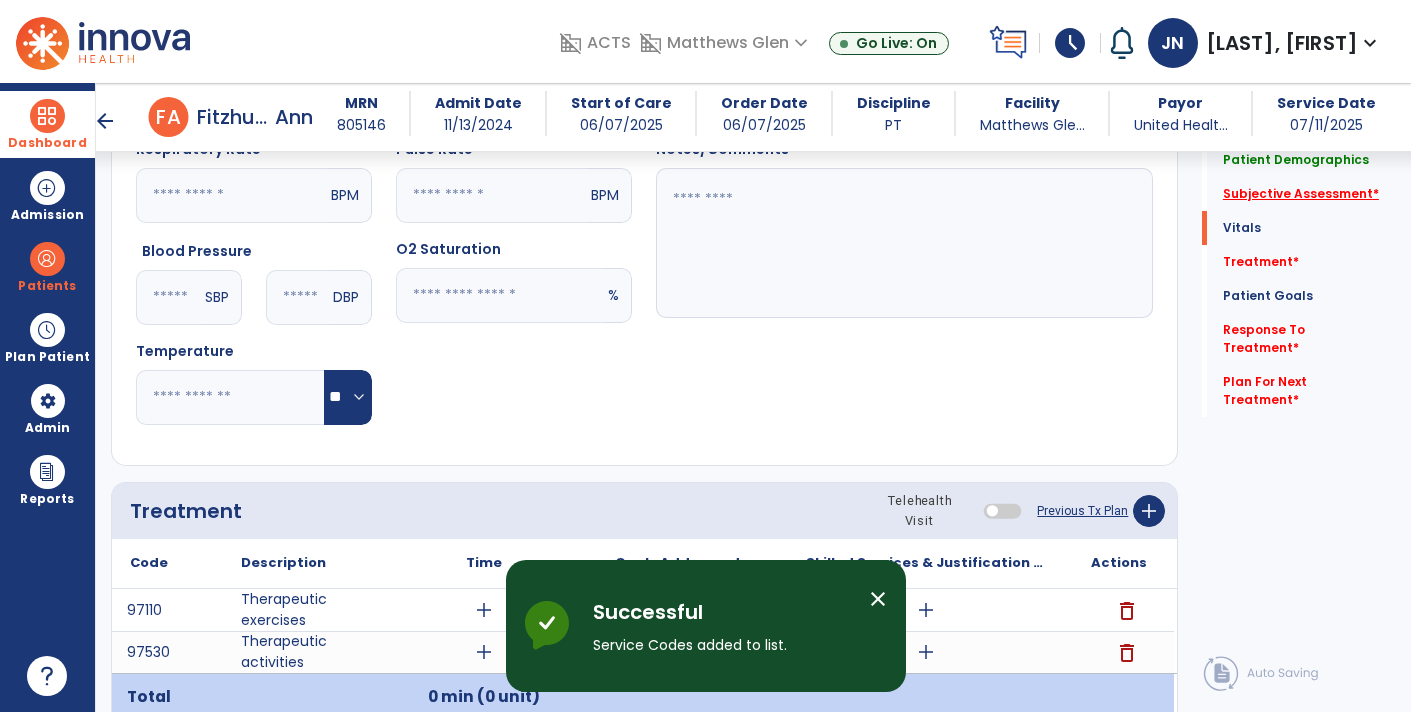 click on "Subjective Assessment   *" 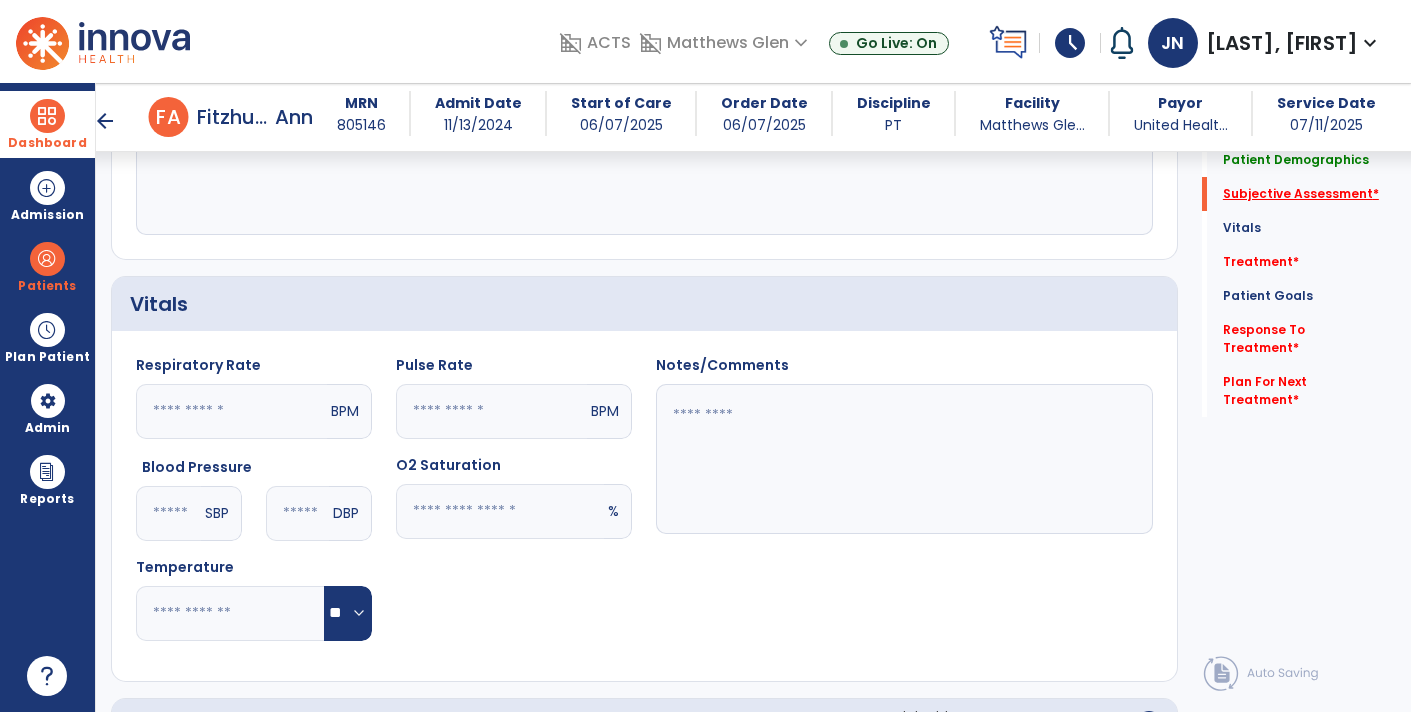 scroll, scrollTop: 349, scrollLeft: 0, axis: vertical 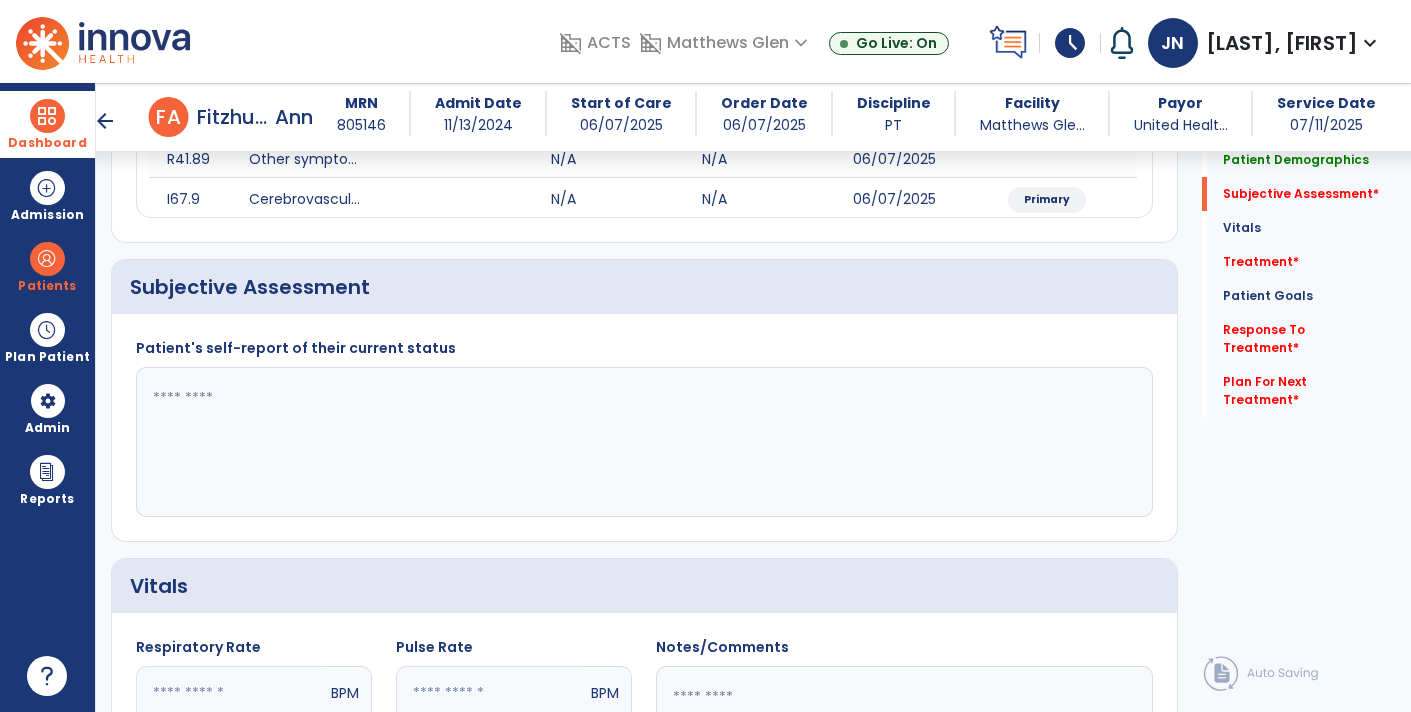 click 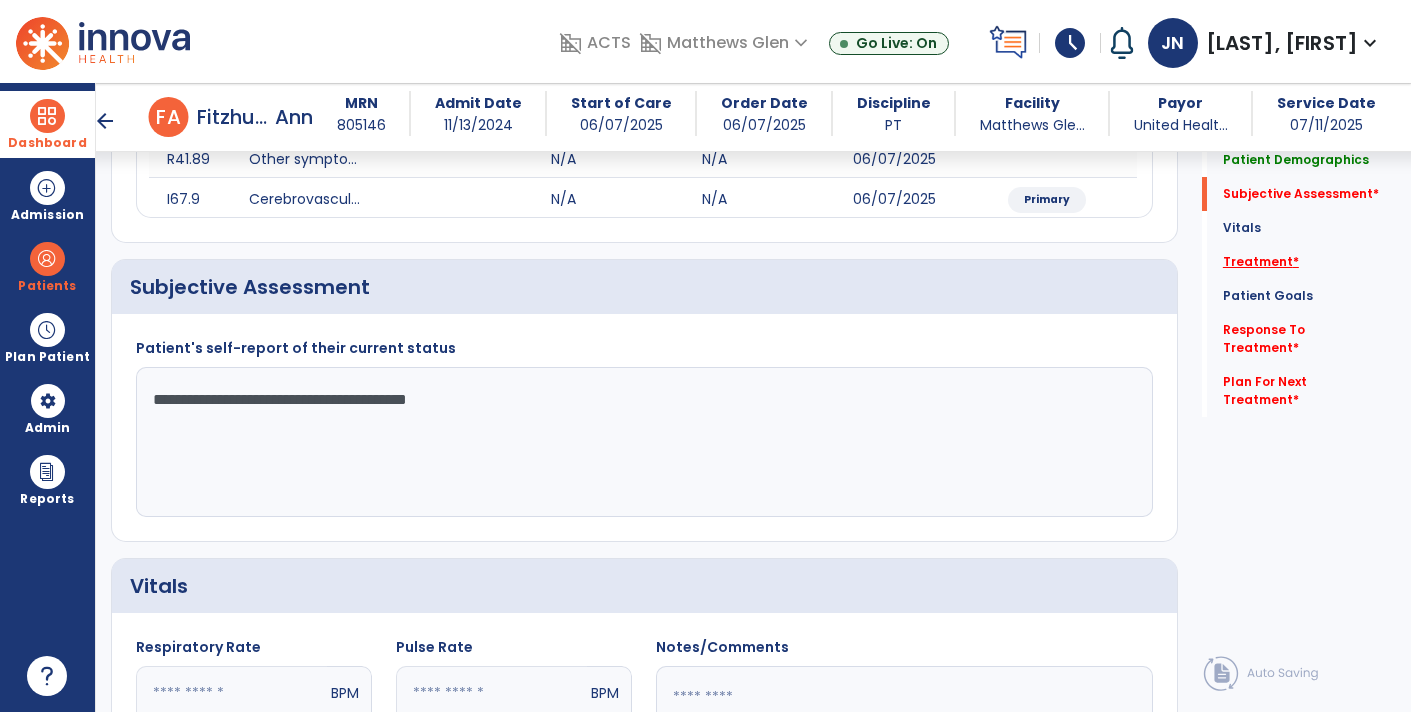 type on "**********" 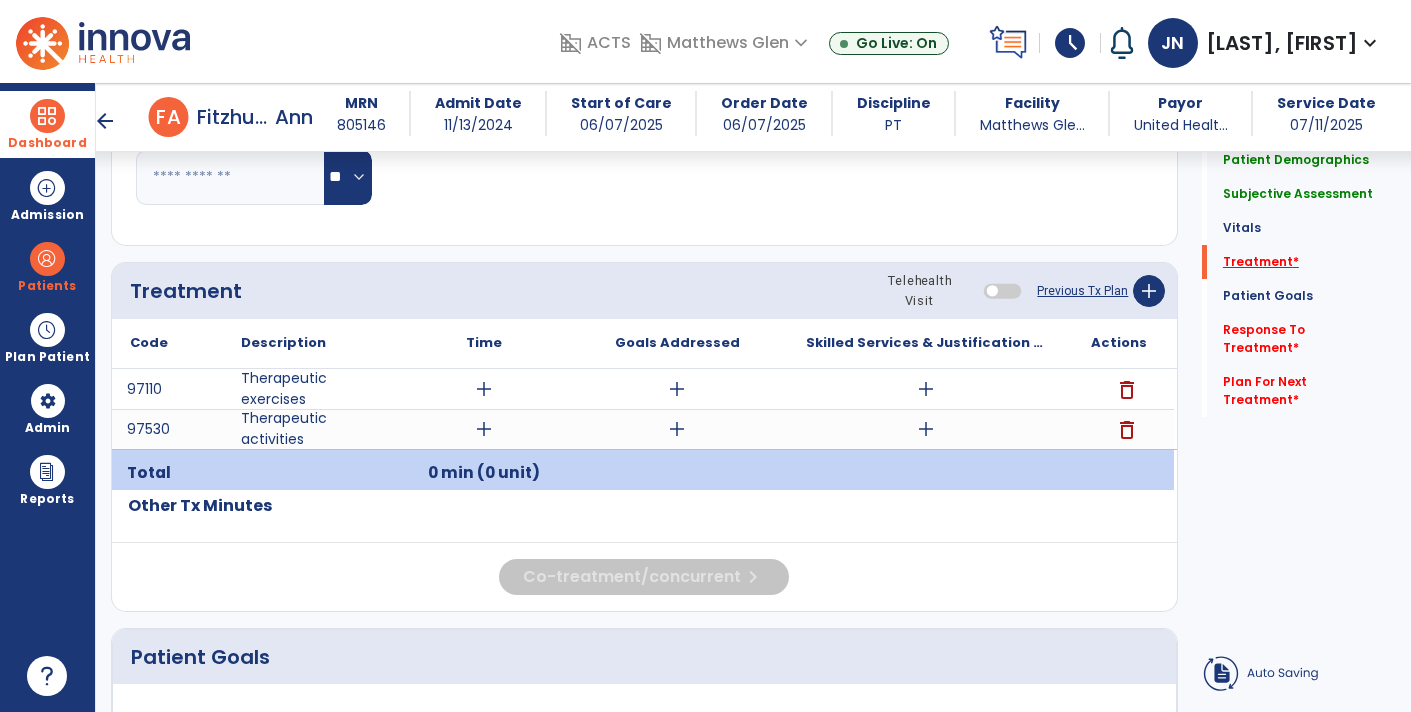 scroll, scrollTop: 1104, scrollLeft: 0, axis: vertical 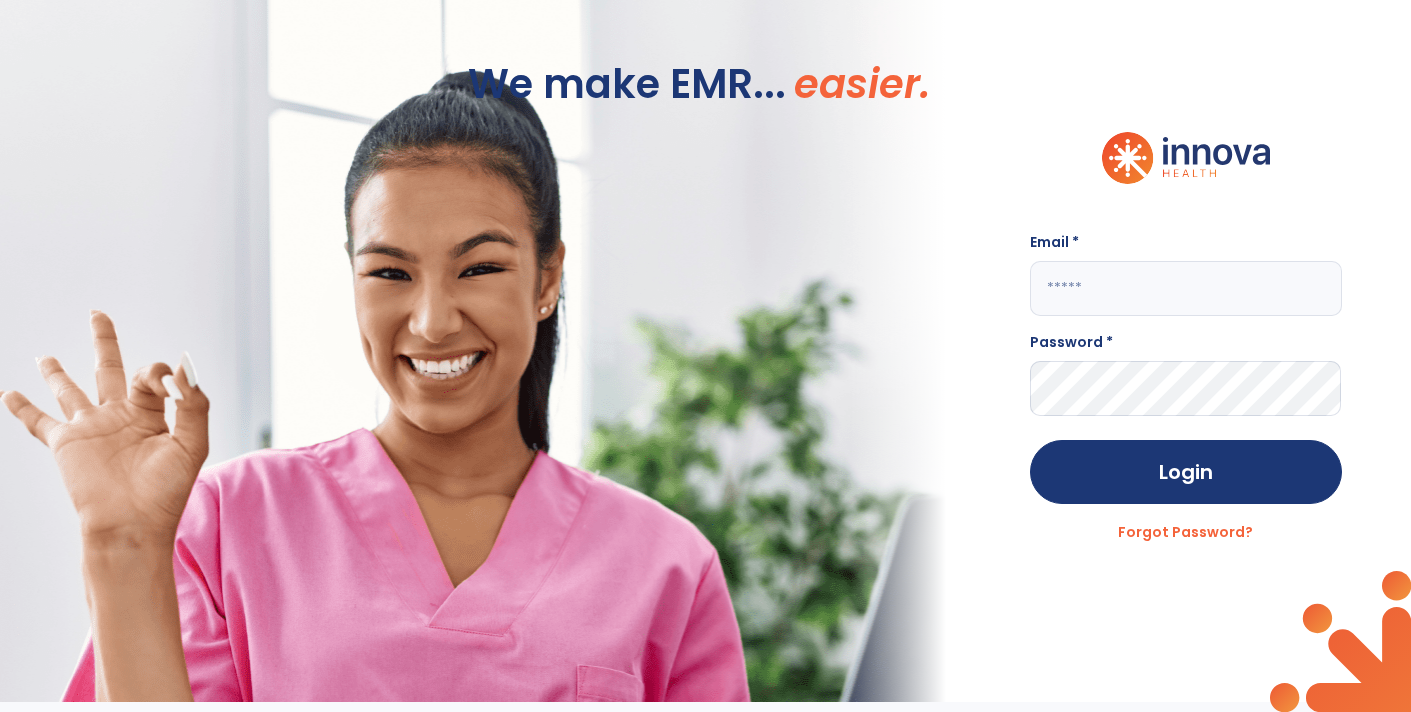 click 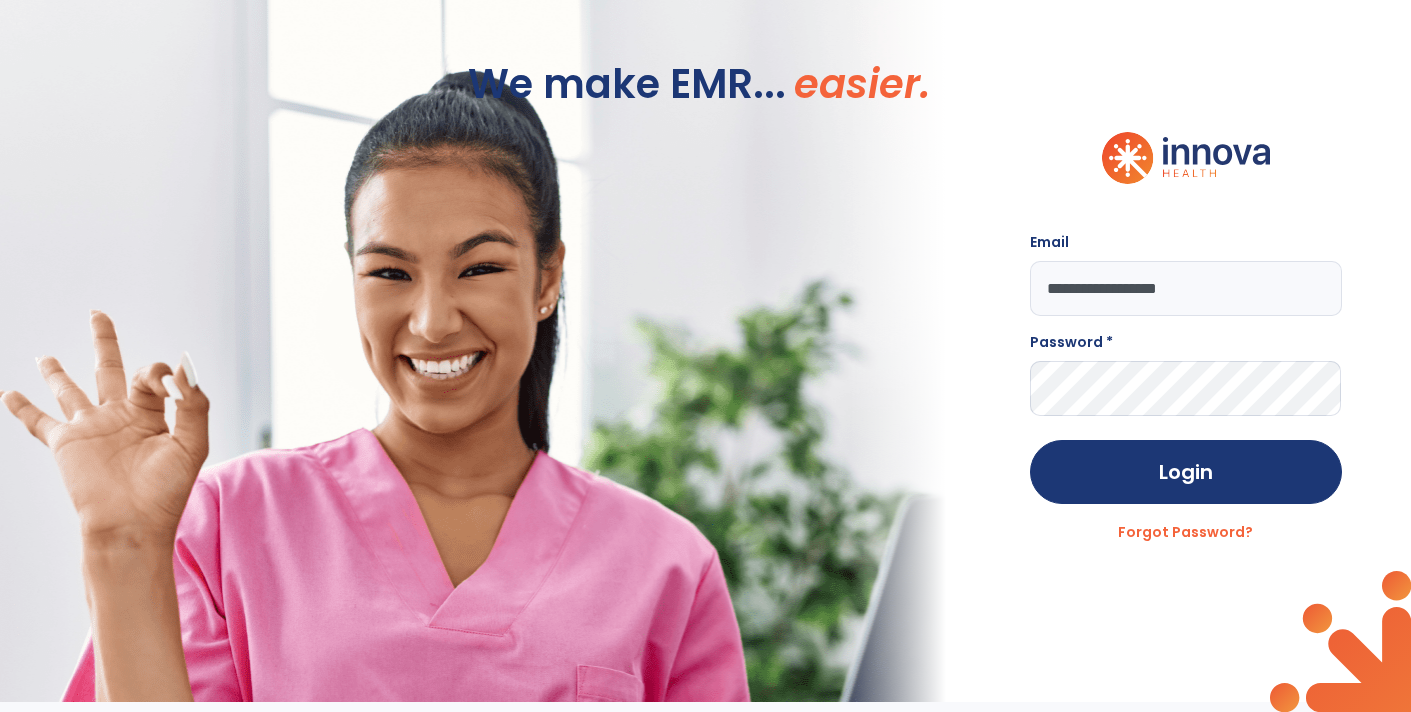 type on "**********" 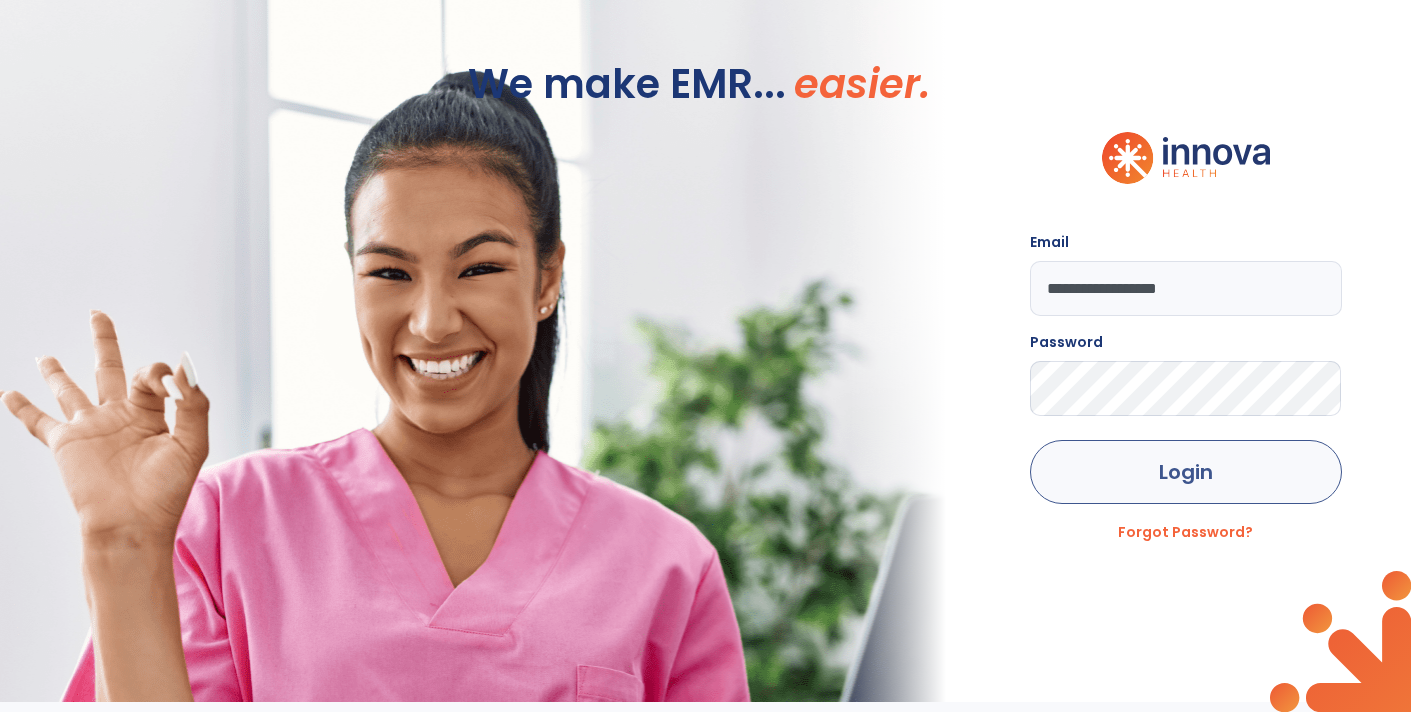 click on "Login" 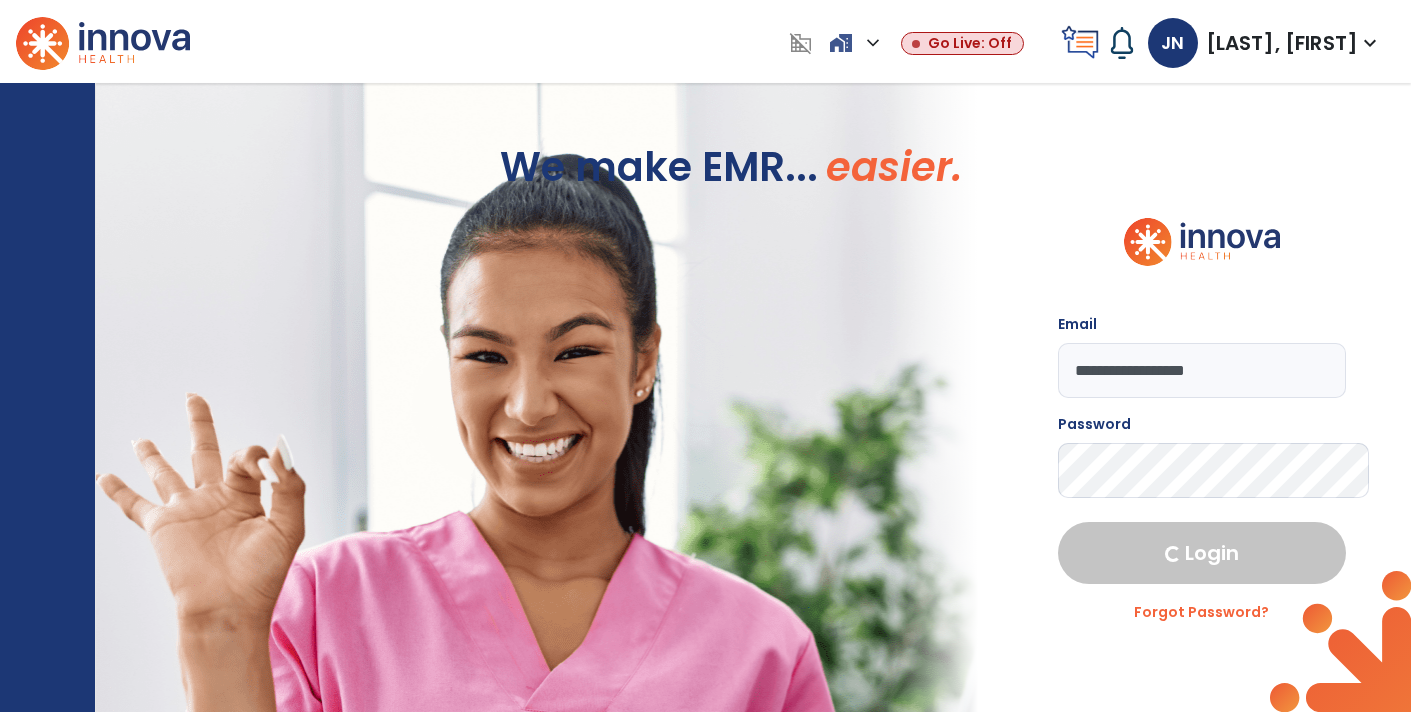 select on "****" 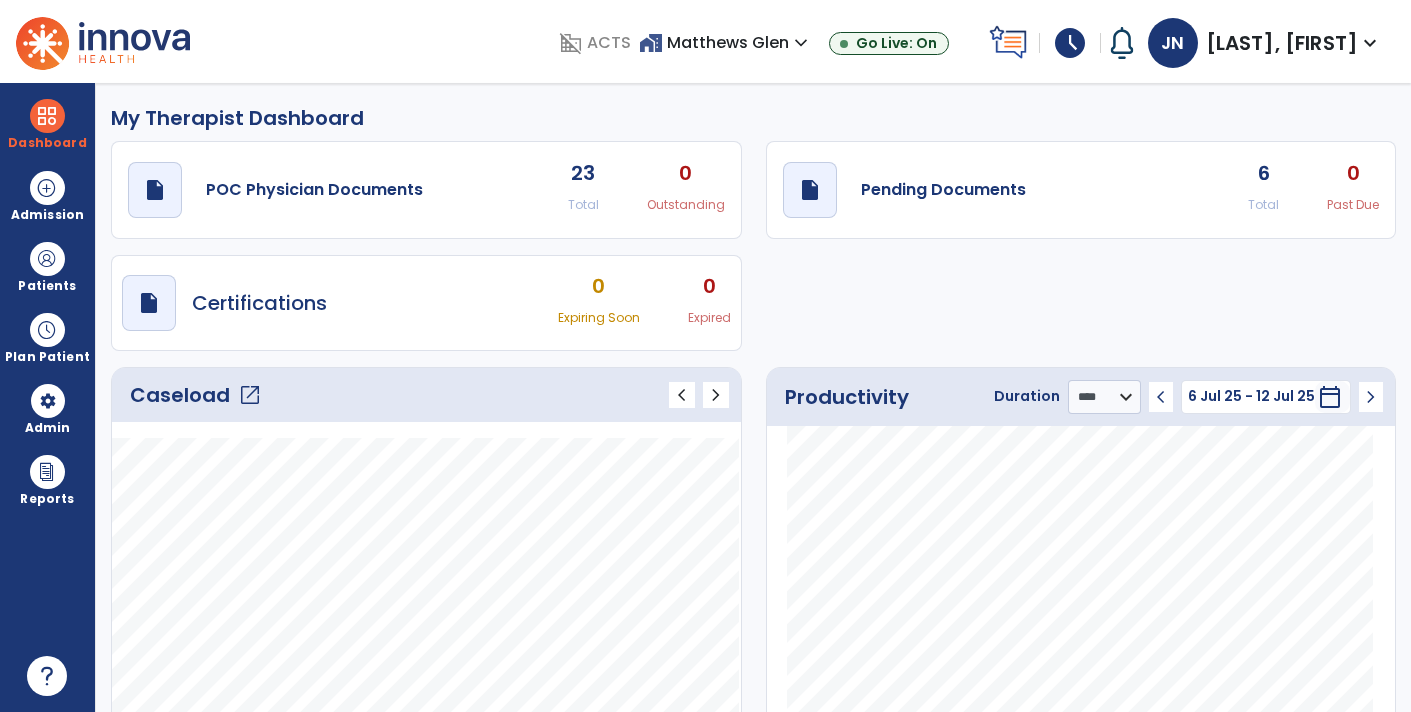 click on "Caseload   open_in_new" 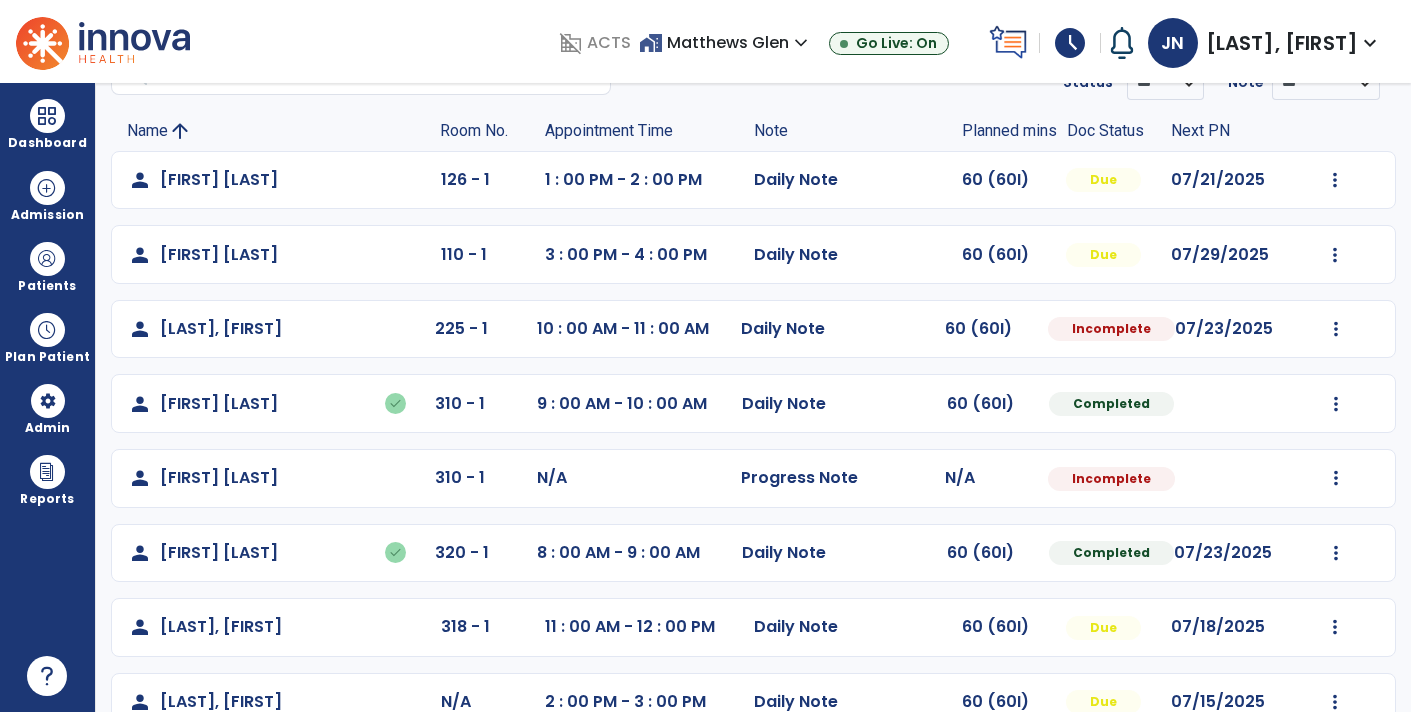 scroll, scrollTop: 109, scrollLeft: 0, axis: vertical 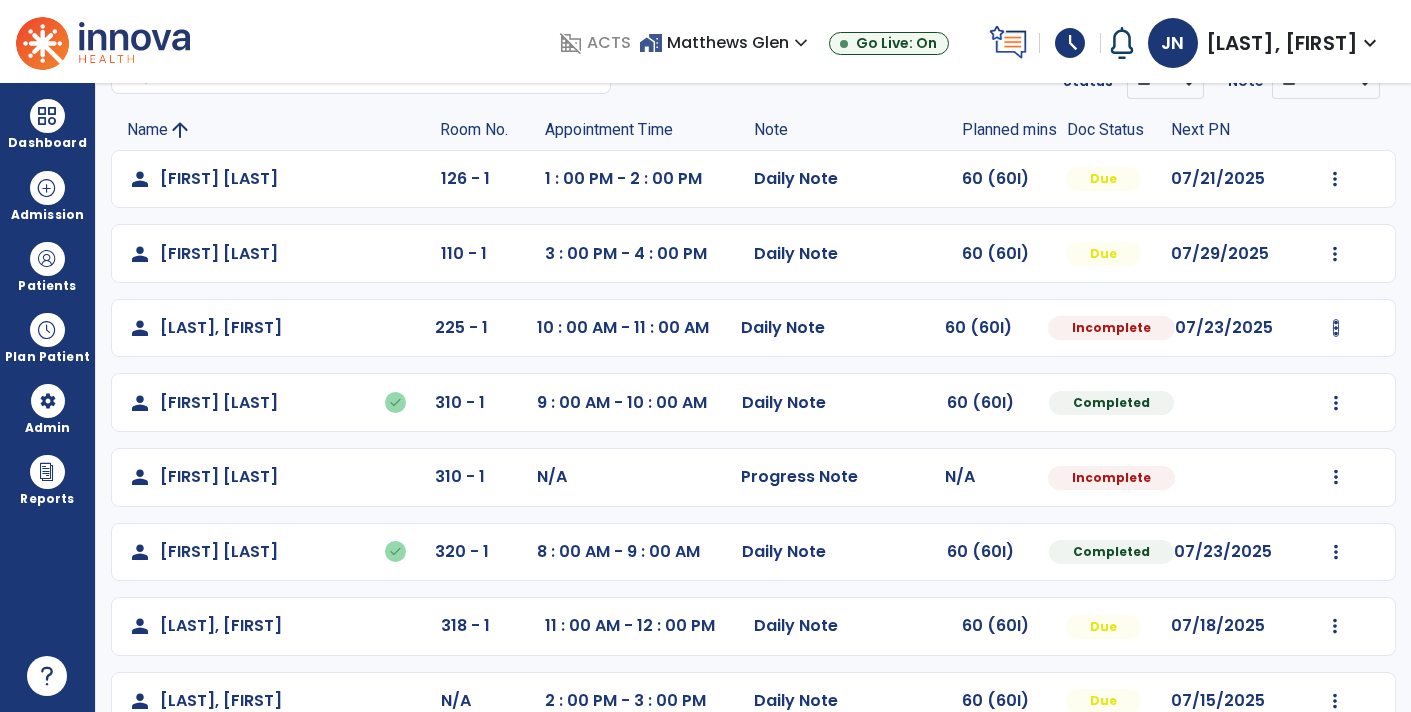 click at bounding box center (1335, 179) 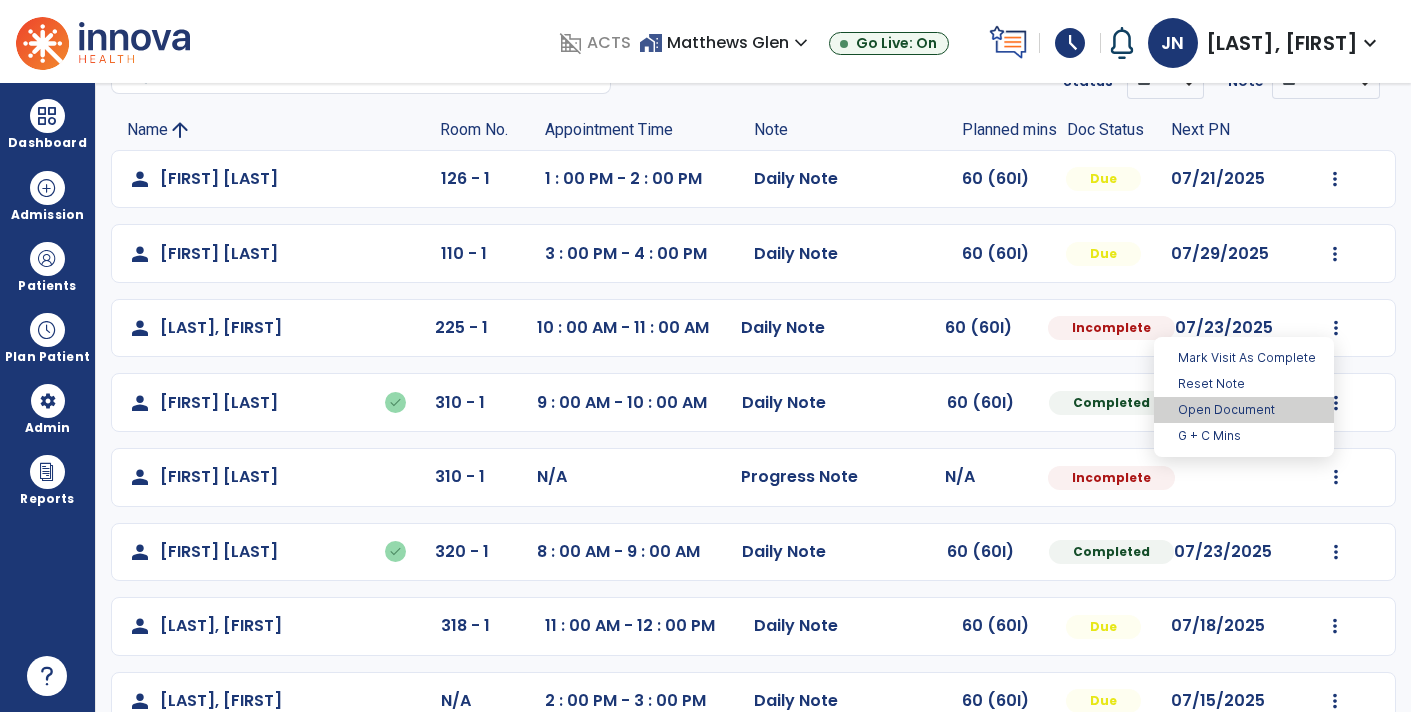 click on "Open Document" at bounding box center (1244, 410) 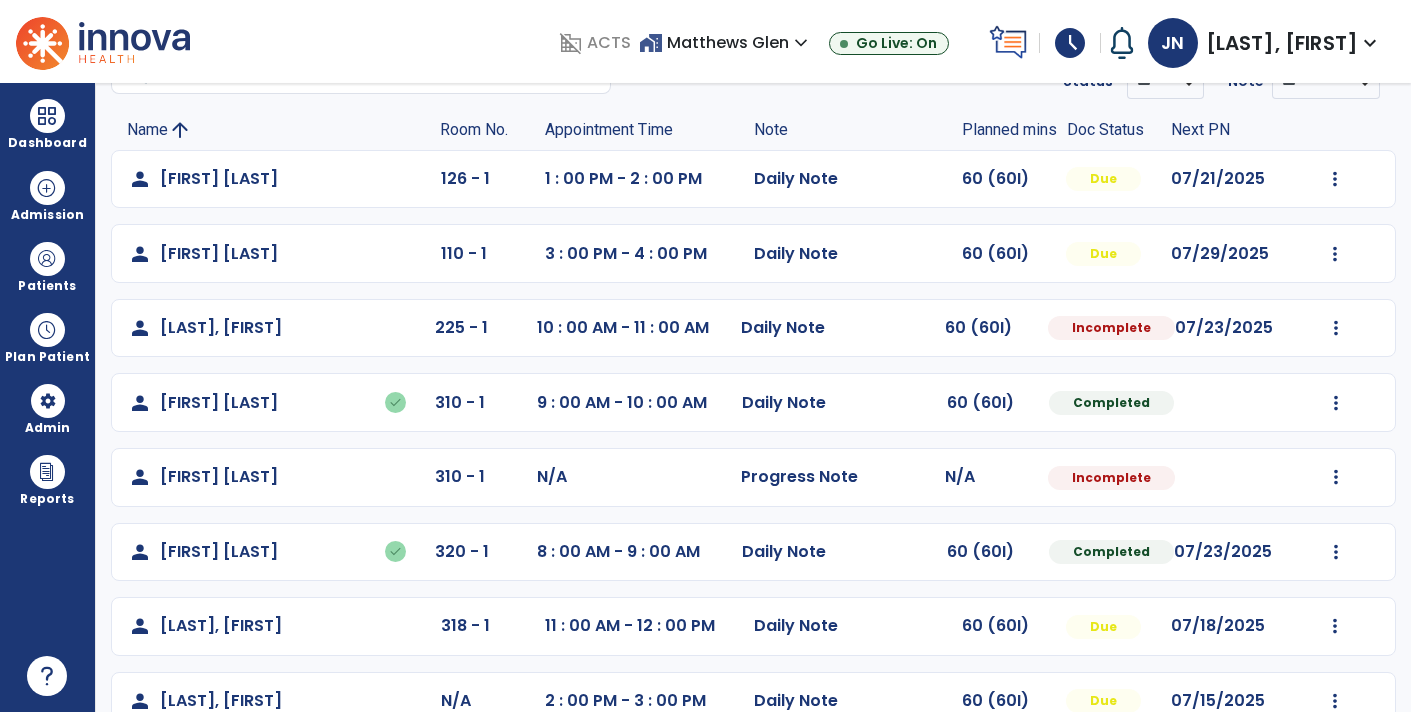 select on "*" 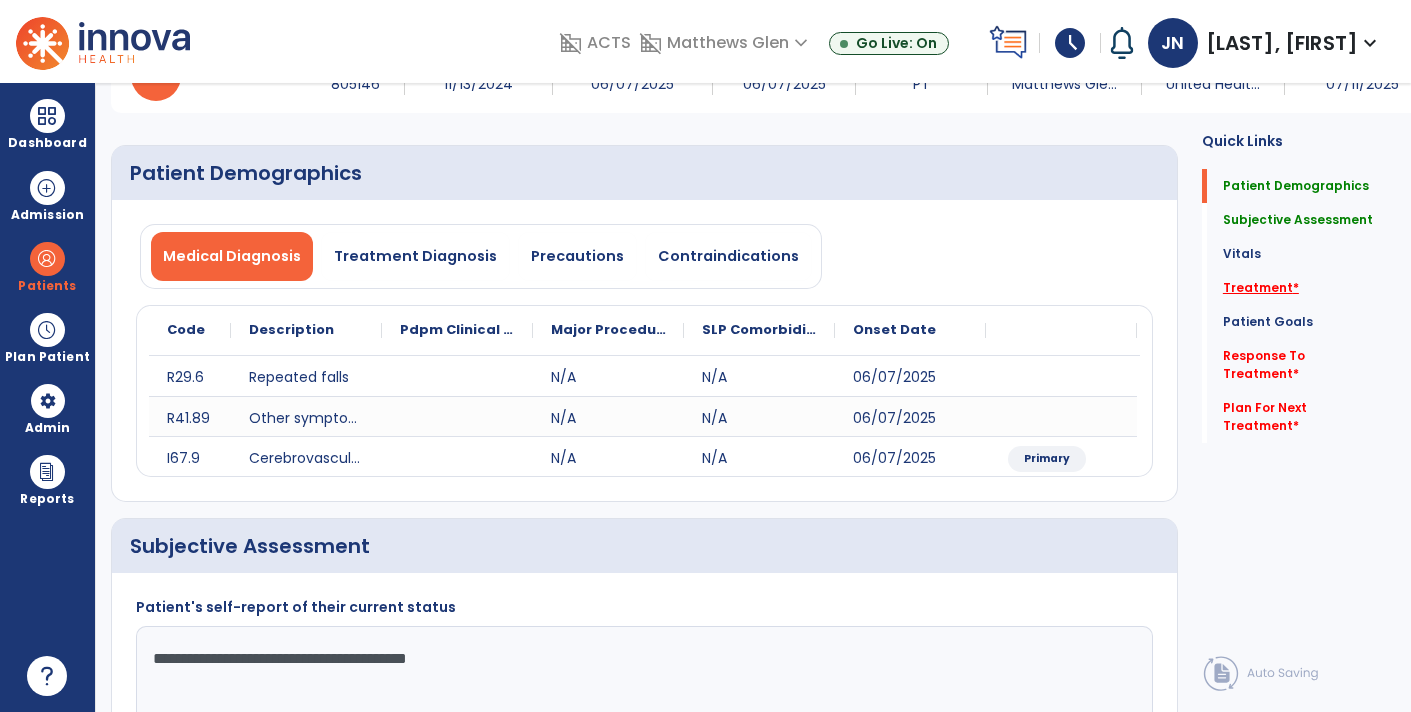 click on "*" 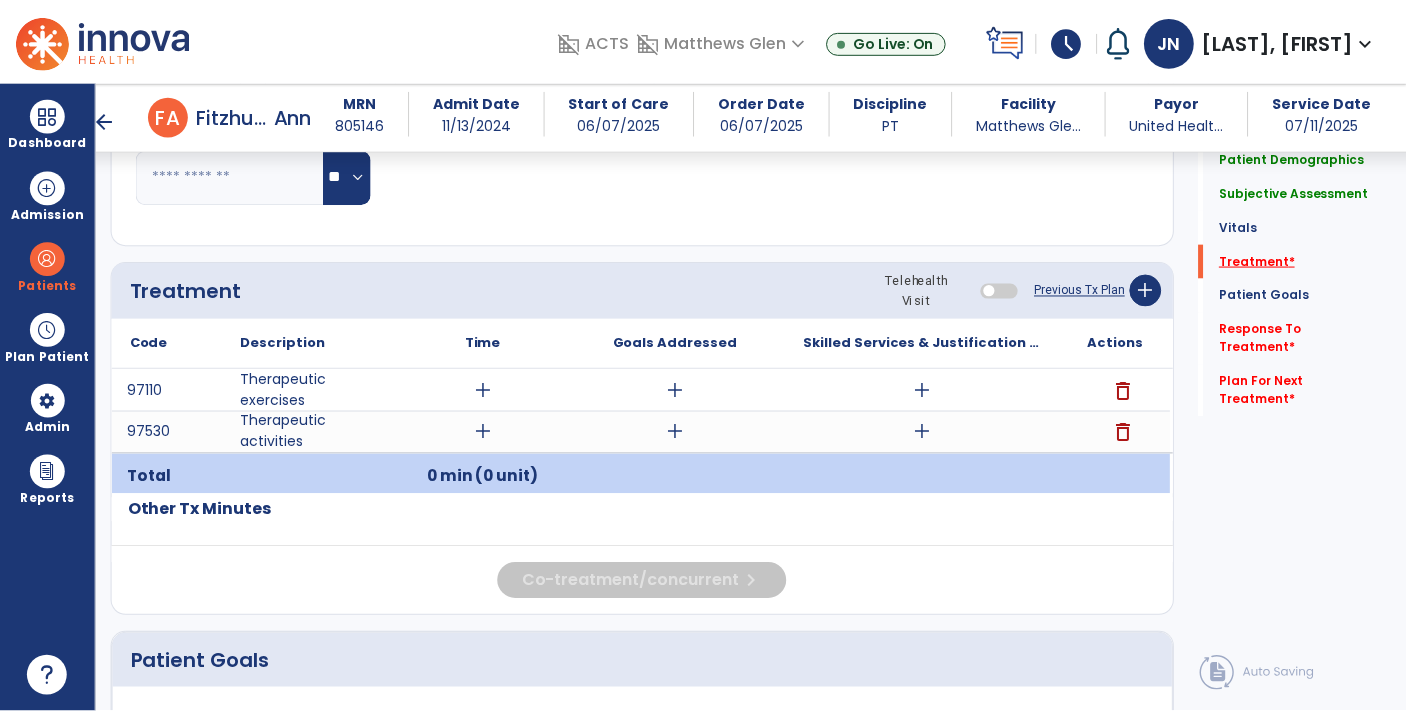 scroll, scrollTop: 1123, scrollLeft: 0, axis: vertical 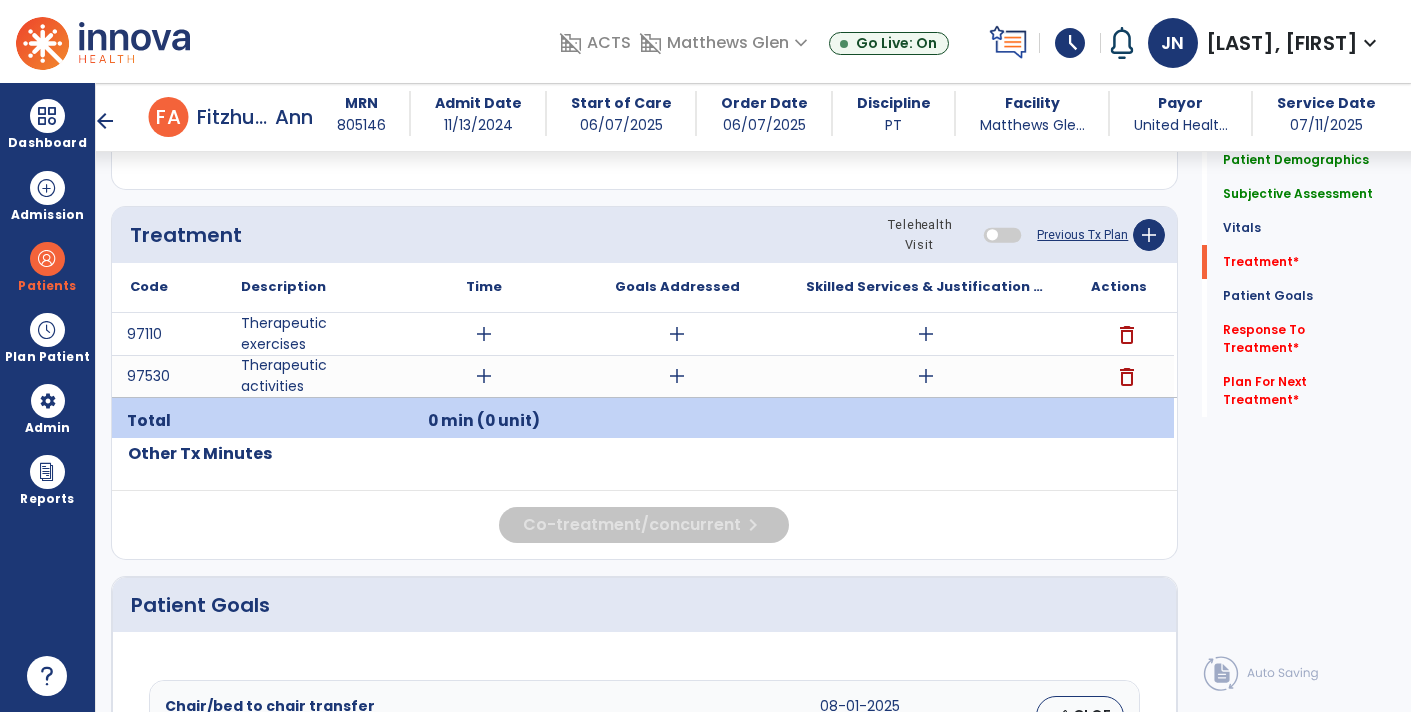 click on "add" at bounding box center [926, 334] 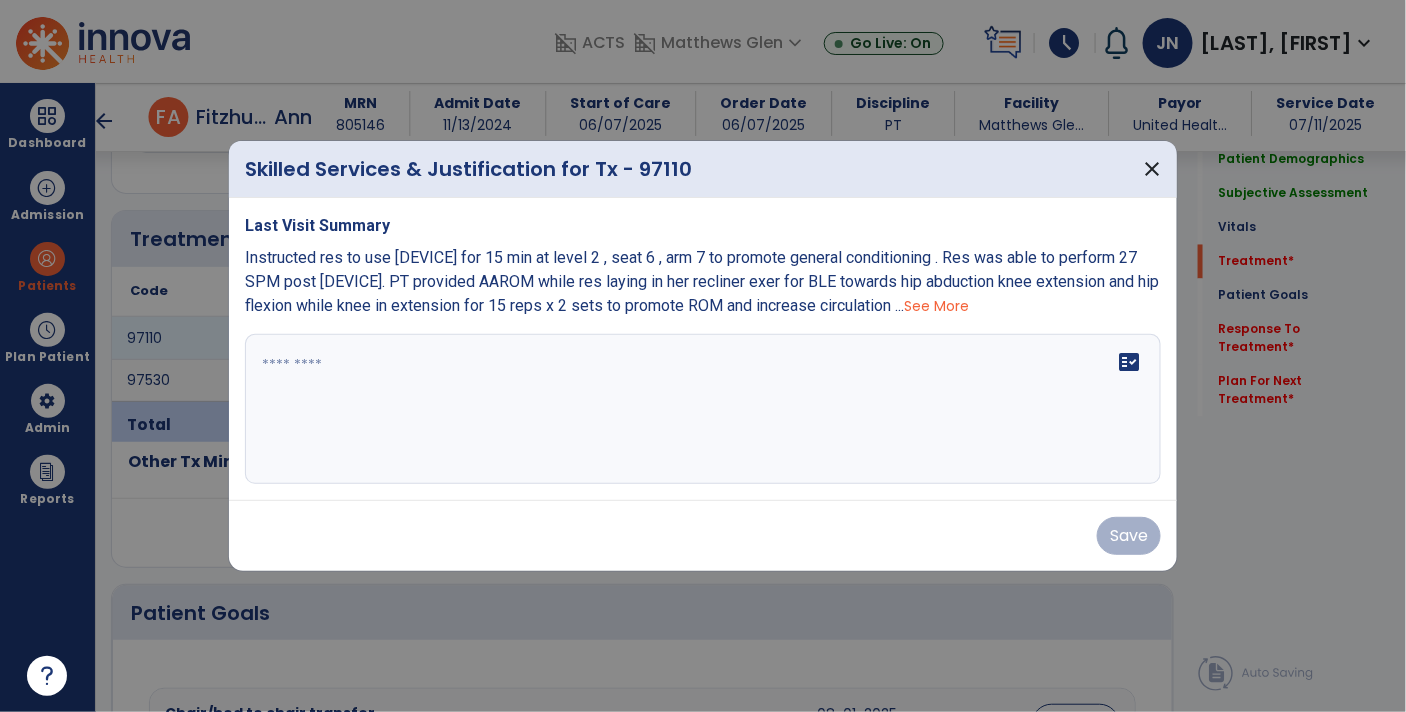 scroll, scrollTop: 1123, scrollLeft: 0, axis: vertical 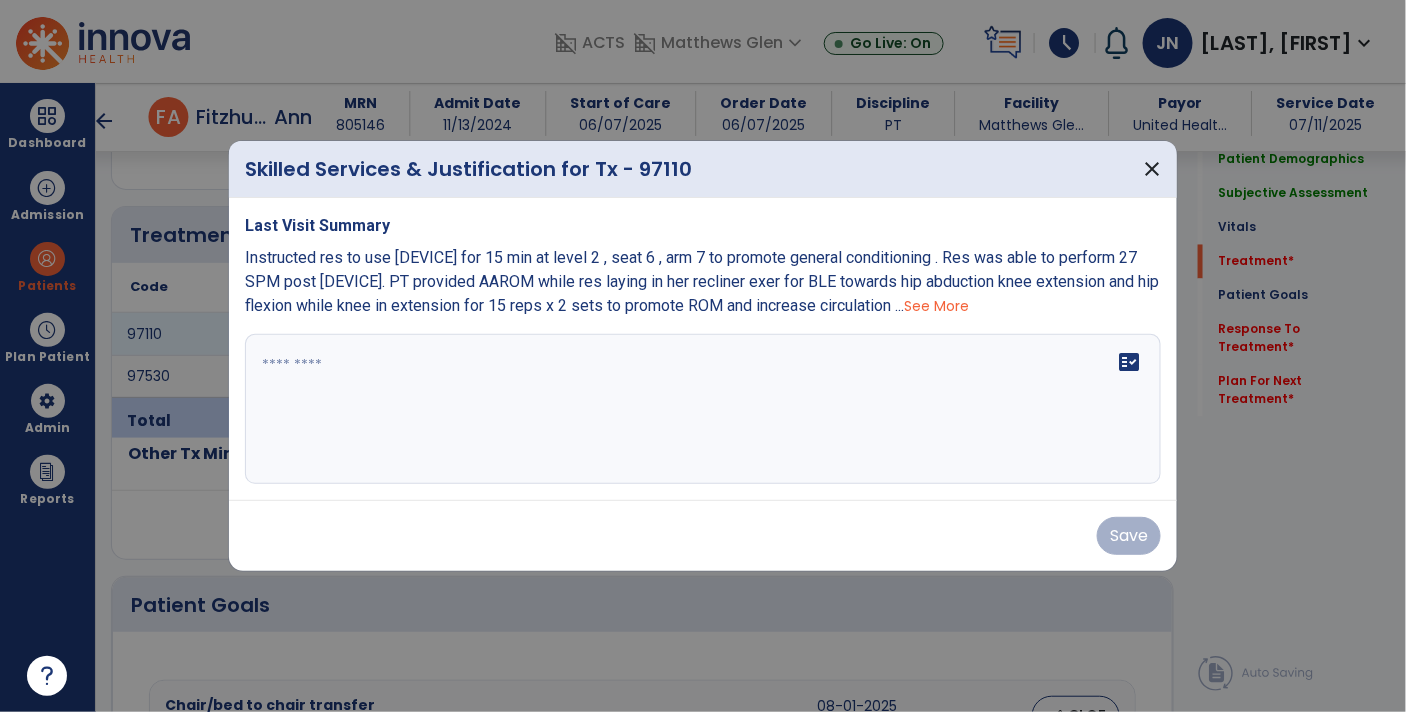 click on "See More" at bounding box center (936, 306) 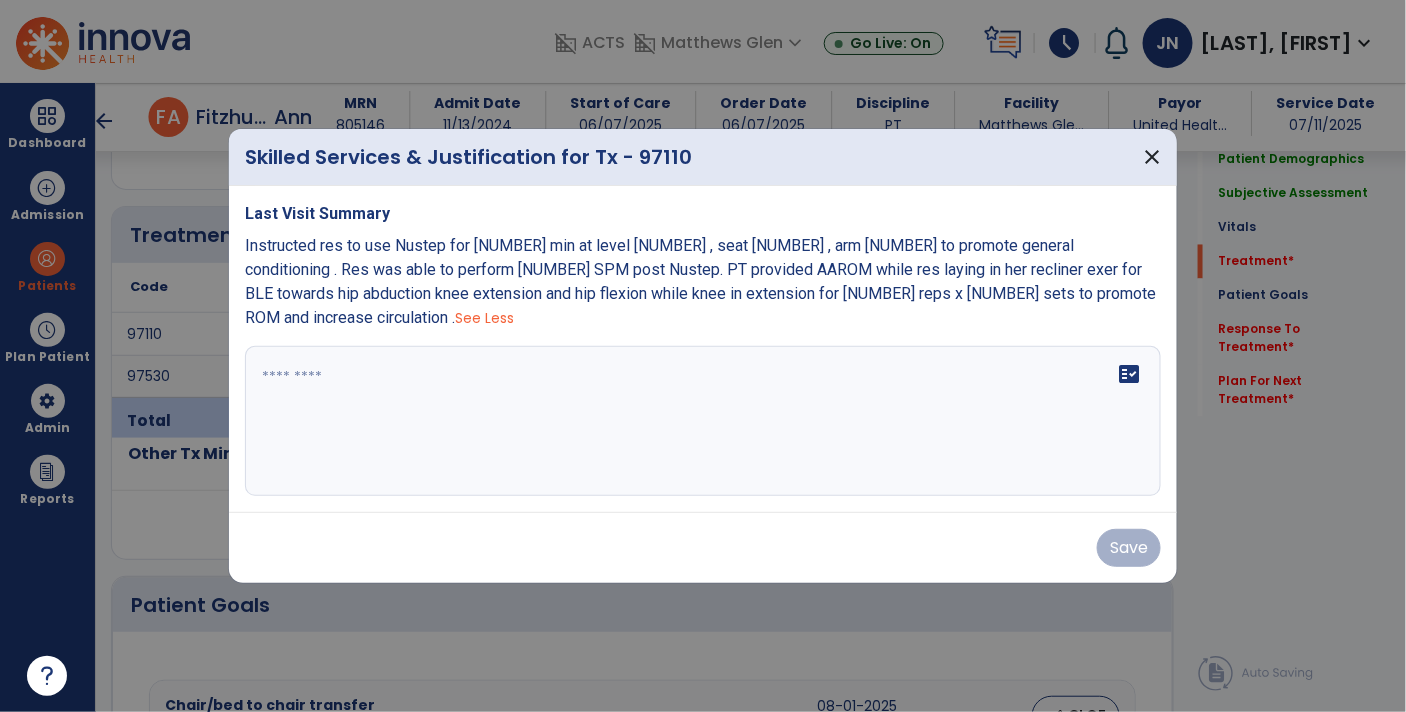 click on "See Less" at bounding box center [484, 318] 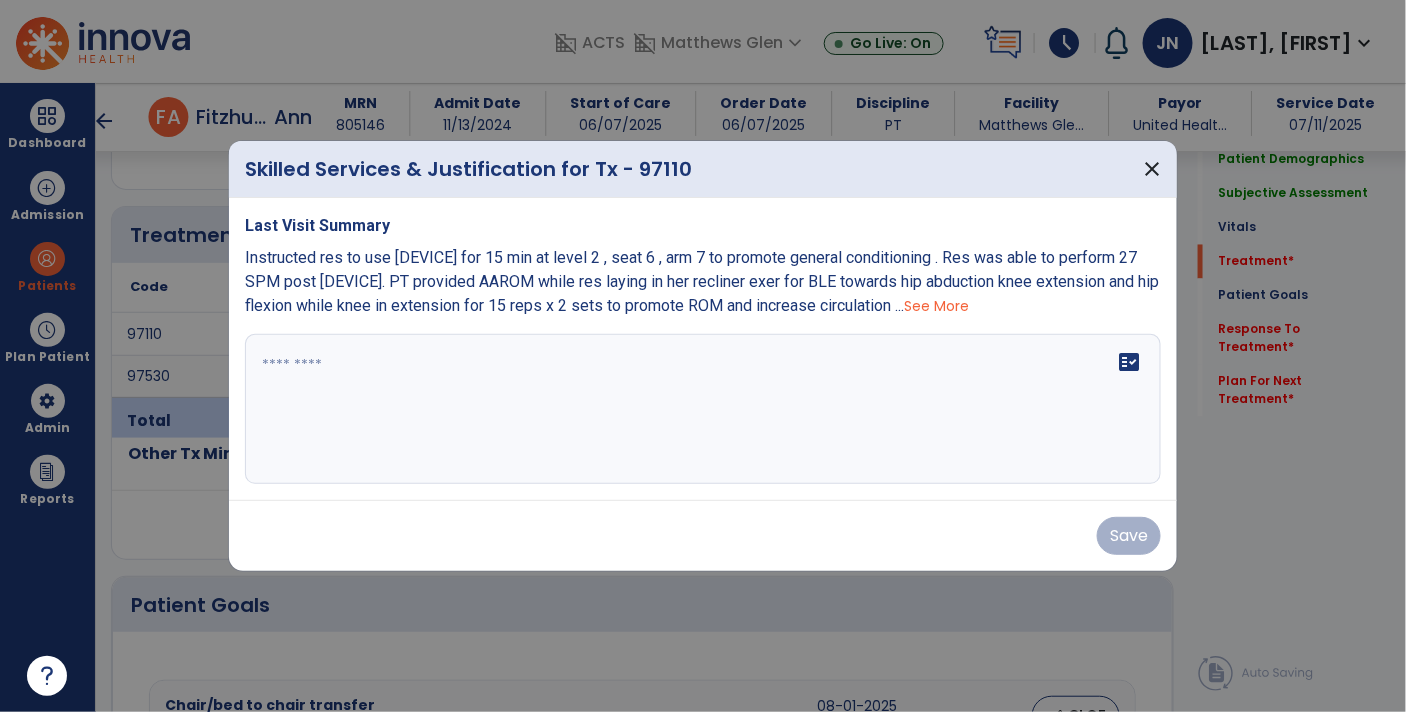 click on "See More" at bounding box center [936, 306] 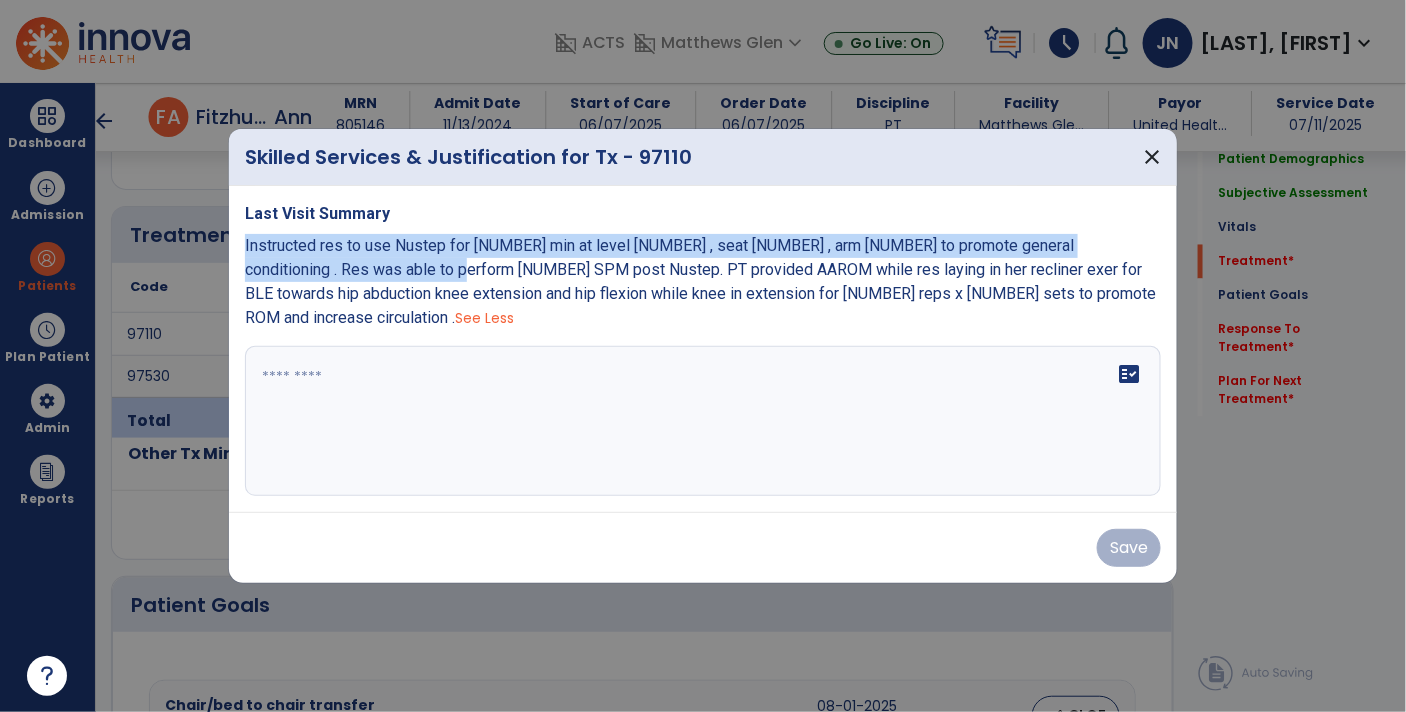 click at bounding box center (703, 421) 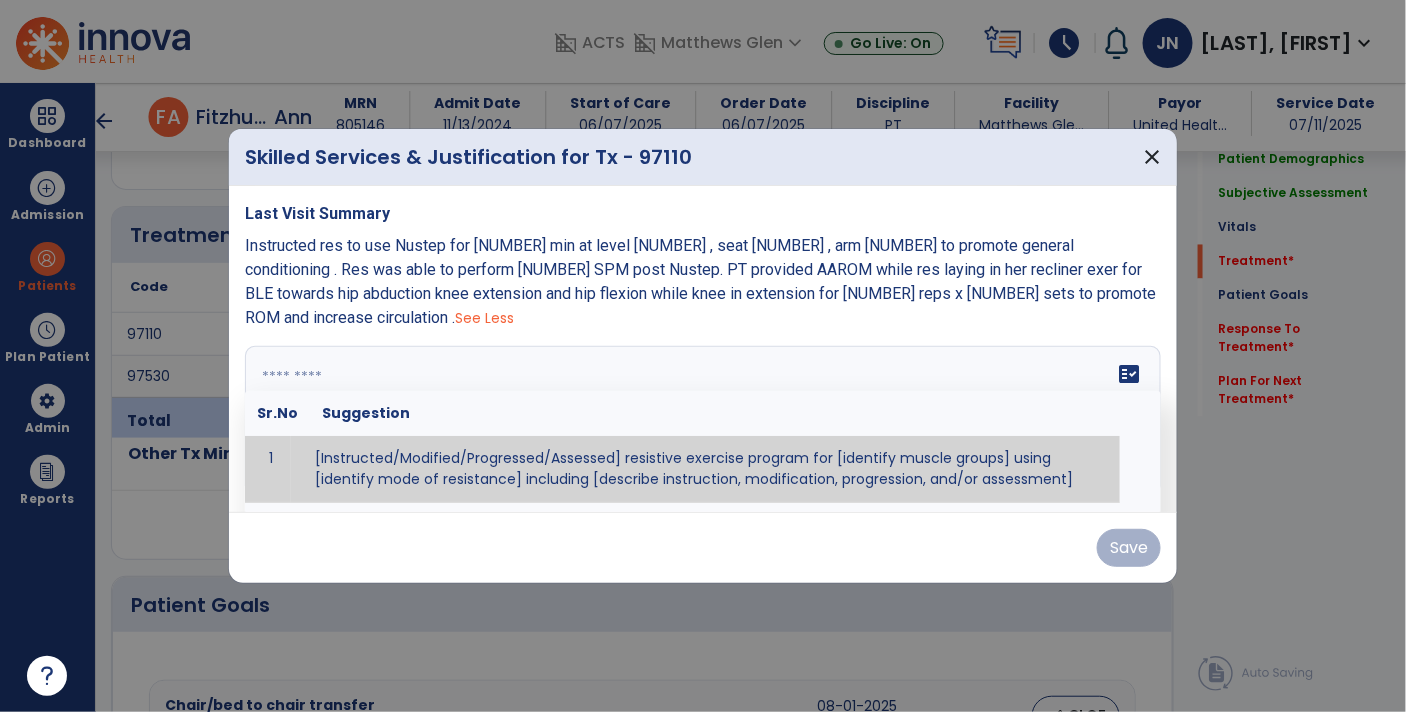 click at bounding box center [701, 421] 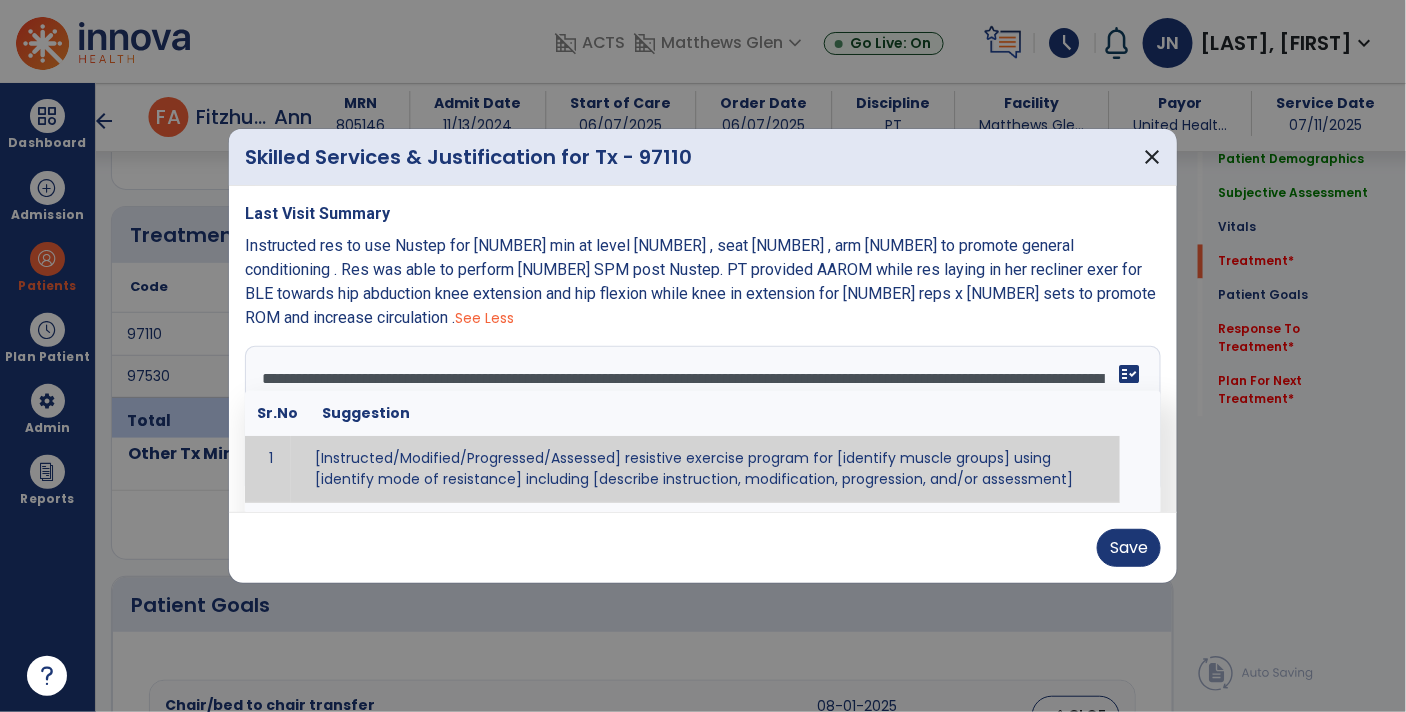 type on "**********" 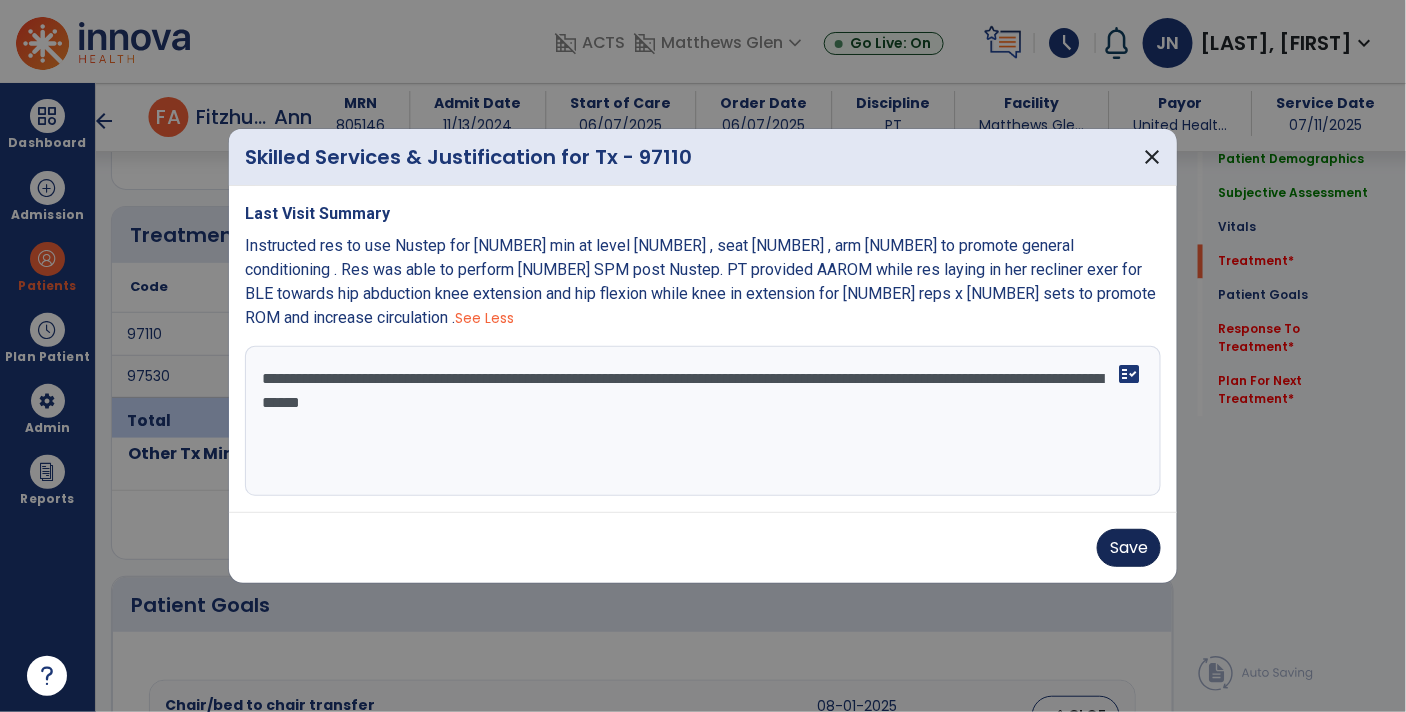click on "Save" at bounding box center (1129, 548) 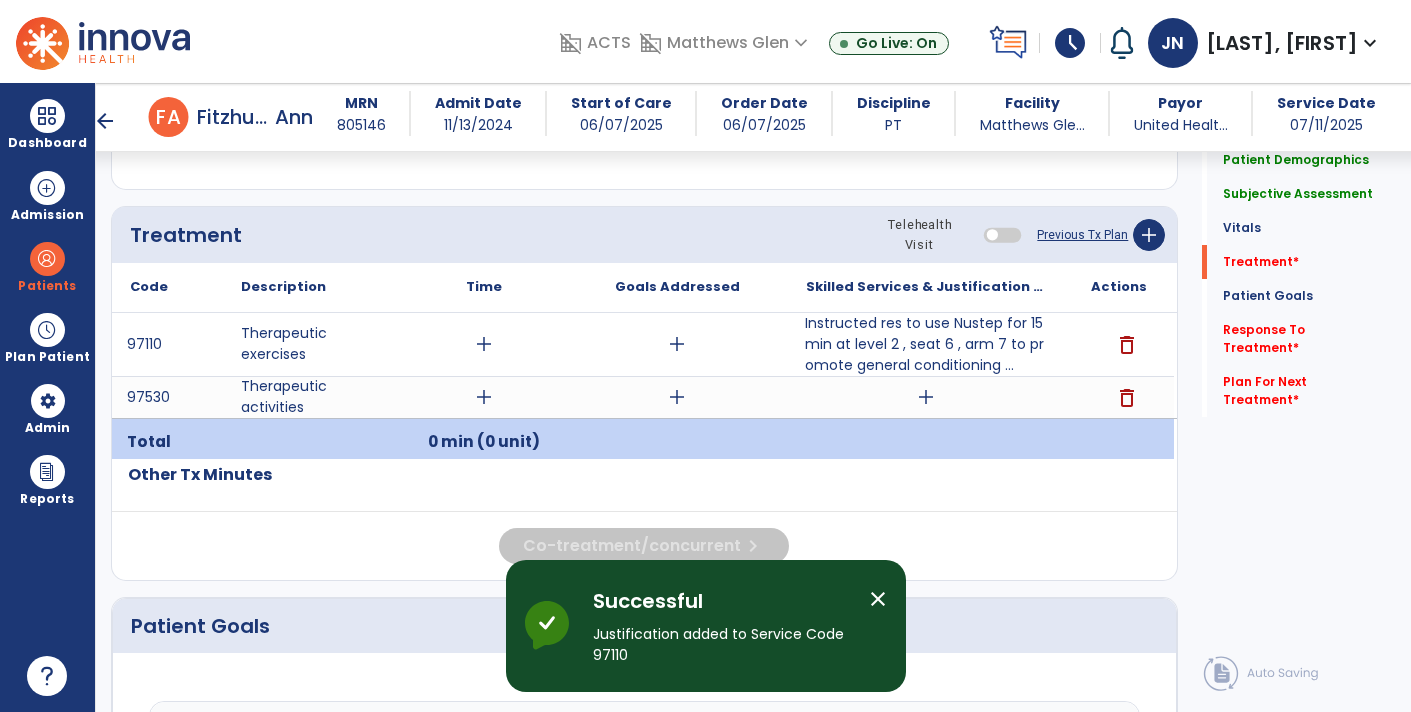 click on "add" at bounding box center [926, 397] 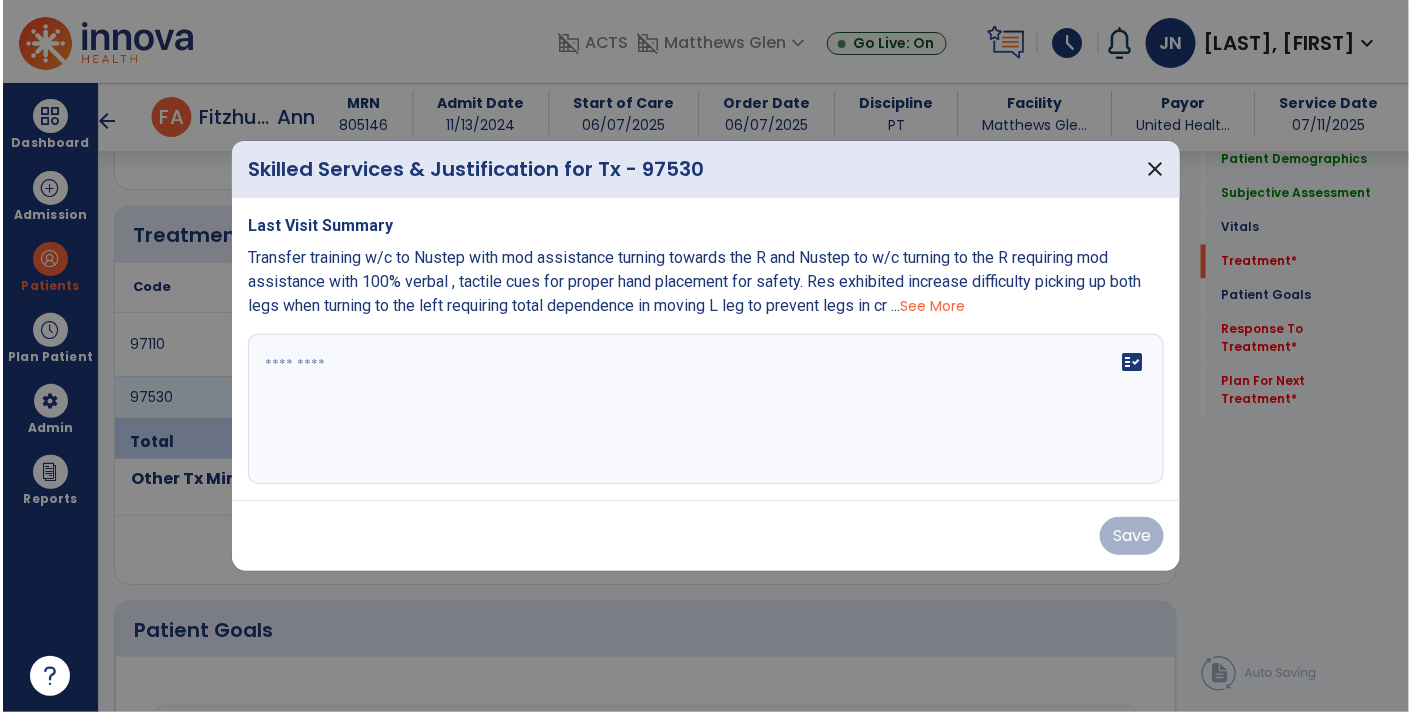 scroll, scrollTop: 1123, scrollLeft: 0, axis: vertical 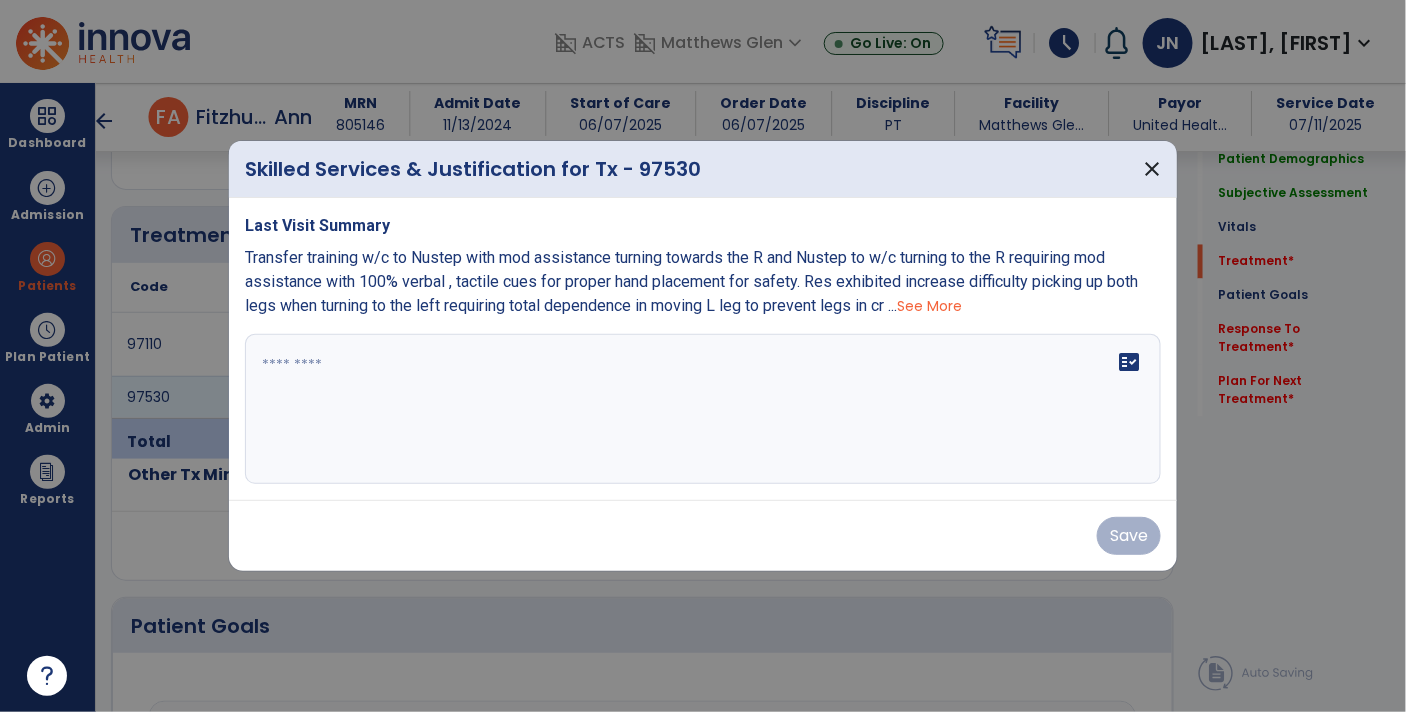 click on "fact_check" at bounding box center (703, 409) 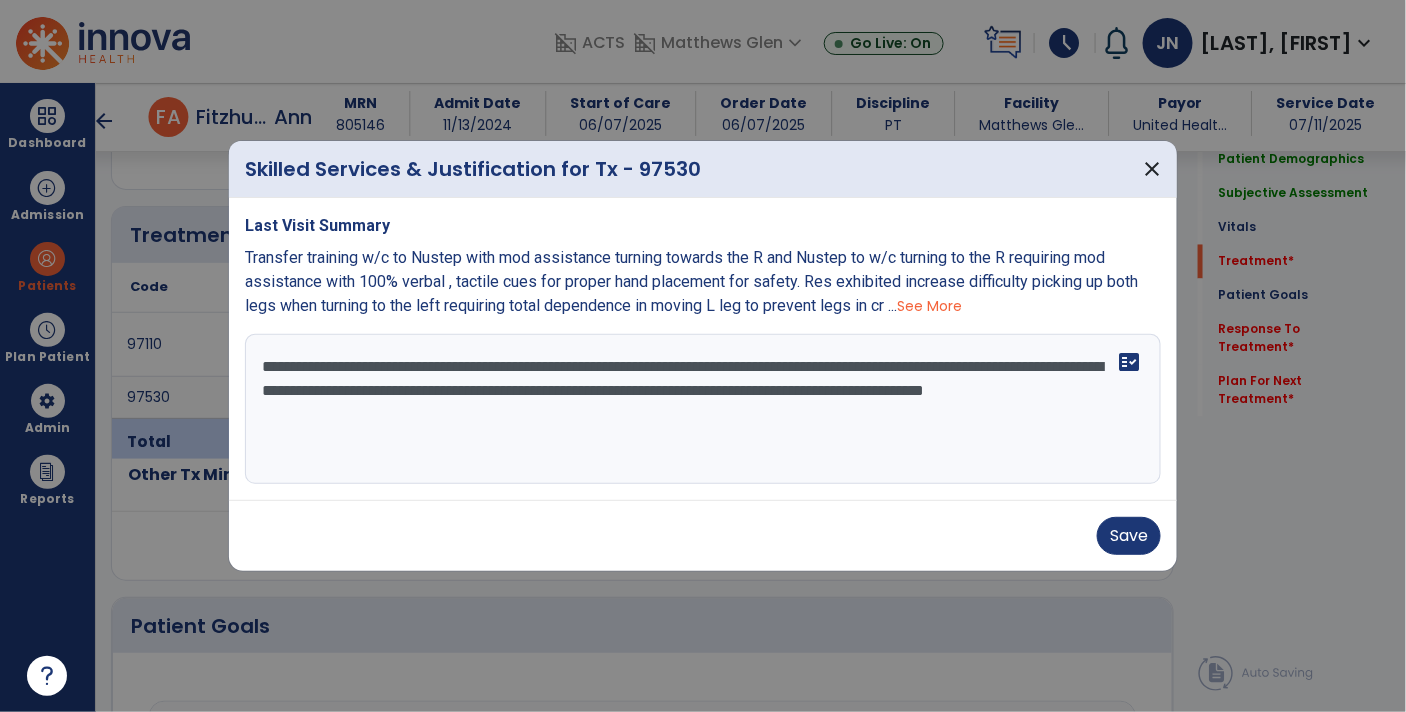 click on "**********" at bounding box center (703, 409) 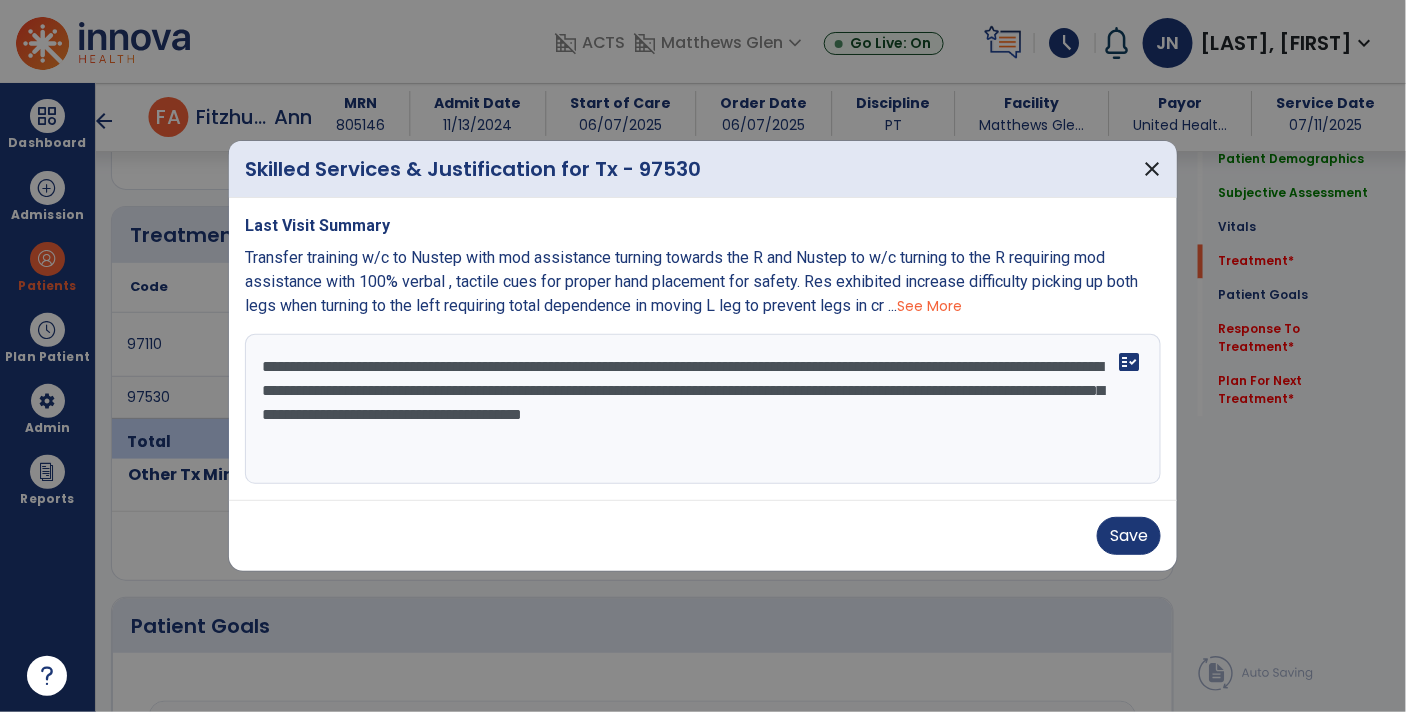 click on "**********" at bounding box center (703, 409) 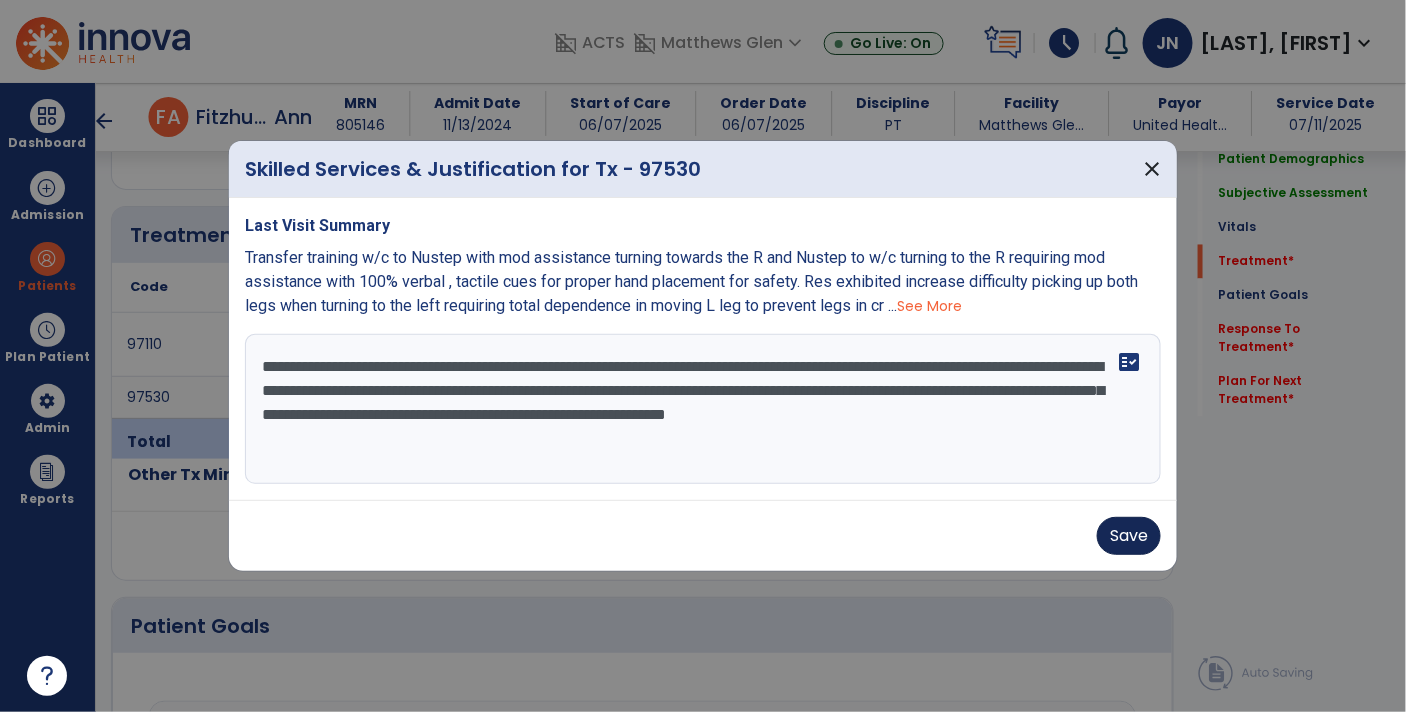 type on "**********" 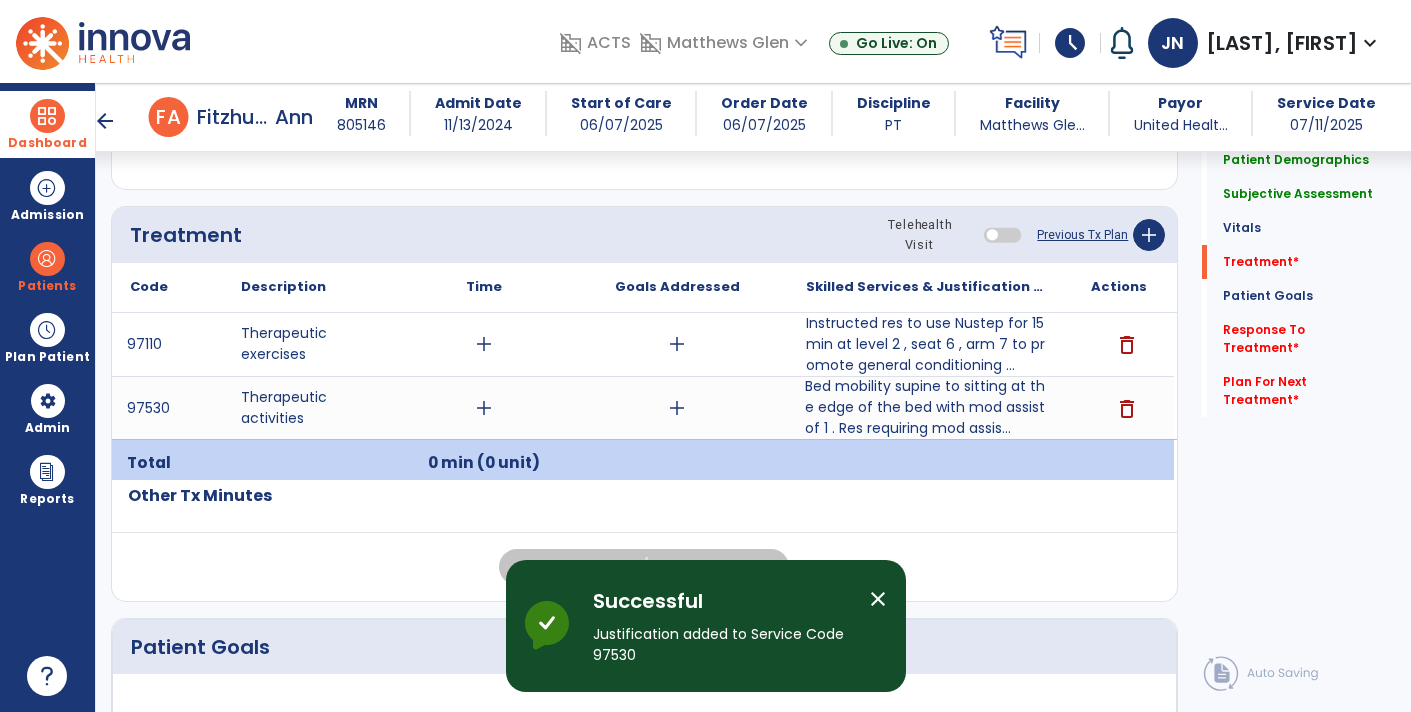 click at bounding box center (47, 116) 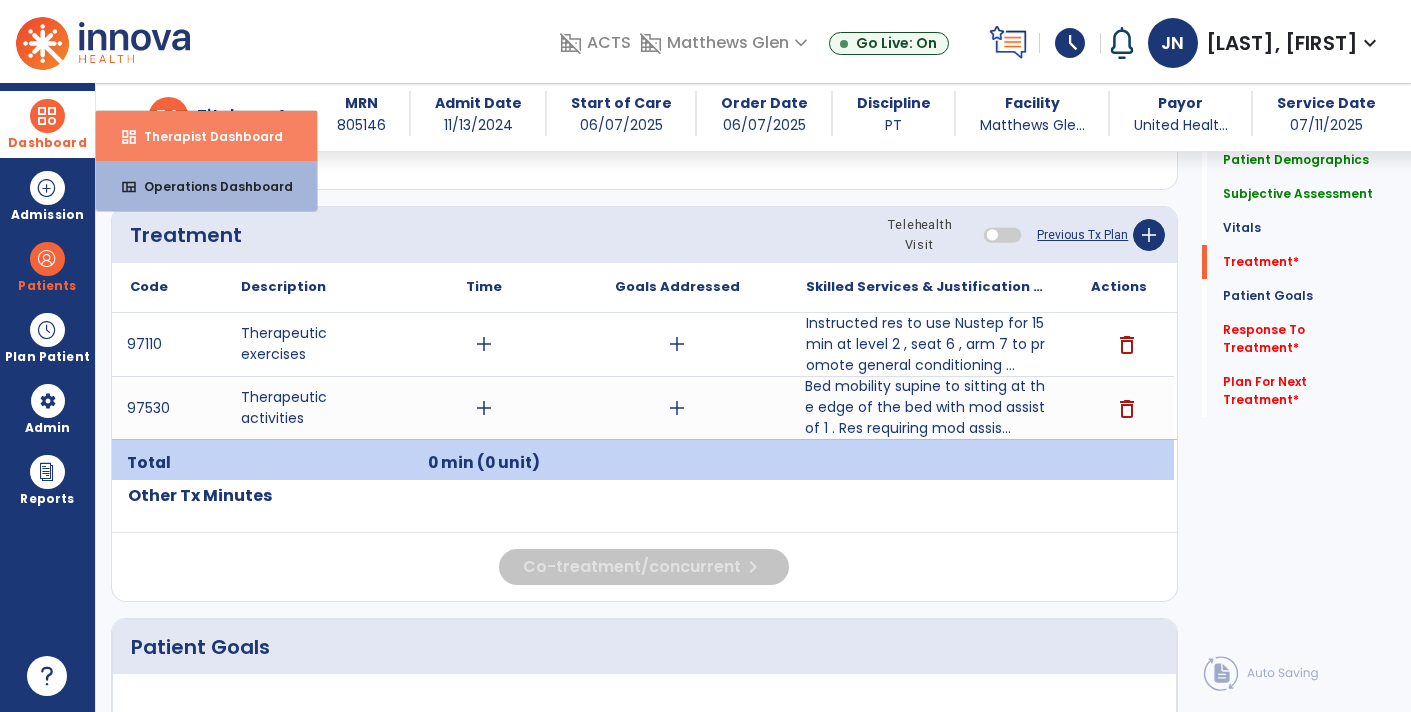 click on "Therapist Dashboard" at bounding box center [205, 136] 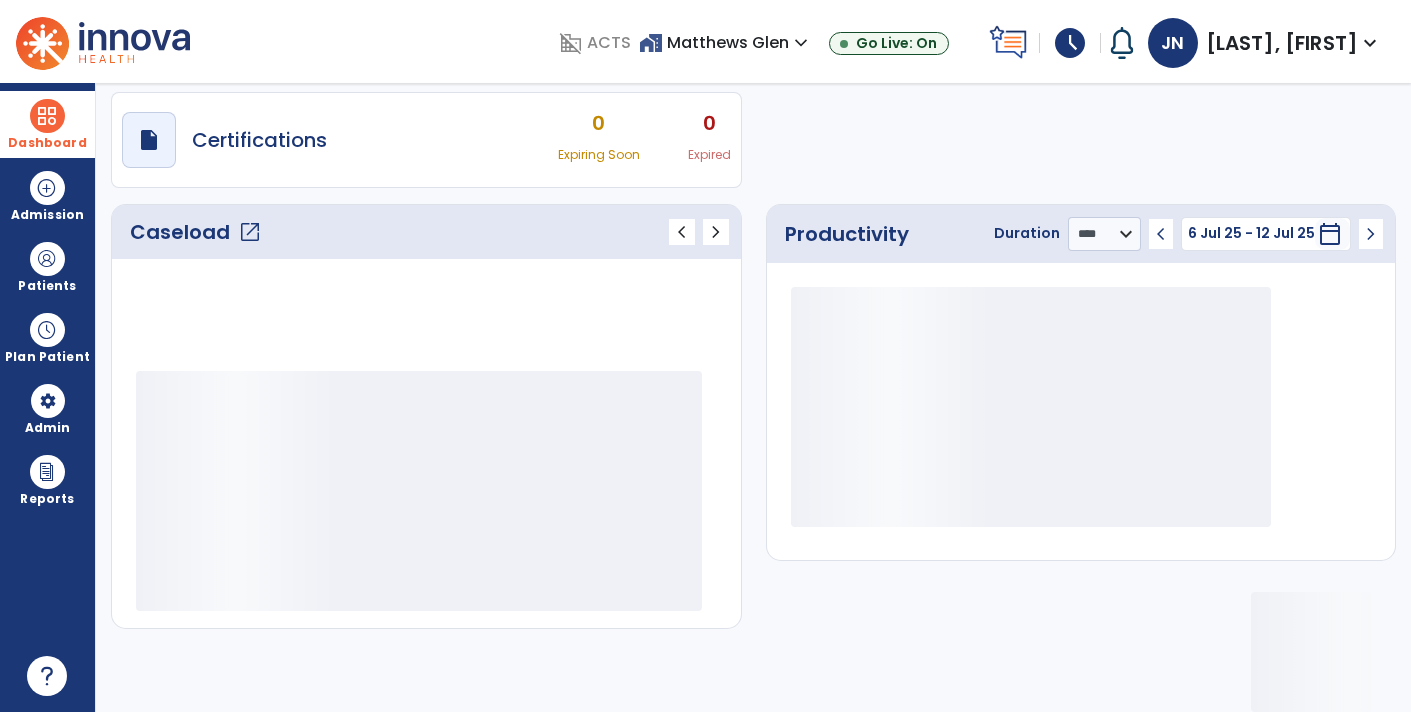scroll, scrollTop: 162, scrollLeft: 0, axis: vertical 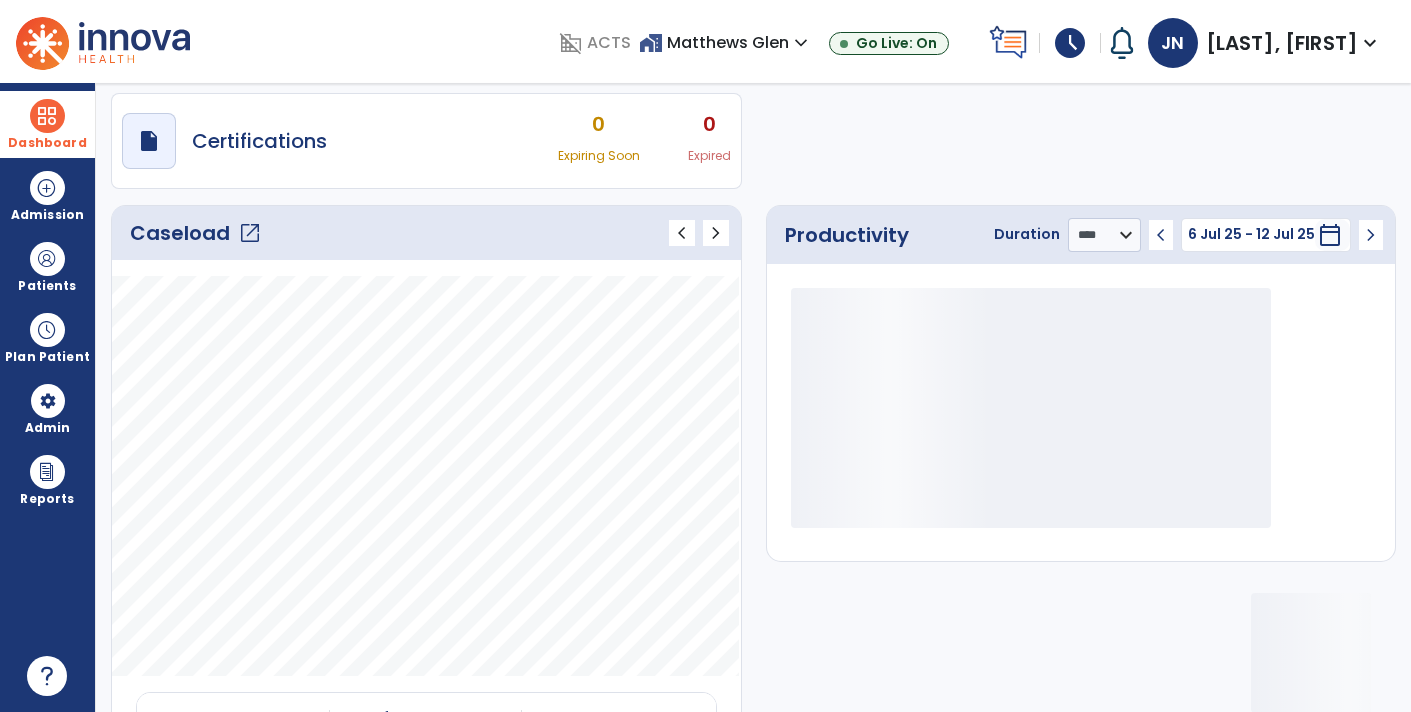 click on "open_in_new" 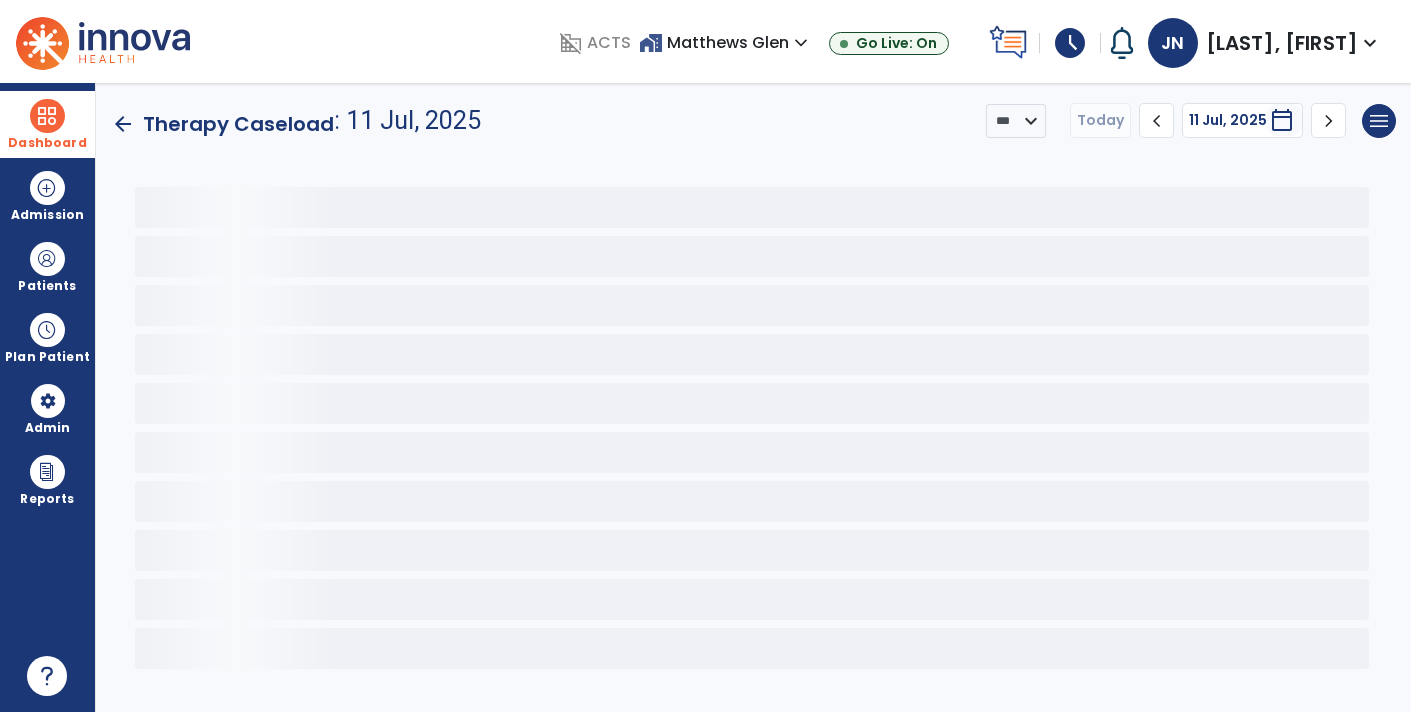scroll, scrollTop: 0, scrollLeft: 0, axis: both 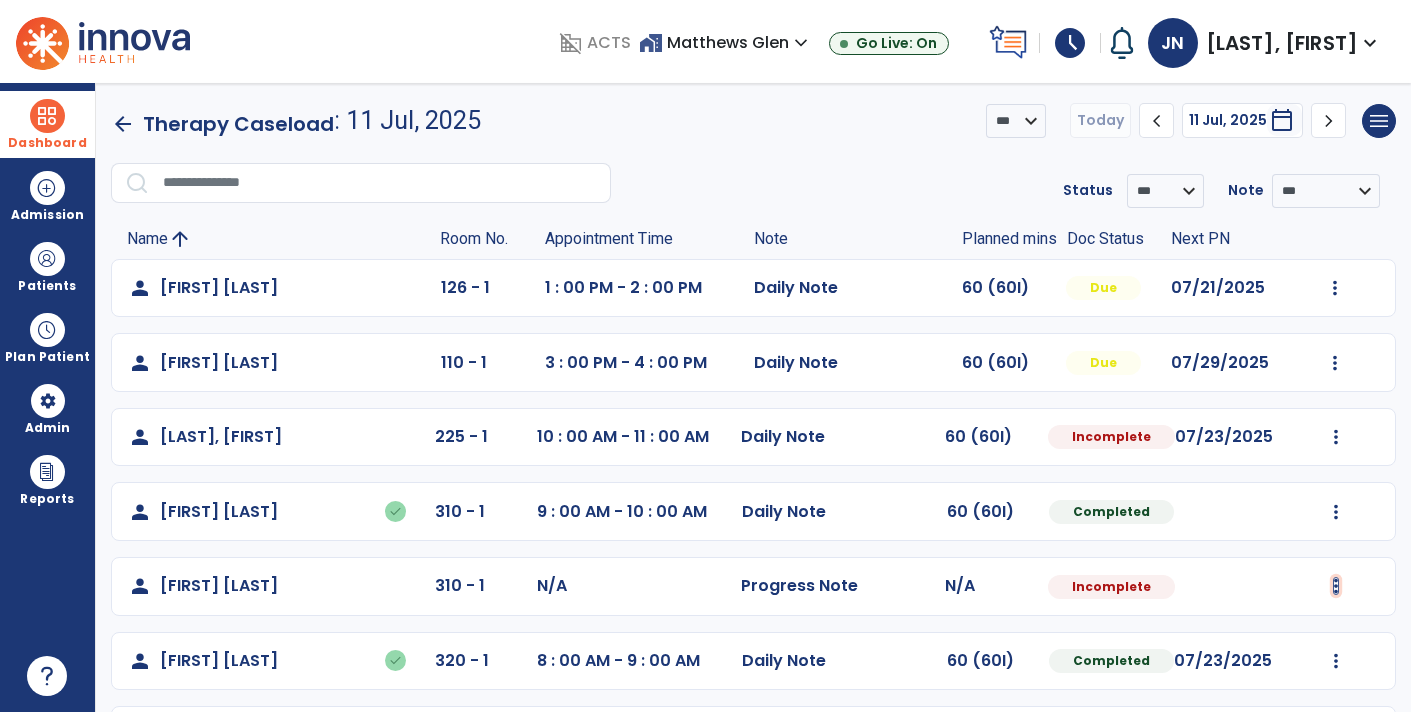 click at bounding box center (1335, 288) 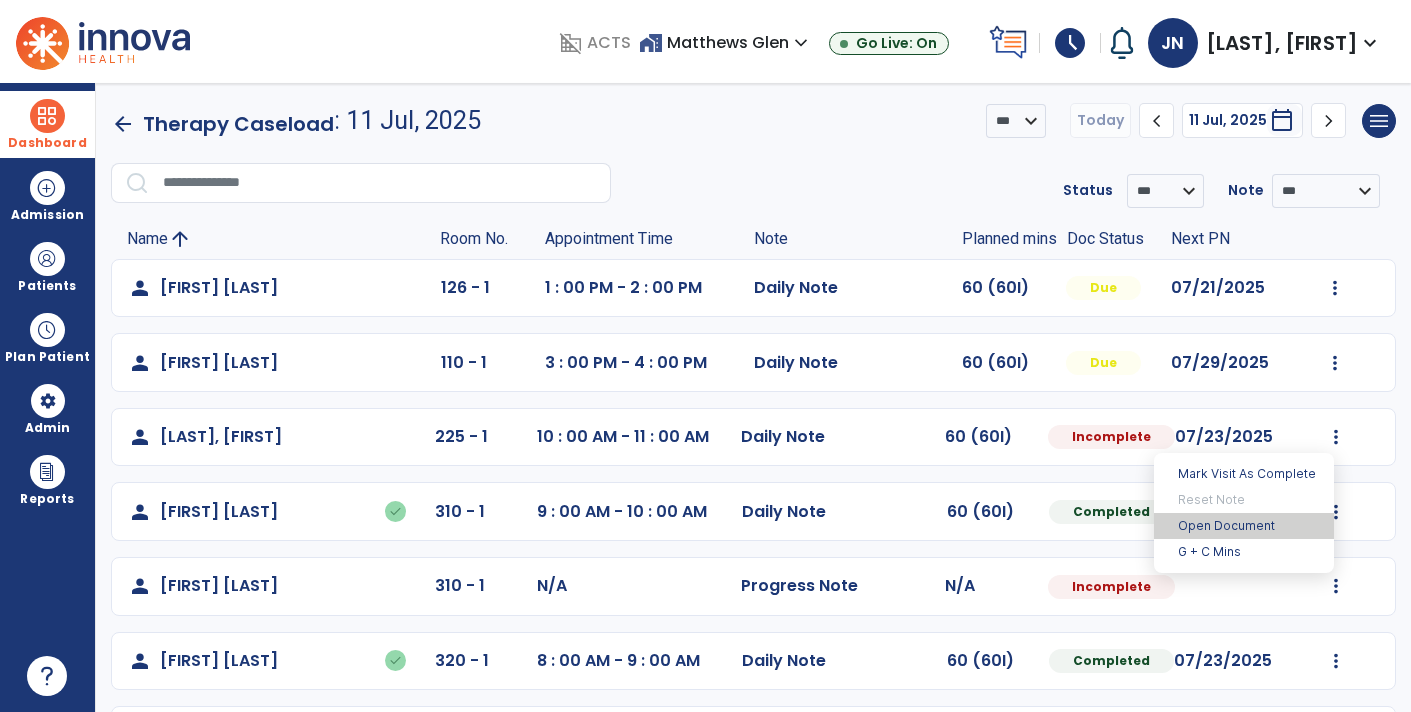 click on "Open Document" at bounding box center [1244, 526] 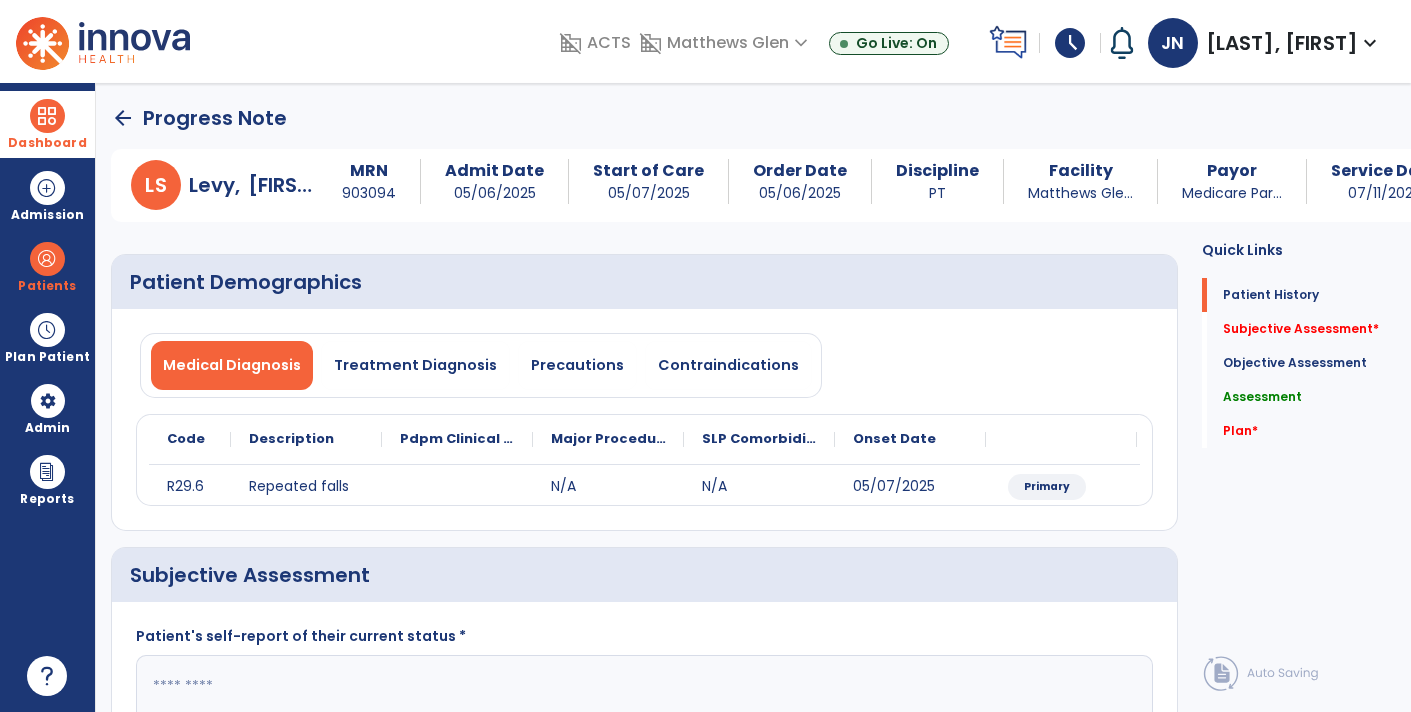 click on "arrow_back" 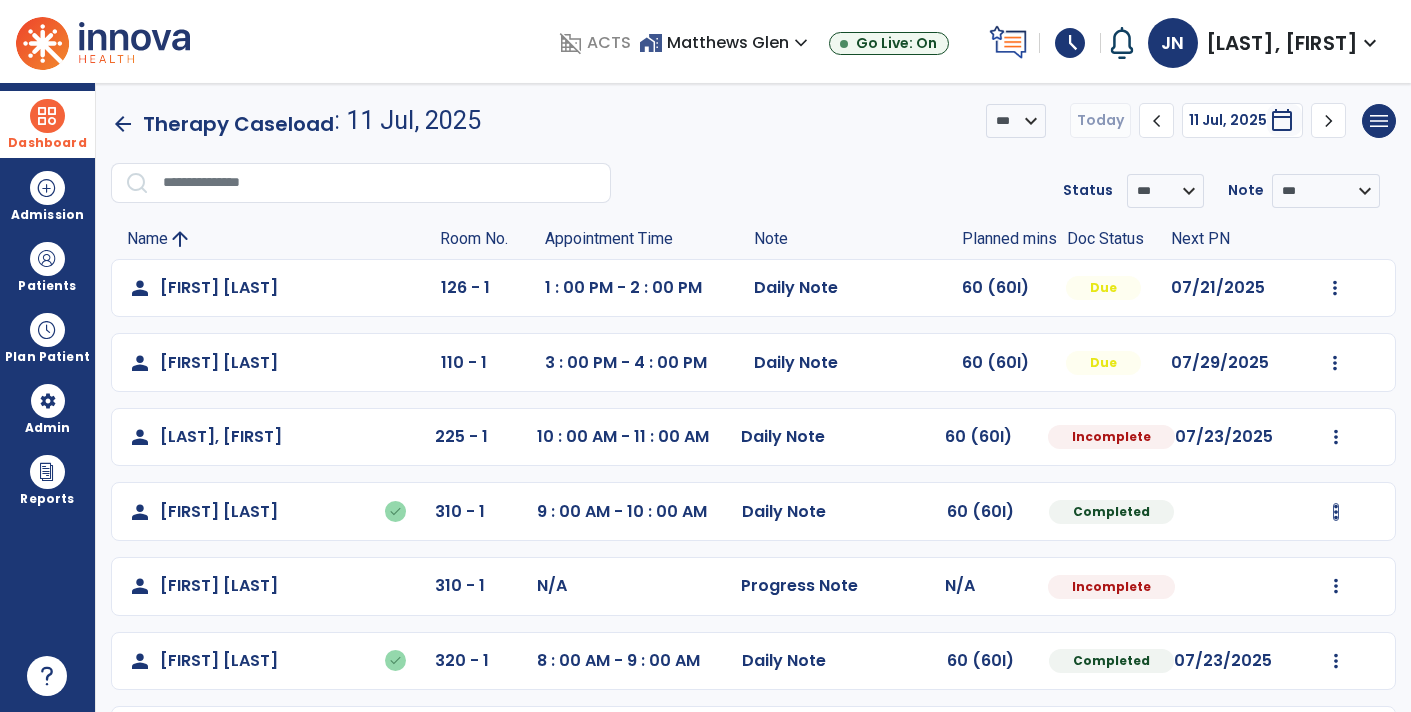 click at bounding box center (1335, 288) 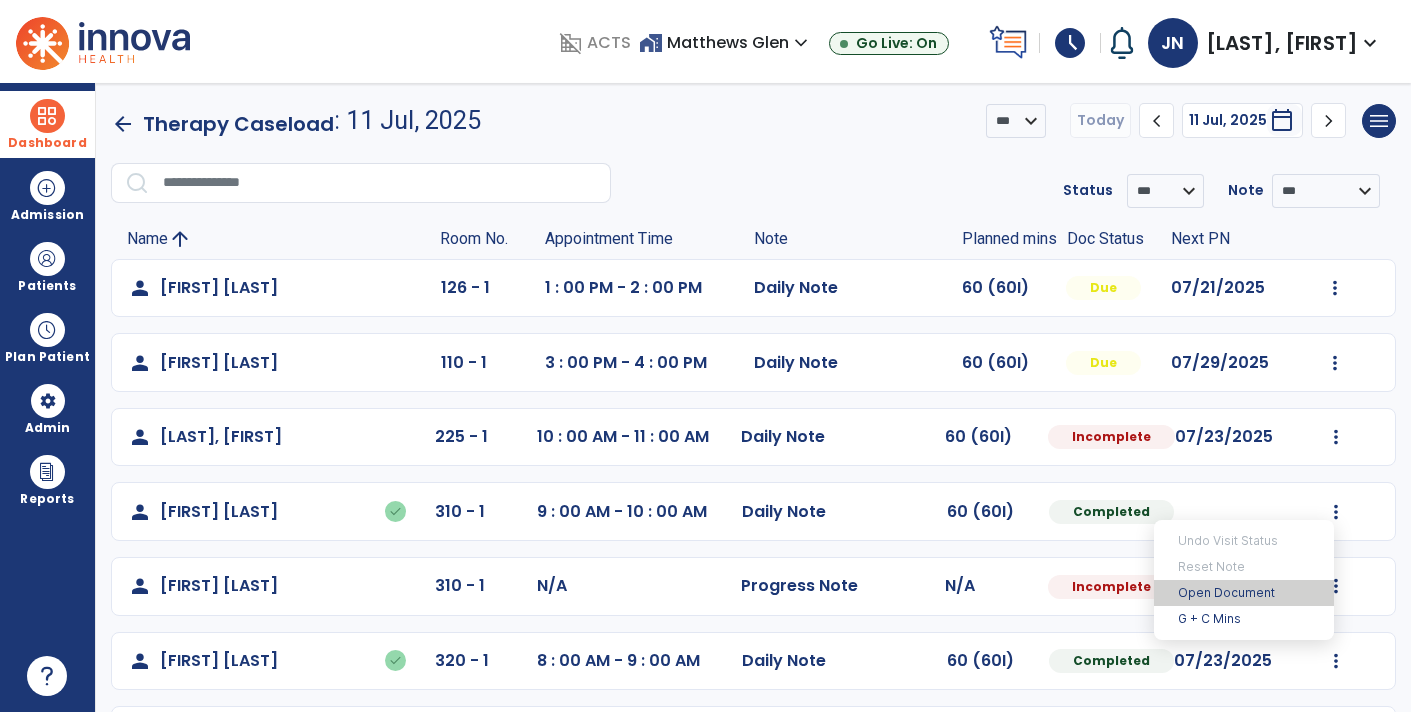 click on "Open Document" at bounding box center (1244, 593) 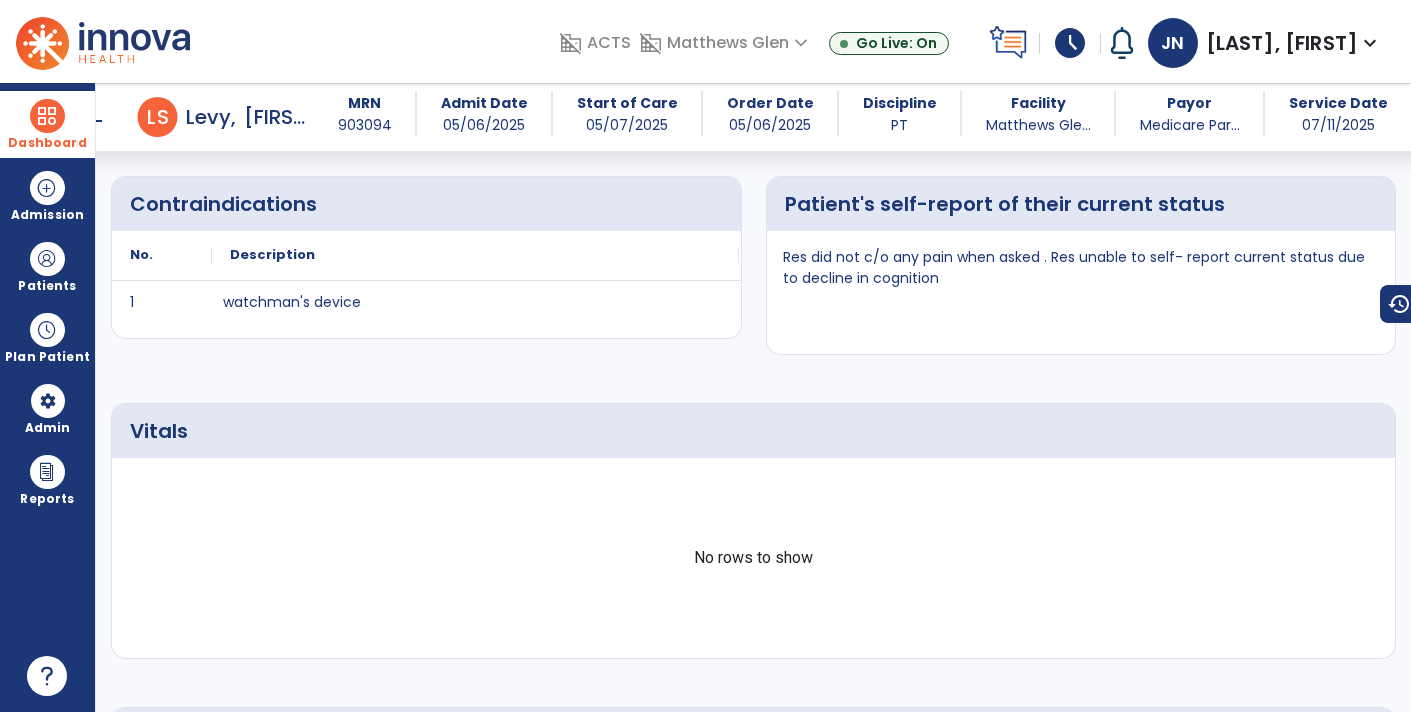 scroll, scrollTop: 607, scrollLeft: 0, axis: vertical 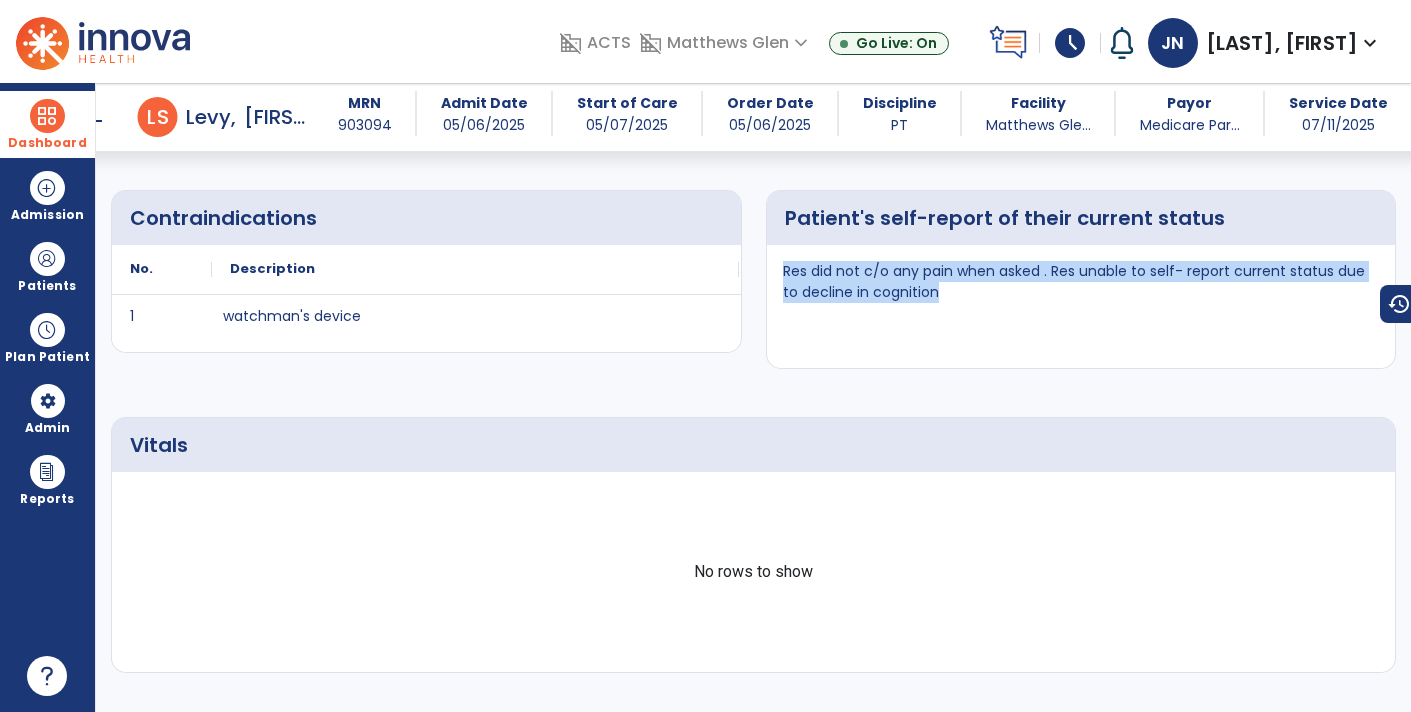 click on "Dashboard  dashboard  Therapist Dashboard  view_quilt  Operations Dashboard" at bounding box center (47, 124) 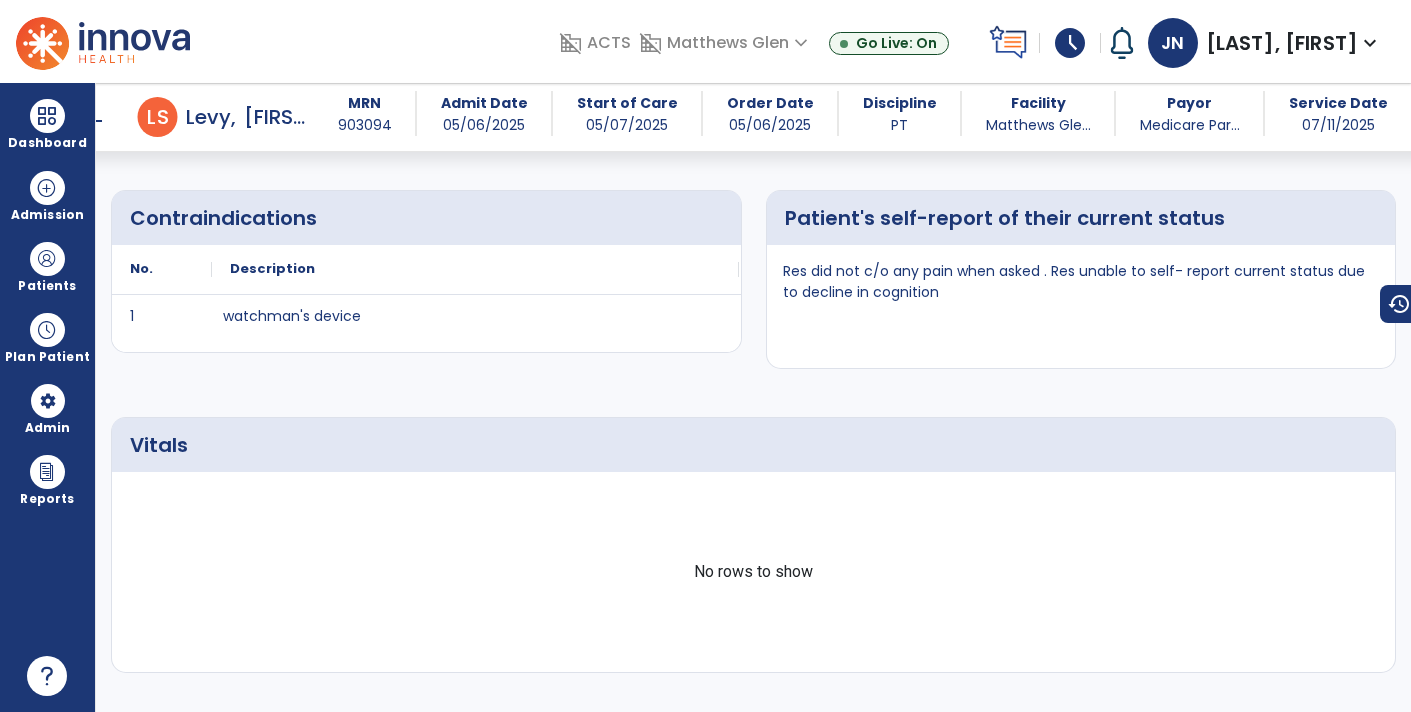 click on "arrow_back" at bounding box center [94, 121] 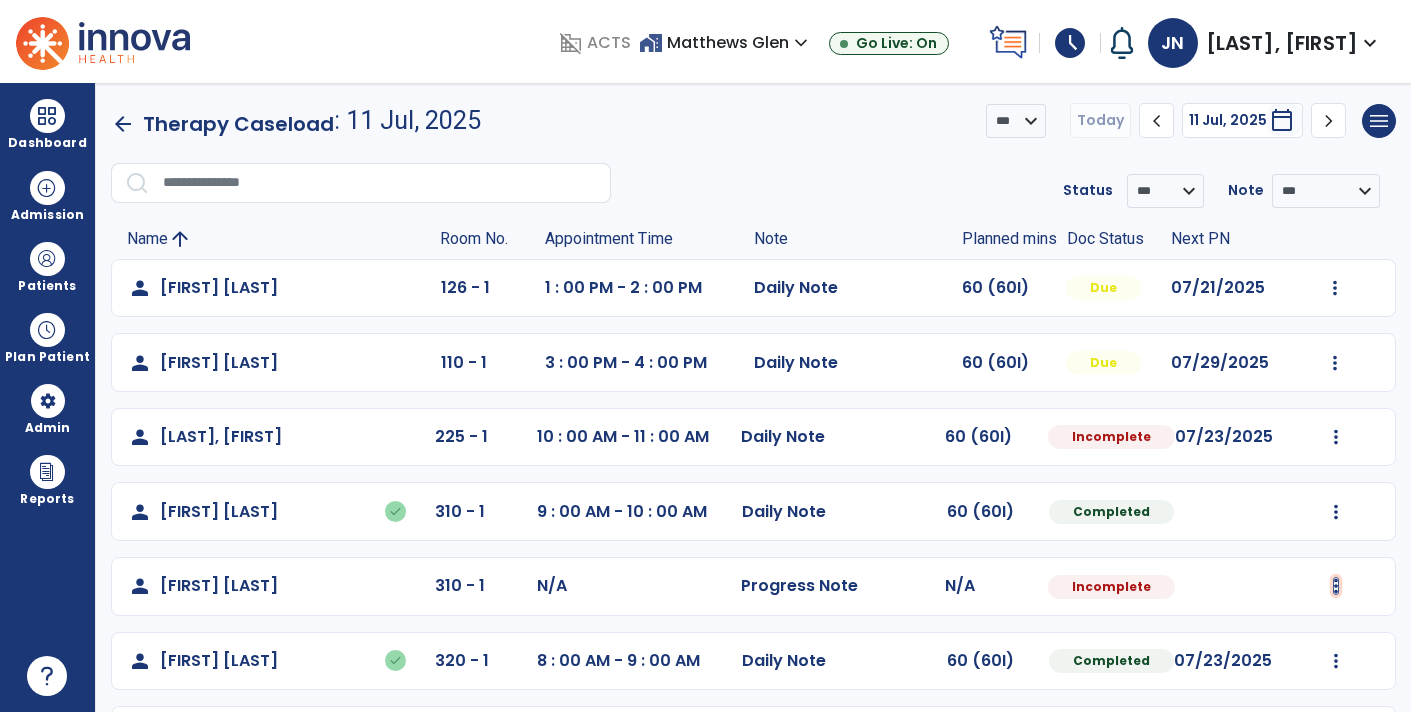 click at bounding box center (1335, 288) 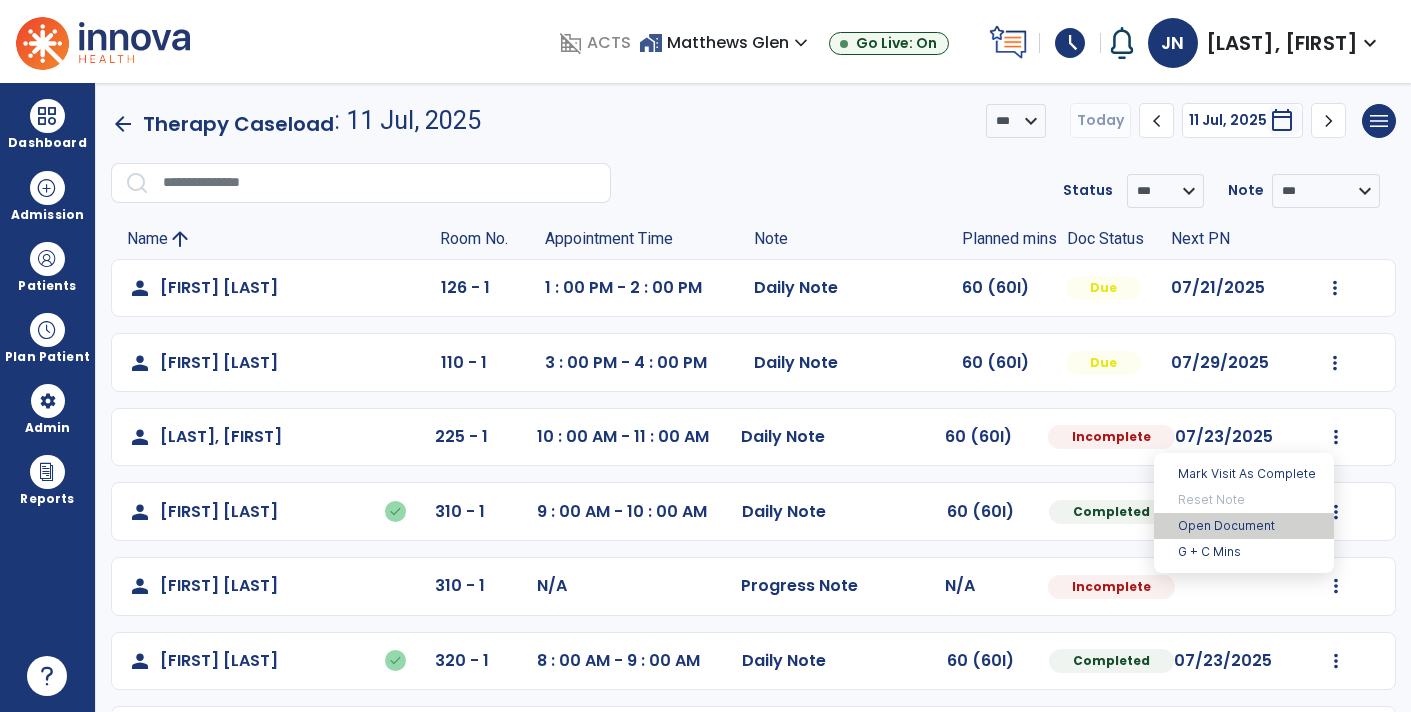 click on "Open Document" at bounding box center [1244, 526] 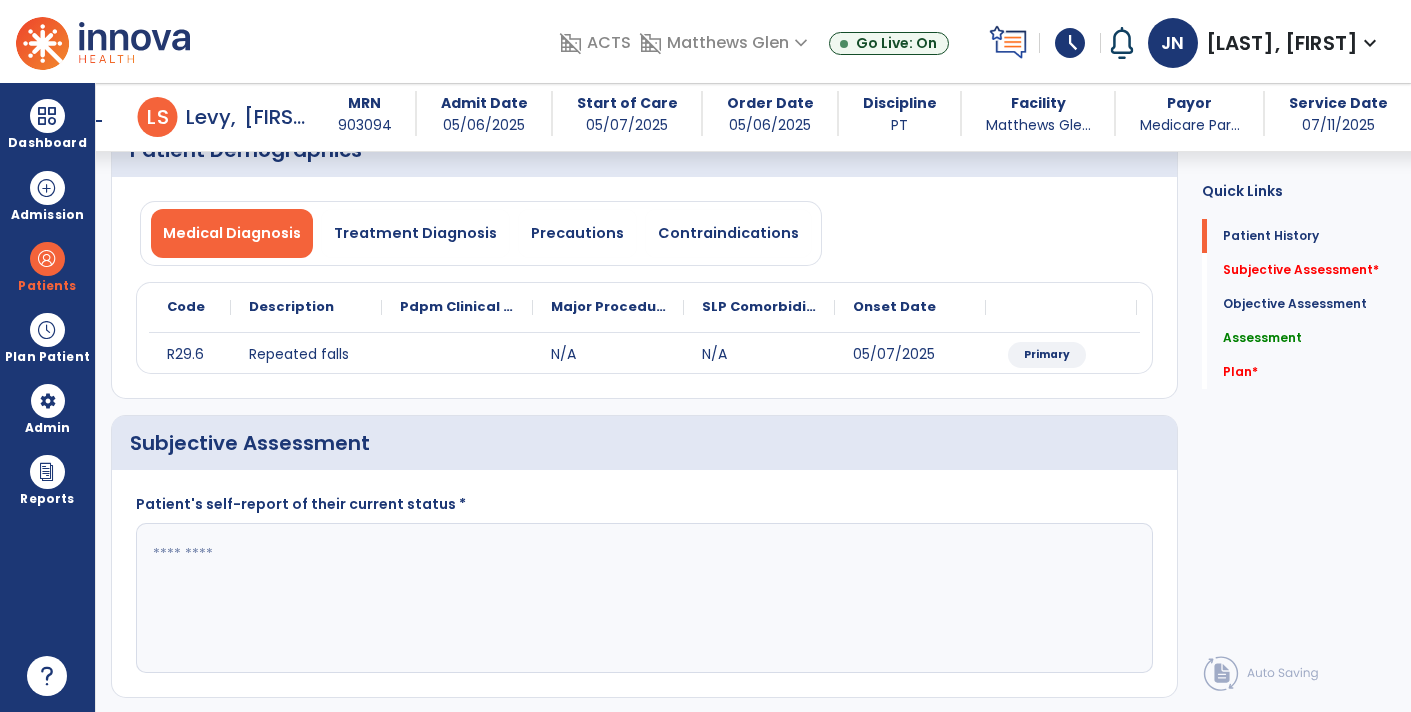 scroll, scrollTop: 105, scrollLeft: 0, axis: vertical 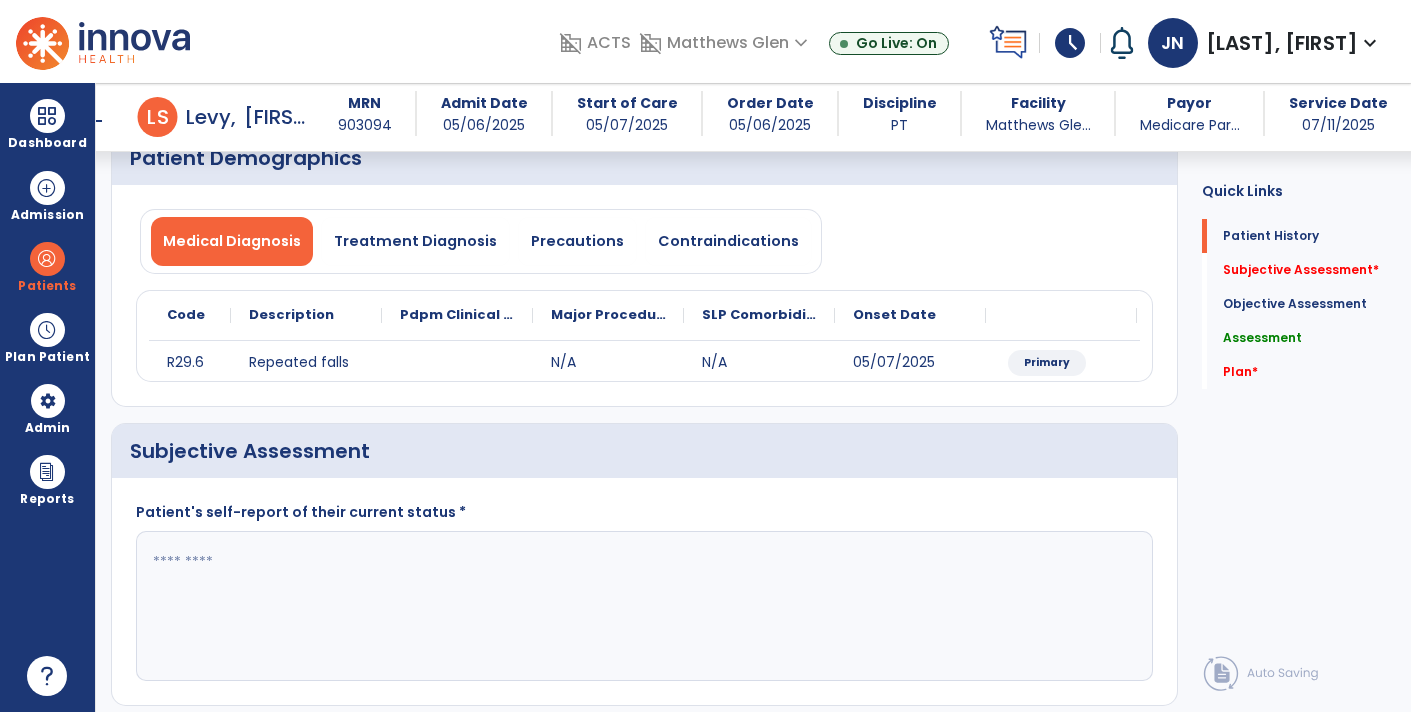 click 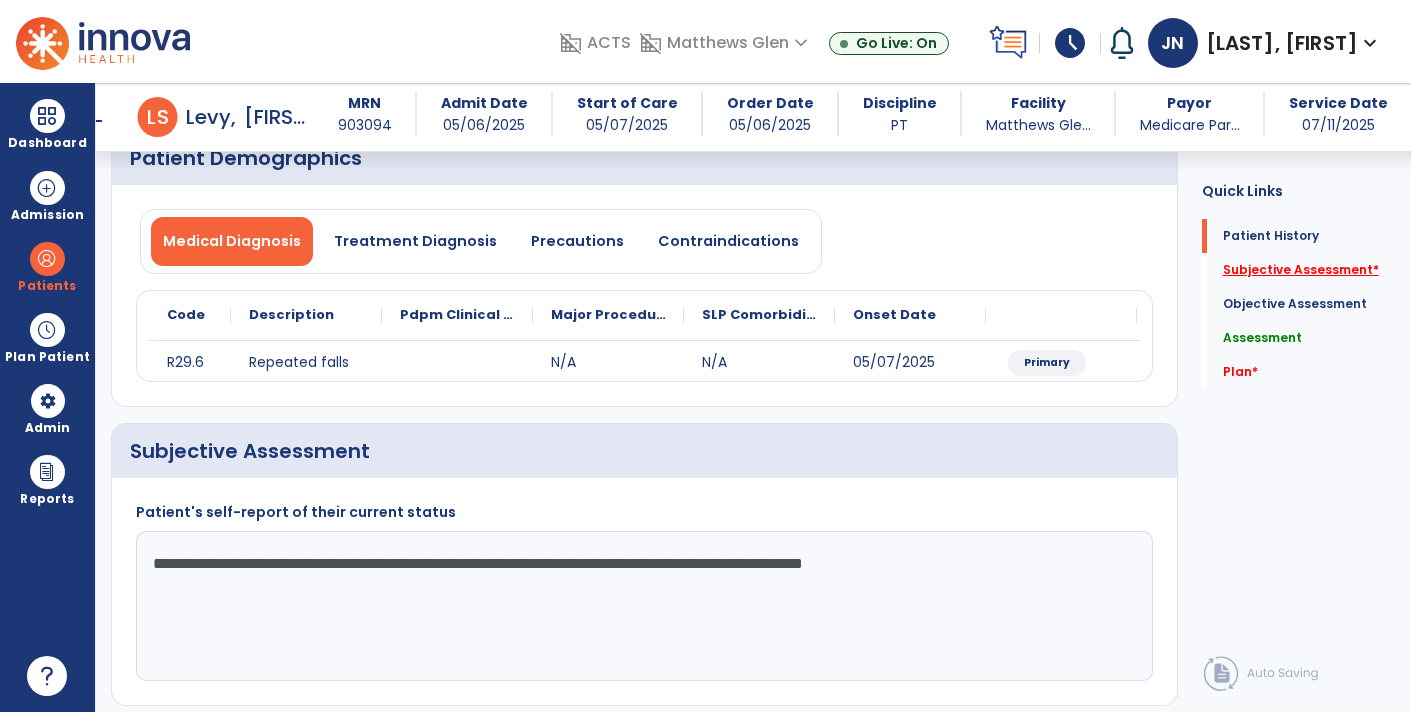 type on "**********" 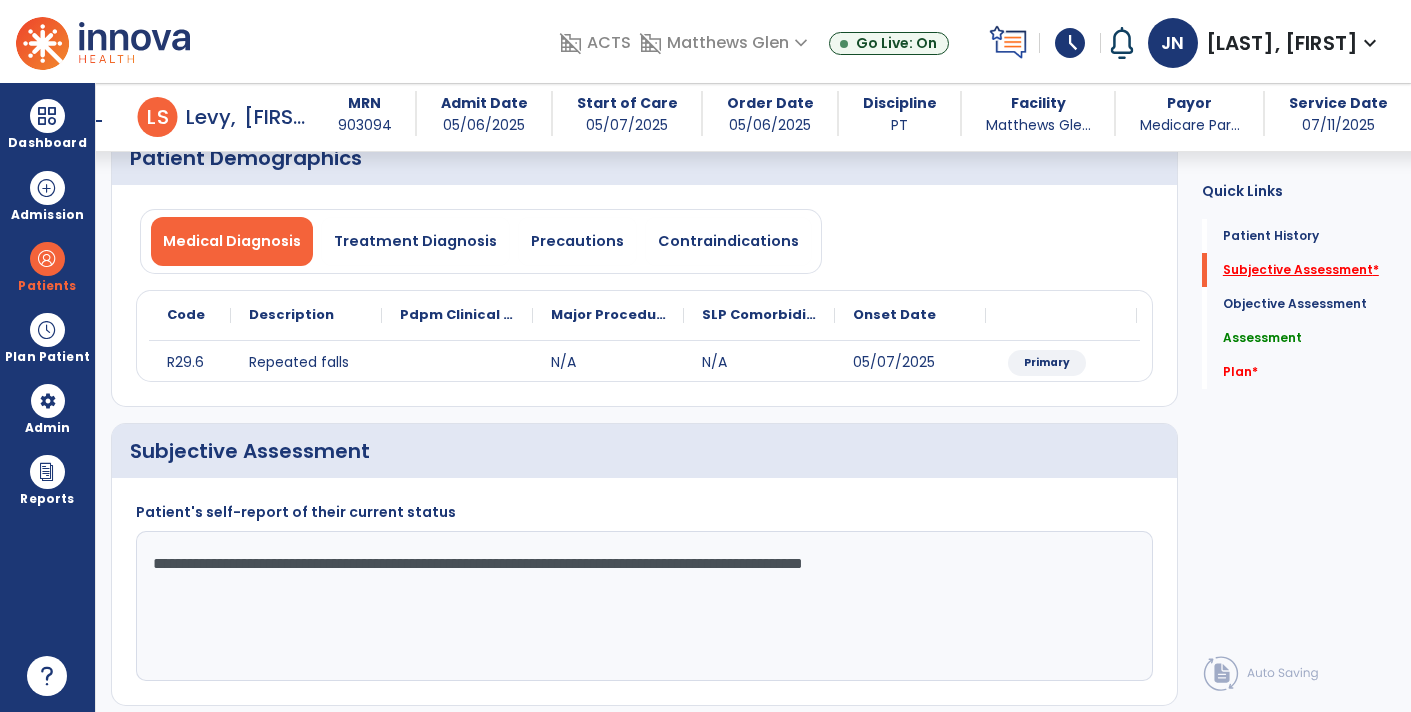 scroll, scrollTop: 37, scrollLeft: 0, axis: vertical 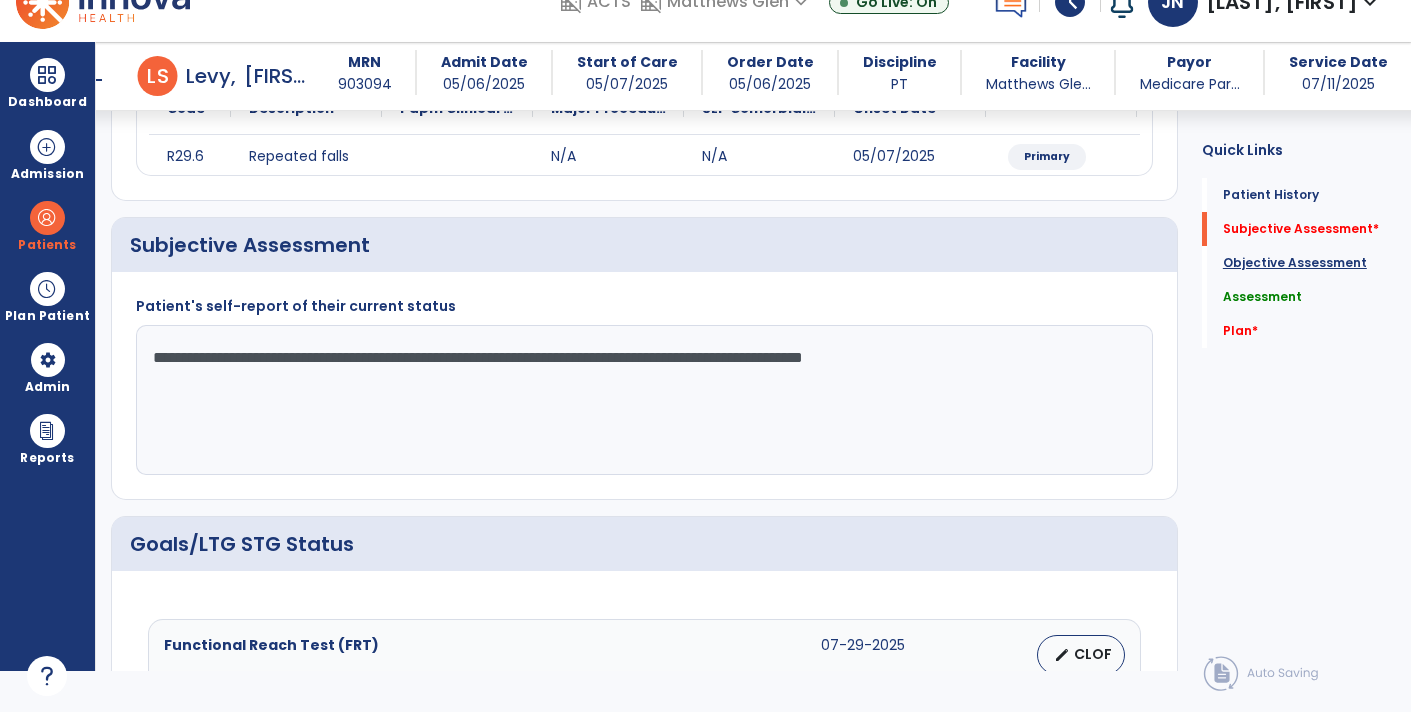 click on "Objective Assessment" 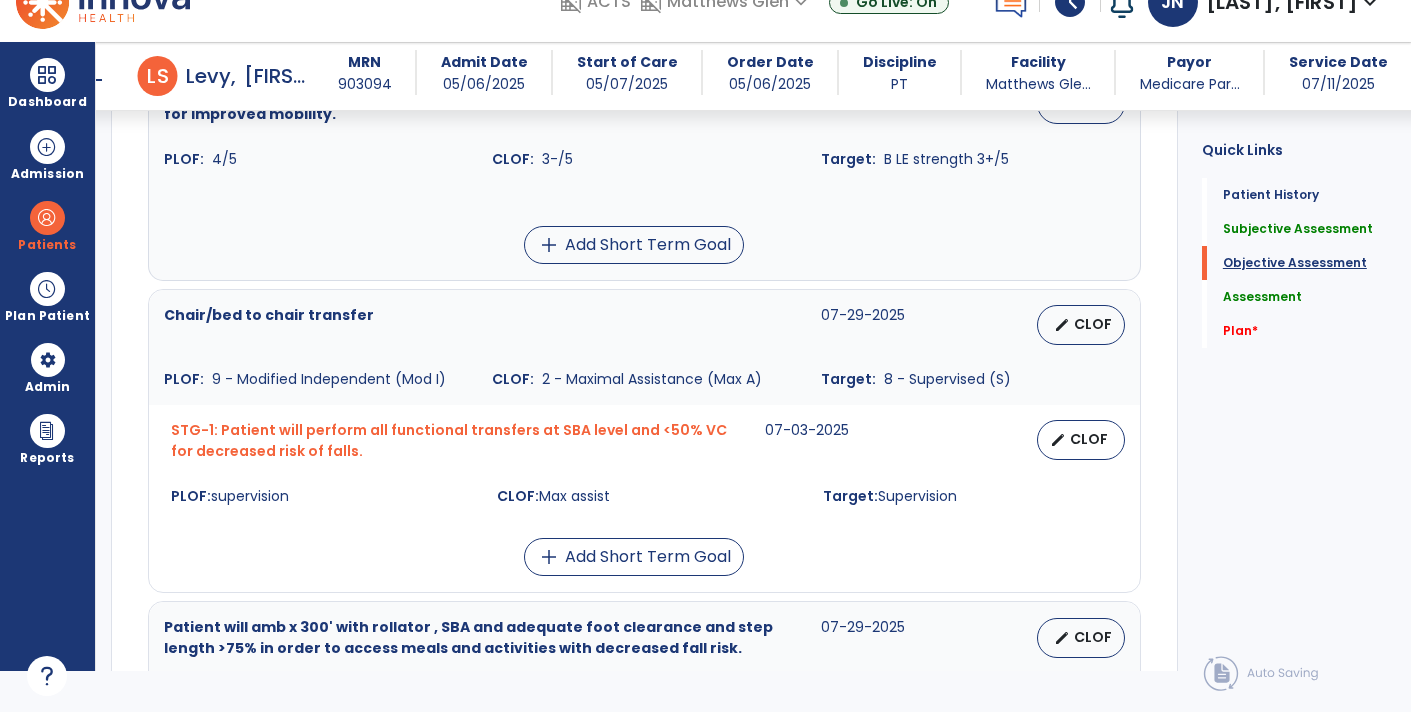 scroll, scrollTop: 1386, scrollLeft: 0, axis: vertical 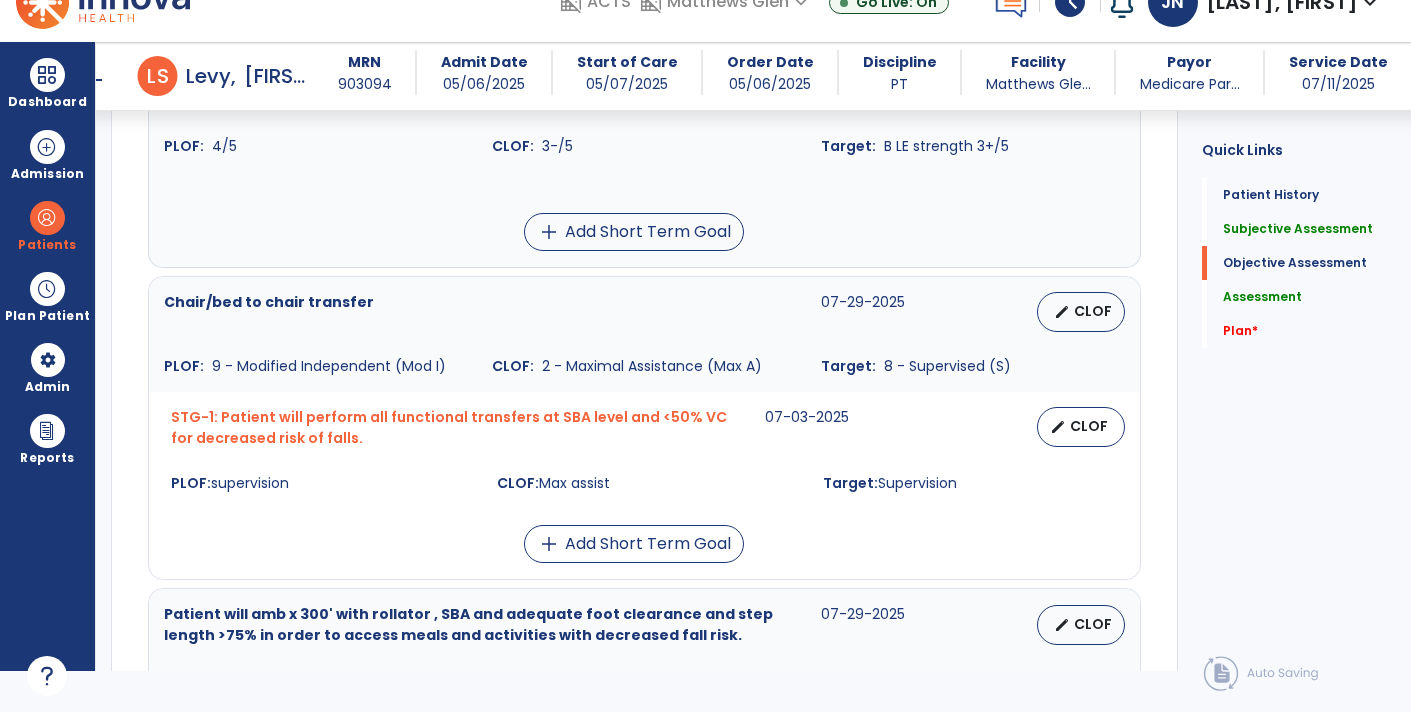 click on "edit   CLOF" at bounding box center [1081, 312] 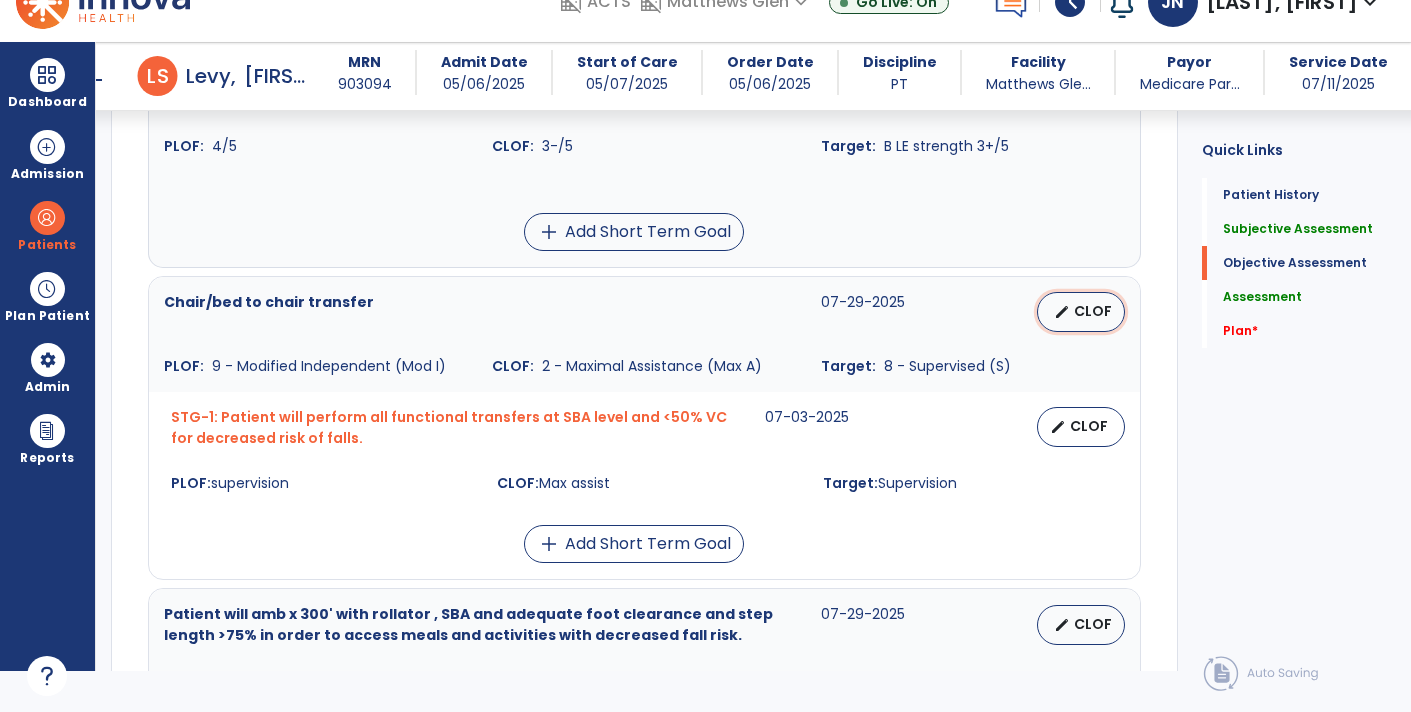 select on "********" 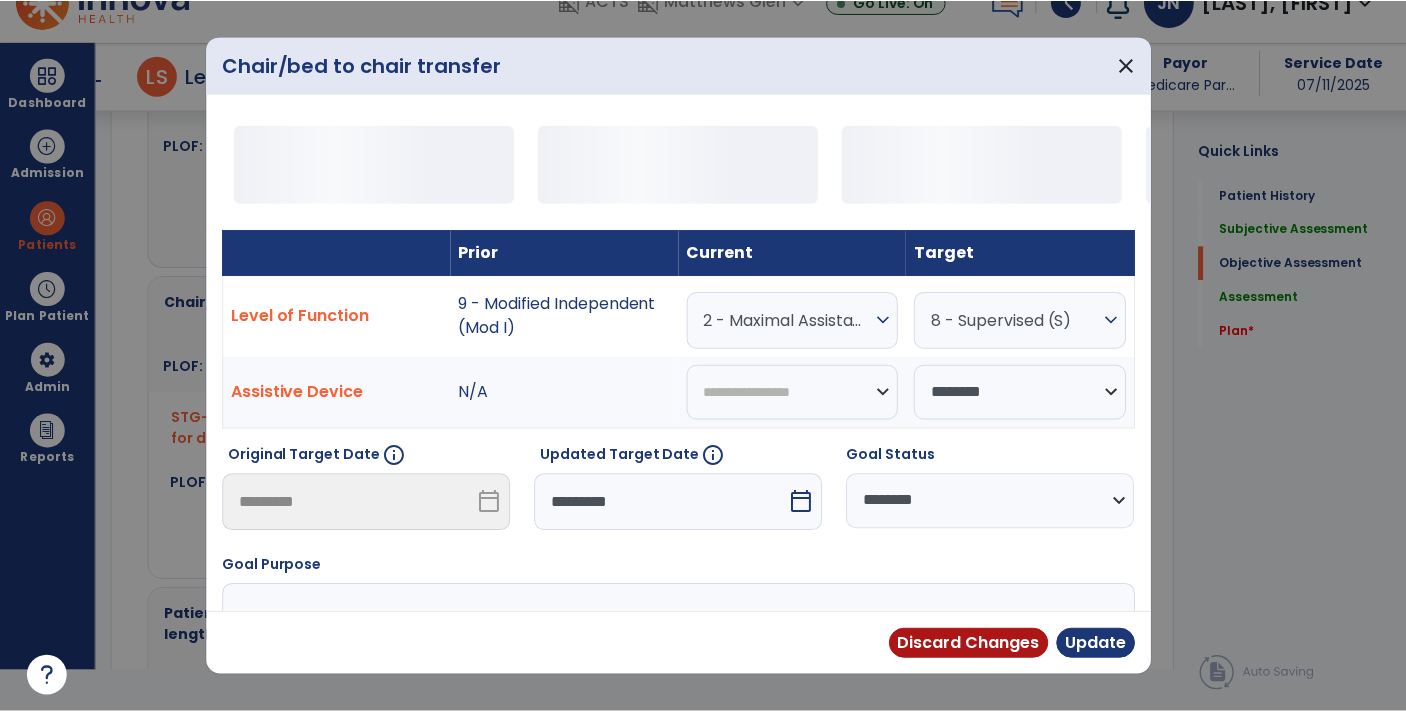 scroll, scrollTop: 0, scrollLeft: 0, axis: both 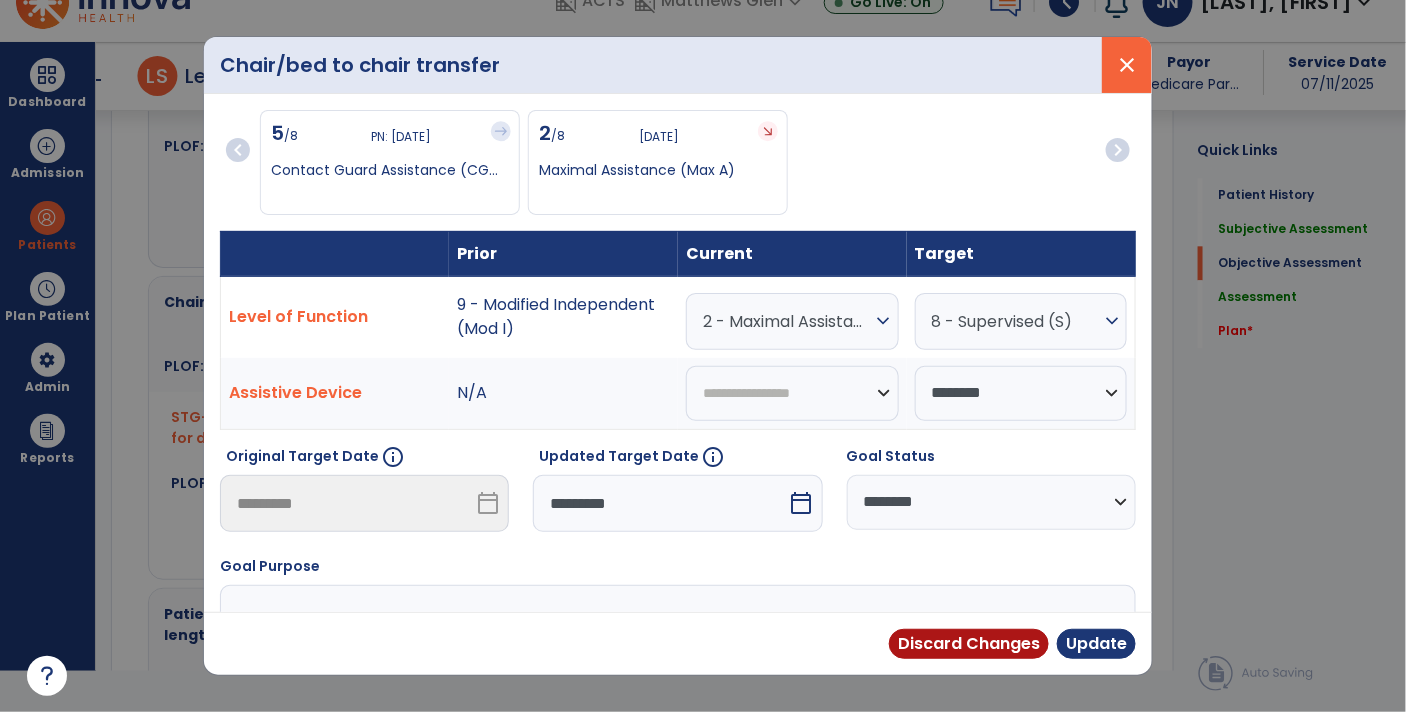 click on "close" at bounding box center (1127, 65) 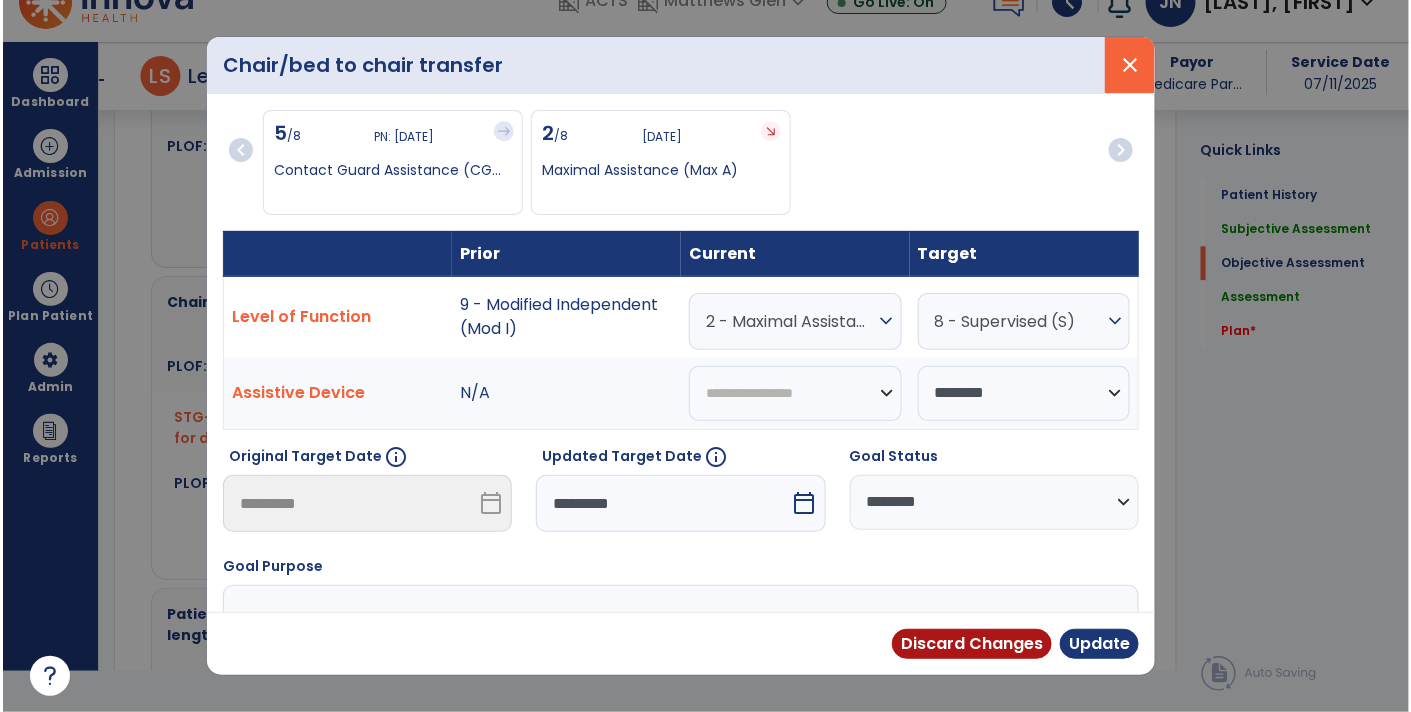 scroll, scrollTop: 41, scrollLeft: 0, axis: vertical 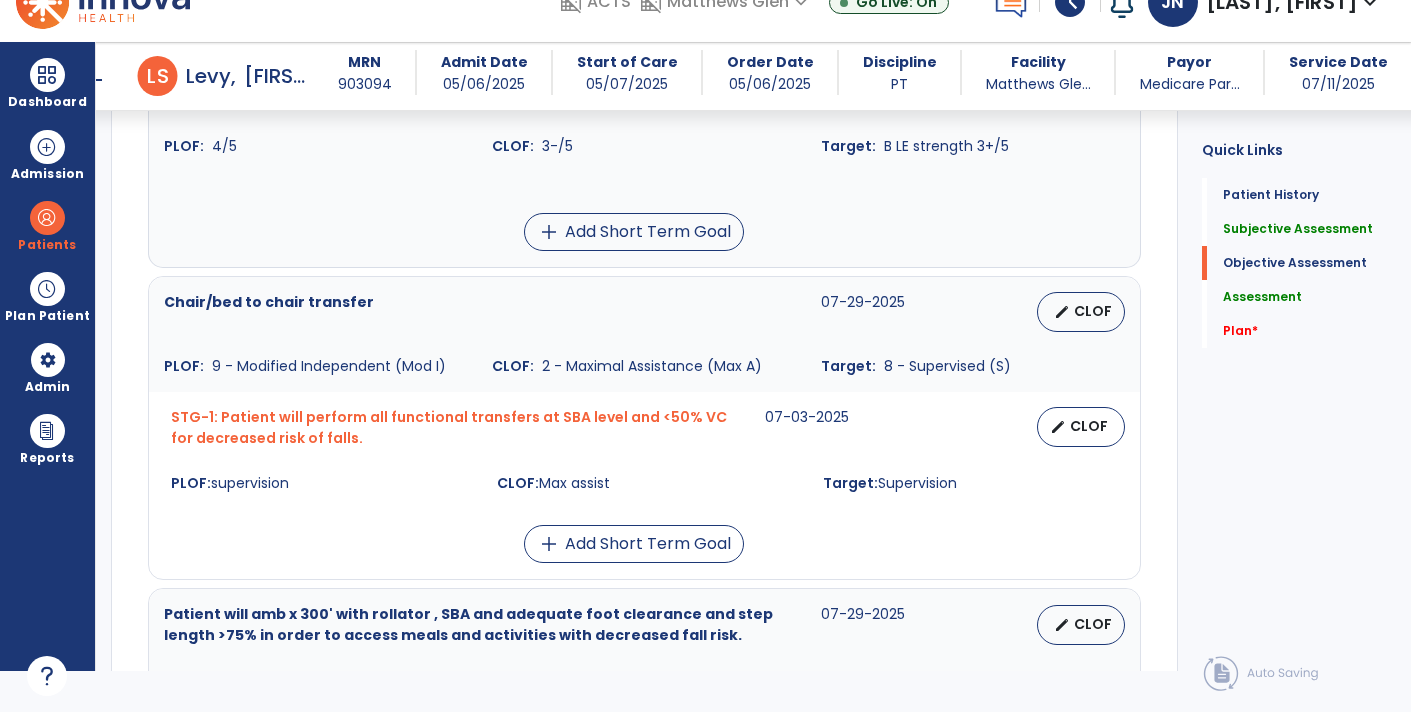 click on "edit   CLOF" at bounding box center (1081, 427) 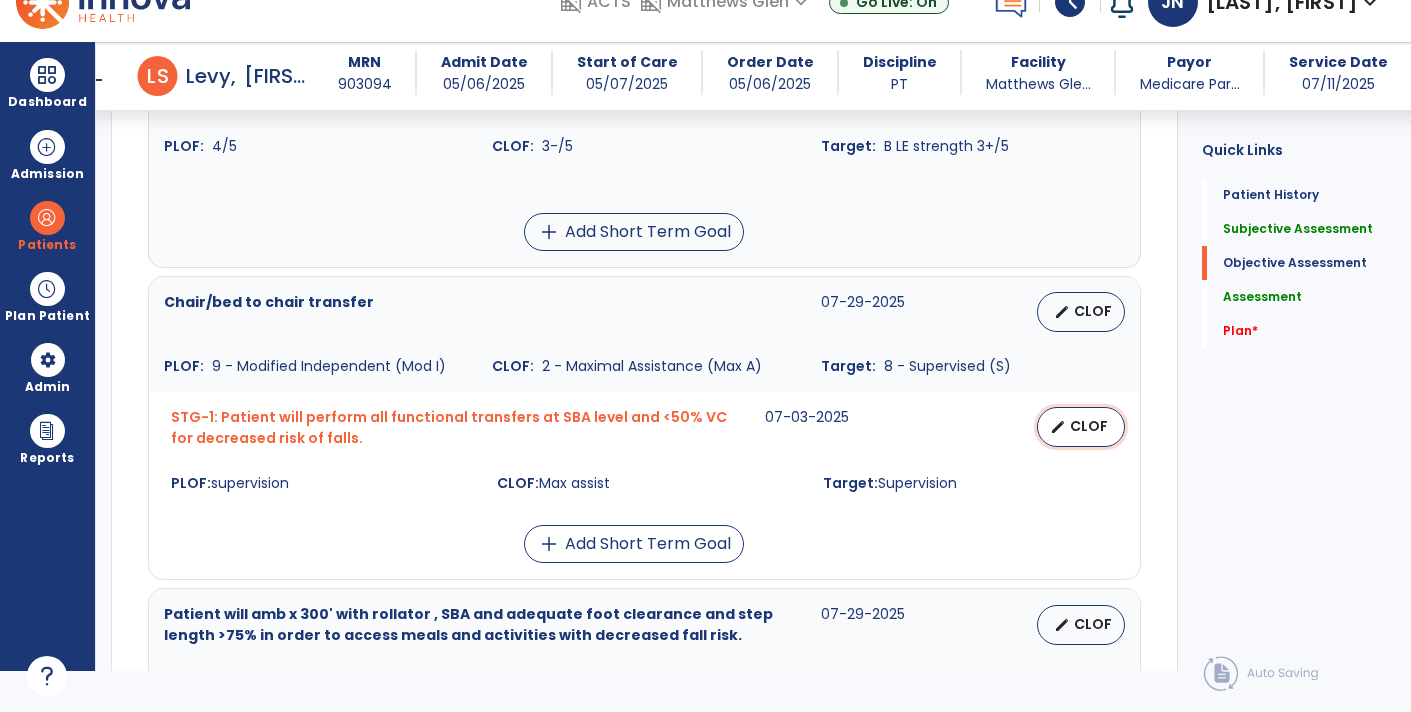 select on "********" 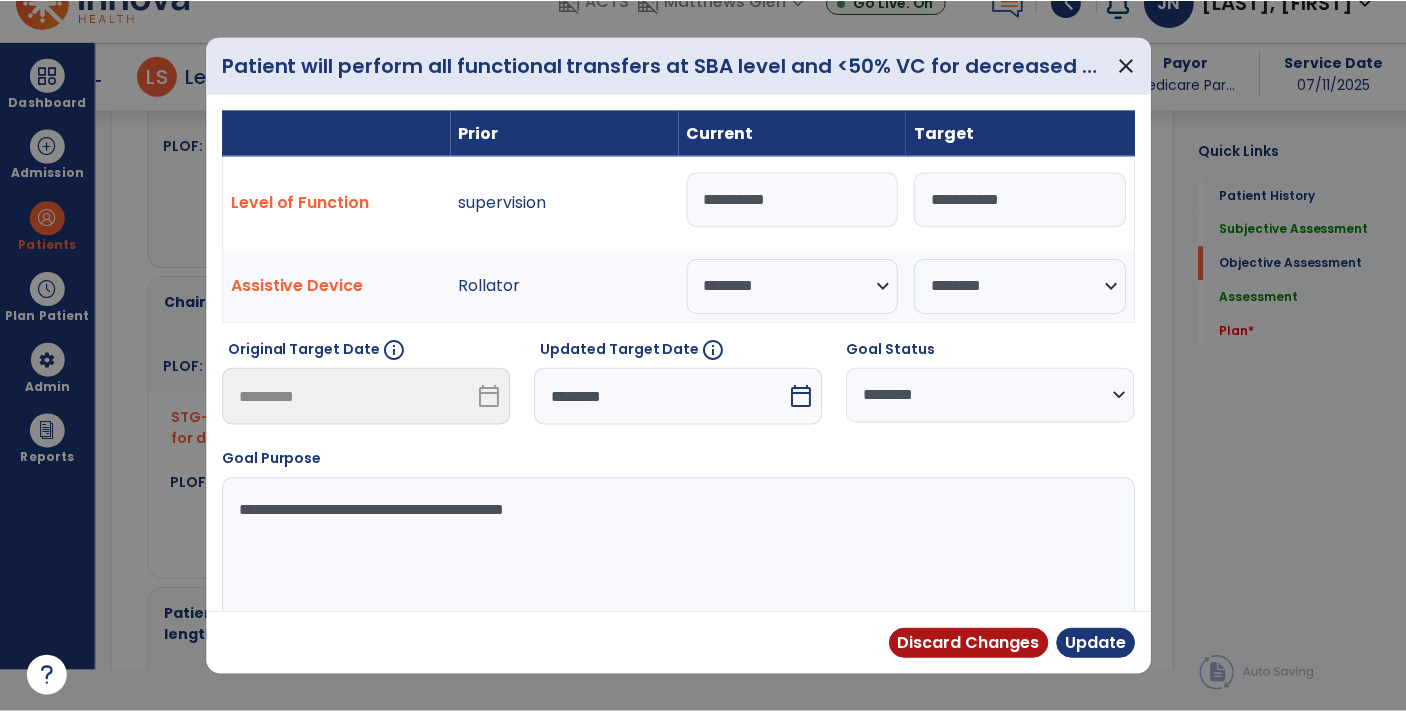 scroll, scrollTop: 0, scrollLeft: 0, axis: both 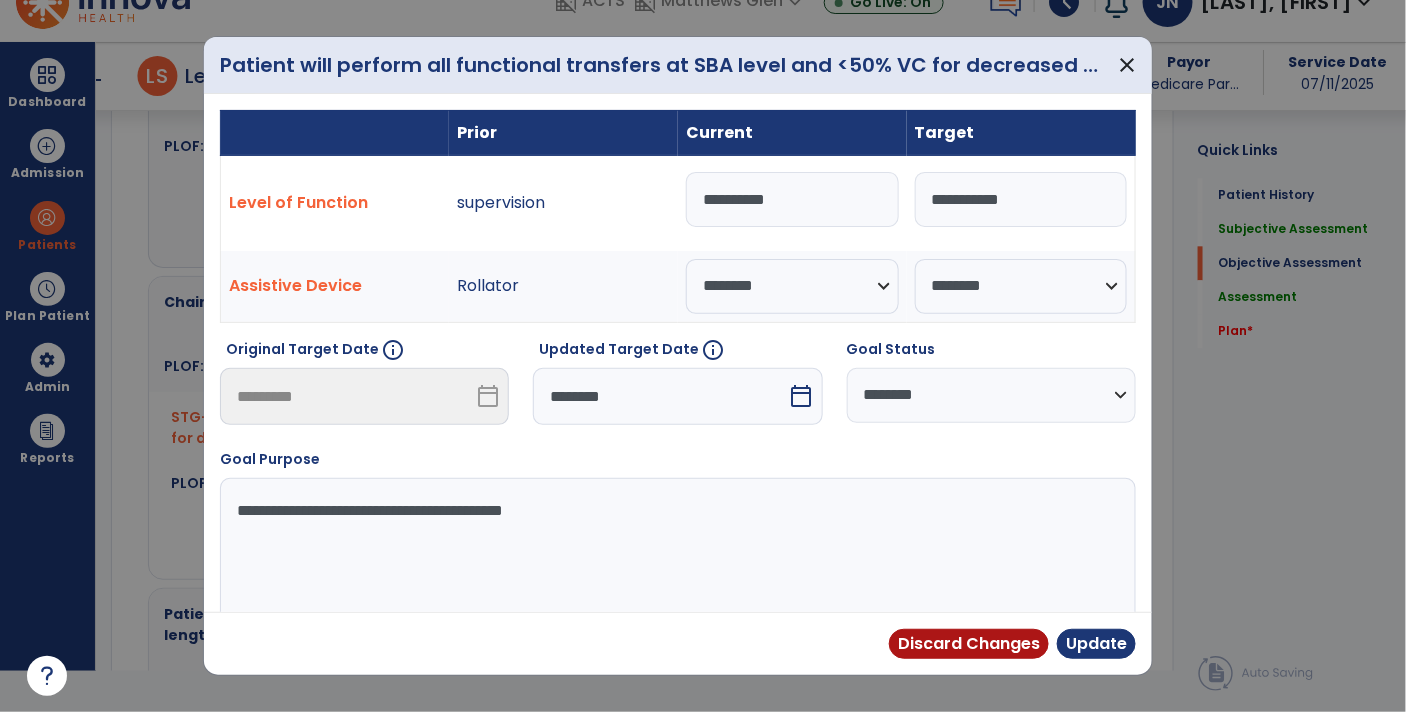 click on "********" at bounding box center (660, 396) 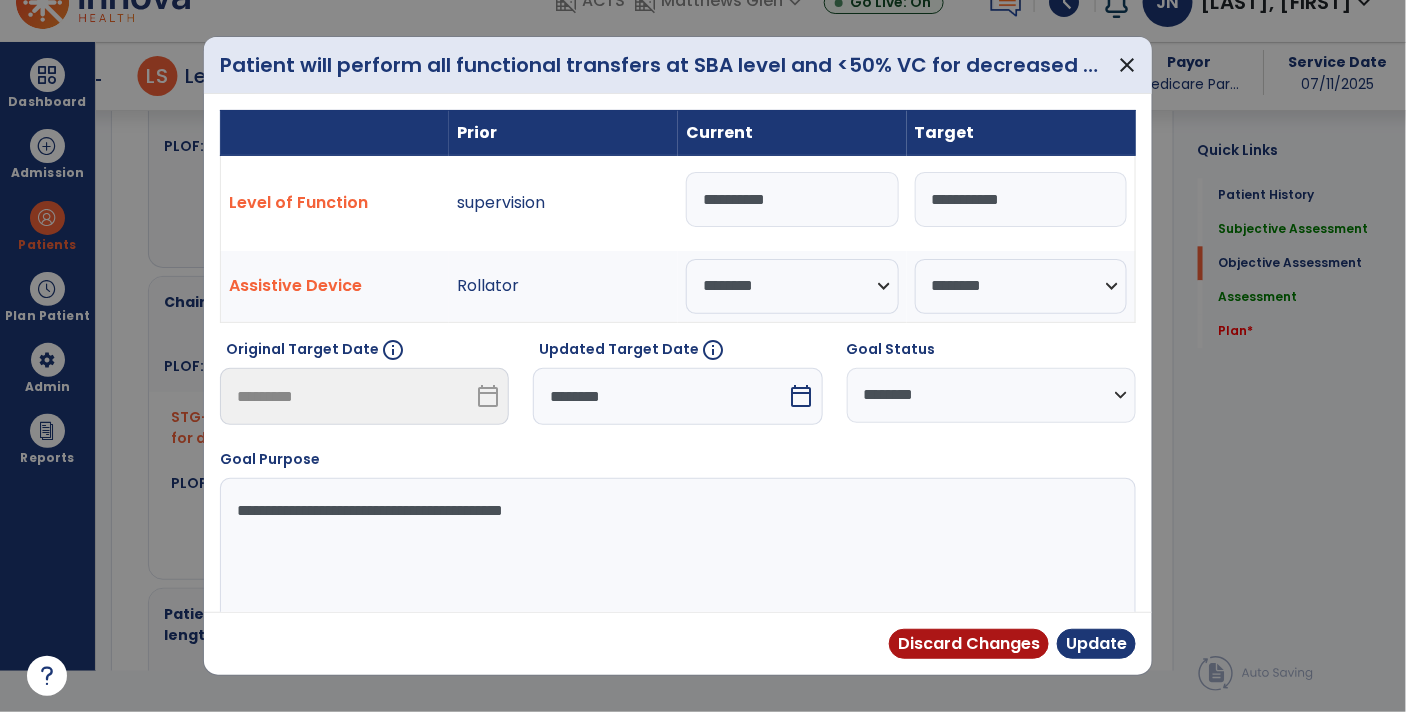 select on "*" 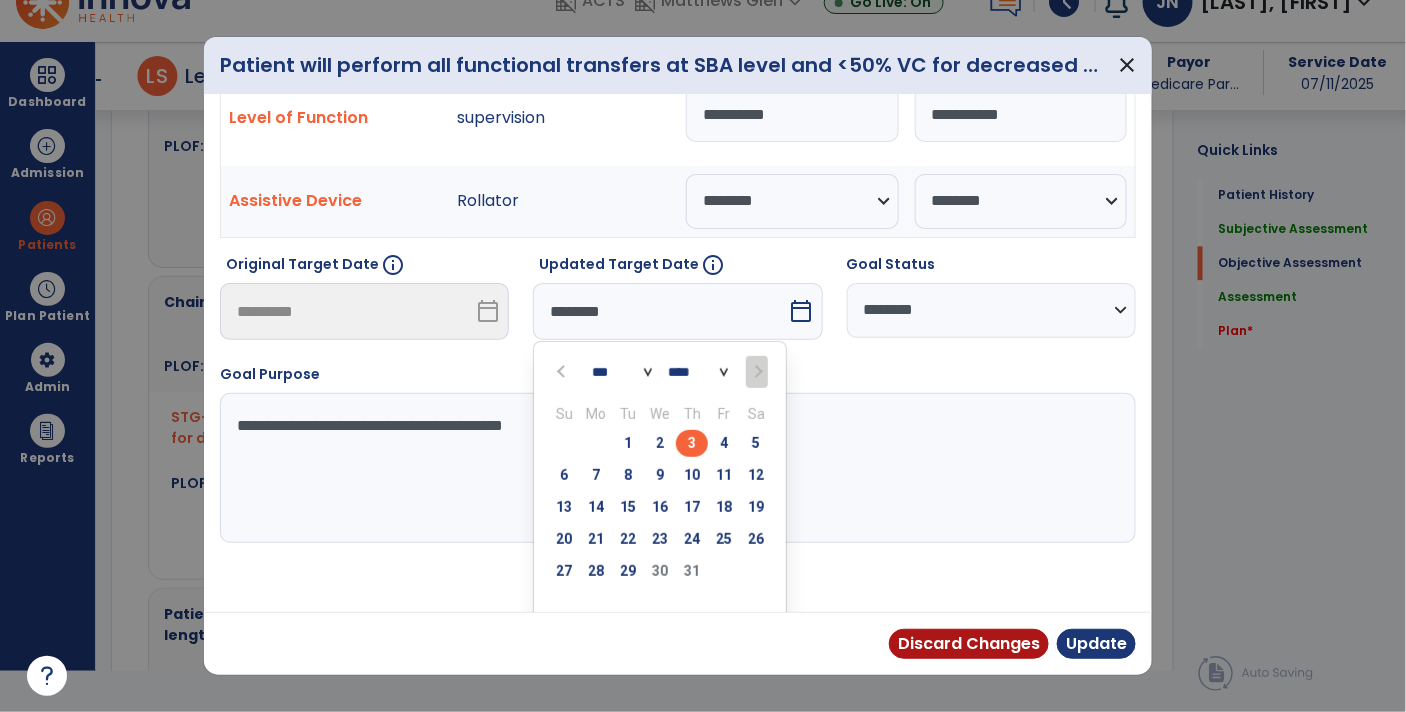 scroll, scrollTop: 103, scrollLeft: 0, axis: vertical 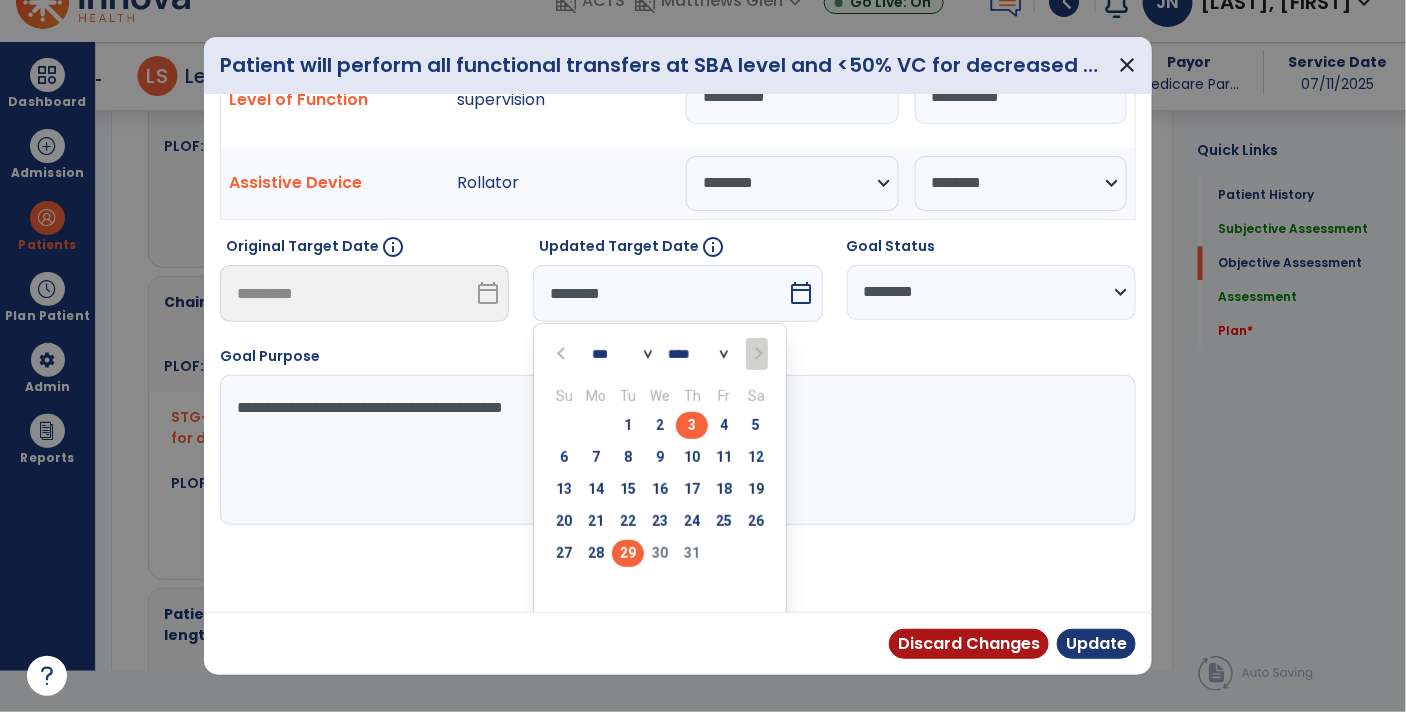 click on "29" at bounding box center [628, 553] 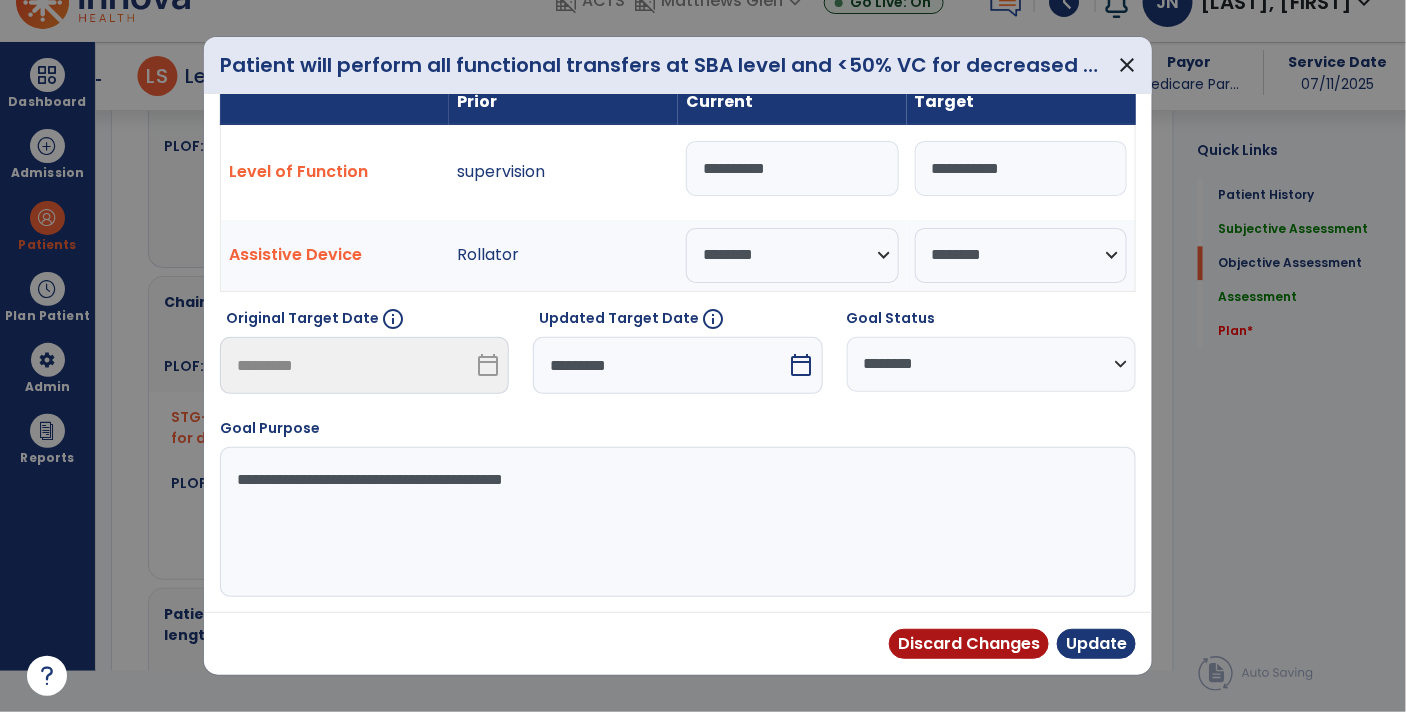 scroll, scrollTop: 27, scrollLeft: 0, axis: vertical 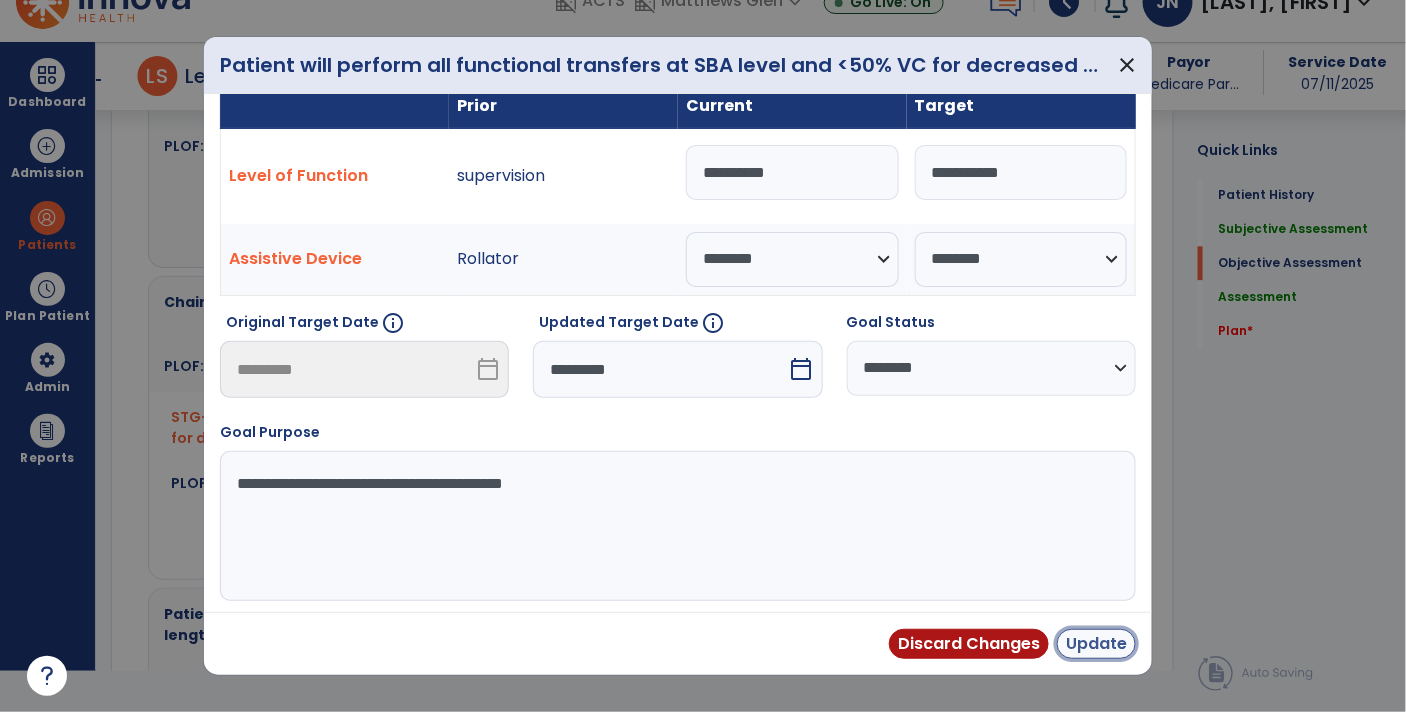 click on "Update" at bounding box center (1096, 644) 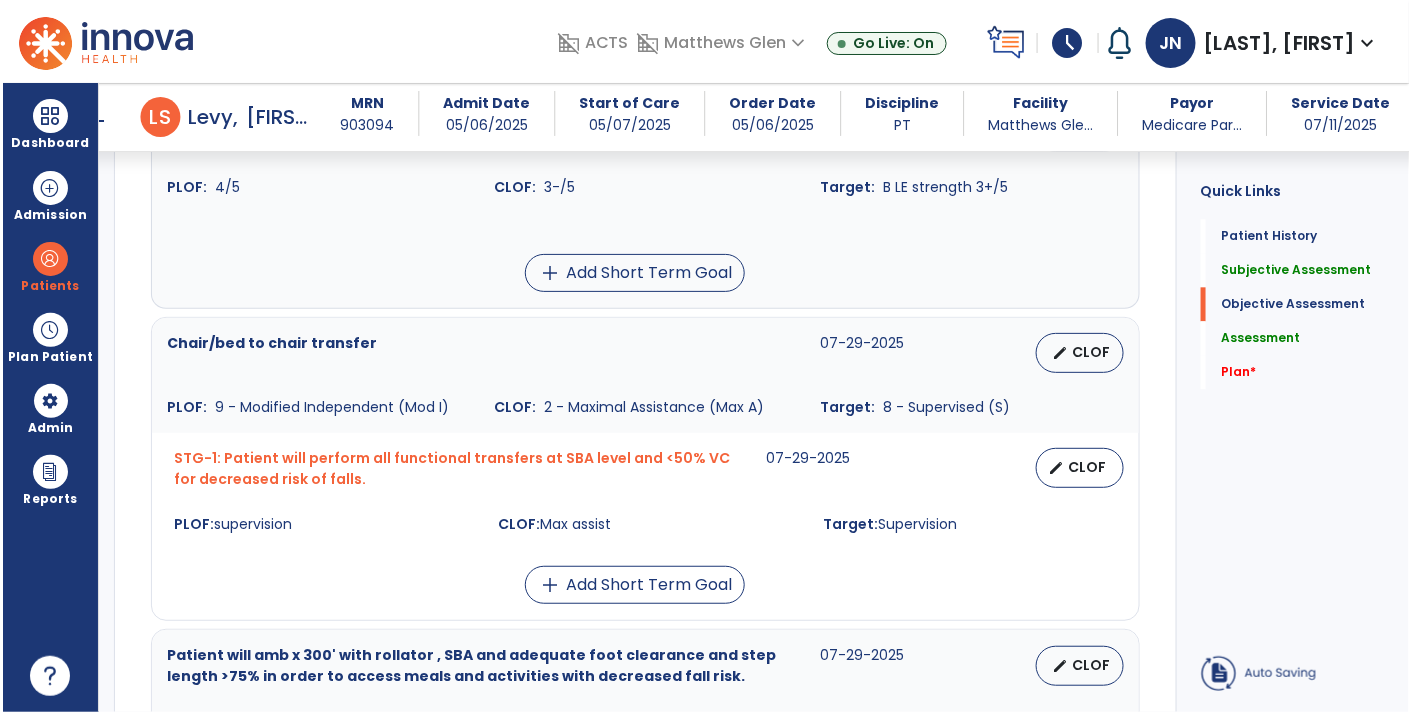 scroll, scrollTop: 41, scrollLeft: 0, axis: vertical 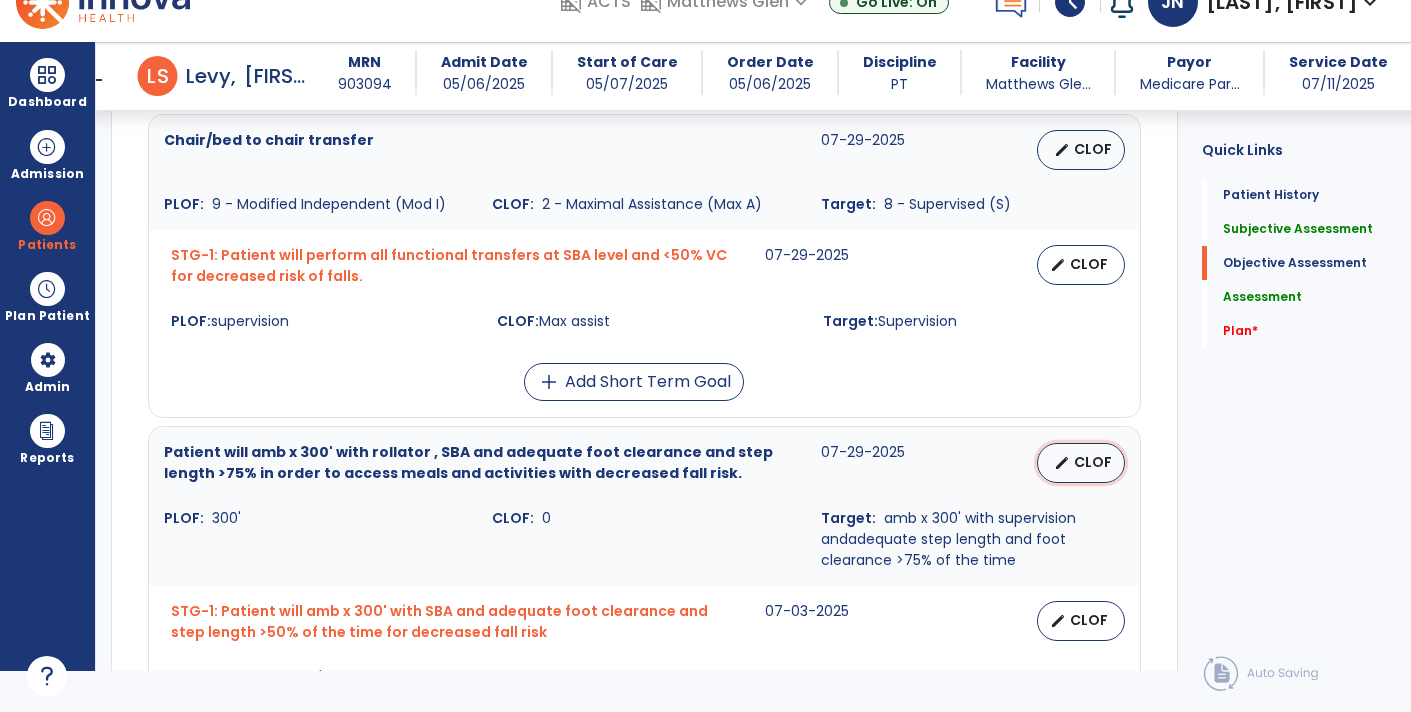 click on "CLOF" at bounding box center (1093, 462) 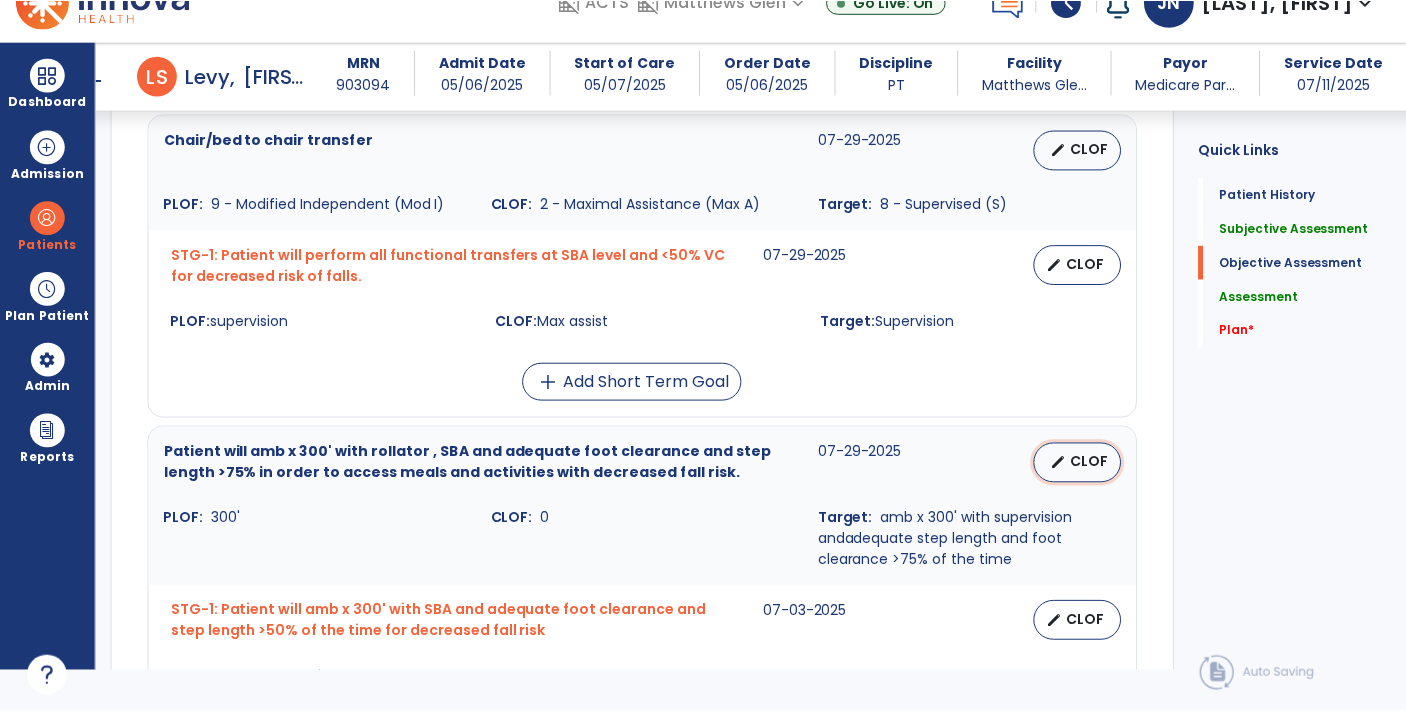 scroll, scrollTop: 0, scrollLeft: 0, axis: both 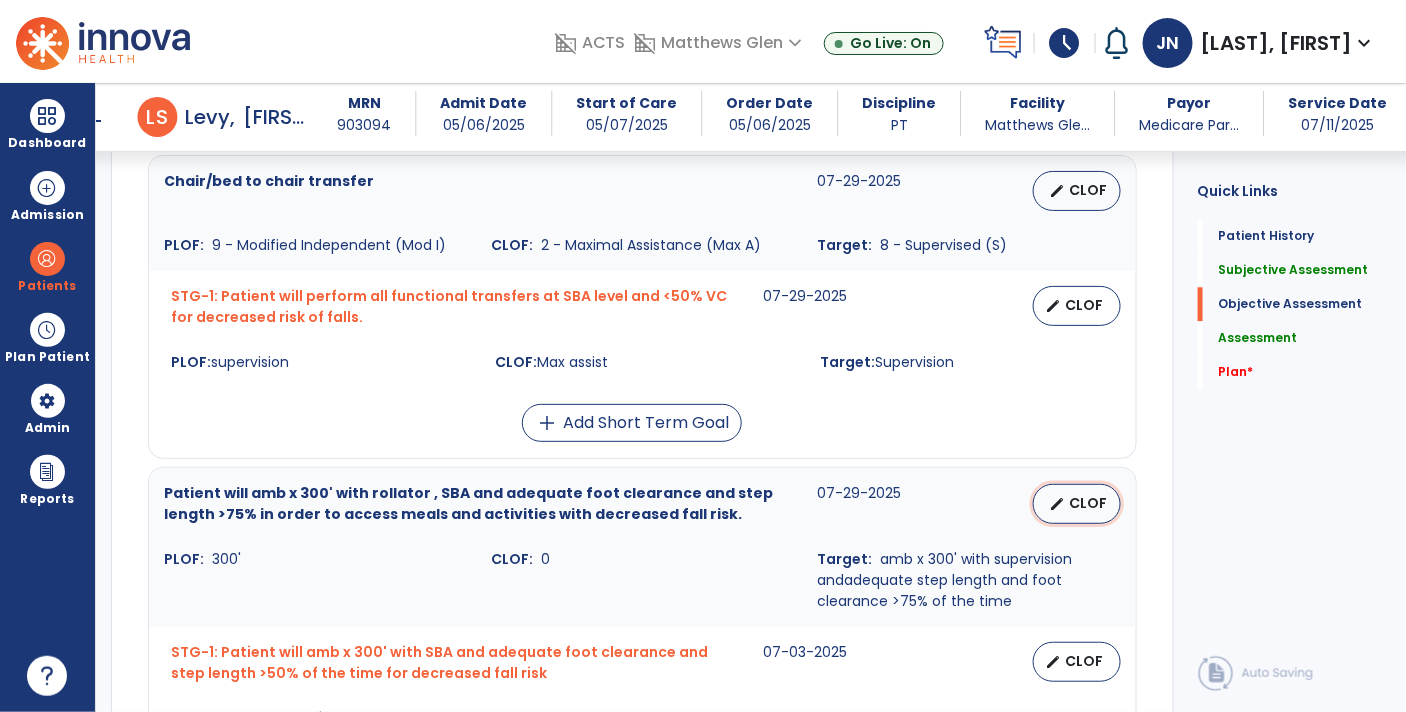 select on "********" 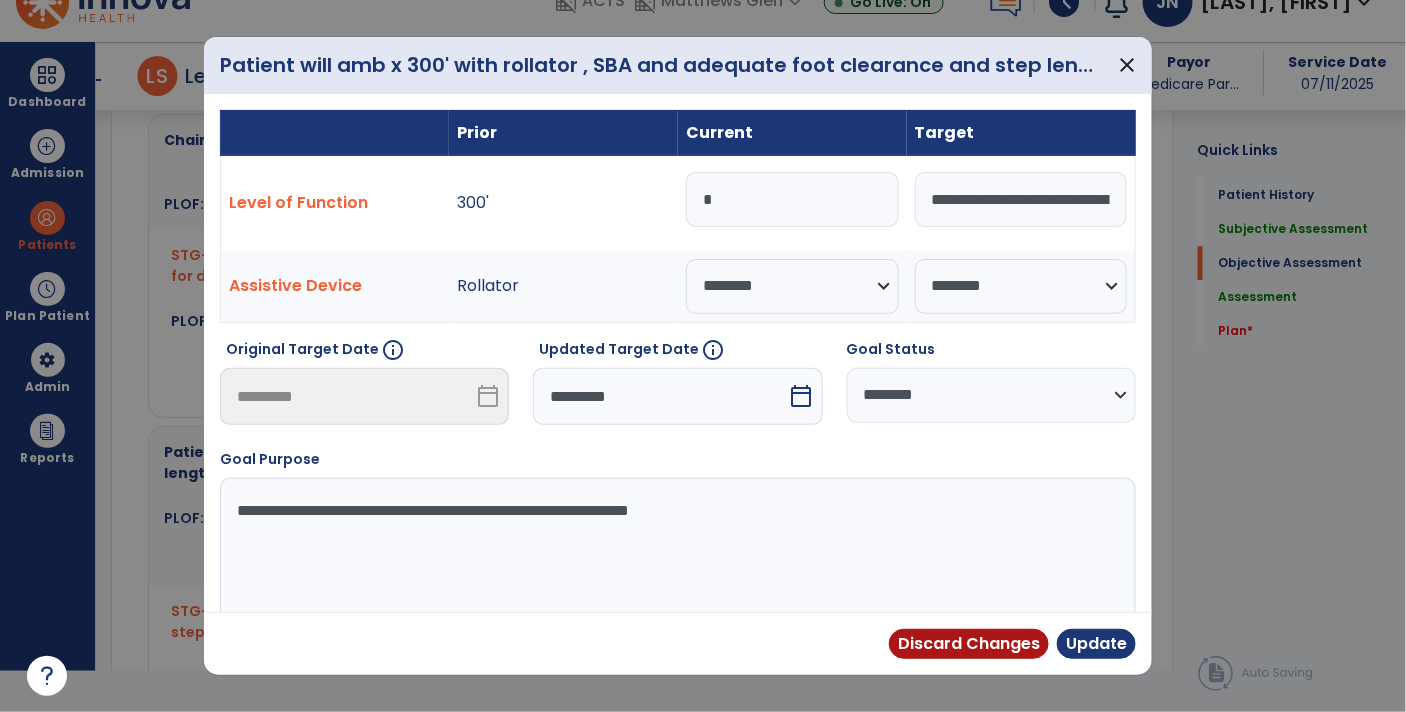 scroll, scrollTop: 1548, scrollLeft: 0, axis: vertical 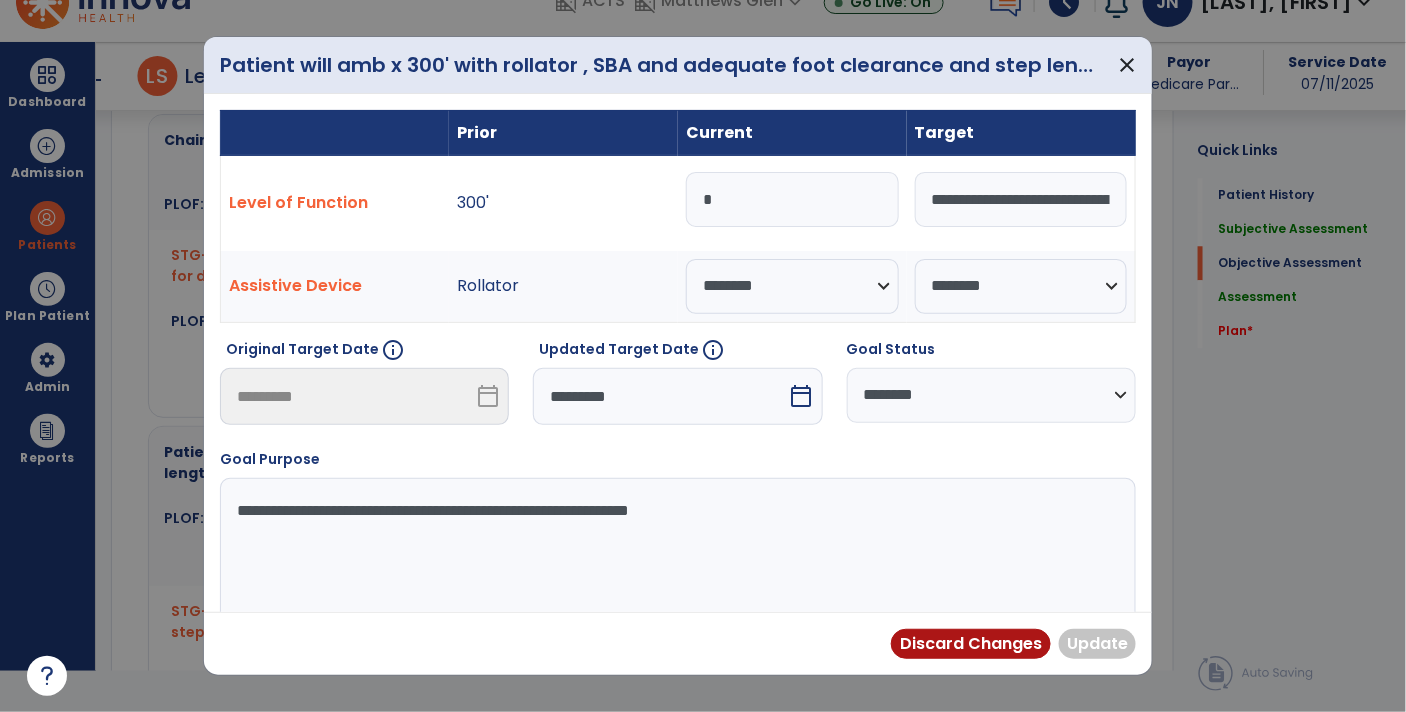 type on "**" 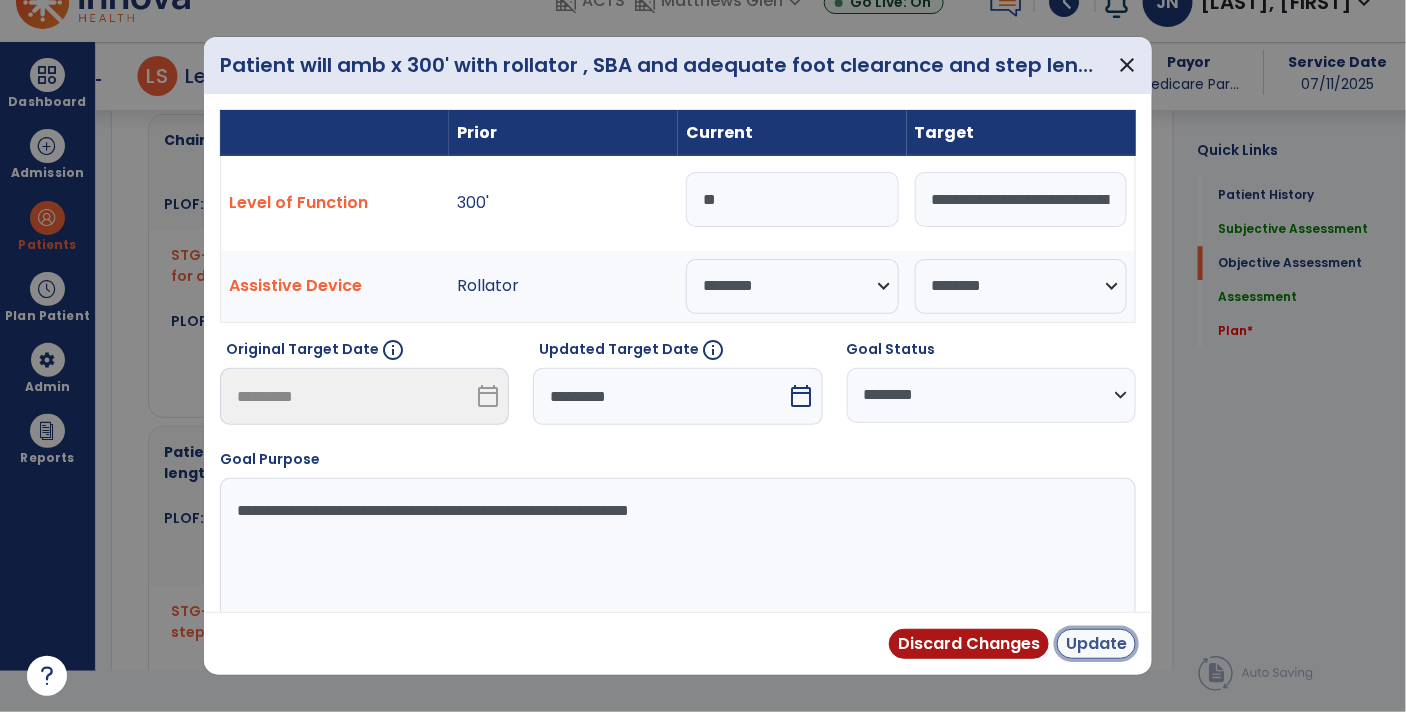 click on "Update" at bounding box center (1096, 644) 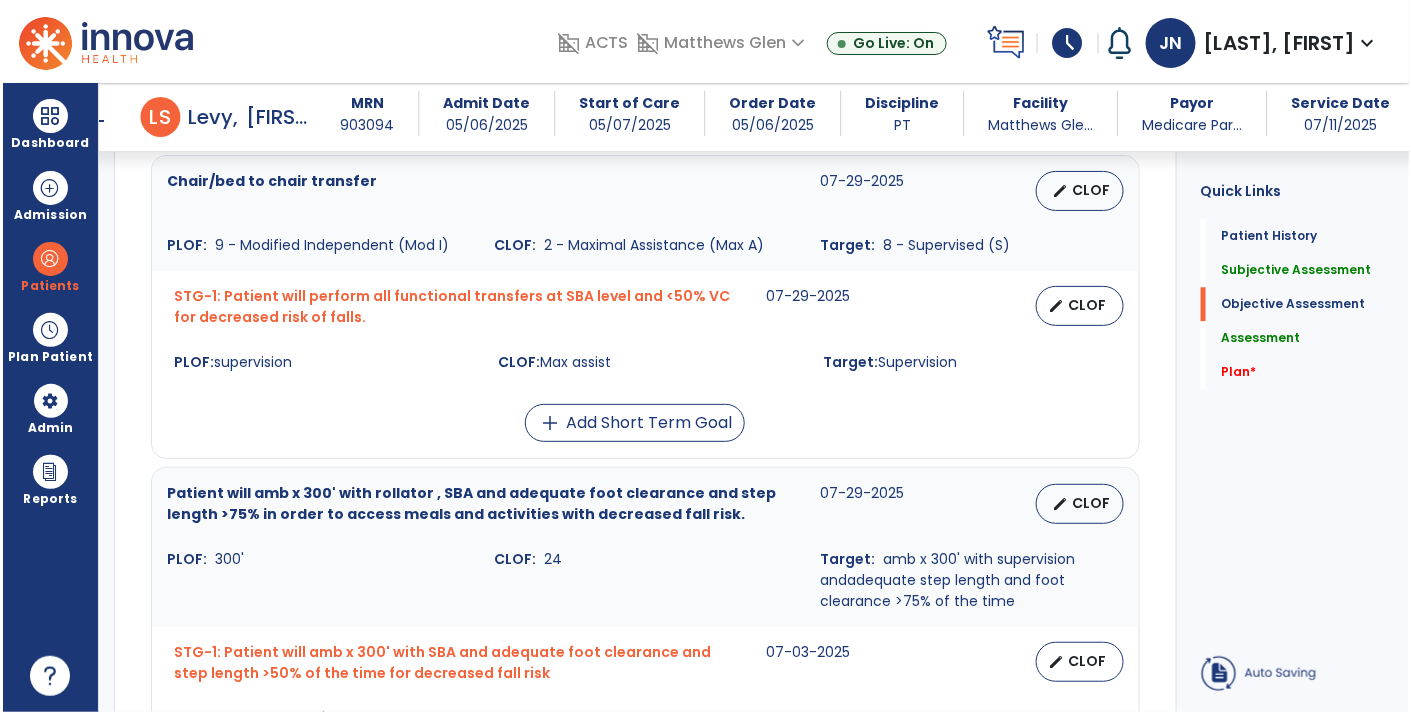 scroll, scrollTop: 41, scrollLeft: 0, axis: vertical 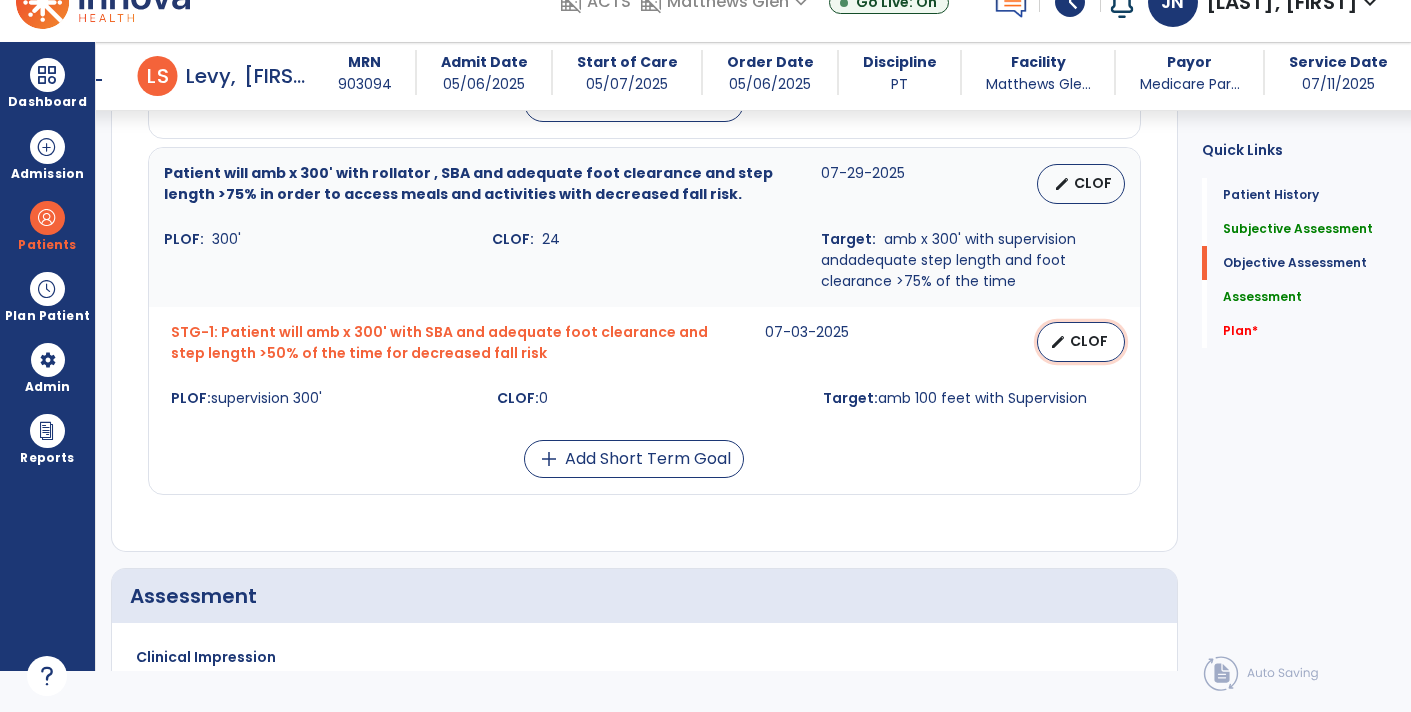 click on "CLOF" at bounding box center [1089, 341] 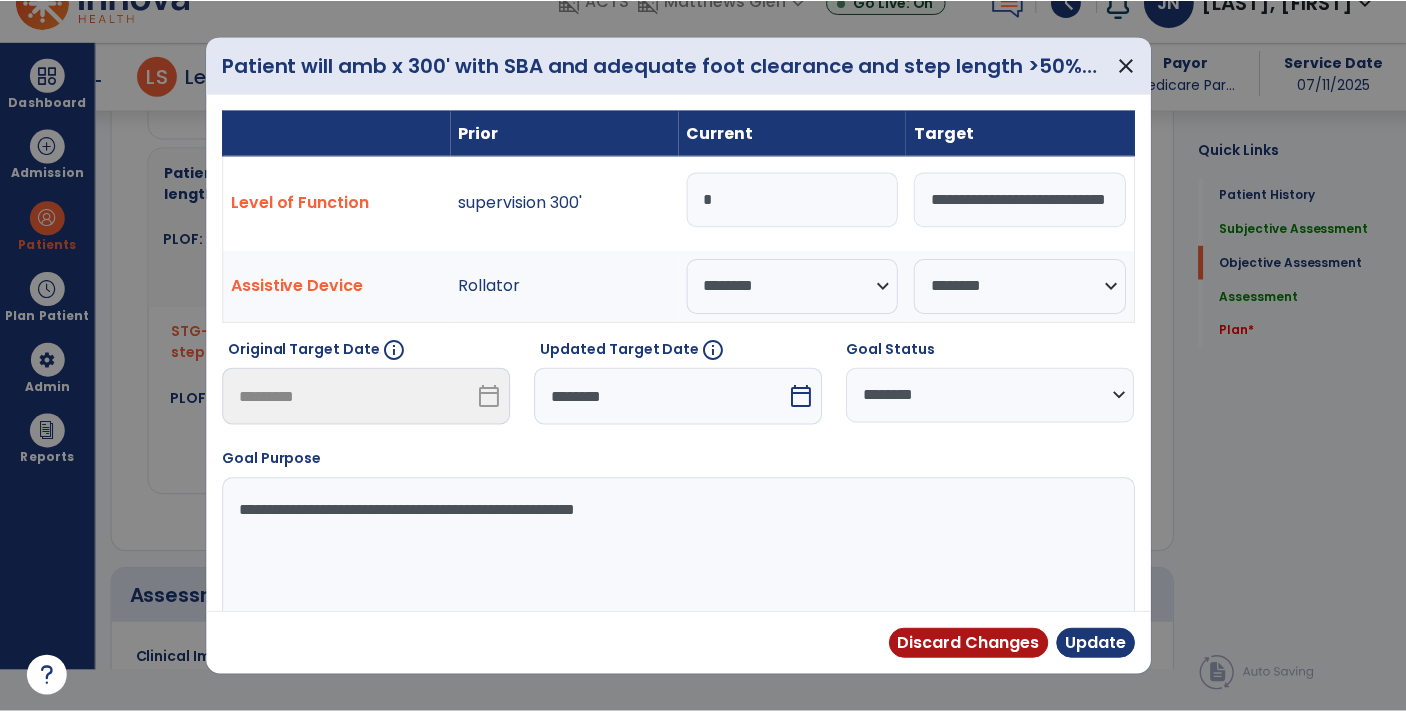 scroll, scrollTop: 0, scrollLeft: 0, axis: both 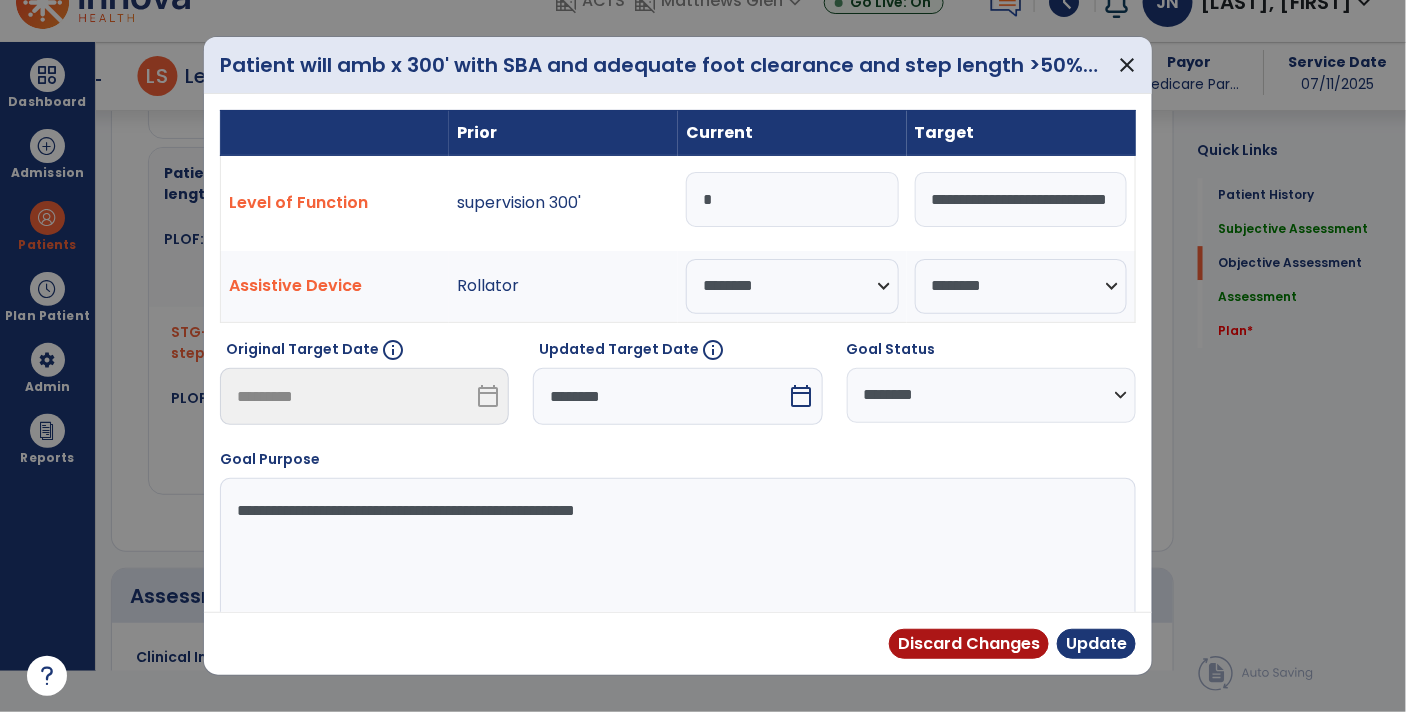 click on "*" at bounding box center (792, 199) 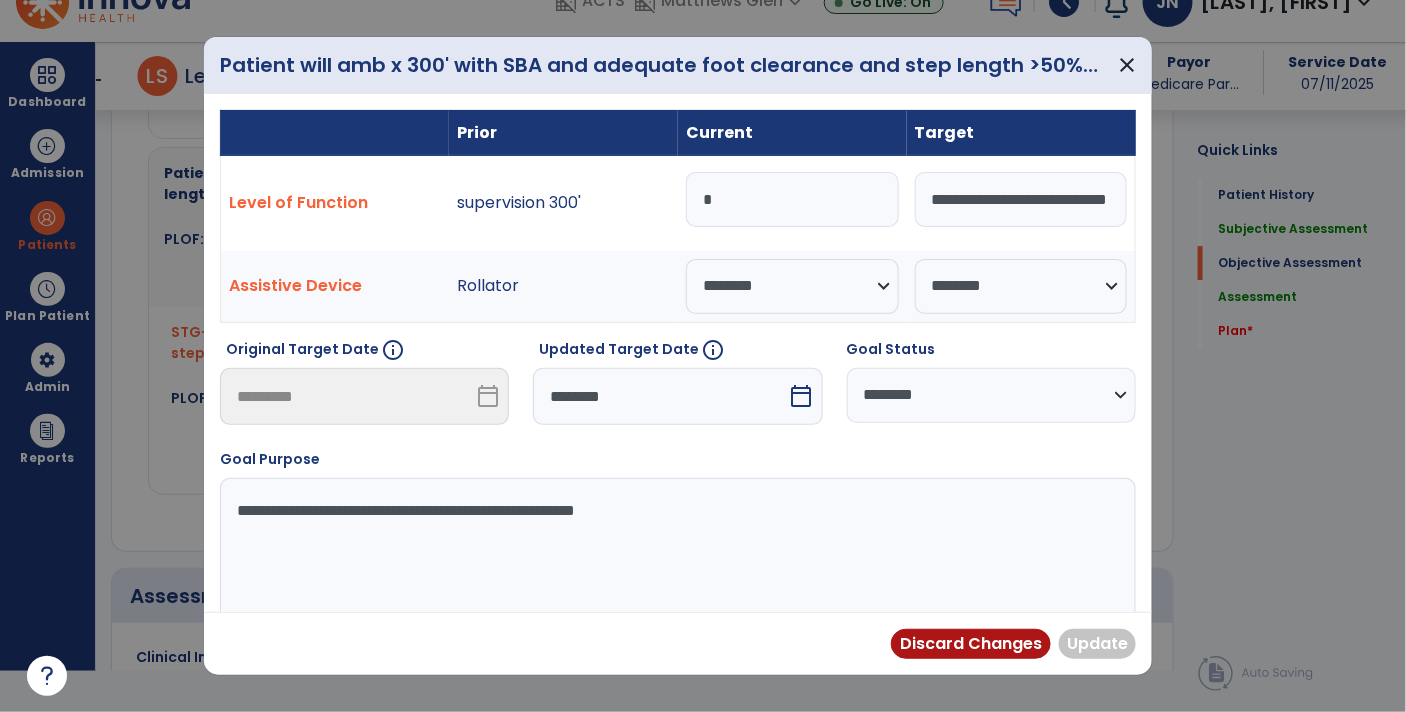 type on "**" 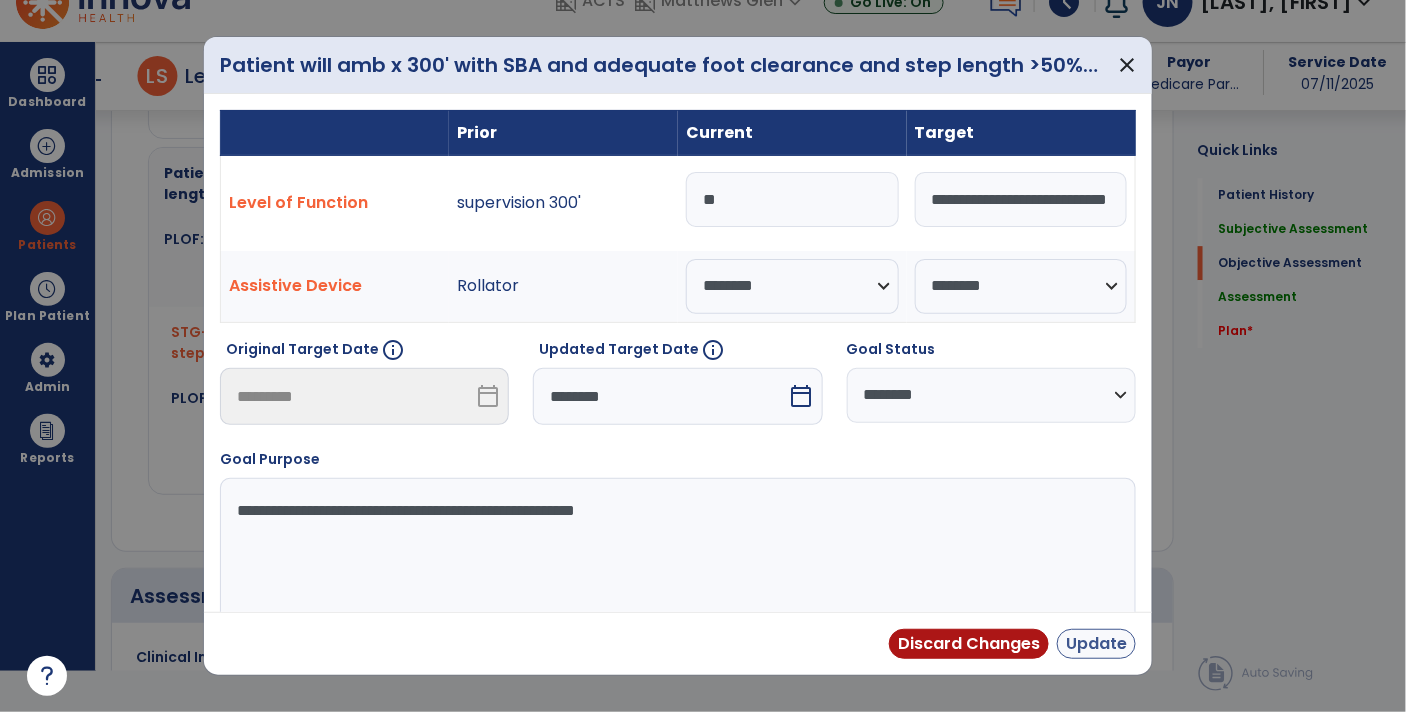 click on "Update" at bounding box center [1096, 644] 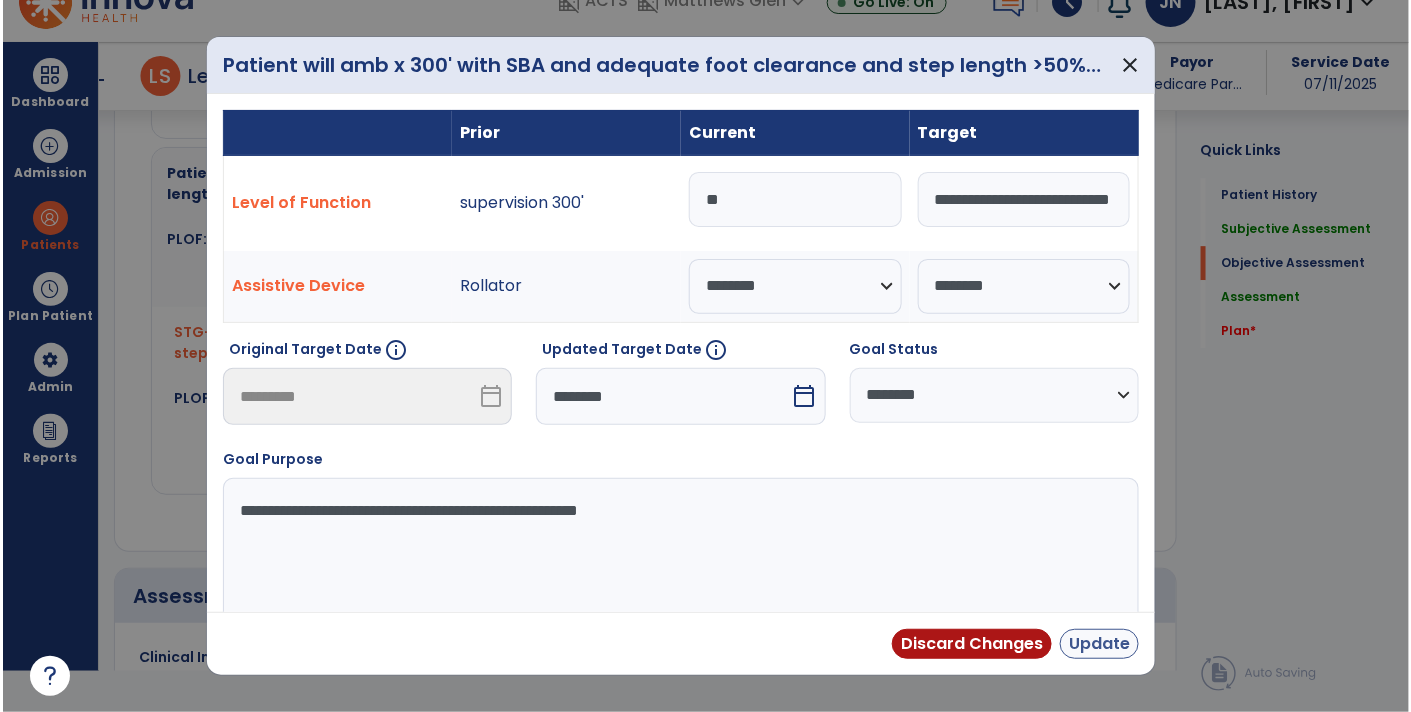 scroll, scrollTop: 41, scrollLeft: 0, axis: vertical 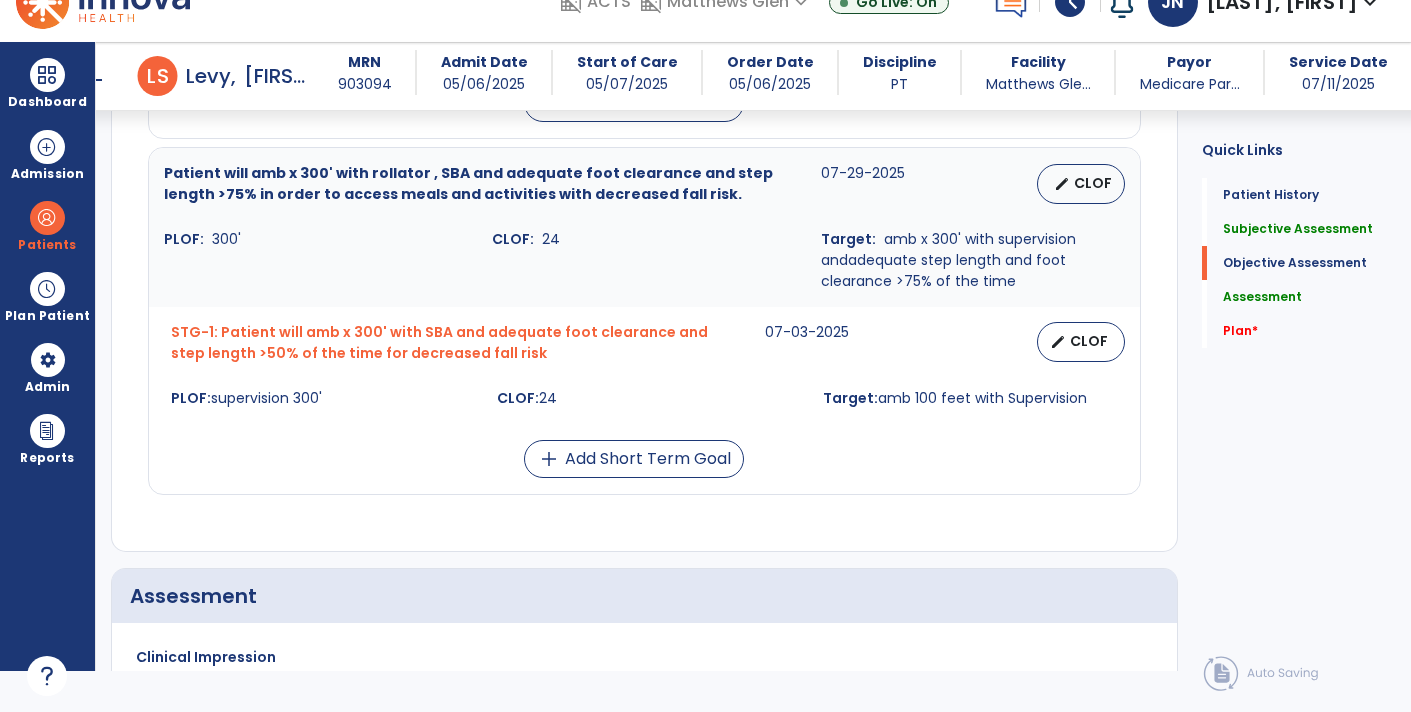 click on "edit   CLOF" at bounding box center [1081, 342] 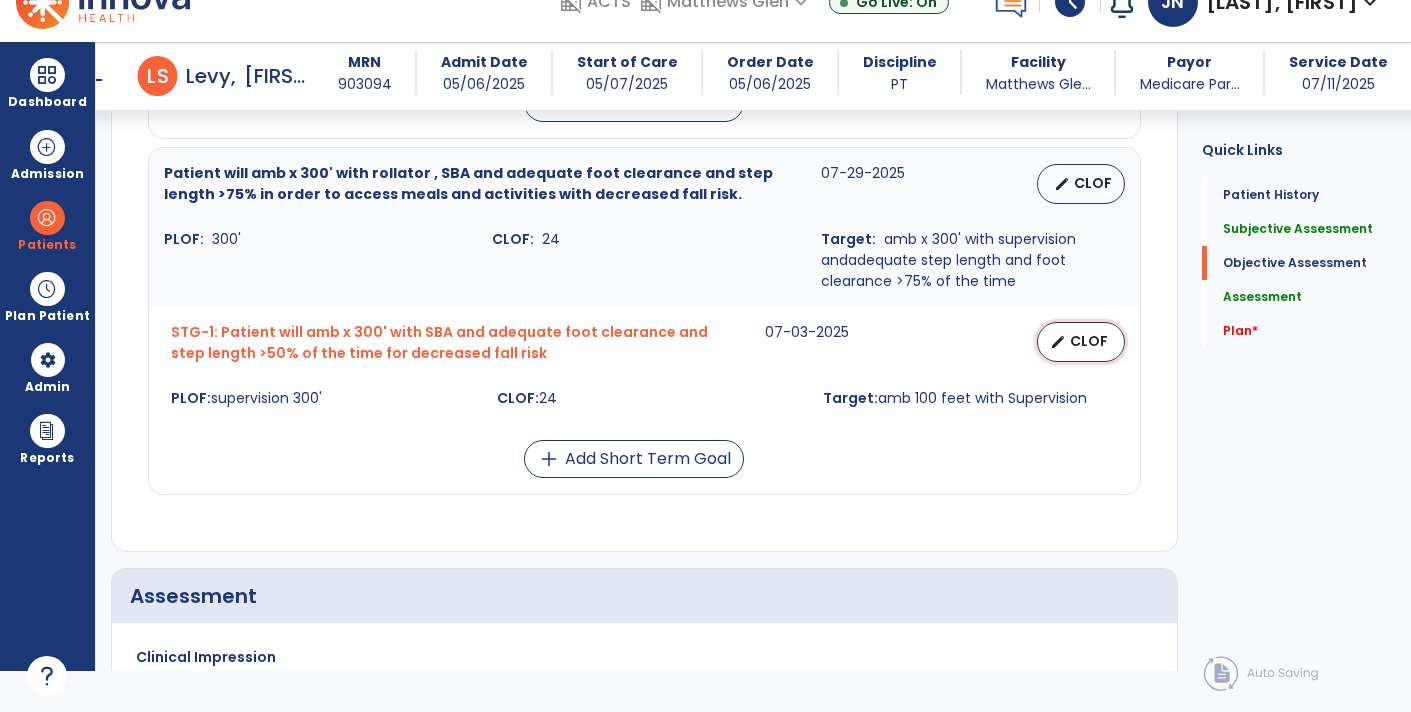select on "********" 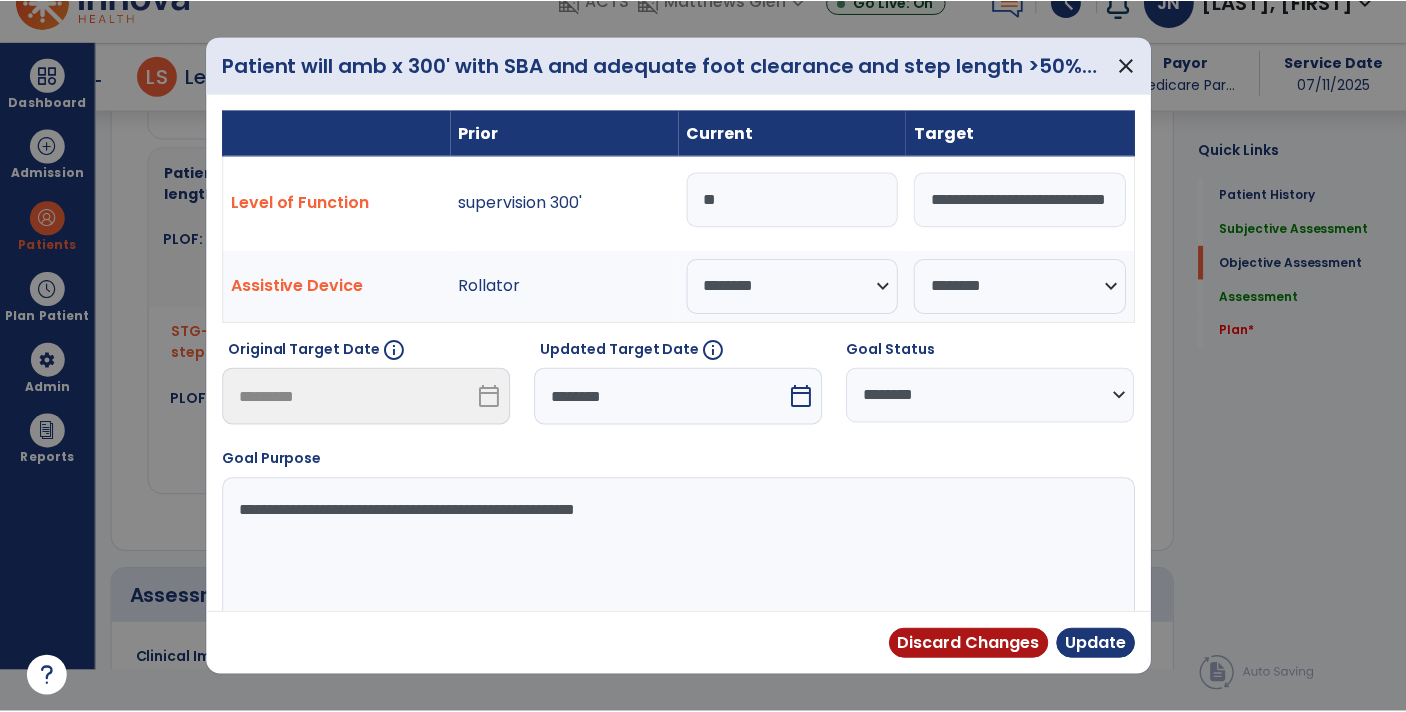 scroll, scrollTop: 0, scrollLeft: 0, axis: both 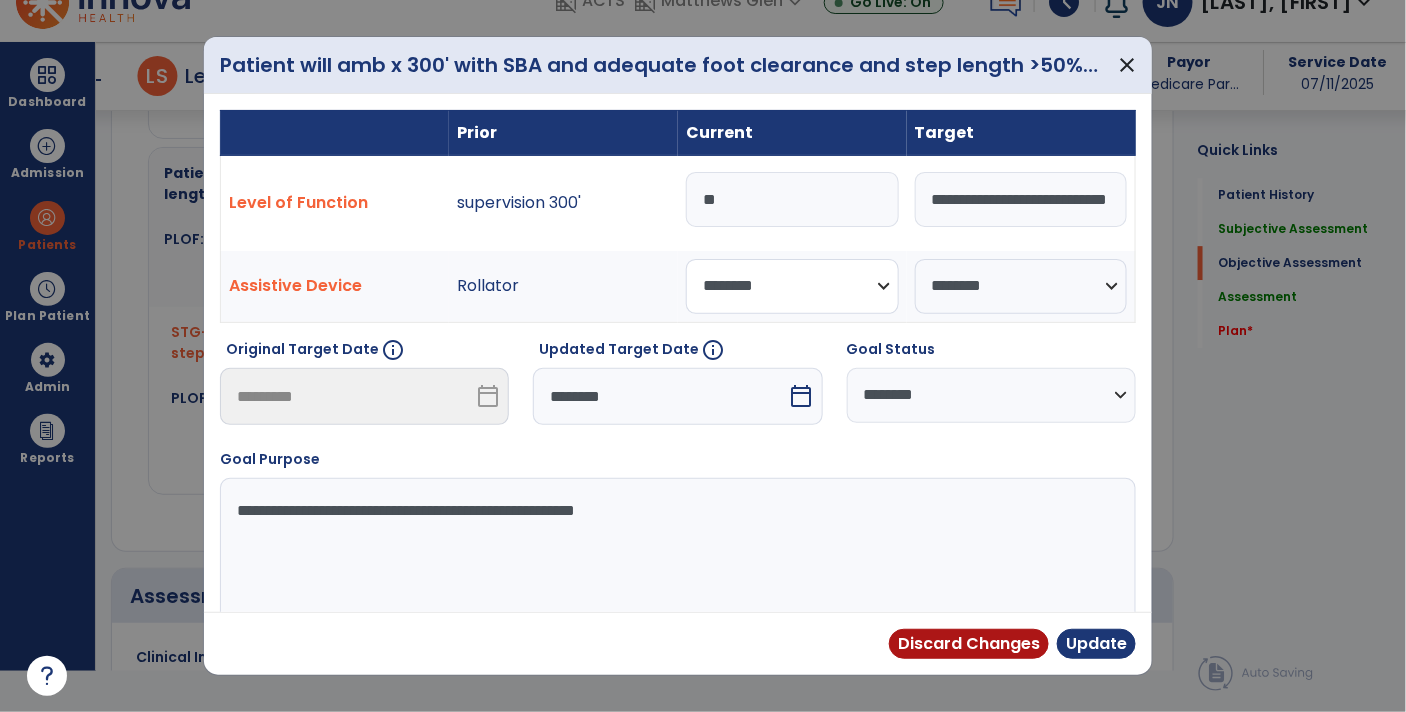 click on "**********" at bounding box center [792, 286] 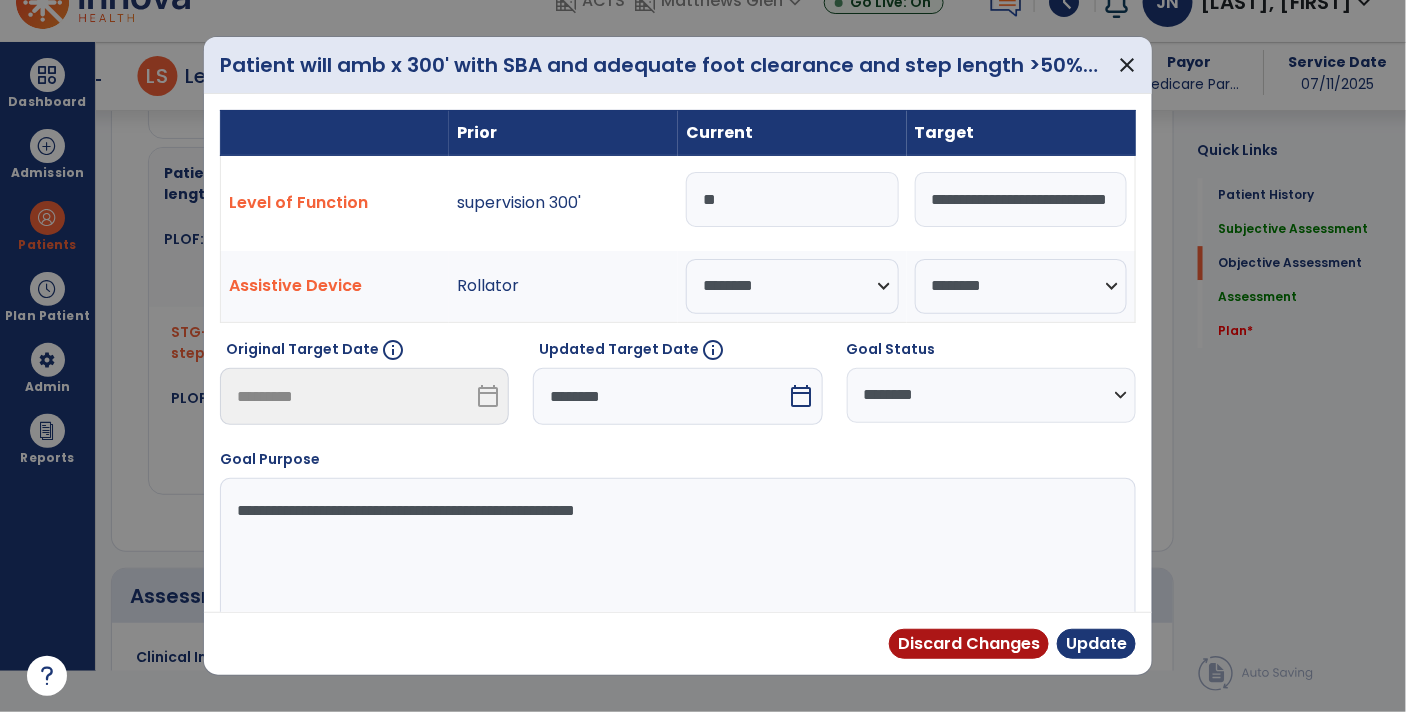 click on "**********" at bounding box center (676, 553) 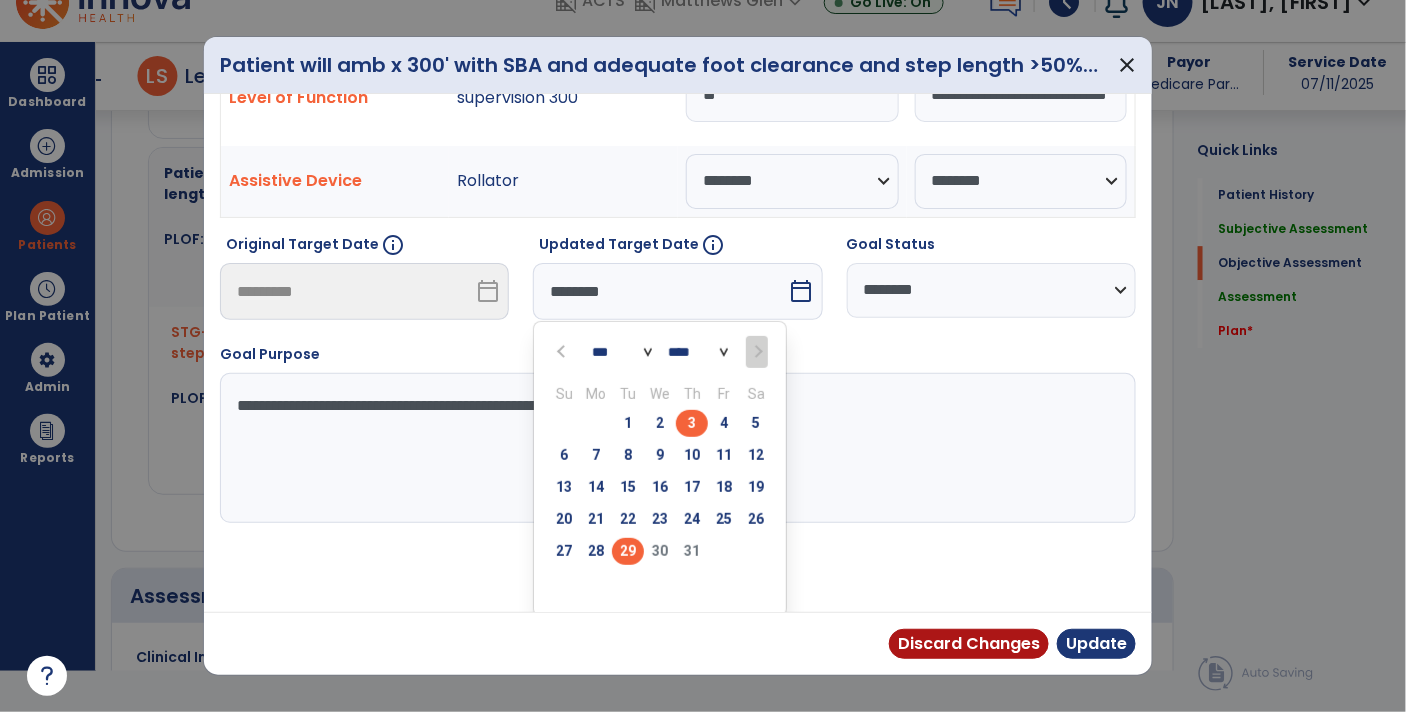 click on "29" at bounding box center [628, 551] 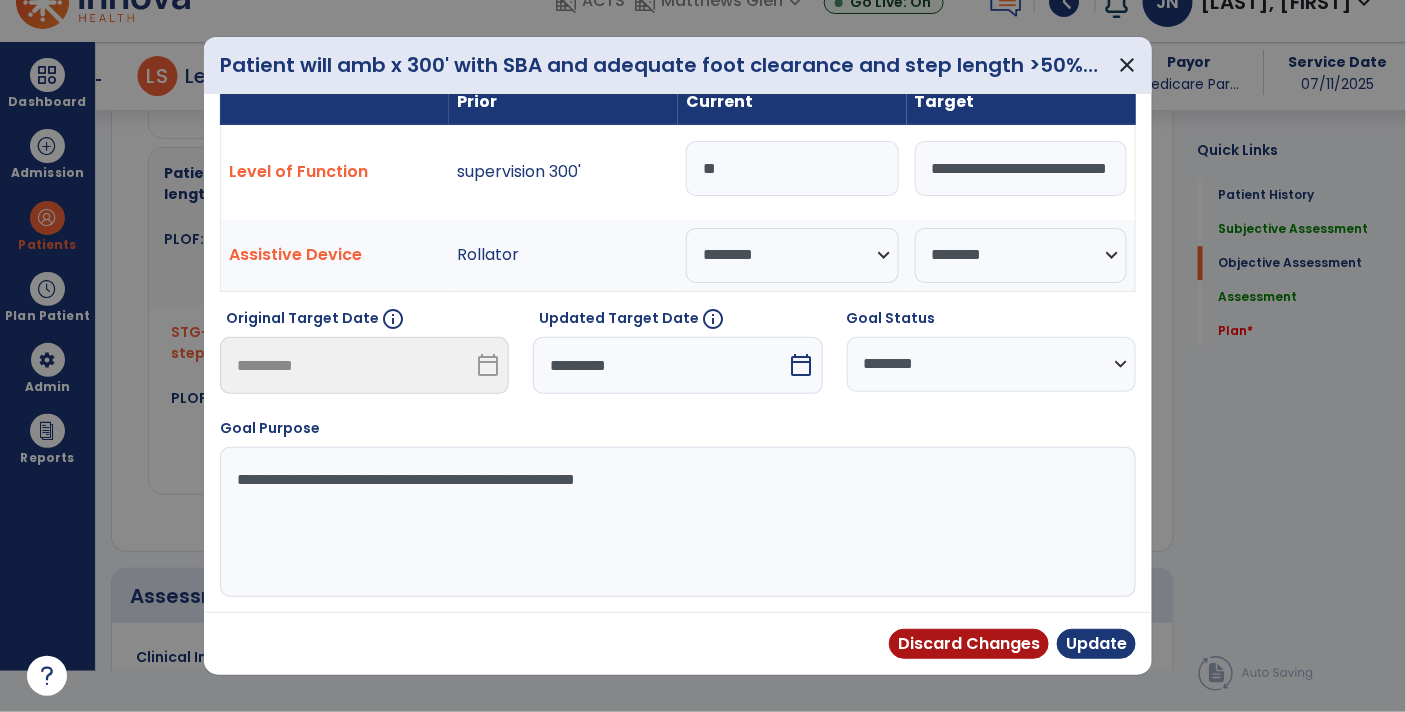 scroll, scrollTop: 27, scrollLeft: 0, axis: vertical 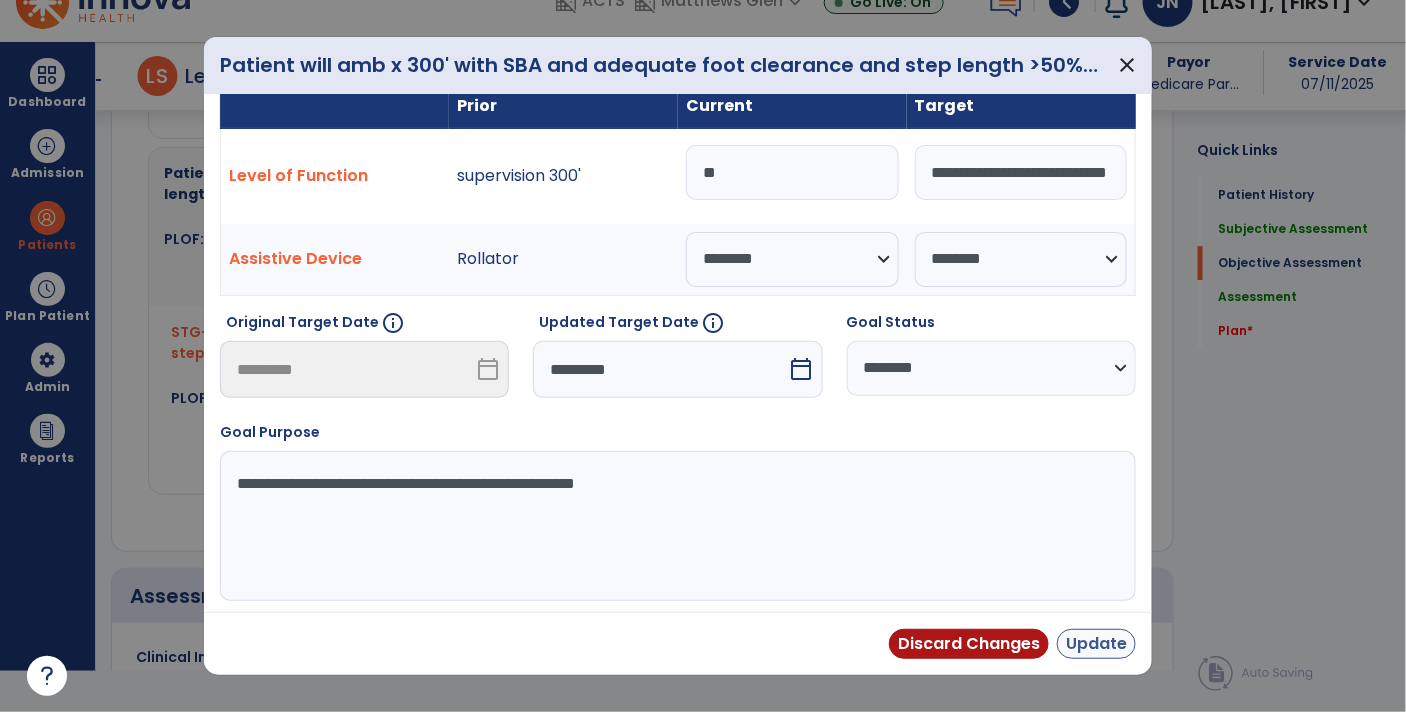 click on "Update" at bounding box center (1096, 644) 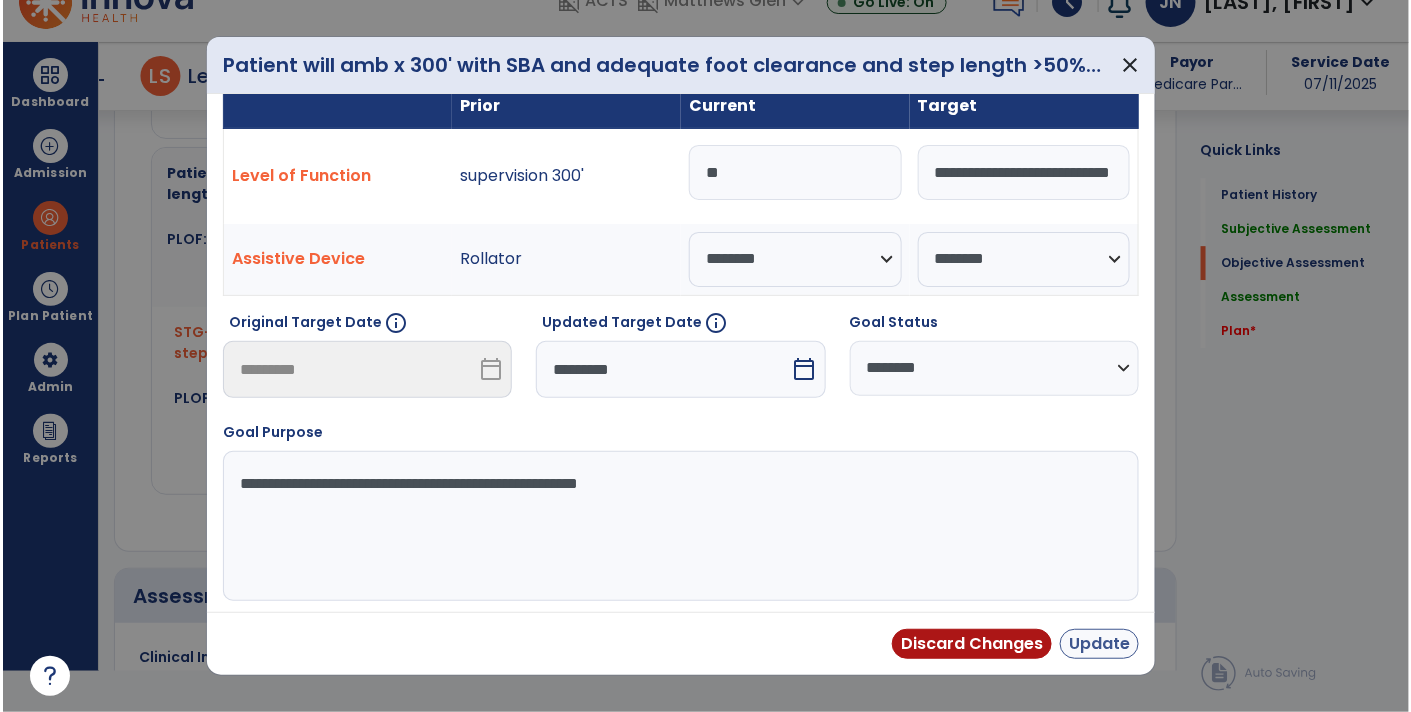 scroll, scrollTop: 41, scrollLeft: 0, axis: vertical 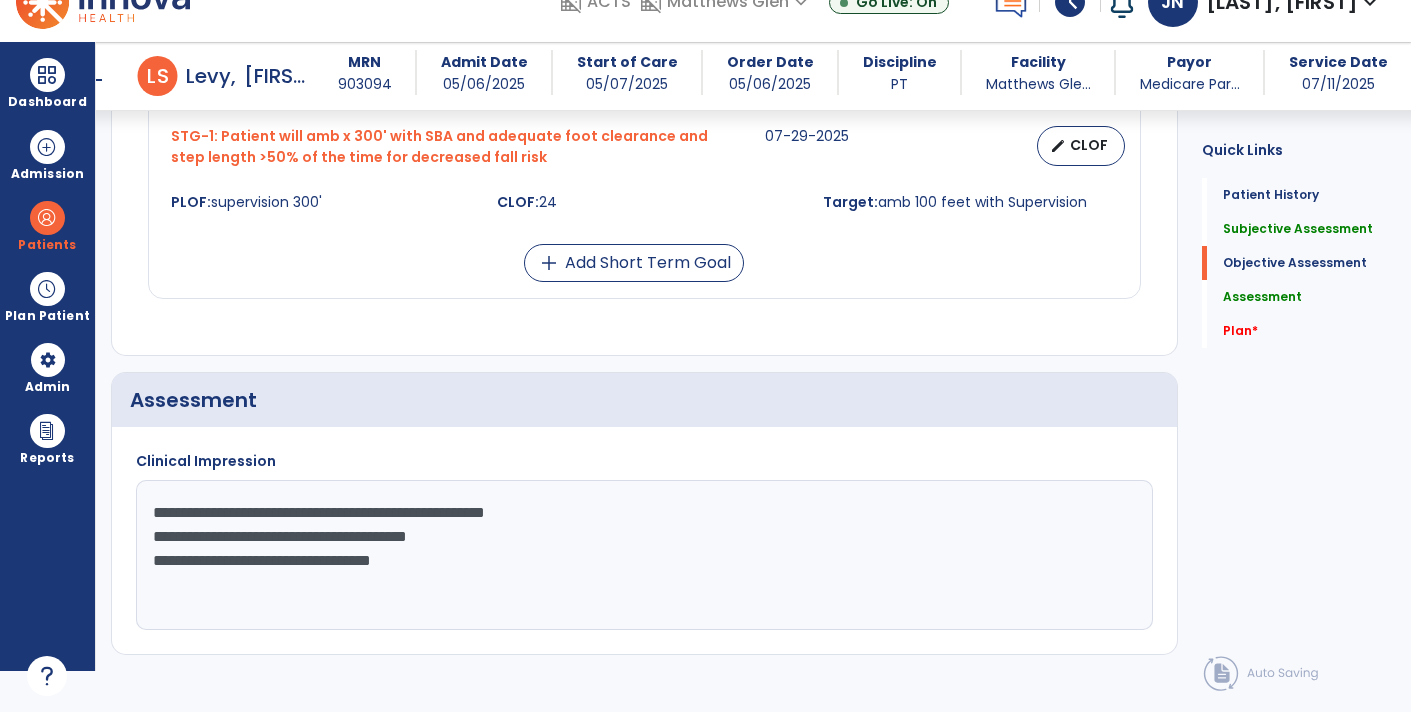 click on "**********" 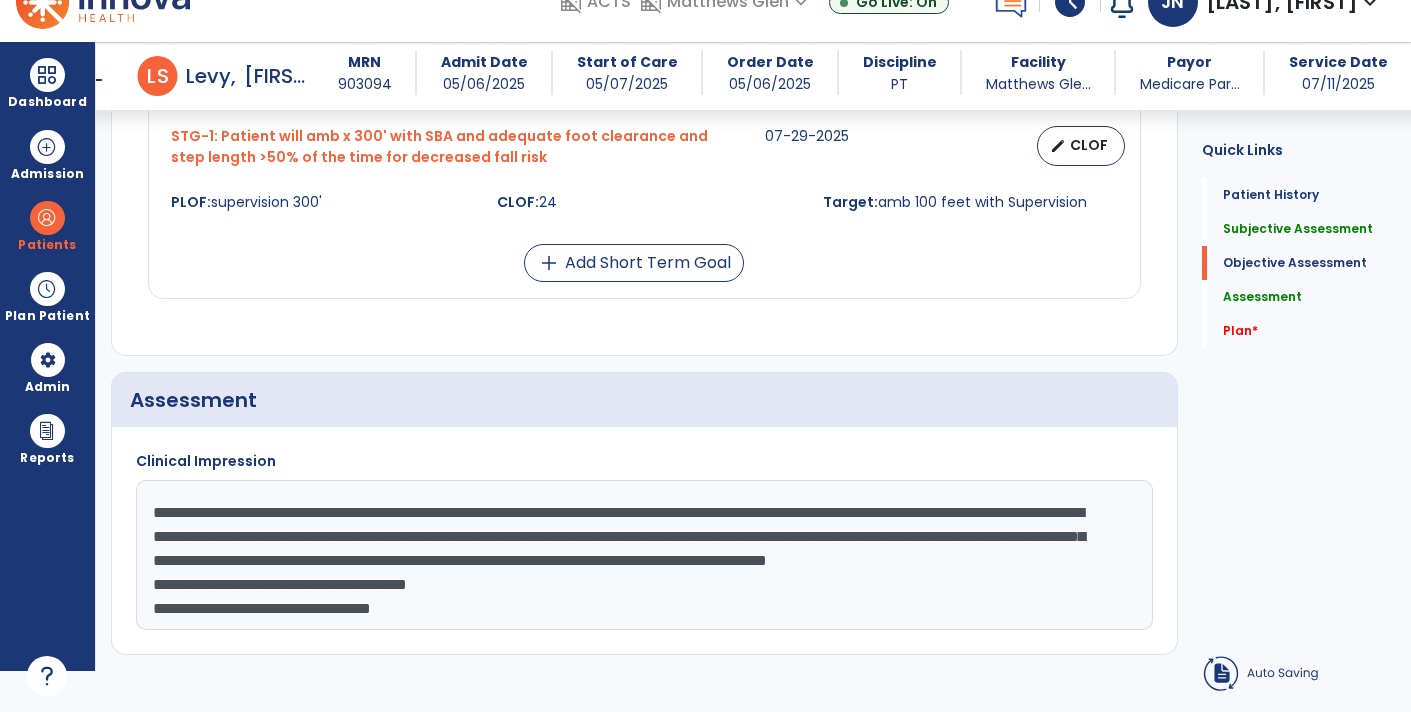 click on "**********" 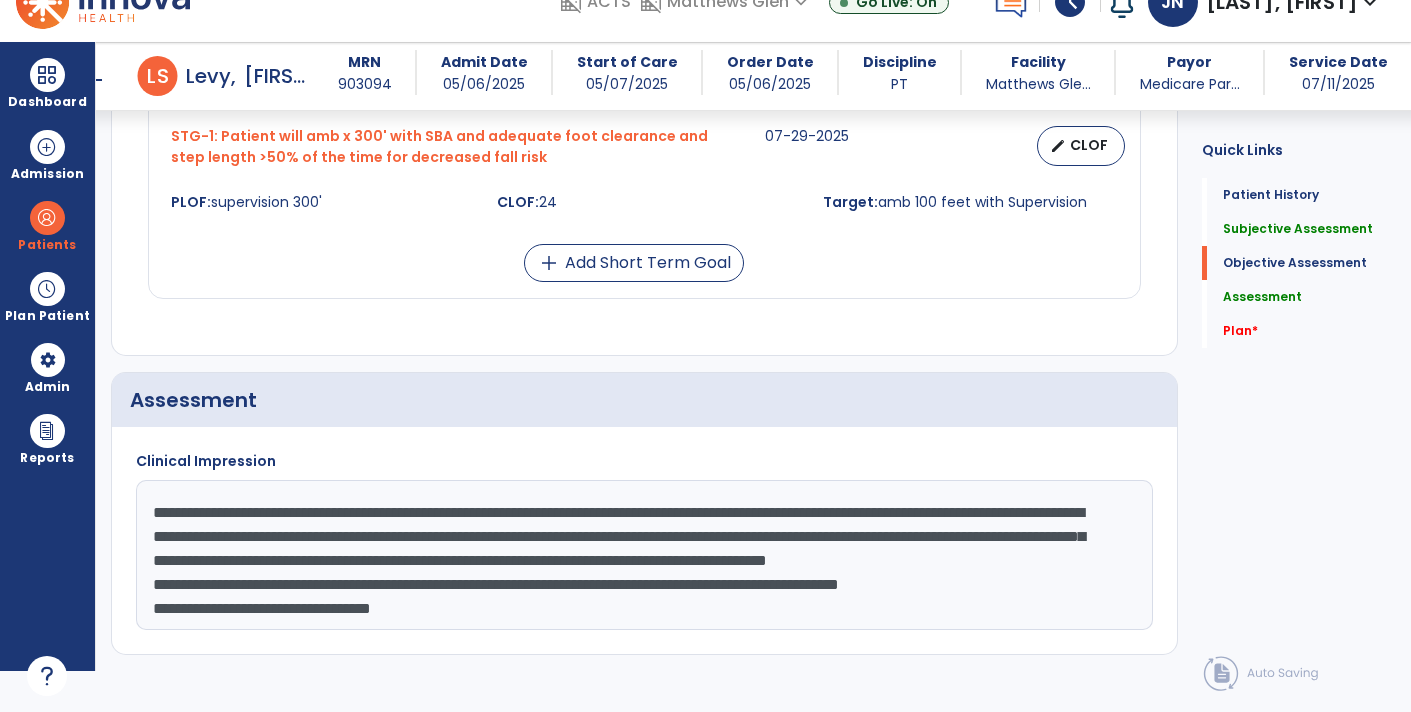 scroll, scrollTop: 15, scrollLeft: 0, axis: vertical 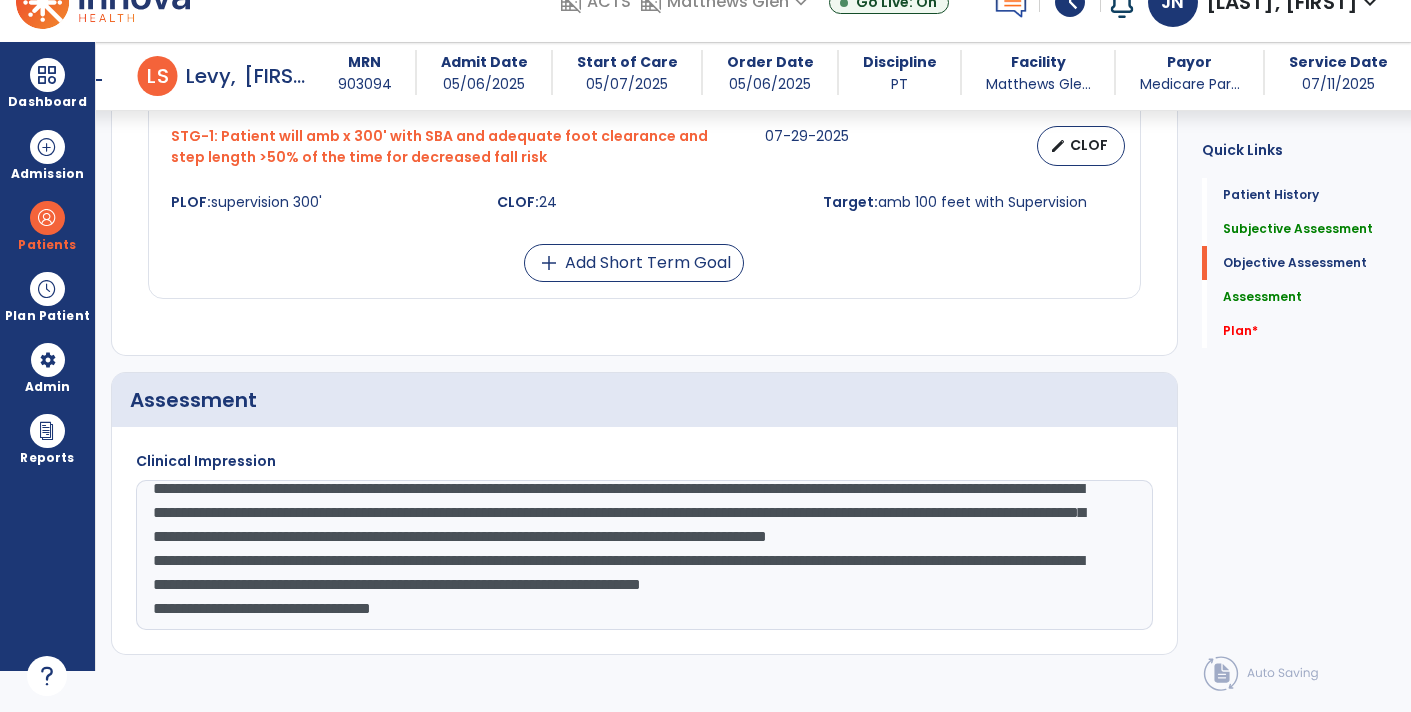 click on "**********" 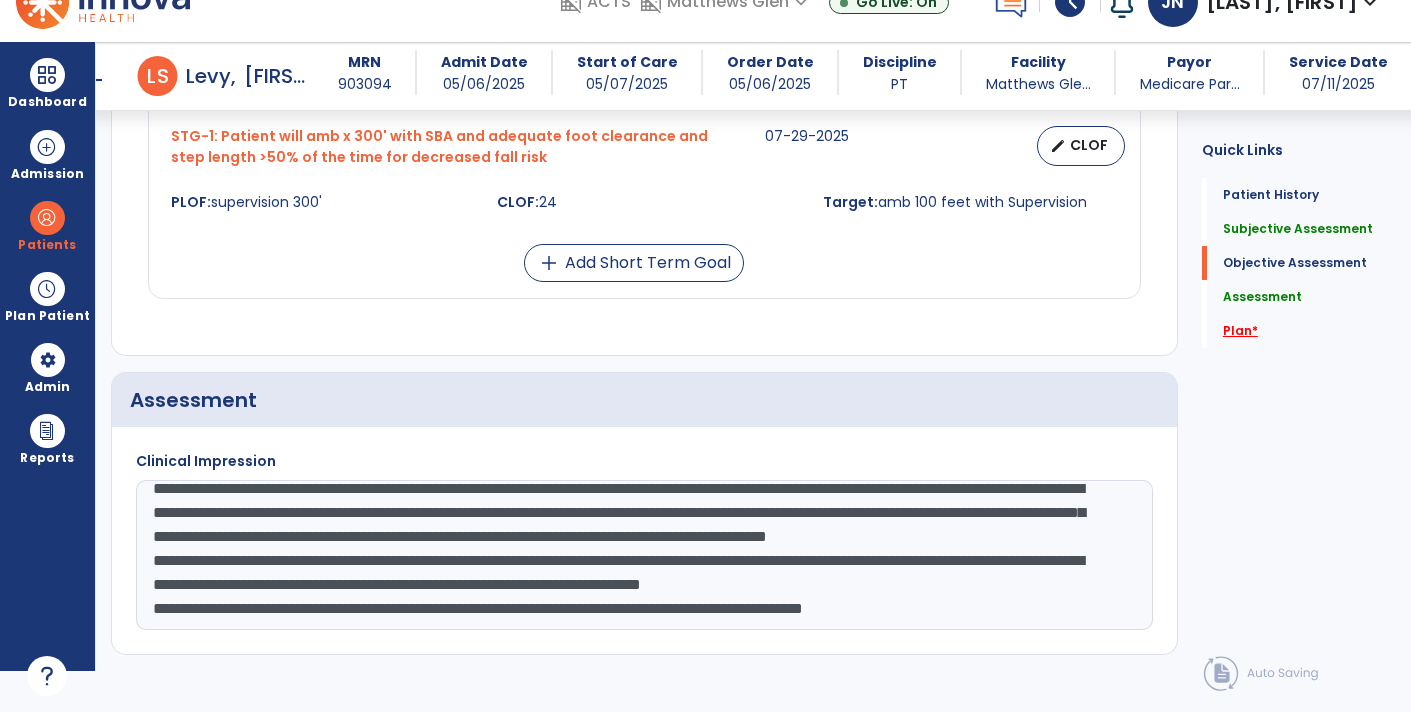type on "**********" 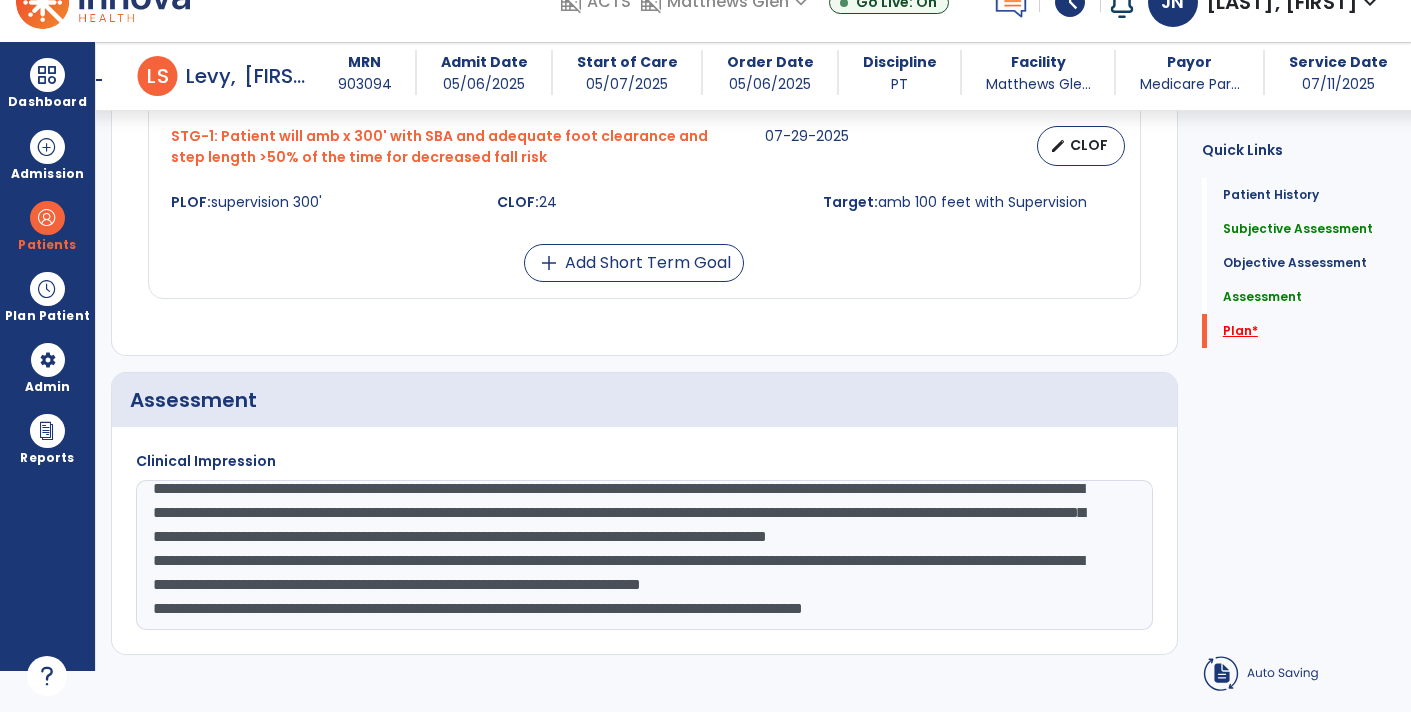 scroll, scrollTop: 2078, scrollLeft: 0, axis: vertical 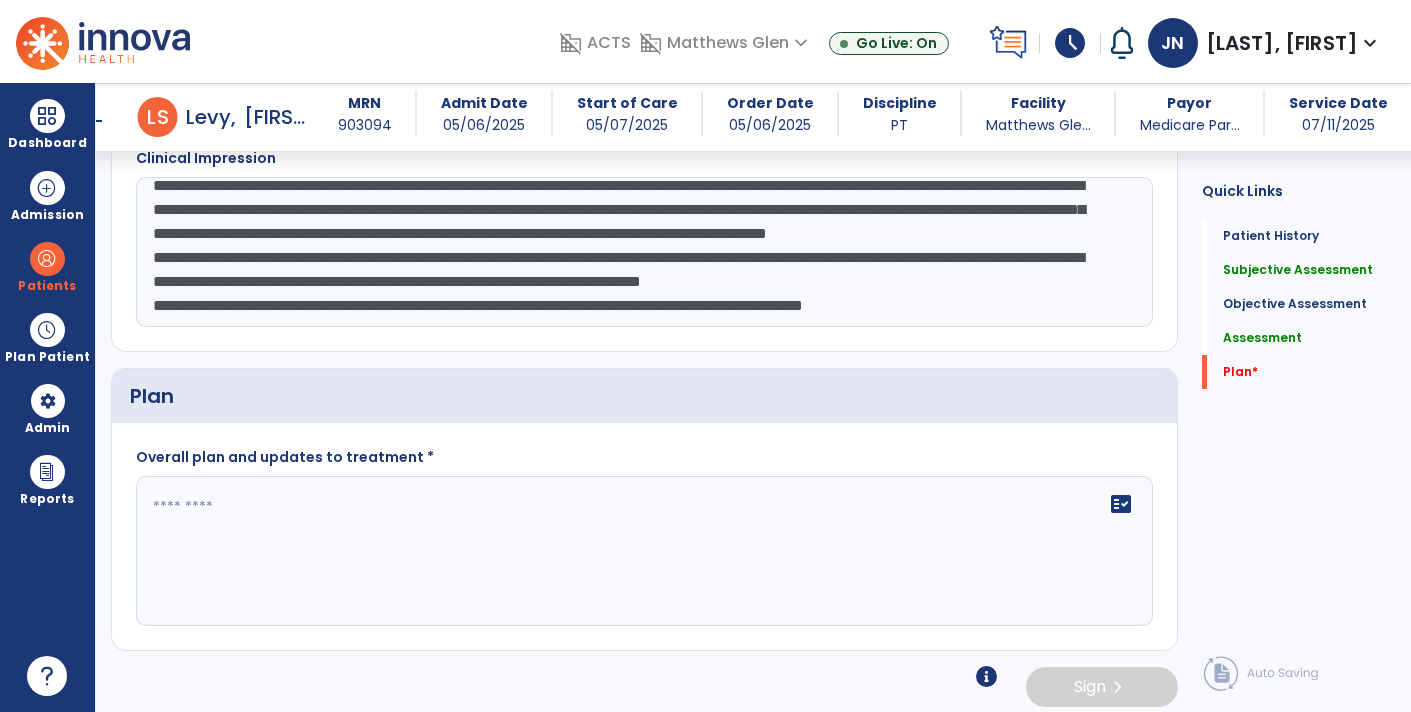 click on "fact_check" 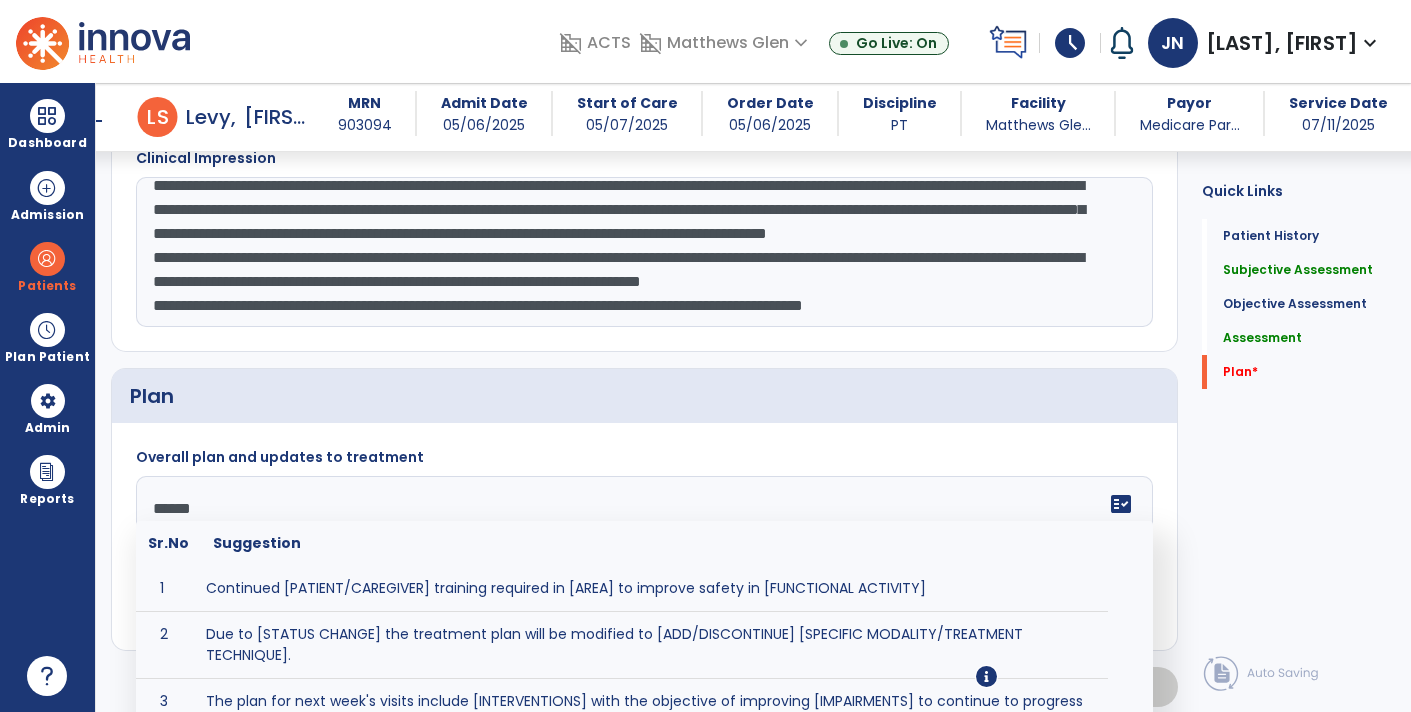 type on "*******" 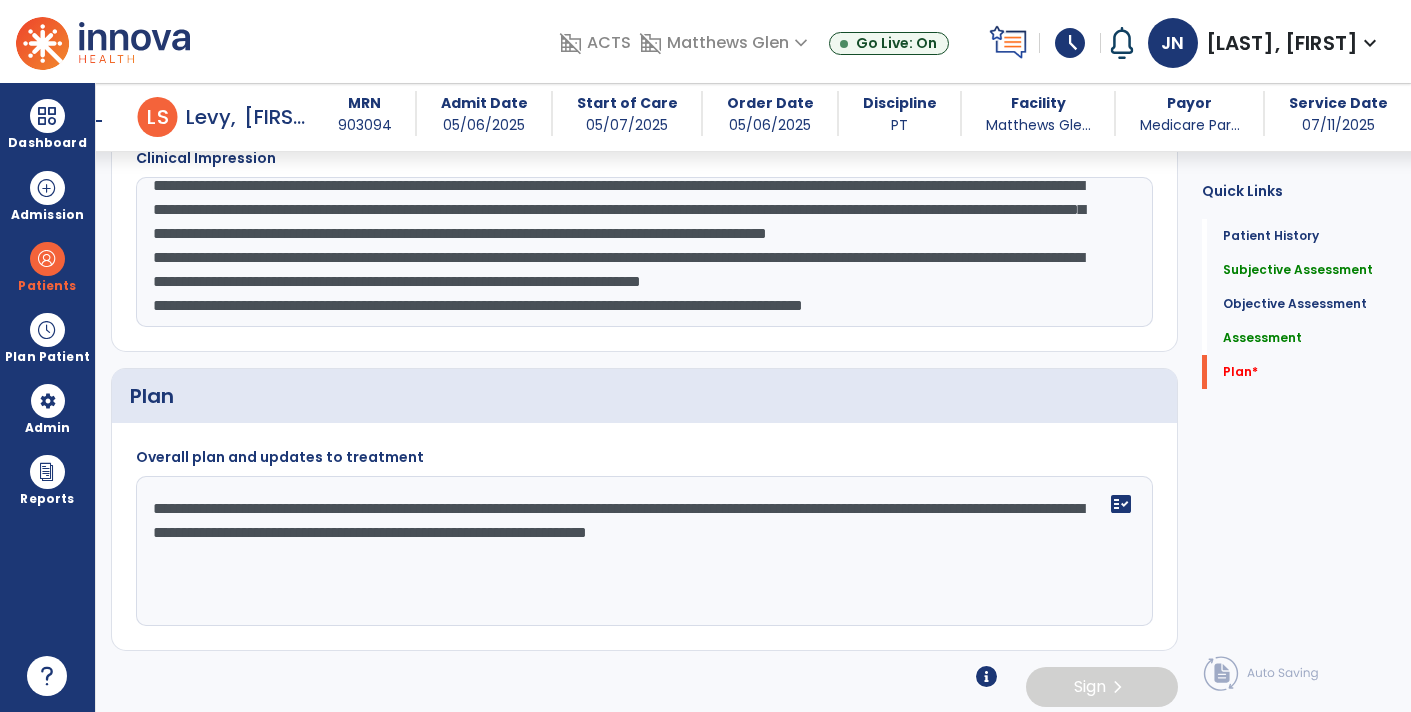 click on "**********" 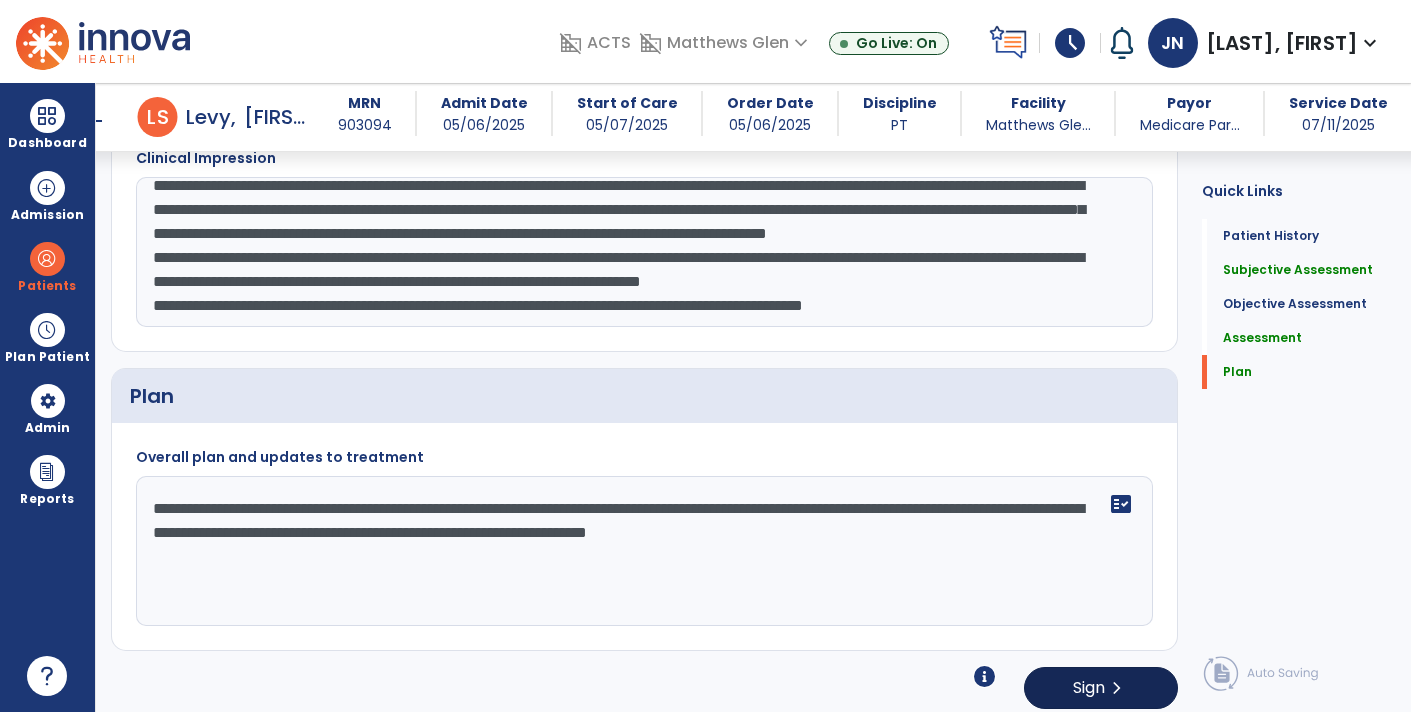 type on "**********" 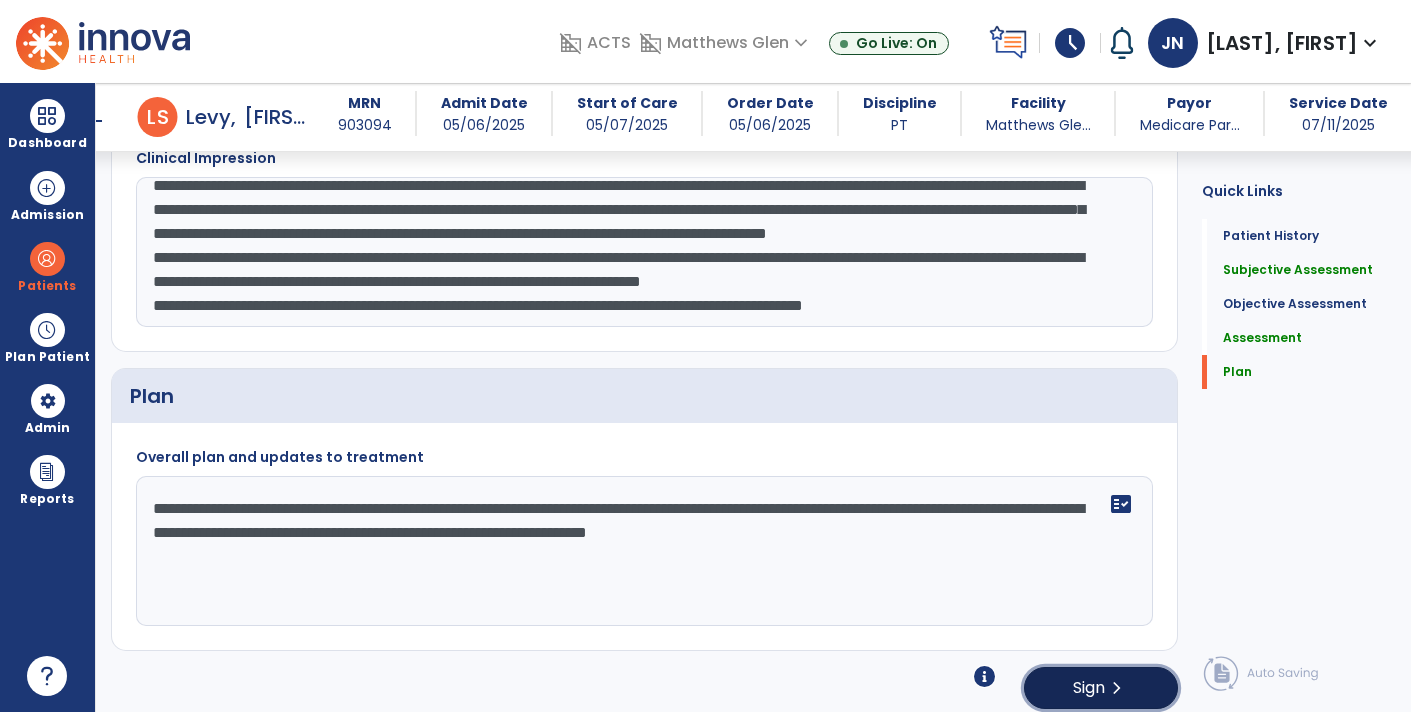 click on "Sign  chevron_right" 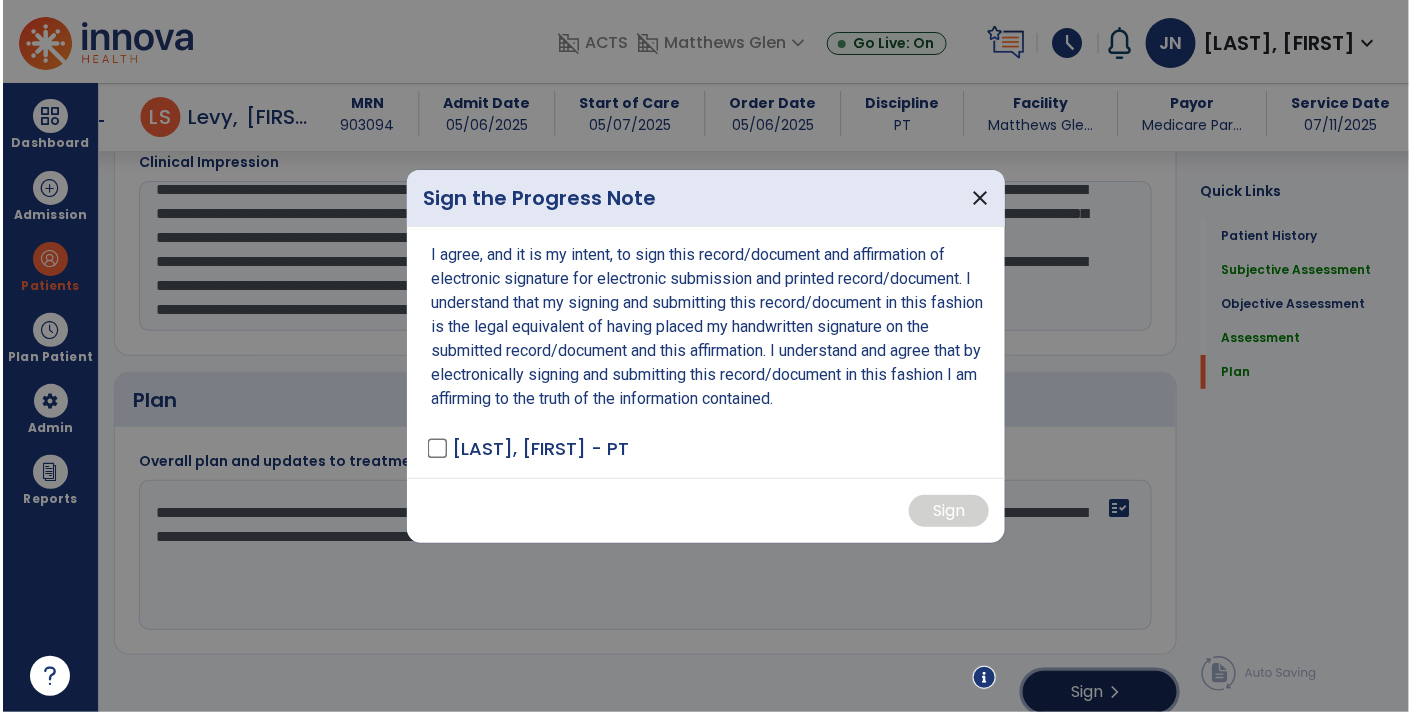 scroll, scrollTop: 2367, scrollLeft: 0, axis: vertical 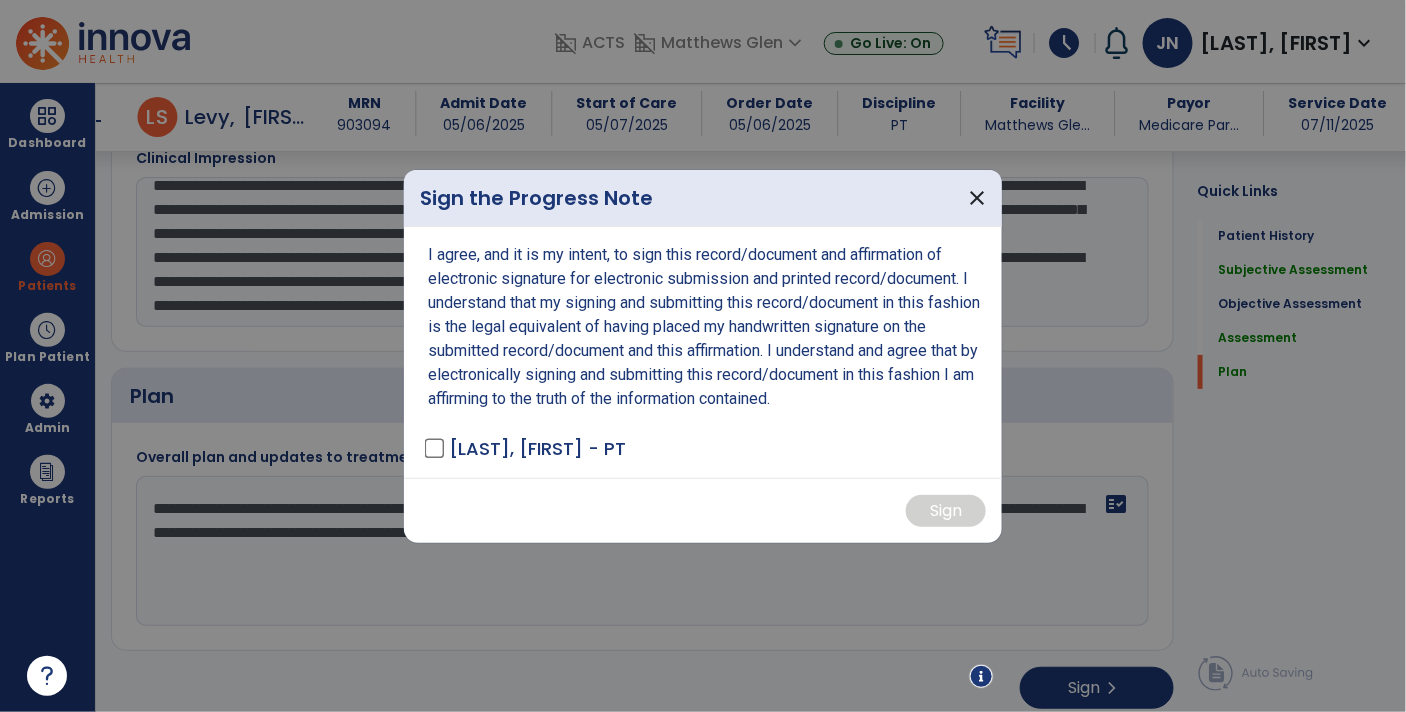 click on "[LAST], [FIRST] - PT" at bounding box center (537, 448) 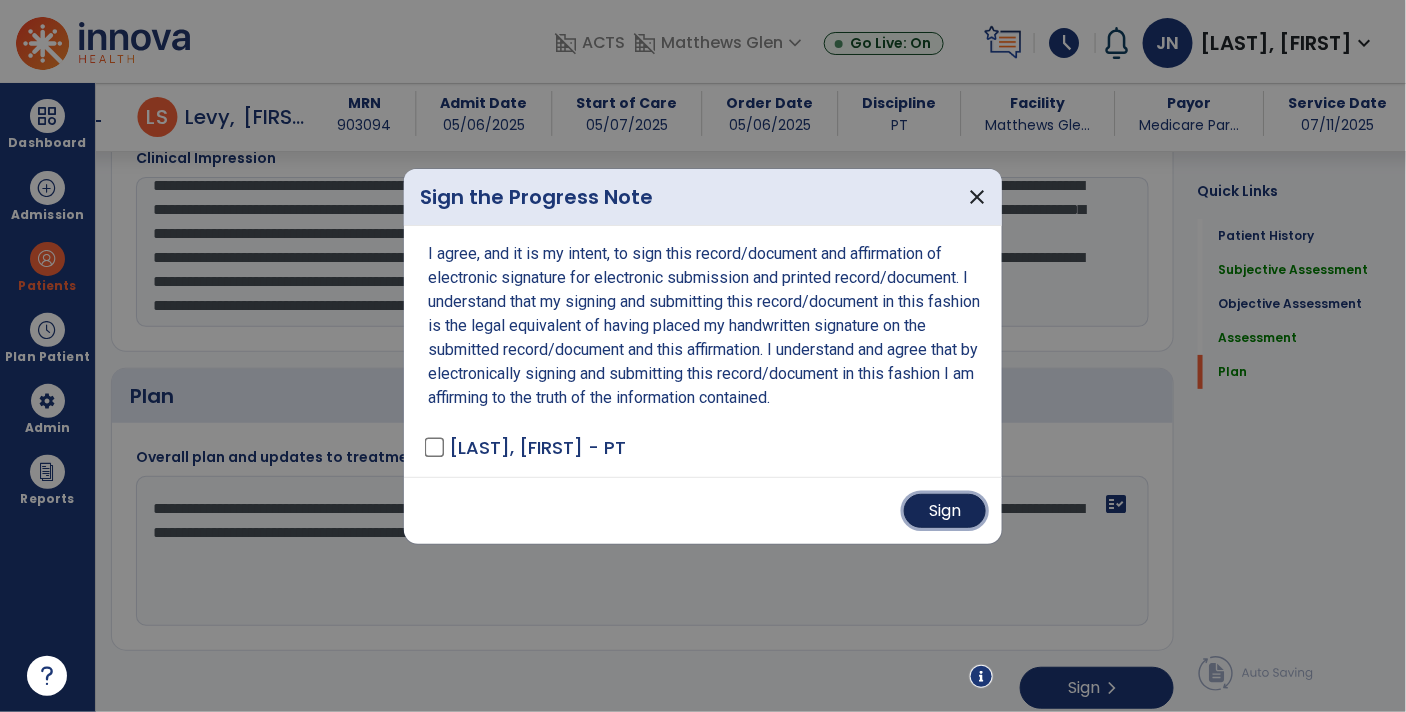 click on "Sign" at bounding box center [945, 511] 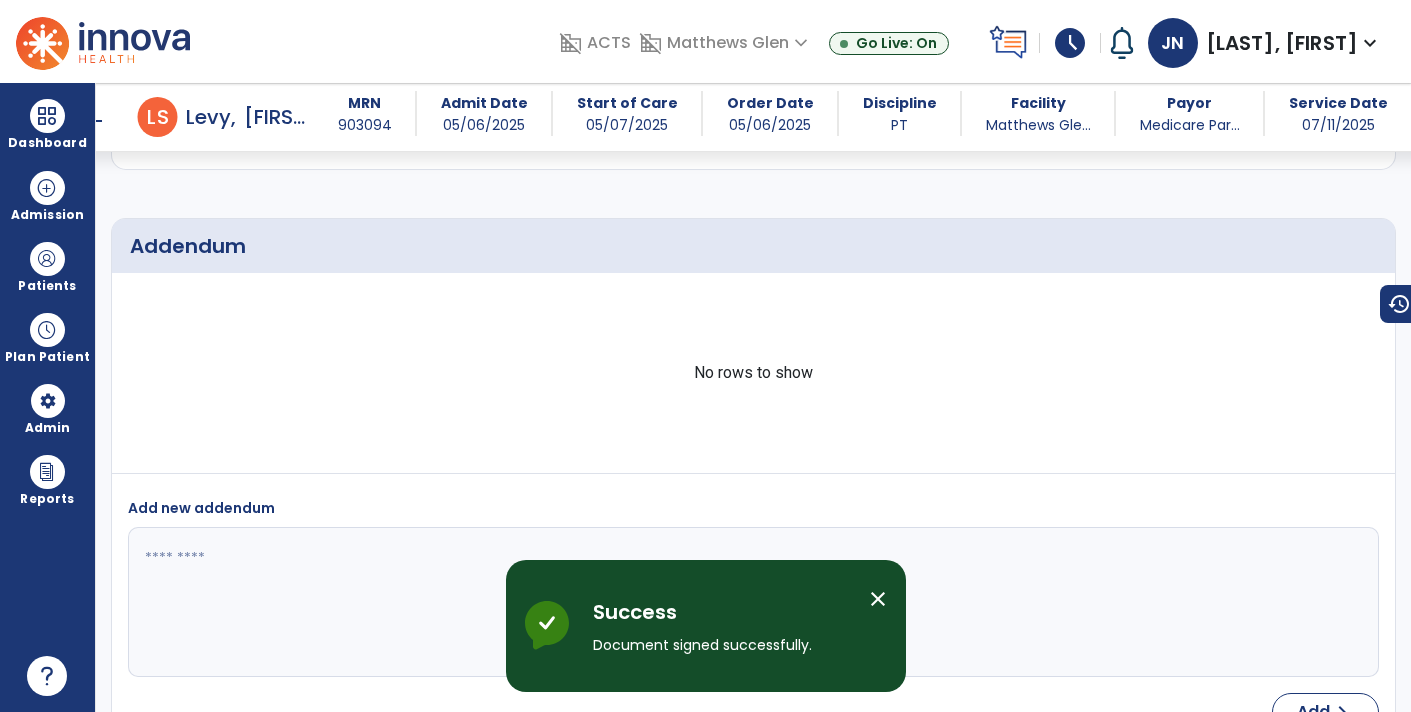 scroll, scrollTop: 3083, scrollLeft: 0, axis: vertical 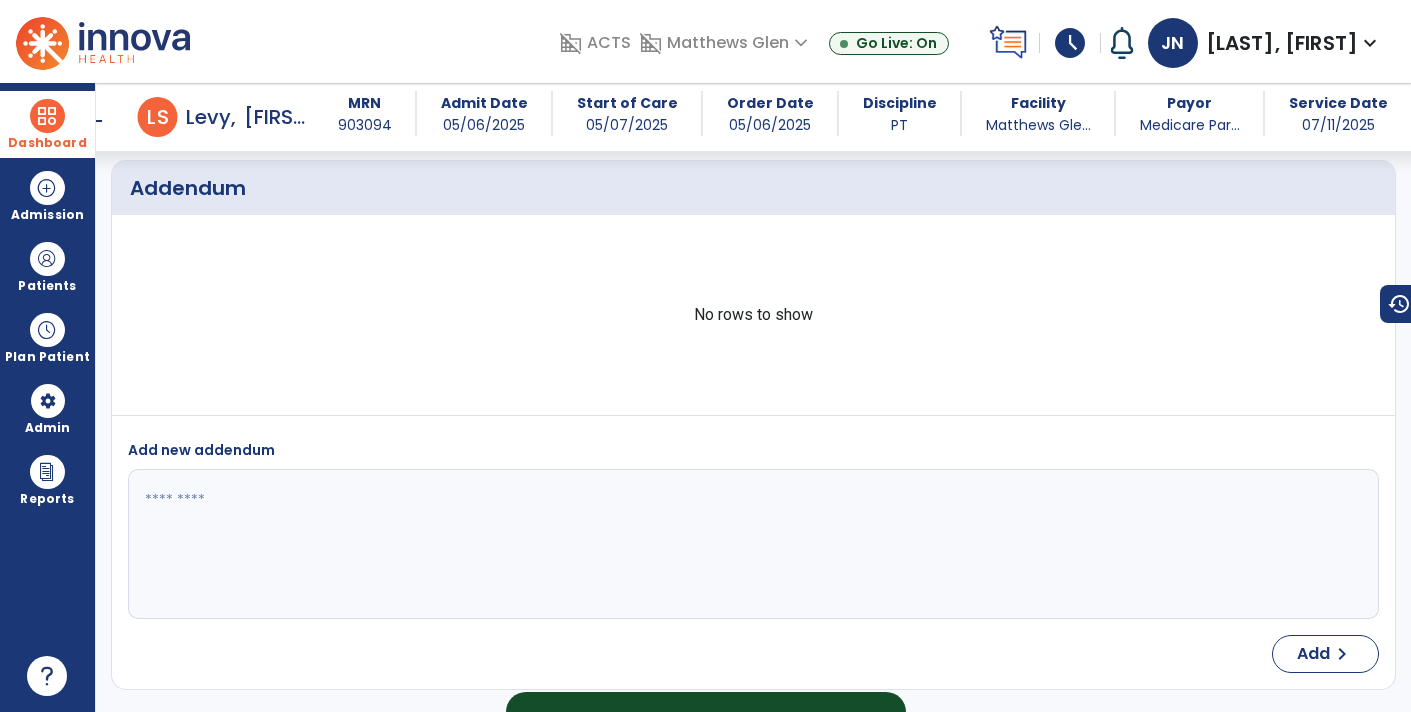 click at bounding box center [47, 116] 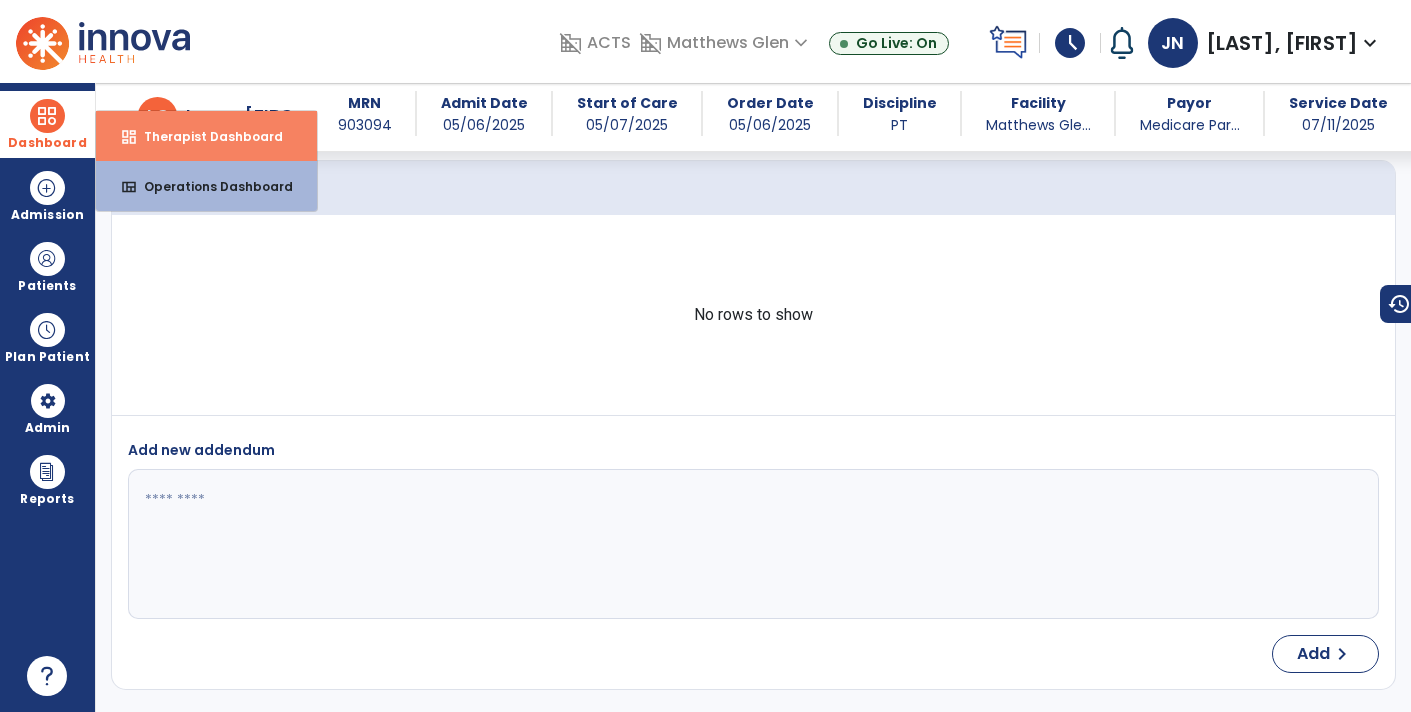 click on "Therapist Dashboard" at bounding box center (205, 136) 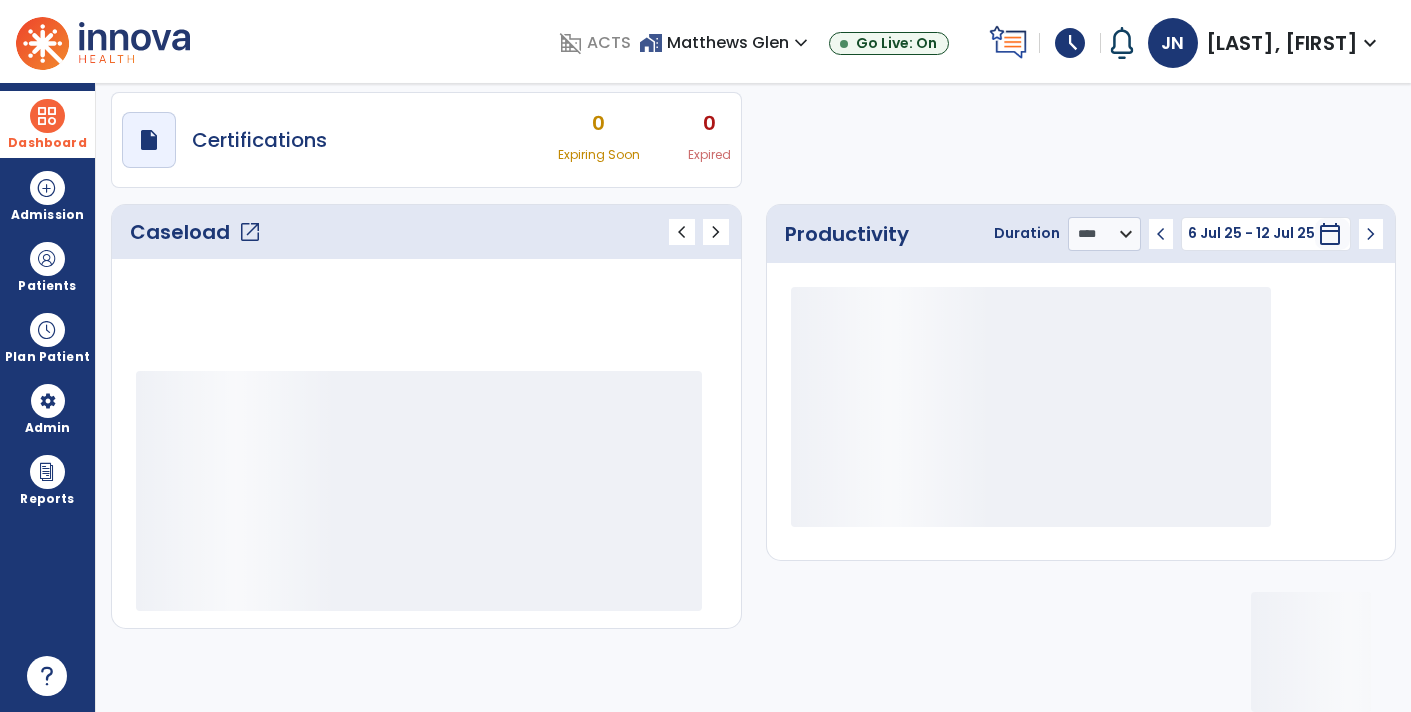 scroll, scrollTop: 162, scrollLeft: 0, axis: vertical 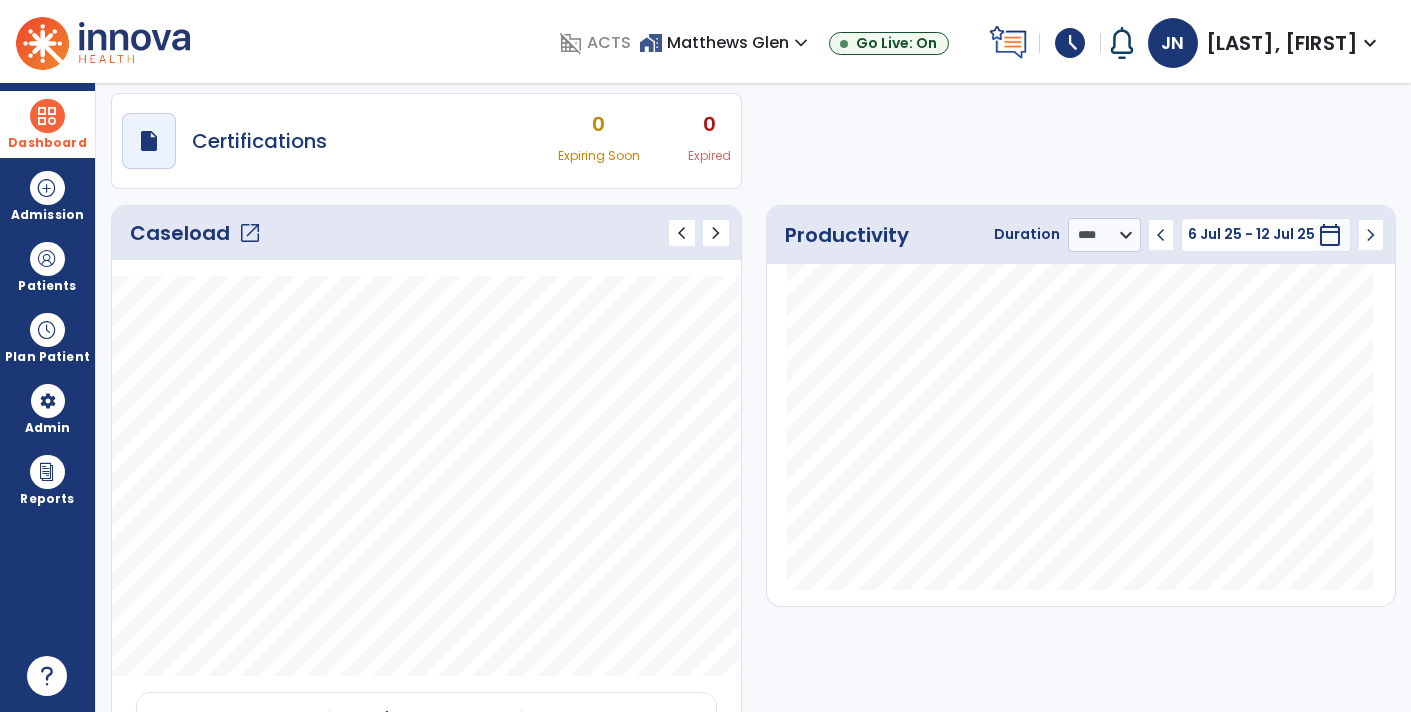 click on "open_in_new" 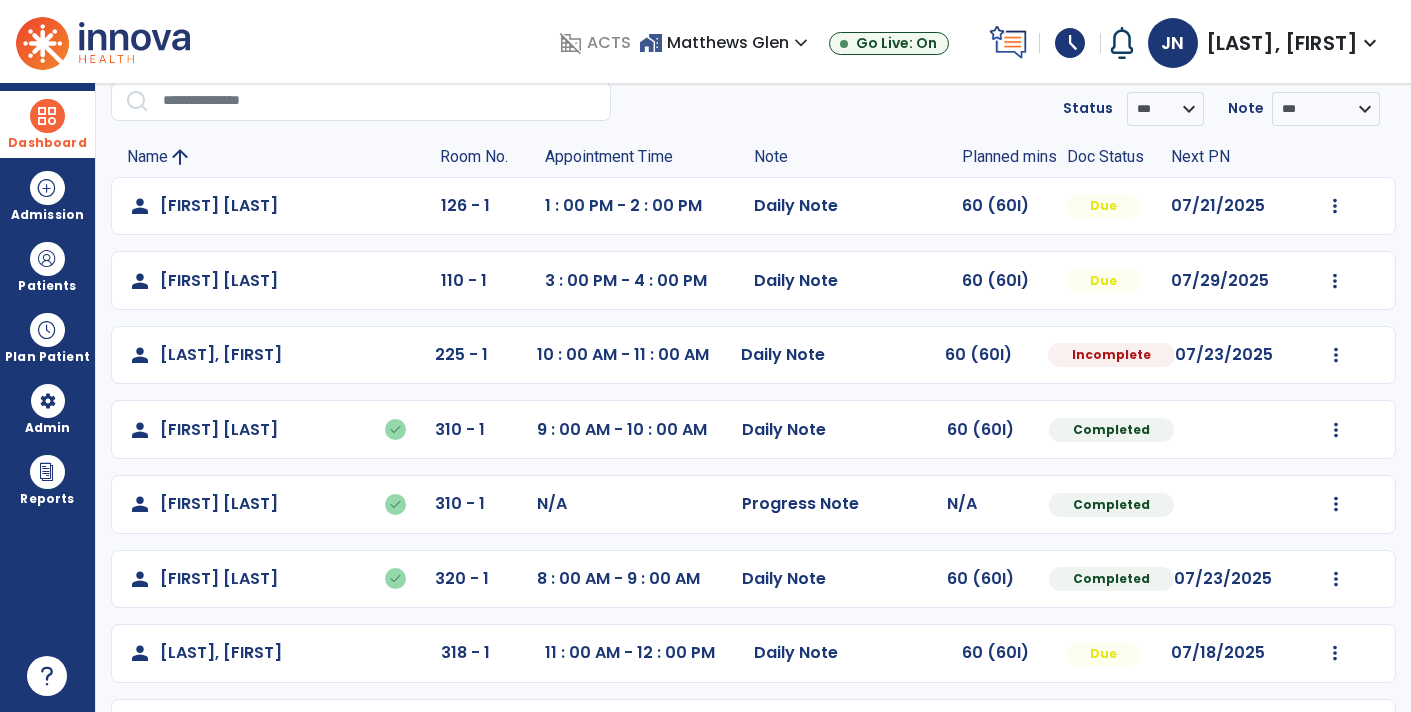 scroll, scrollTop: 87, scrollLeft: 0, axis: vertical 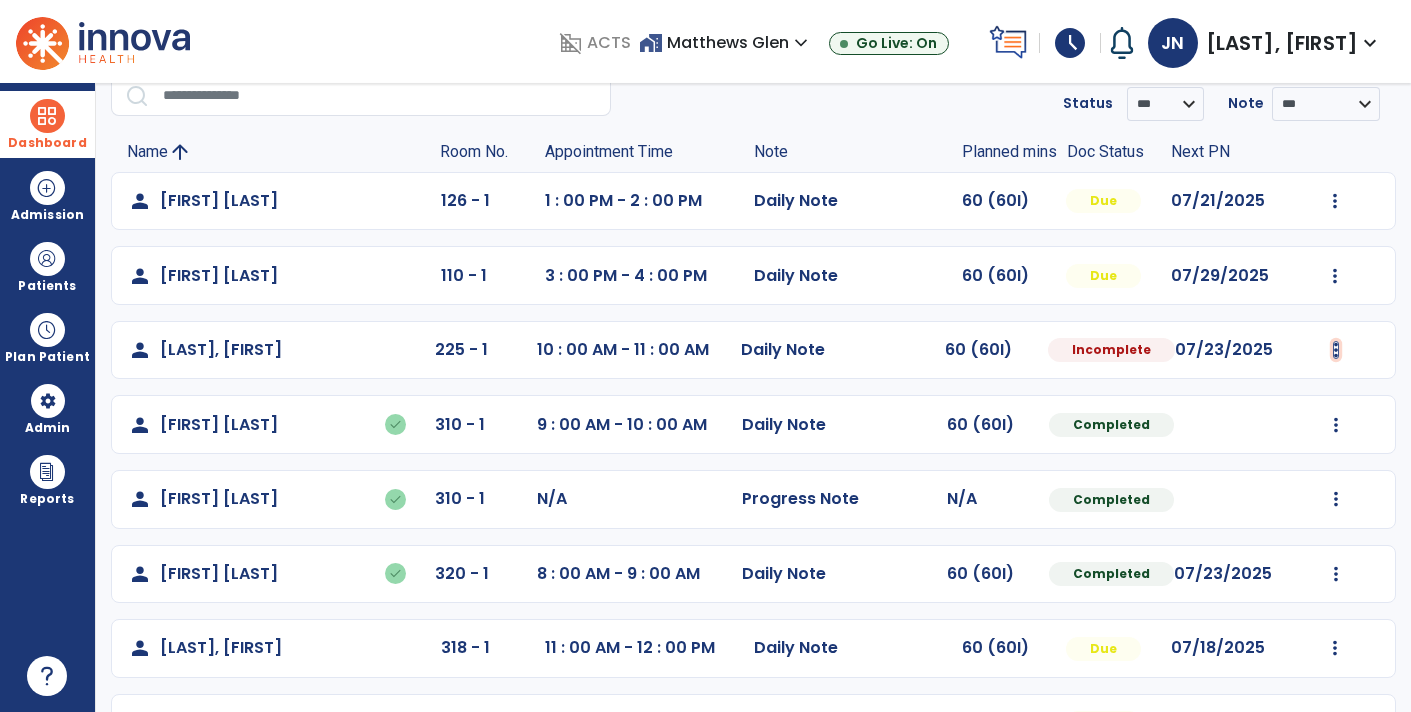 click at bounding box center (1335, 201) 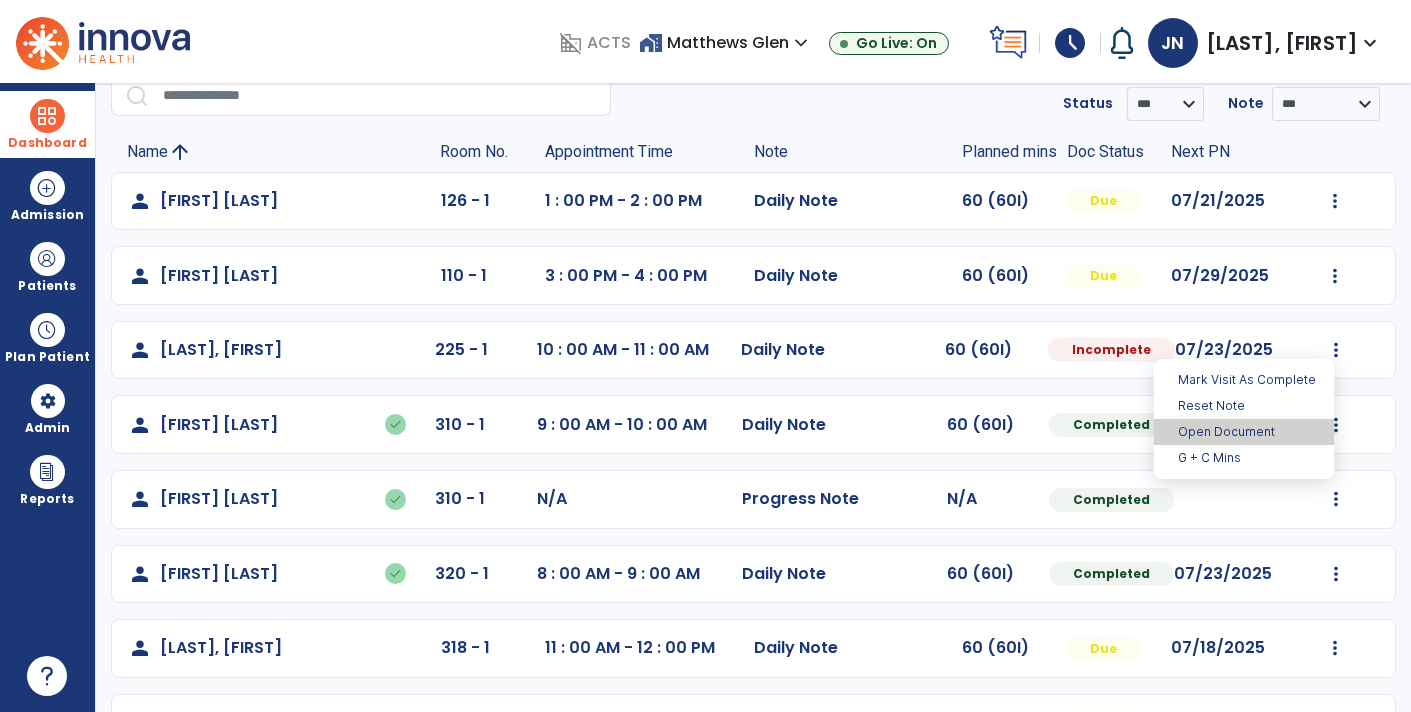 click on "Open Document" at bounding box center [1244, 432] 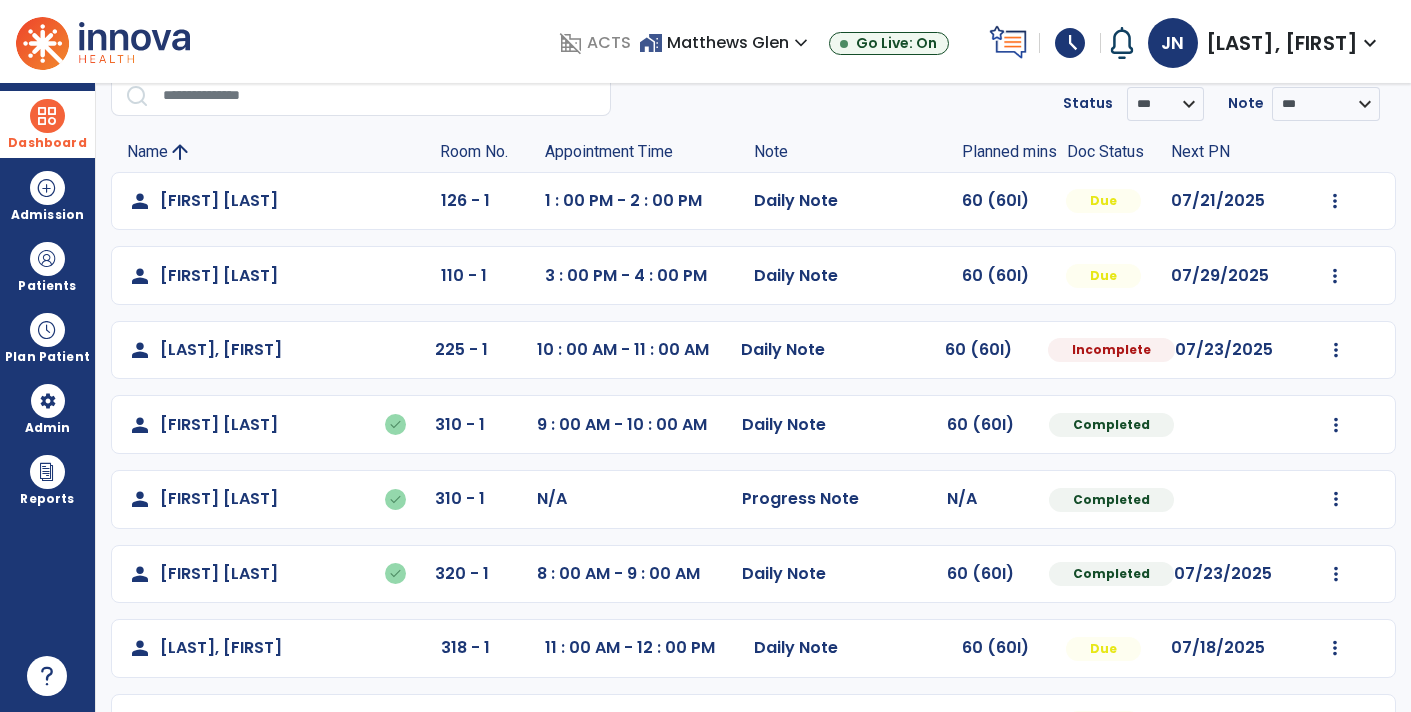 select on "*" 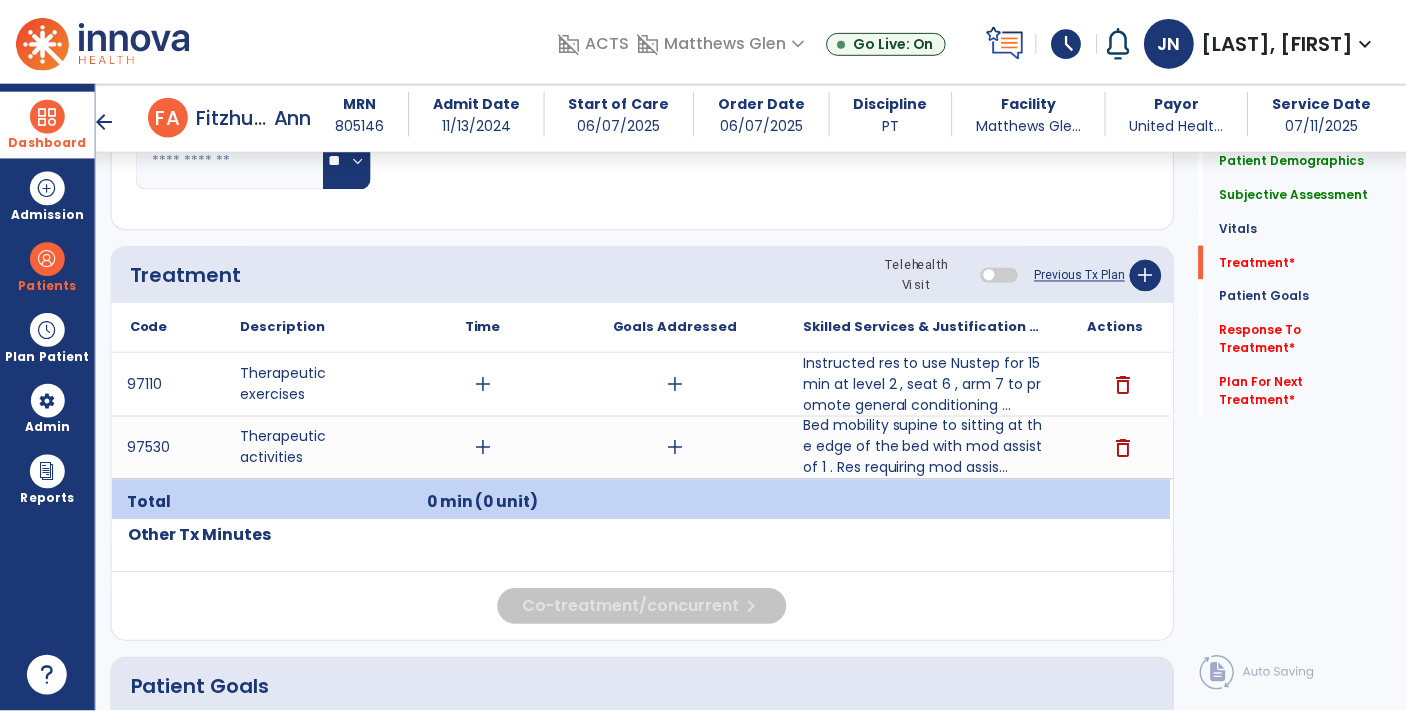 scroll, scrollTop: 1112, scrollLeft: 0, axis: vertical 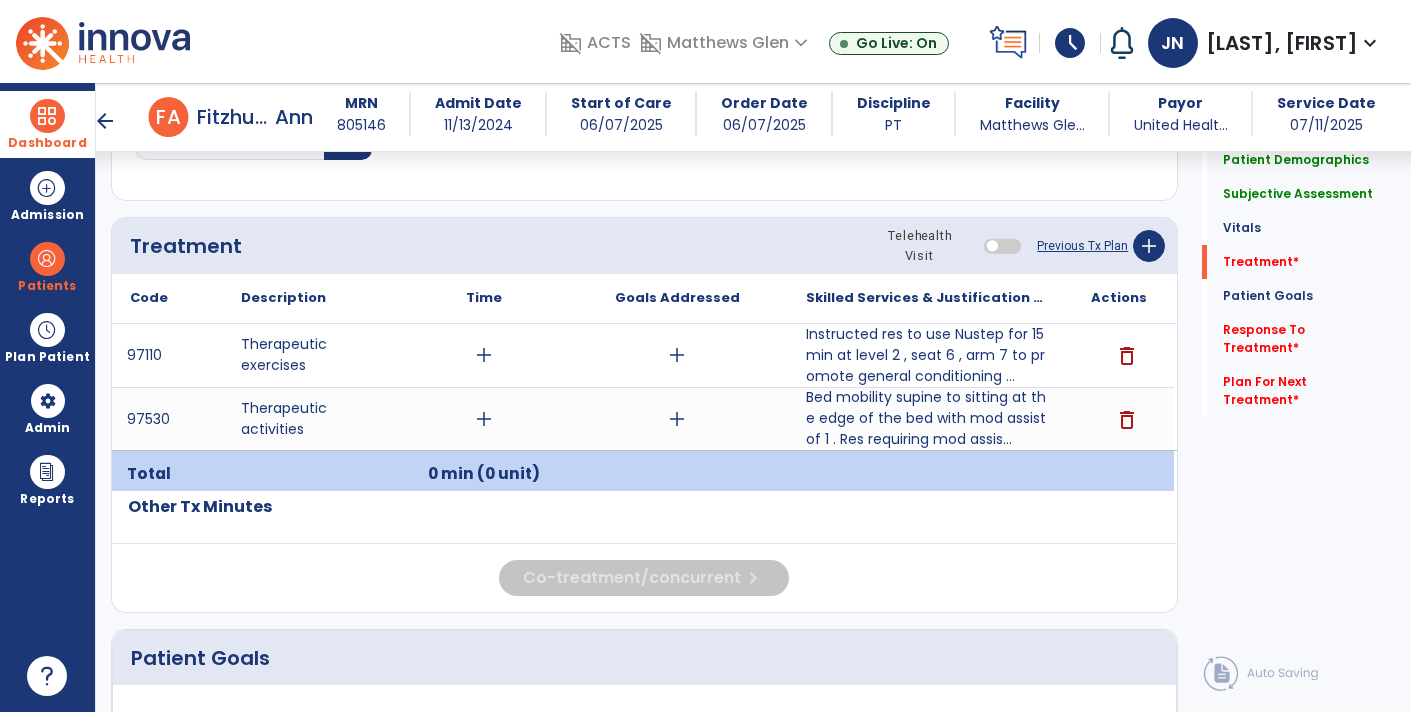 click on "Quick Links  Patient Demographics   Patient Demographics   Subjective Assessment   Subjective Assessment   Vitals   Vitals   Treatment   *  Treatment   *  Patient Goals   Patient Goals   Response To Treatment   *  Response To Treatment   *  Plan For Next Treatment   *  Plan For Next Treatment   *" 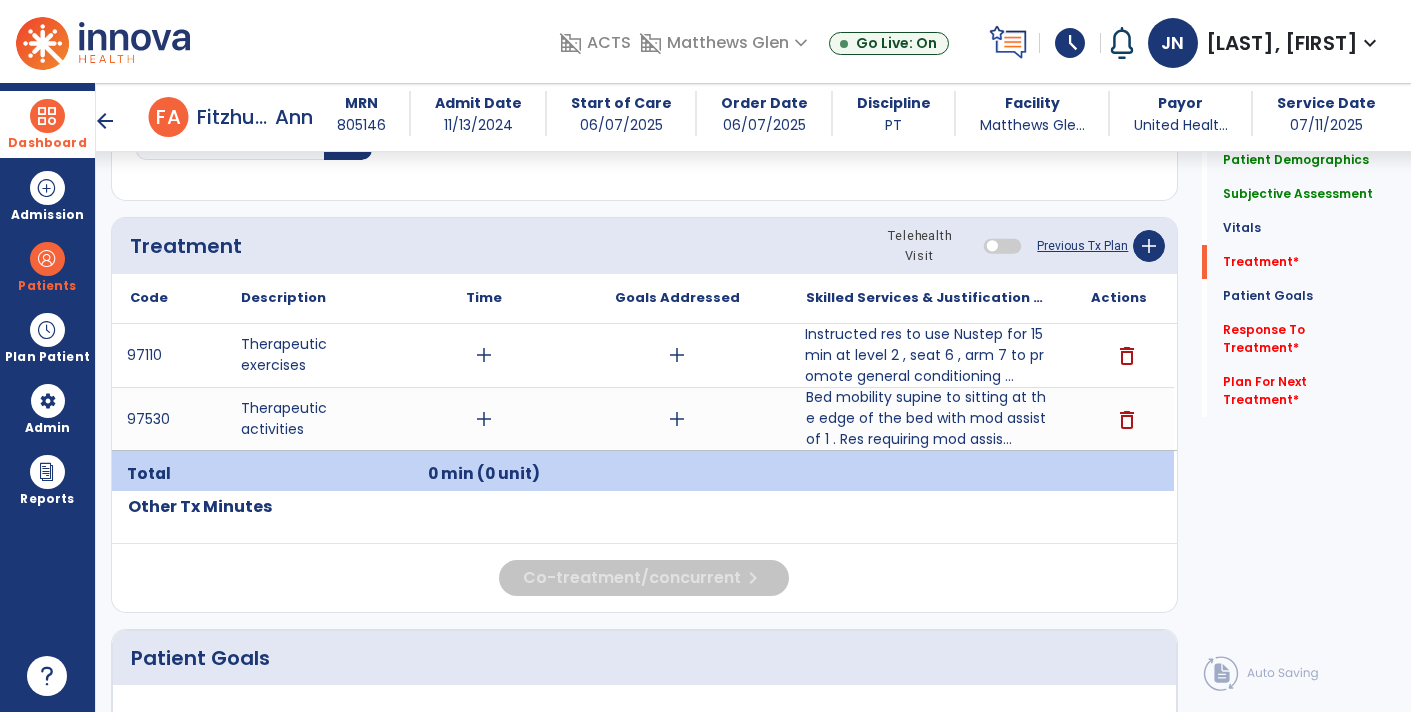 click on "Instructed res to use Nustep for 15 min at level 2 , seat 6 , arm 7 to promote general conditioning ..." at bounding box center (926, 355) 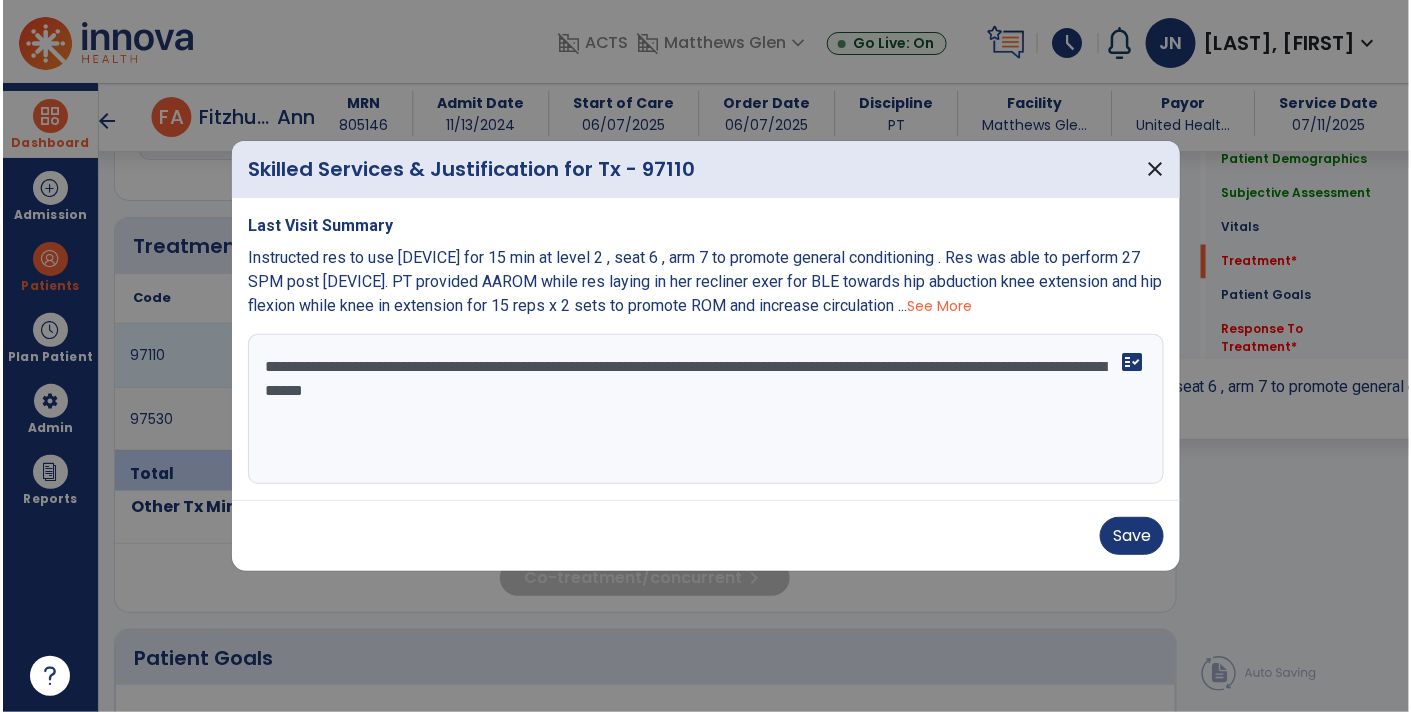 scroll, scrollTop: 1112, scrollLeft: 0, axis: vertical 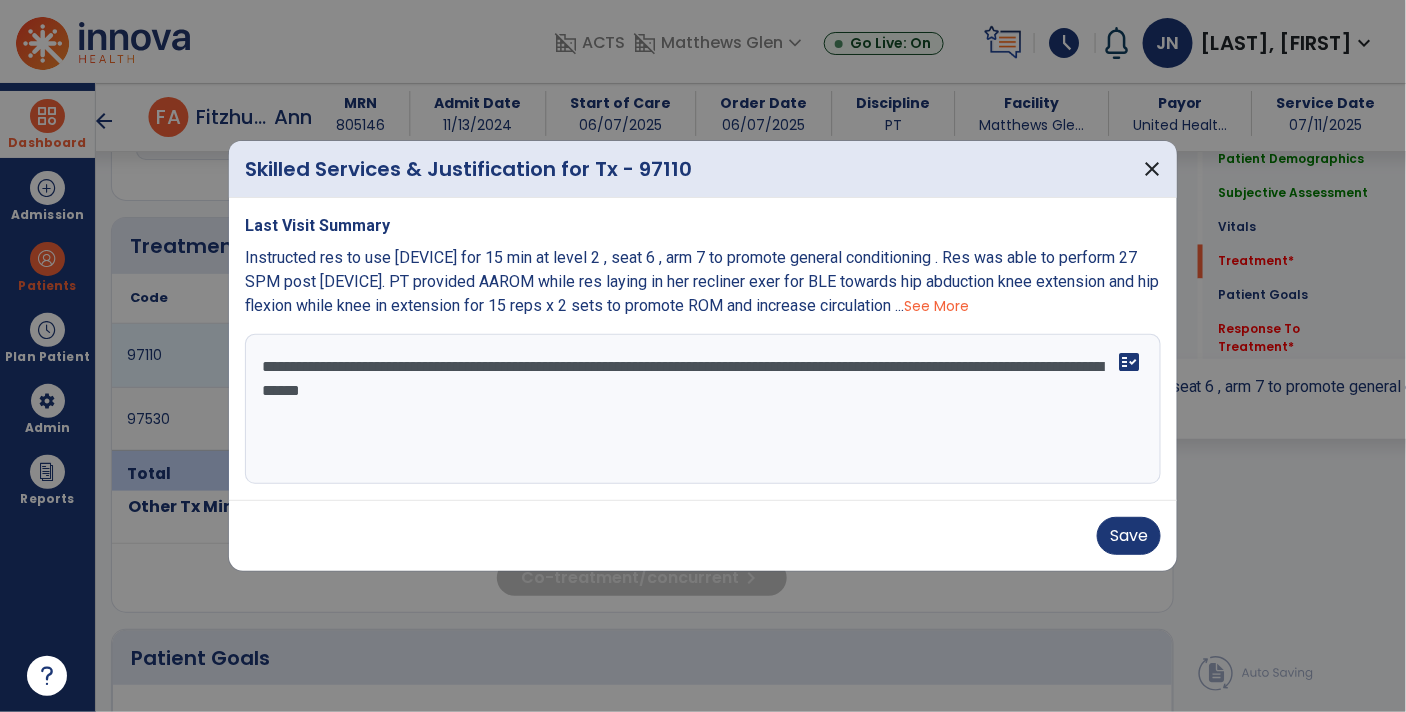click on "**********" at bounding box center (703, 409) 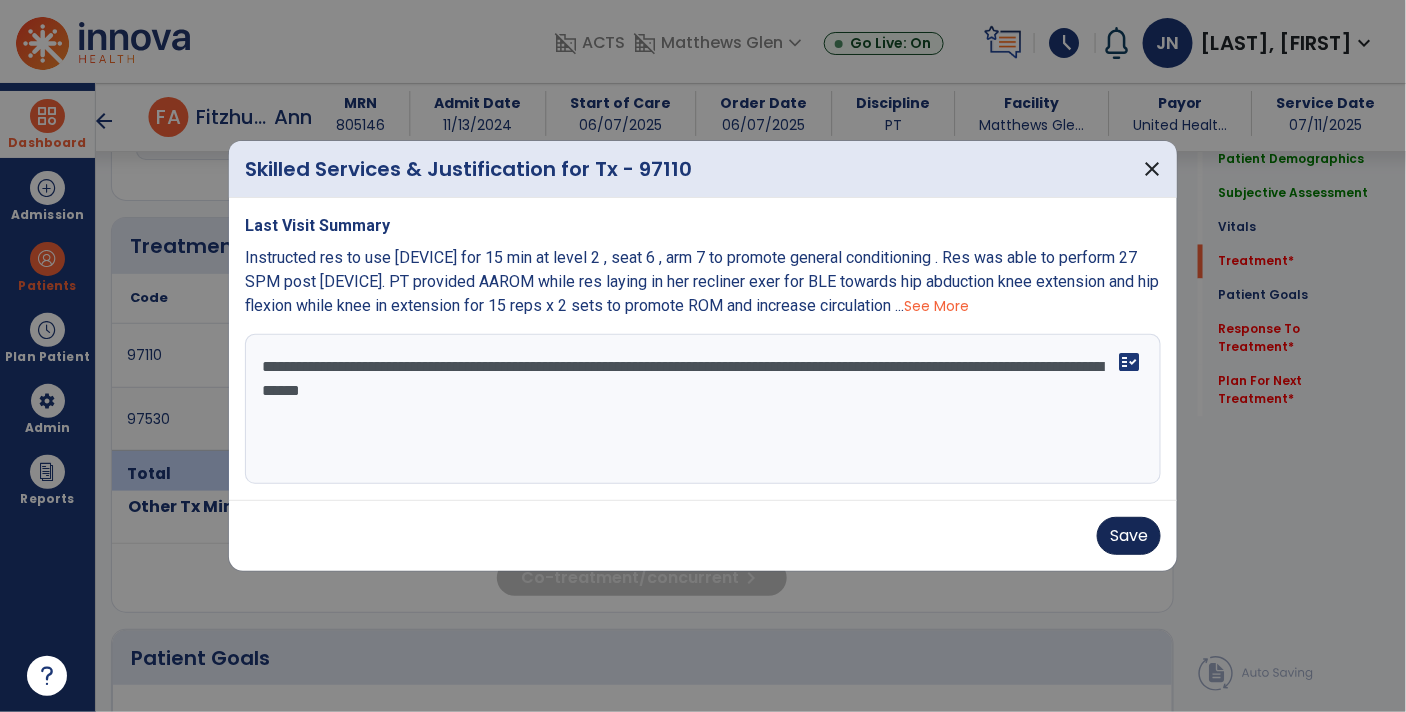 type on "**********" 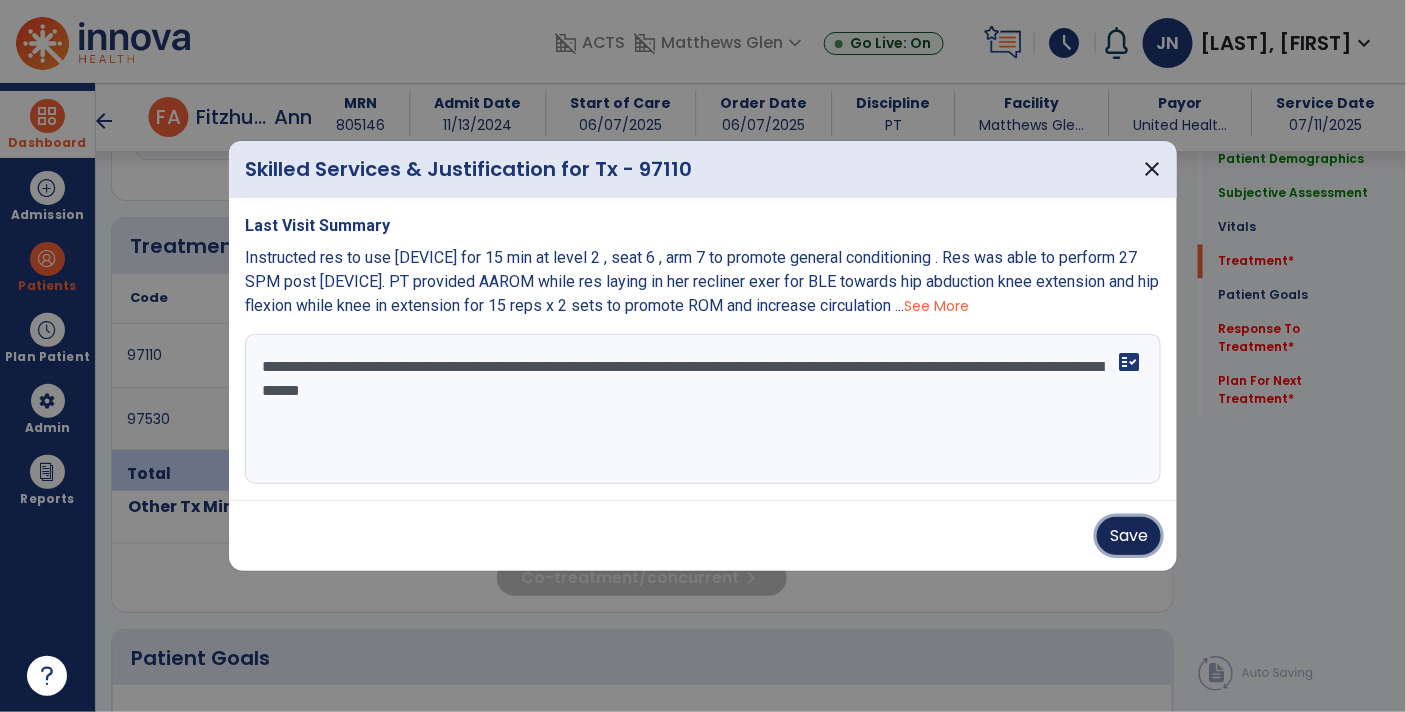 click on "Save" at bounding box center [1129, 536] 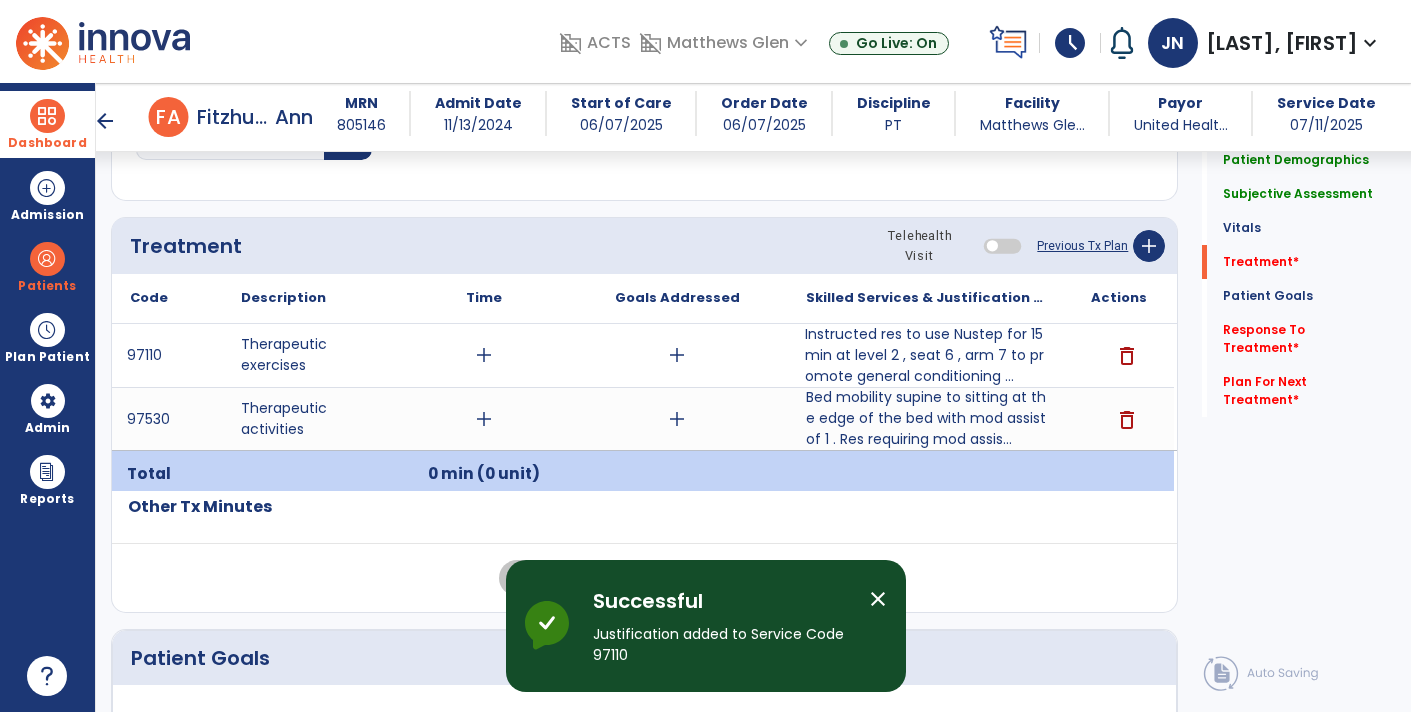 click on "close" at bounding box center (878, 599) 